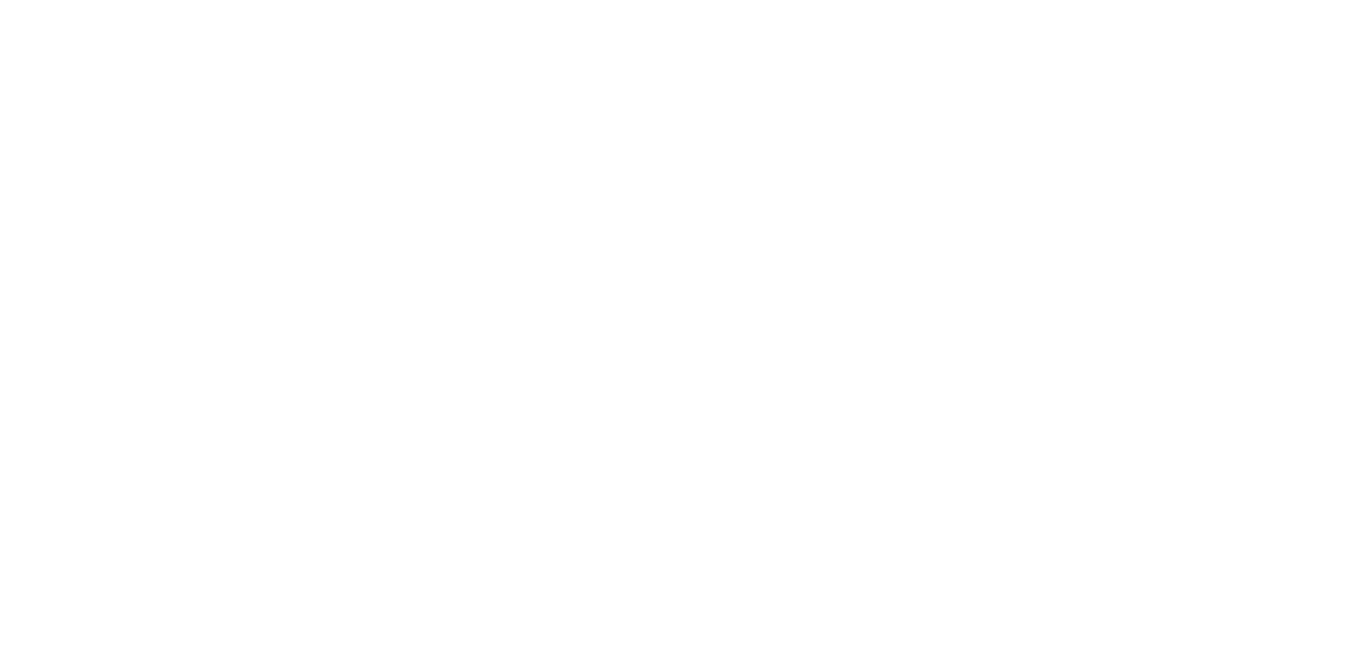 scroll, scrollTop: 0, scrollLeft: 0, axis: both 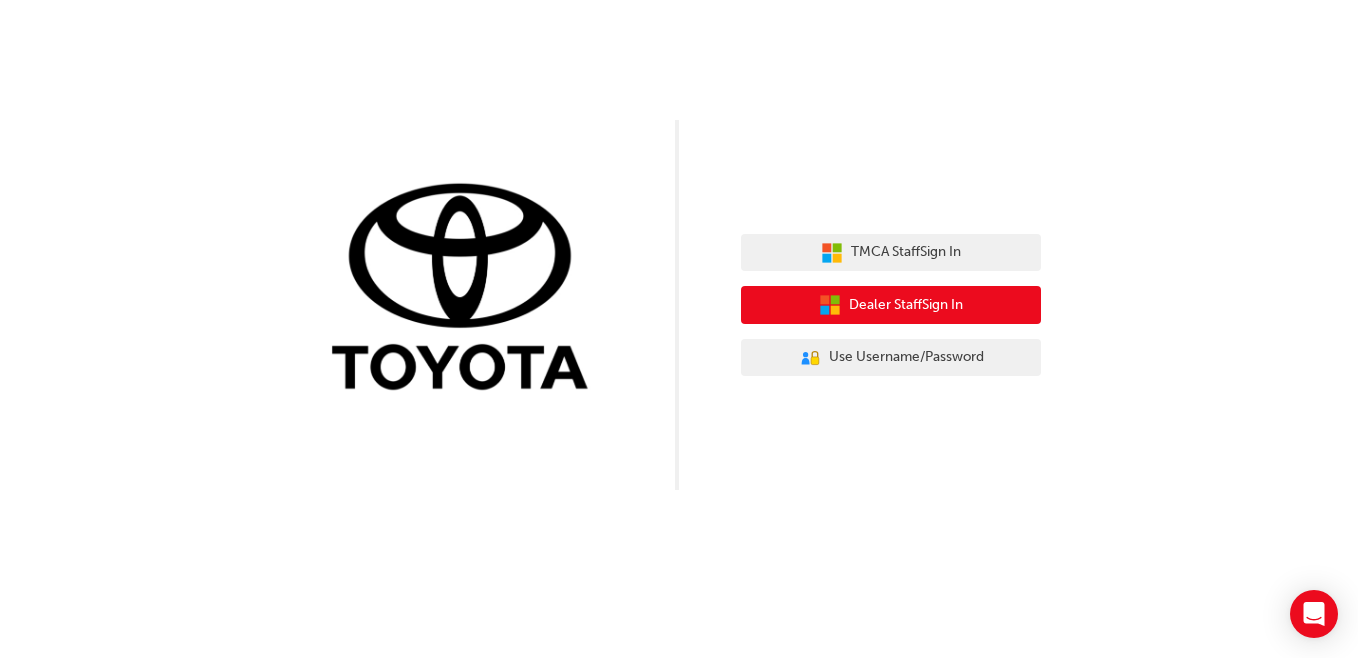 click on "Dealer Staff  Sign In" at bounding box center [906, 305] 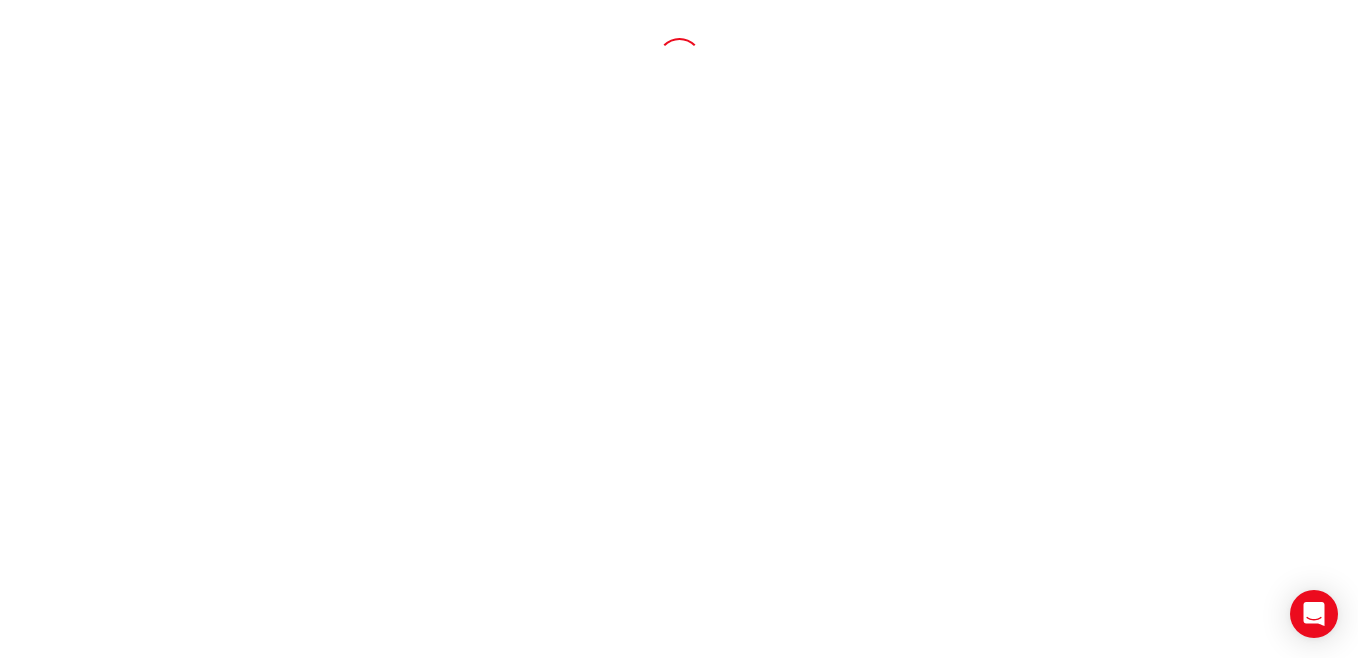 scroll, scrollTop: 0, scrollLeft: 0, axis: both 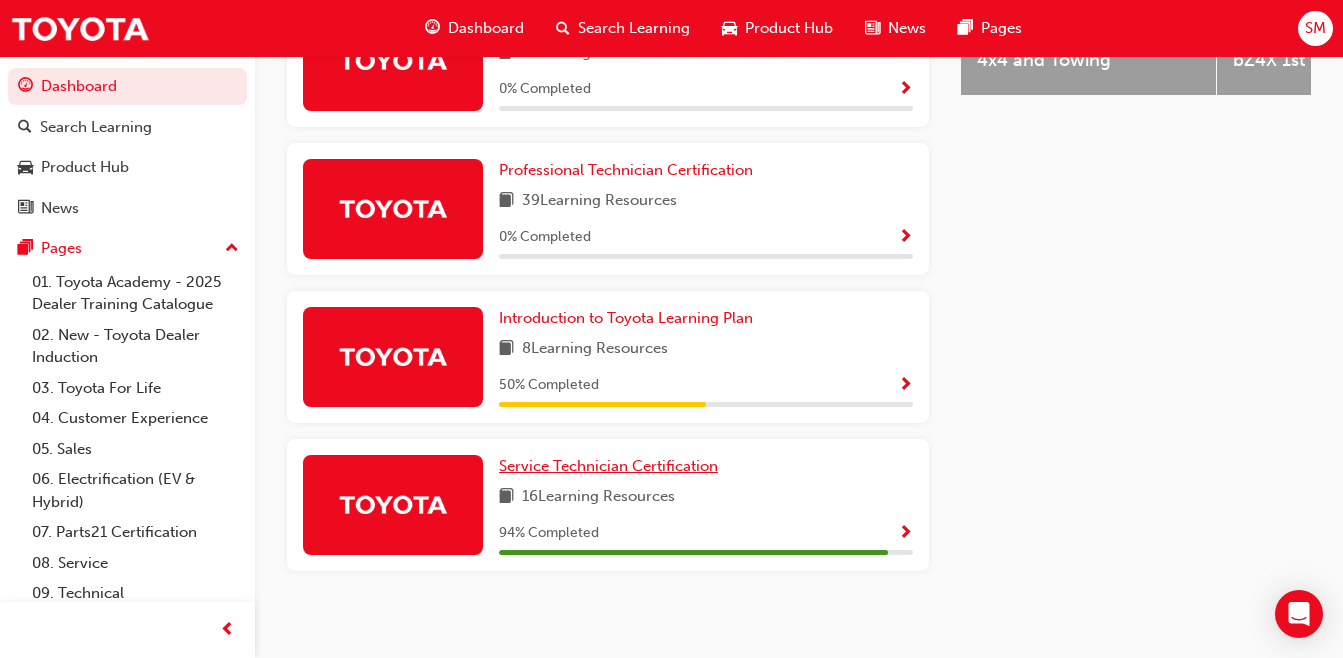 click on "Service Technician Certification" at bounding box center [608, 466] 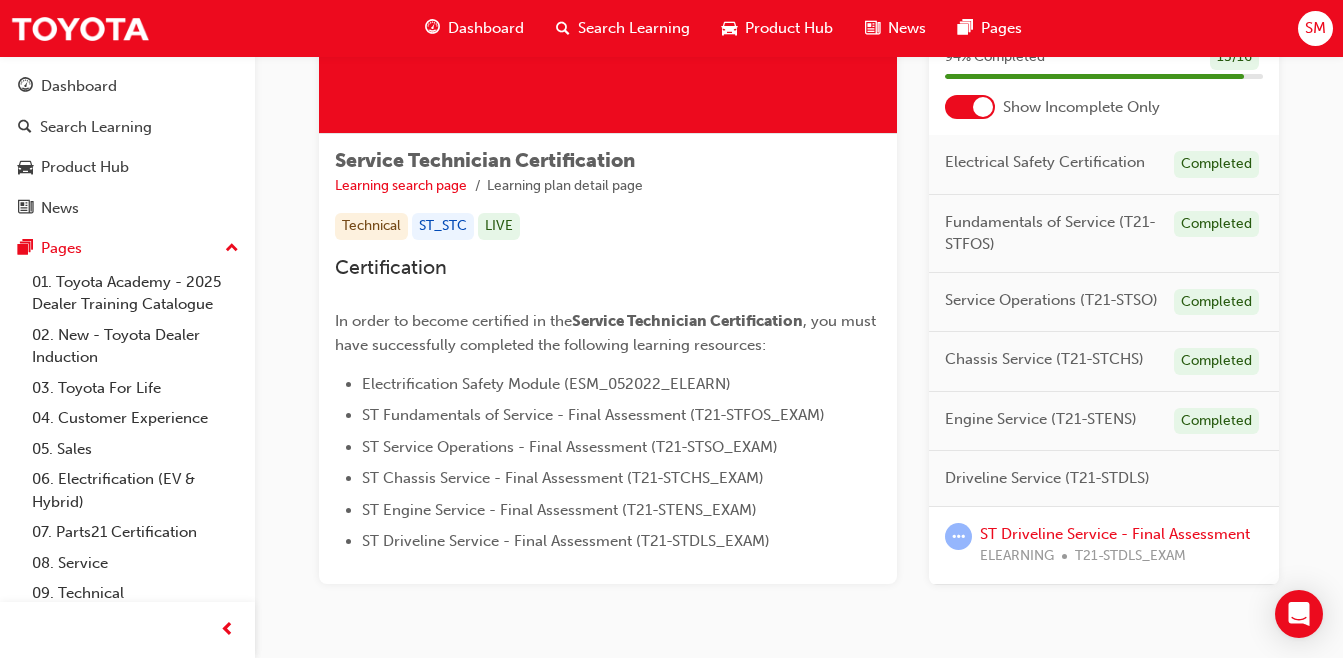 scroll, scrollTop: 342, scrollLeft: 0, axis: vertical 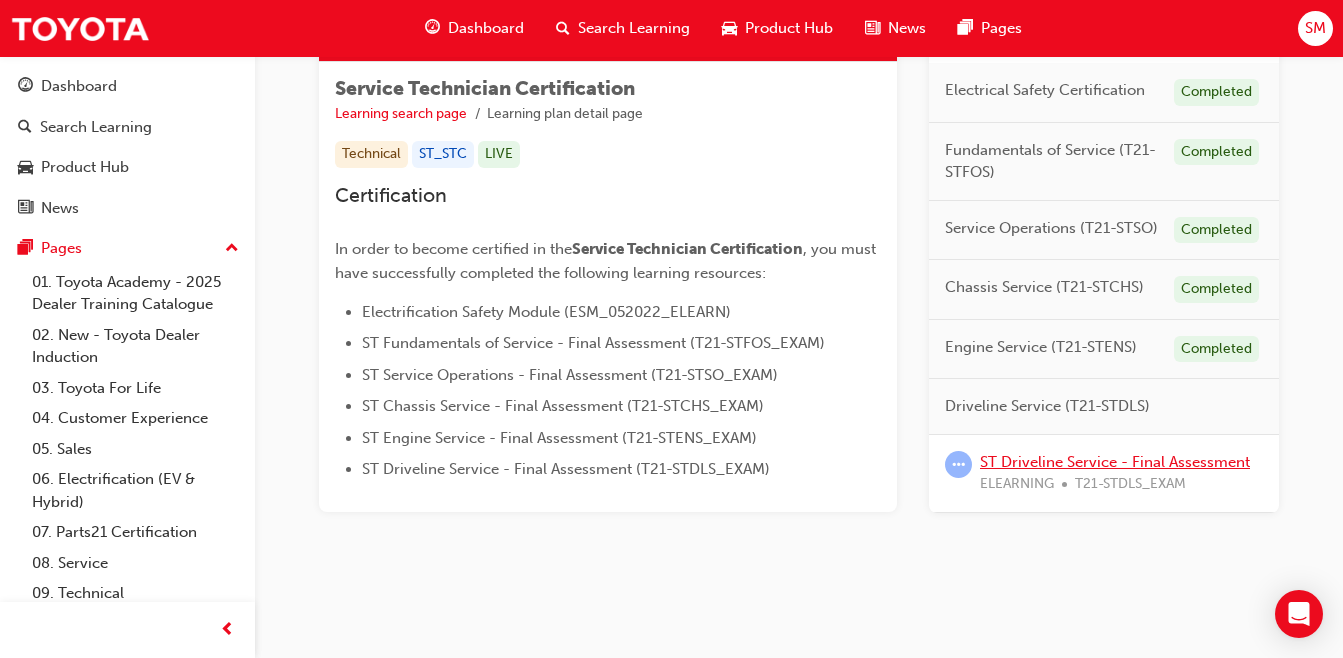 click on "ST Driveline Service - Final Assessment" at bounding box center (1115, 461) 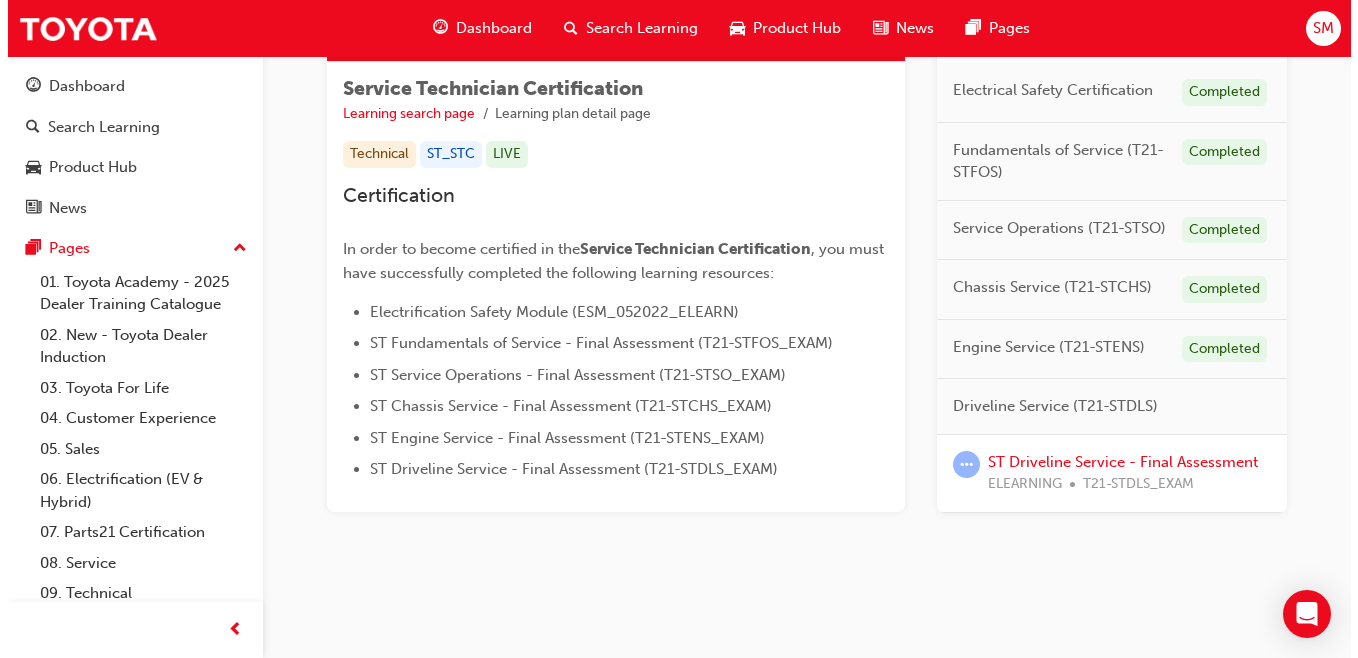 scroll, scrollTop: 0, scrollLeft: 0, axis: both 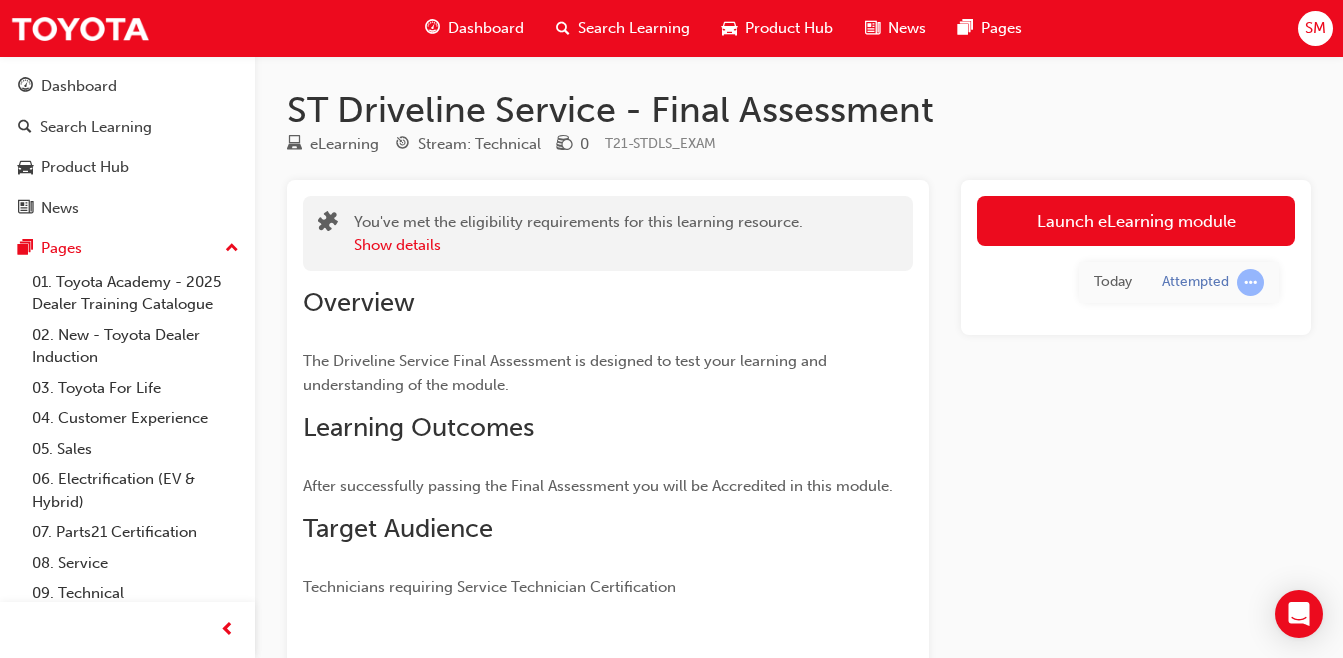 click on "Launch eLearning module" at bounding box center (1136, 221) 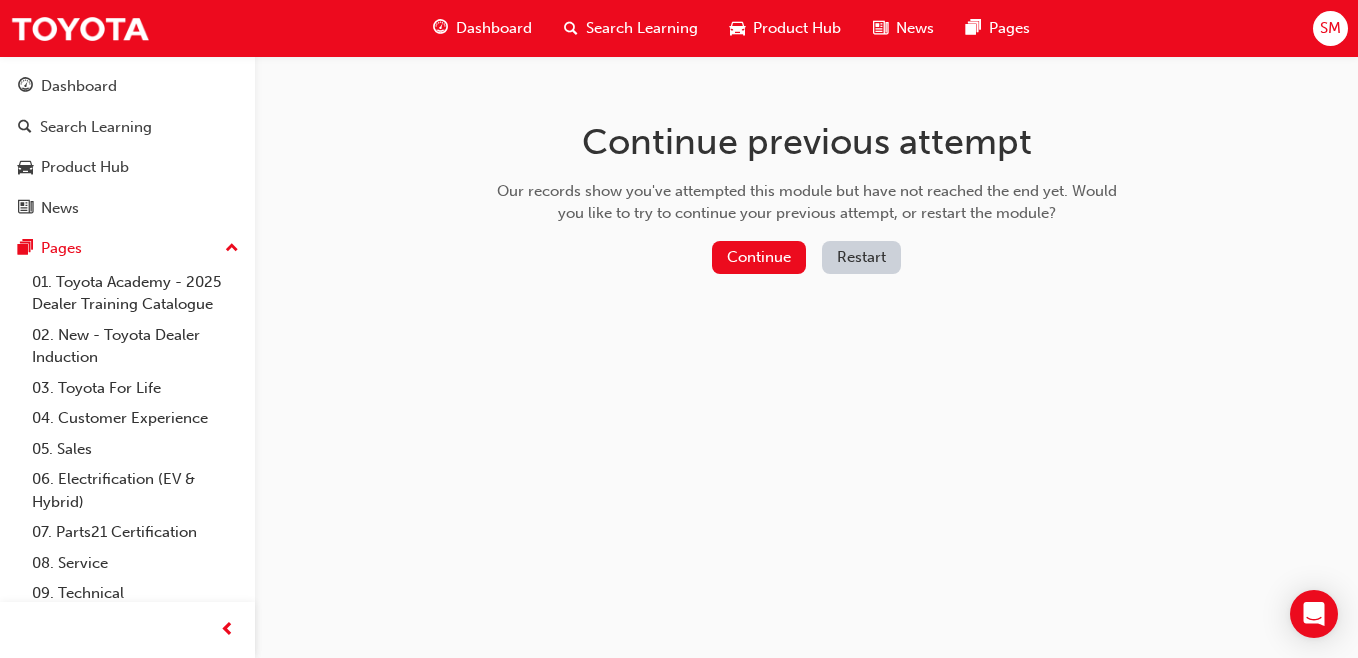 click on "Continue previous attempt Our records show you've attempted this module but have not reached the end yet. Would you like to try to continue your previous attempt, or restart the module? Continue Restart" at bounding box center [807, 201] 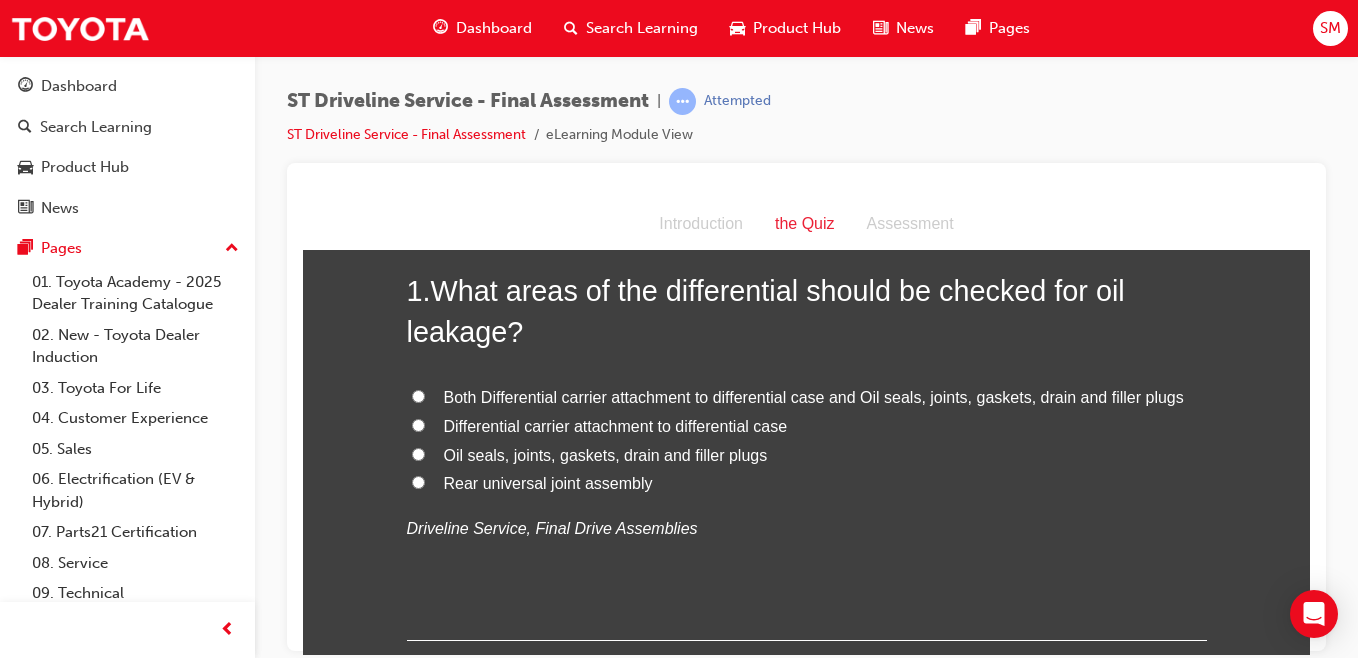 scroll, scrollTop: 115, scrollLeft: 0, axis: vertical 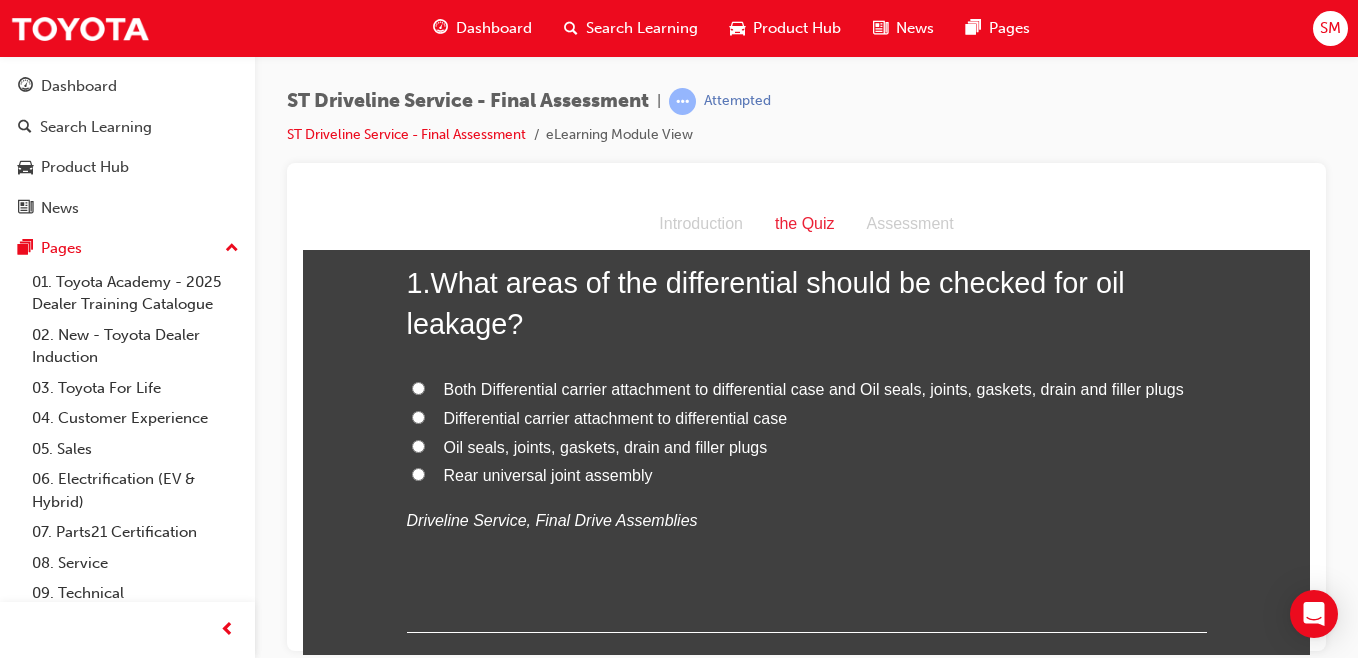 click on "Both Differential carrier attachment to differential case and Oil seals, joints, gaskets, drain and filler plugs" at bounding box center (418, 387) 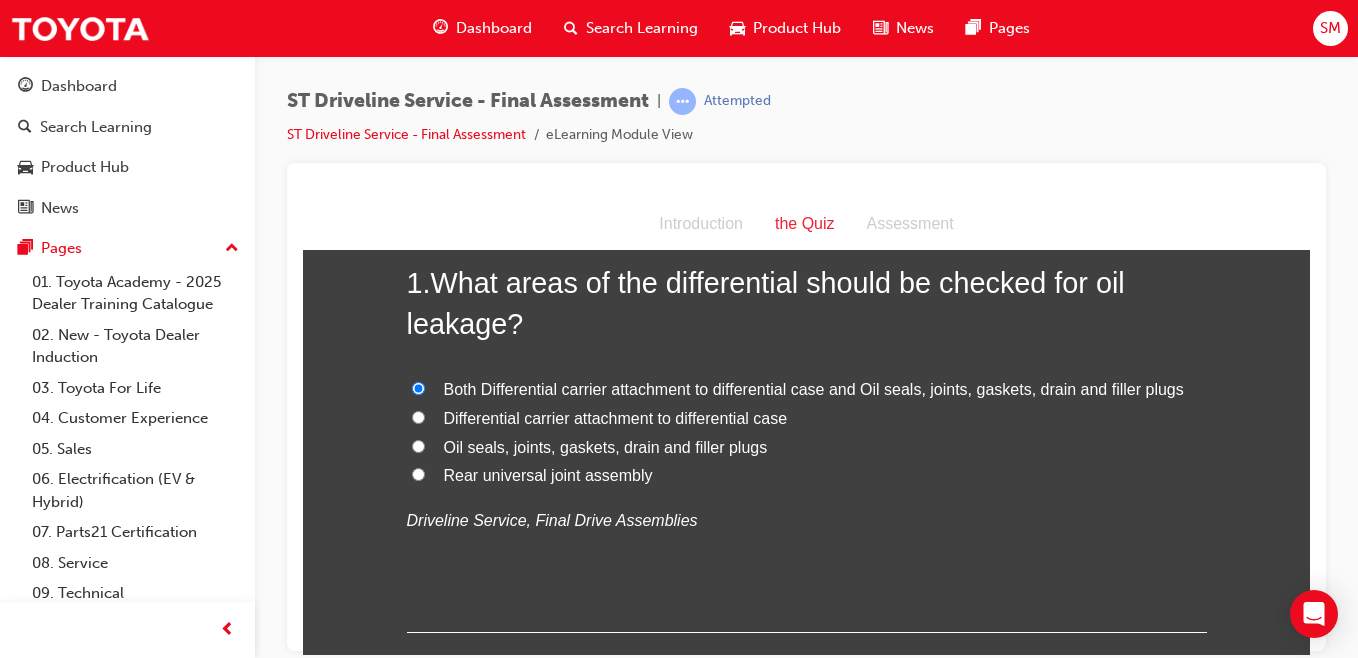 radio on "true" 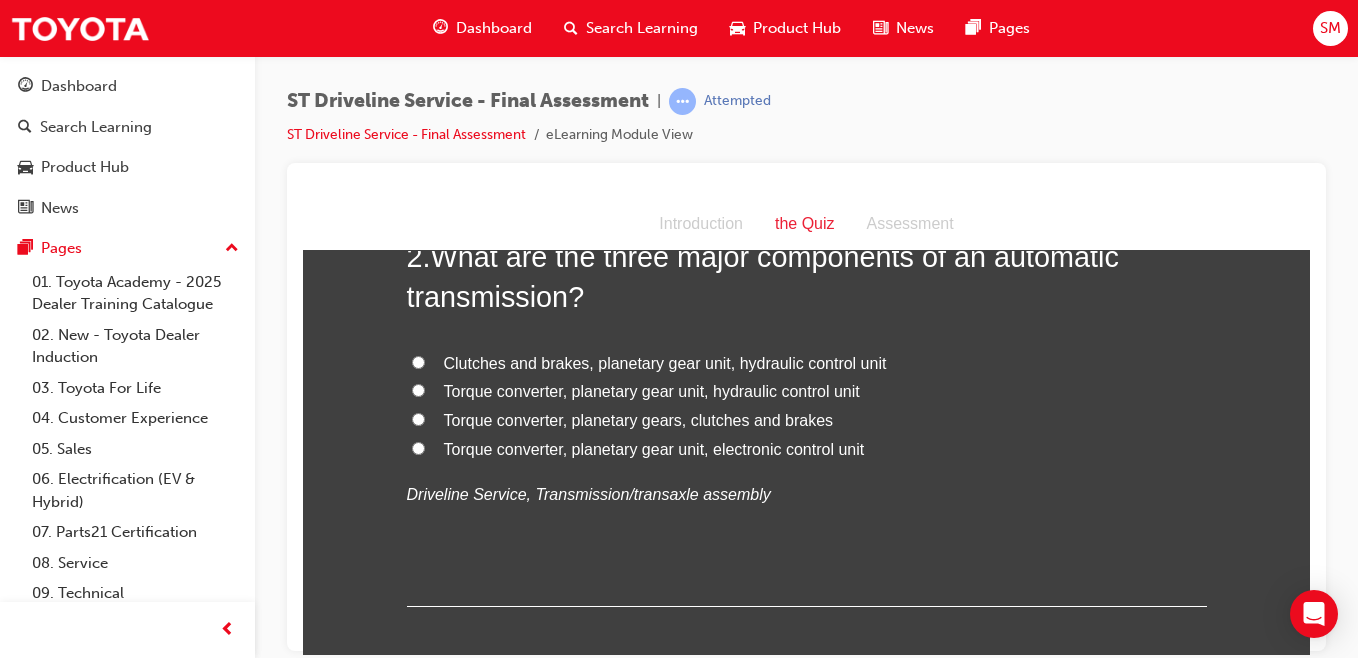 scroll, scrollTop: 610, scrollLeft: 0, axis: vertical 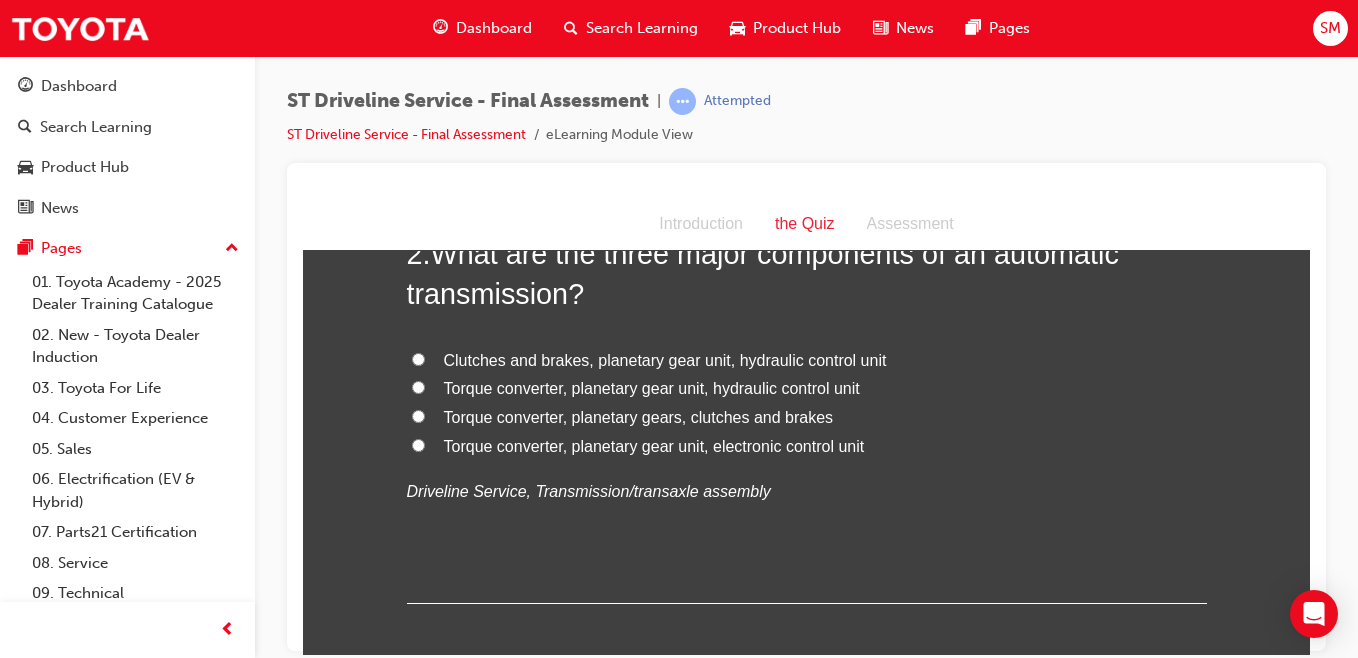 click on "Torque converter, planetary gear unit, electronic control unit" at bounding box center (654, 445) 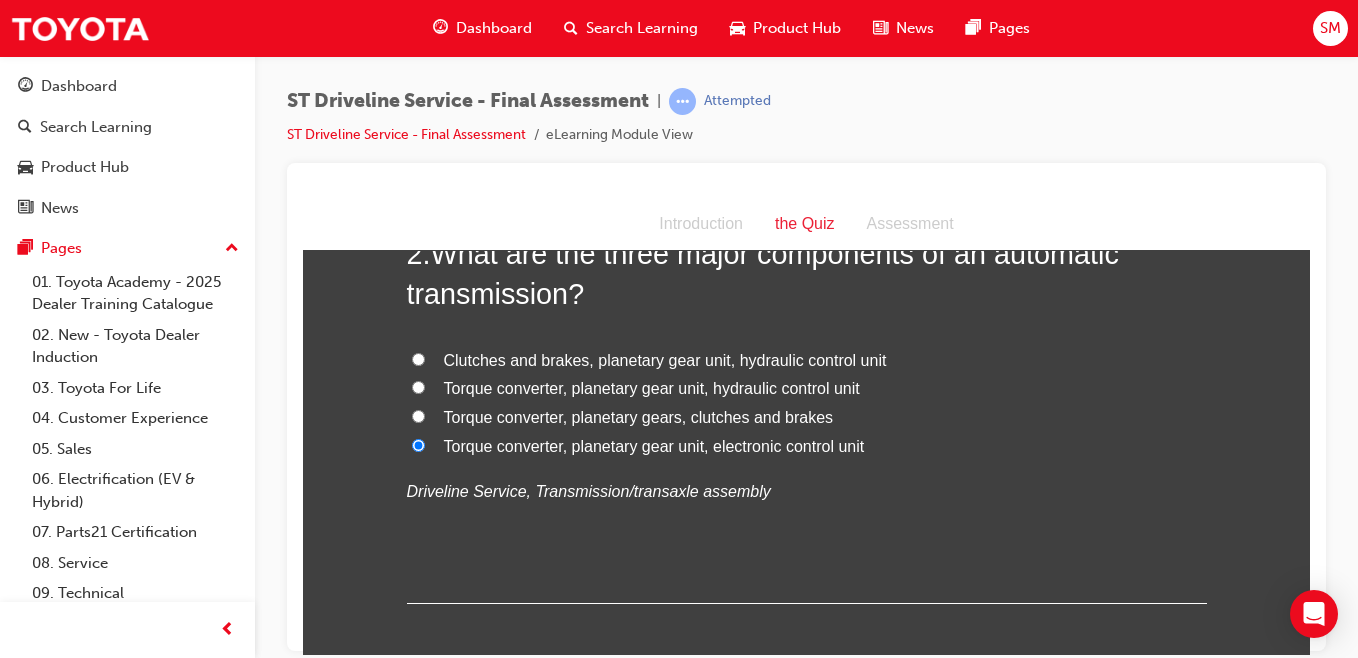 radio on "true" 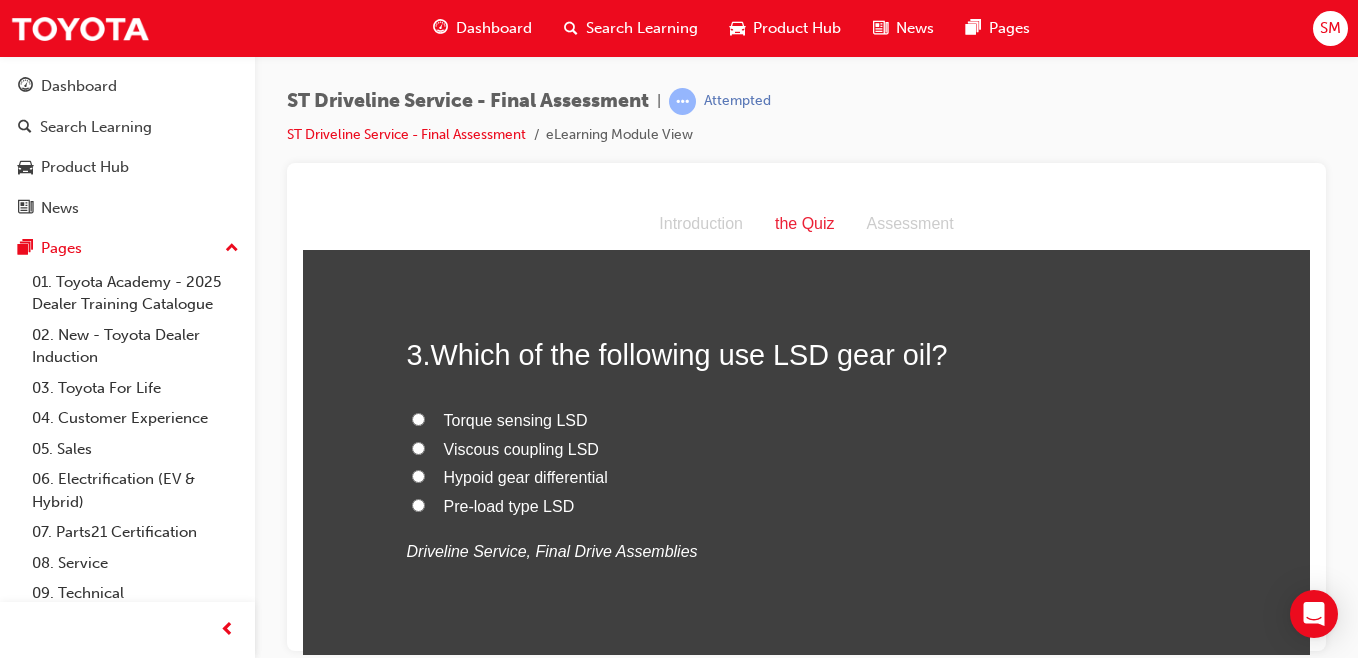 scroll, scrollTop: 972, scrollLeft: 0, axis: vertical 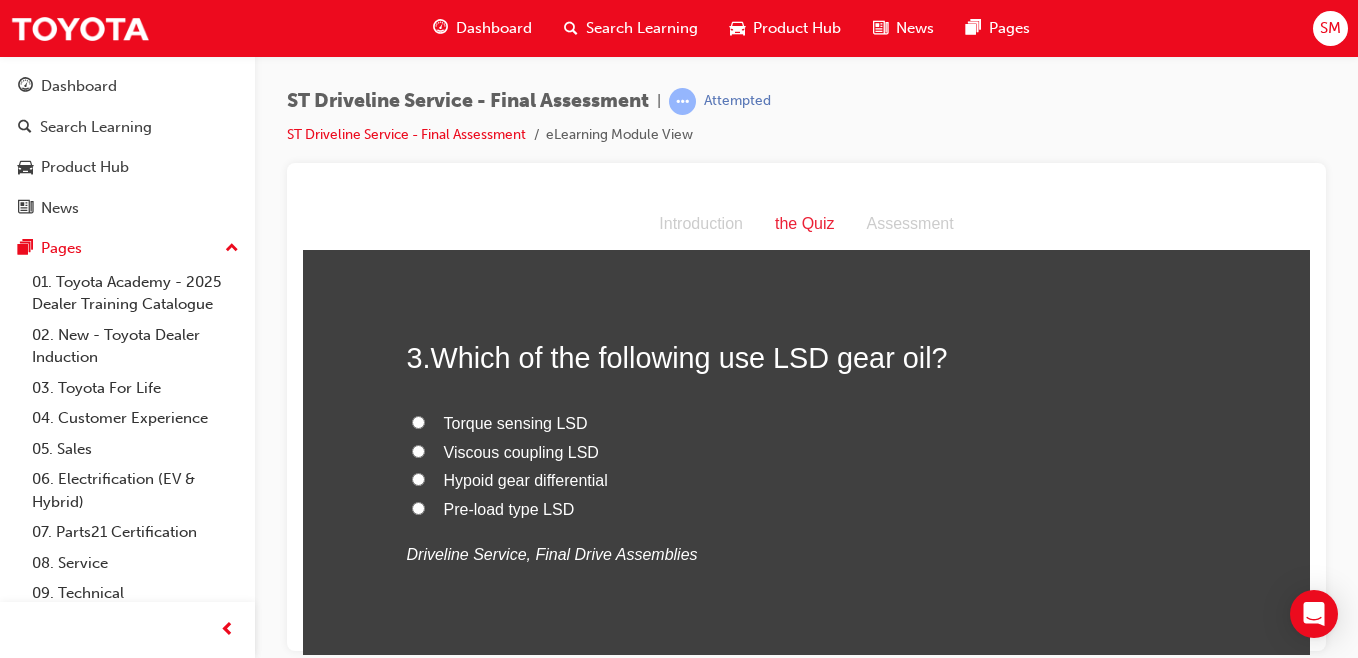 click on "Pre-load type LSD" at bounding box center (418, 507) 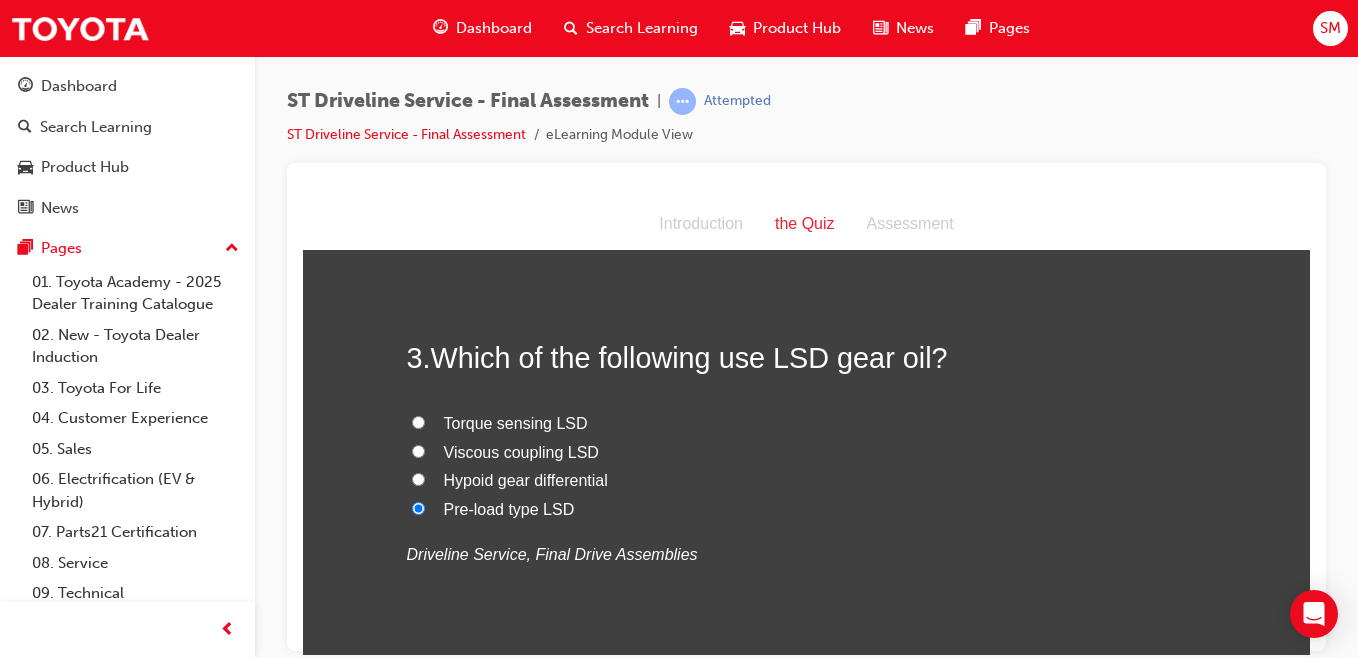 radio on "true" 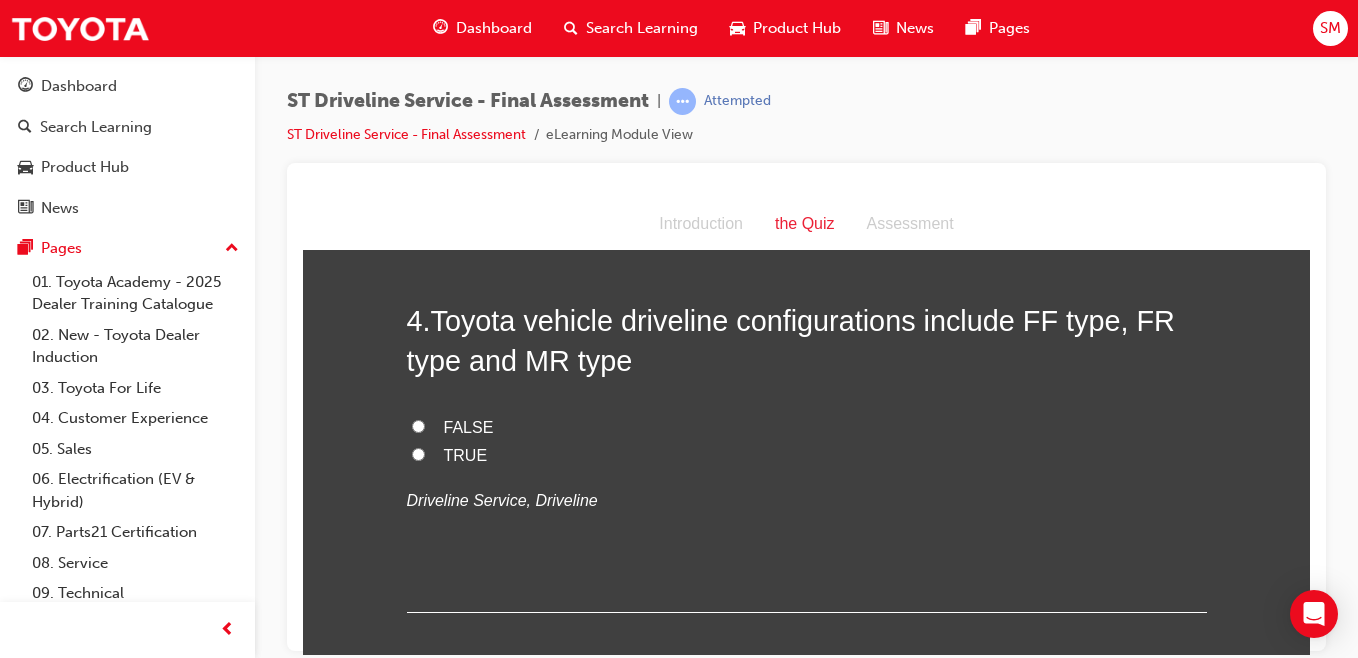 scroll, scrollTop: 1436, scrollLeft: 0, axis: vertical 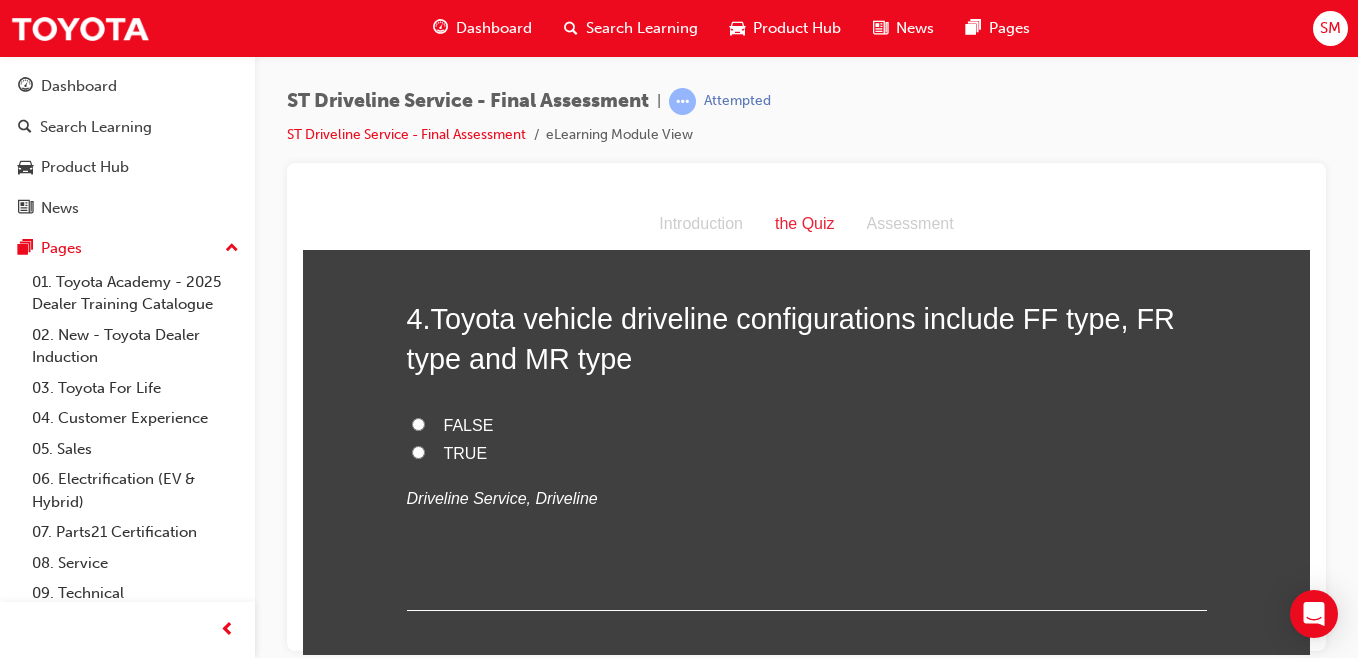 click on "TRUE" at bounding box center (418, 451) 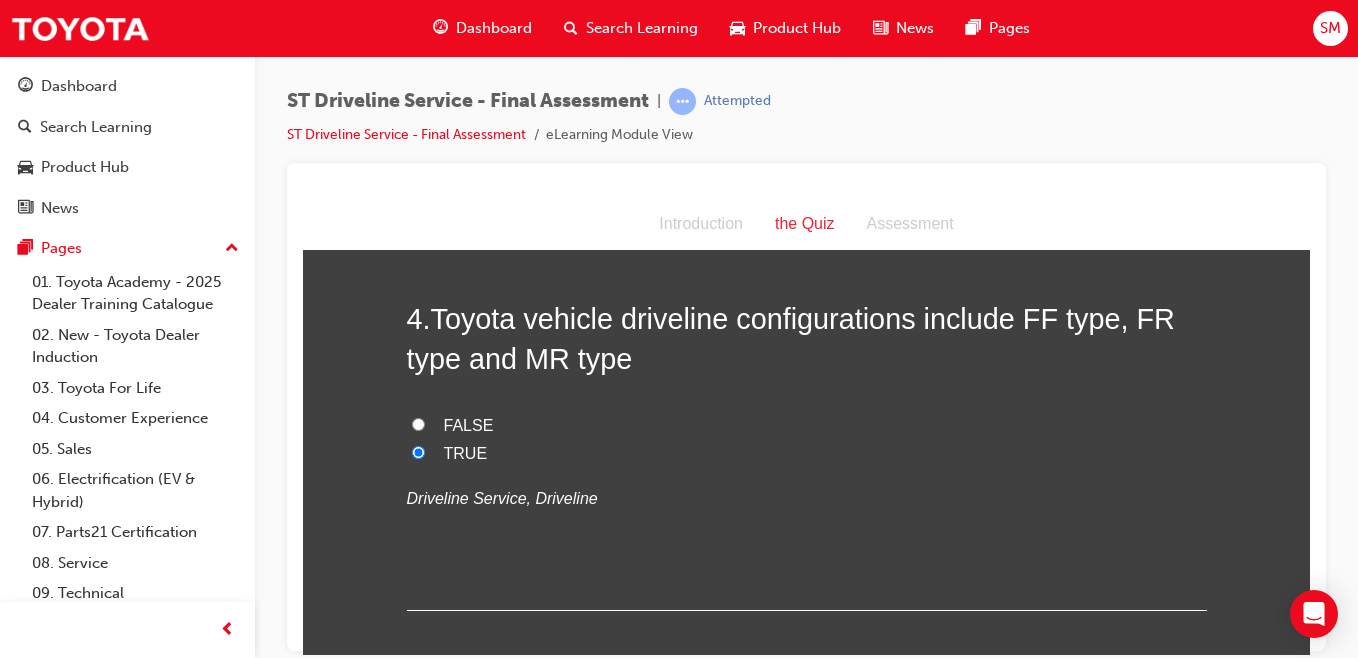 radio on "true" 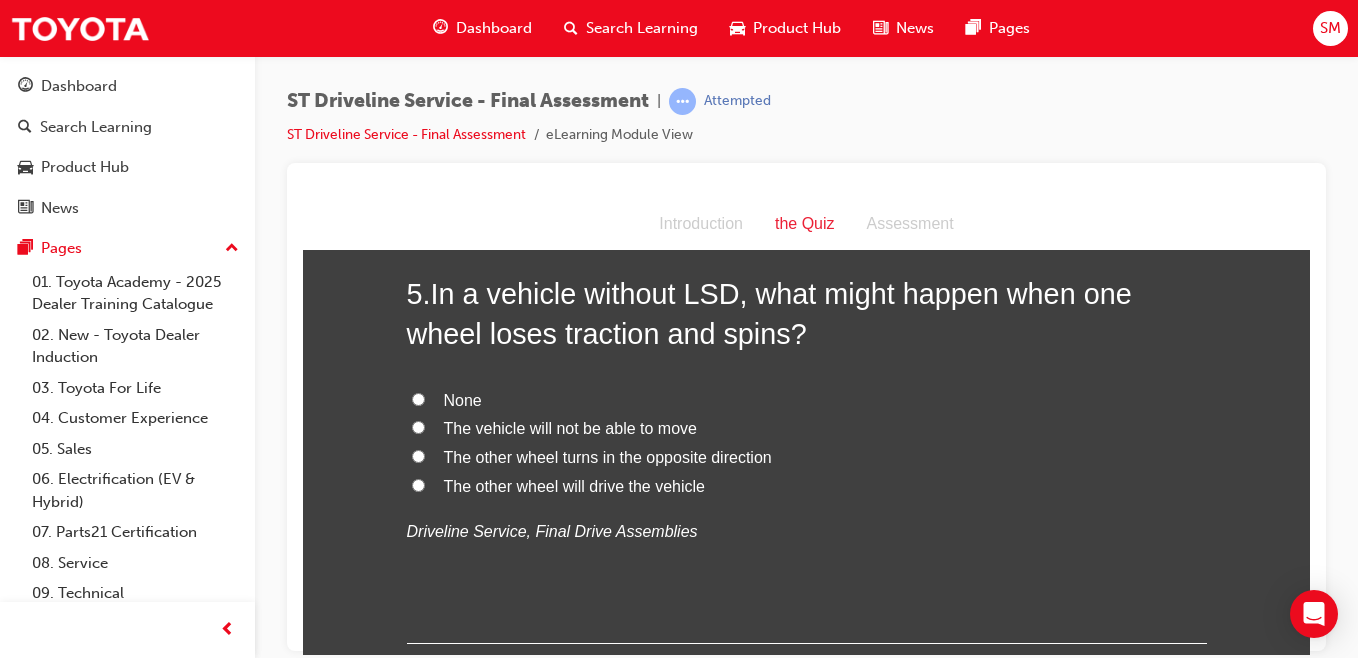 scroll, scrollTop: 1879, scrollLeft: 0, axis: vertical 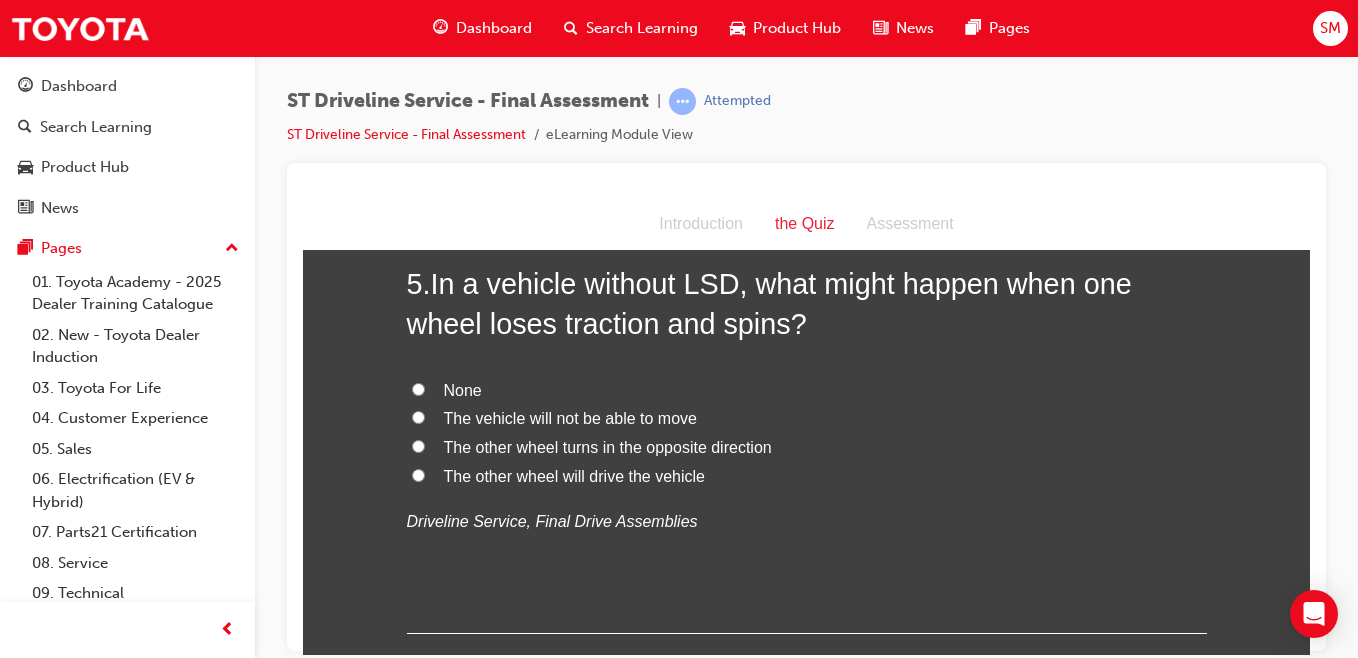 click on "The other wheel will drive the vehicle" at bounding box center [418, 474] 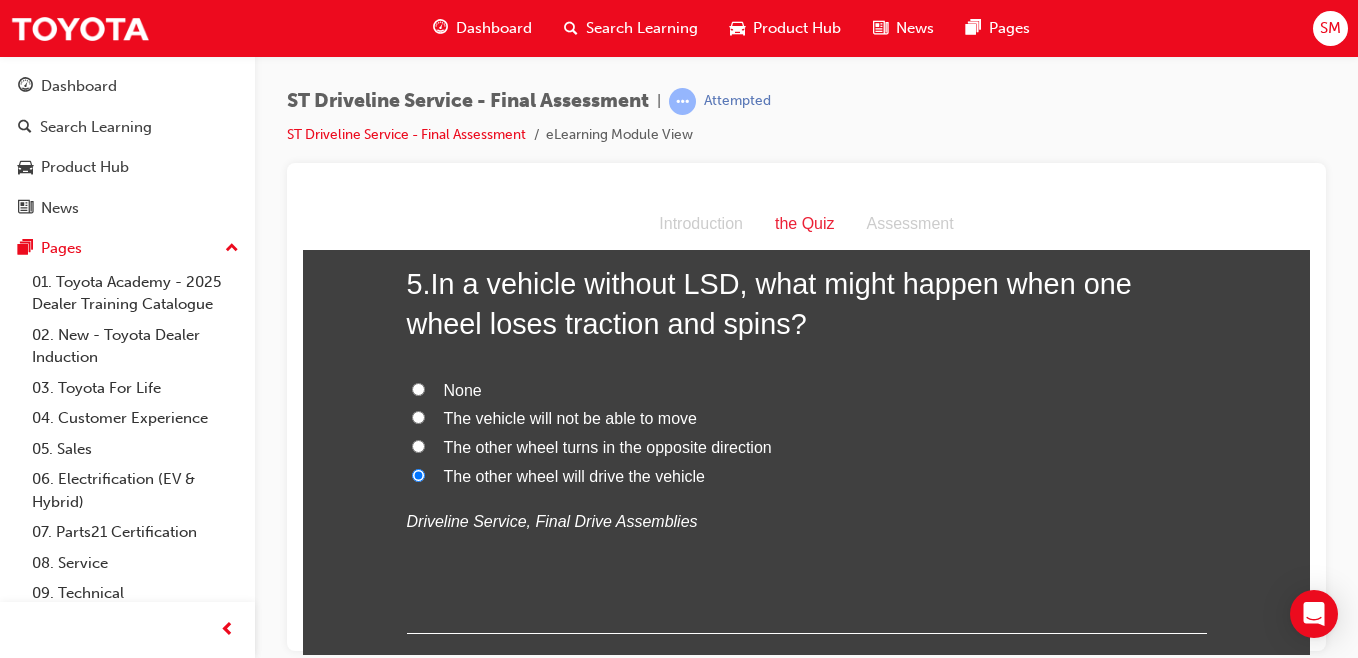 radio on "true" 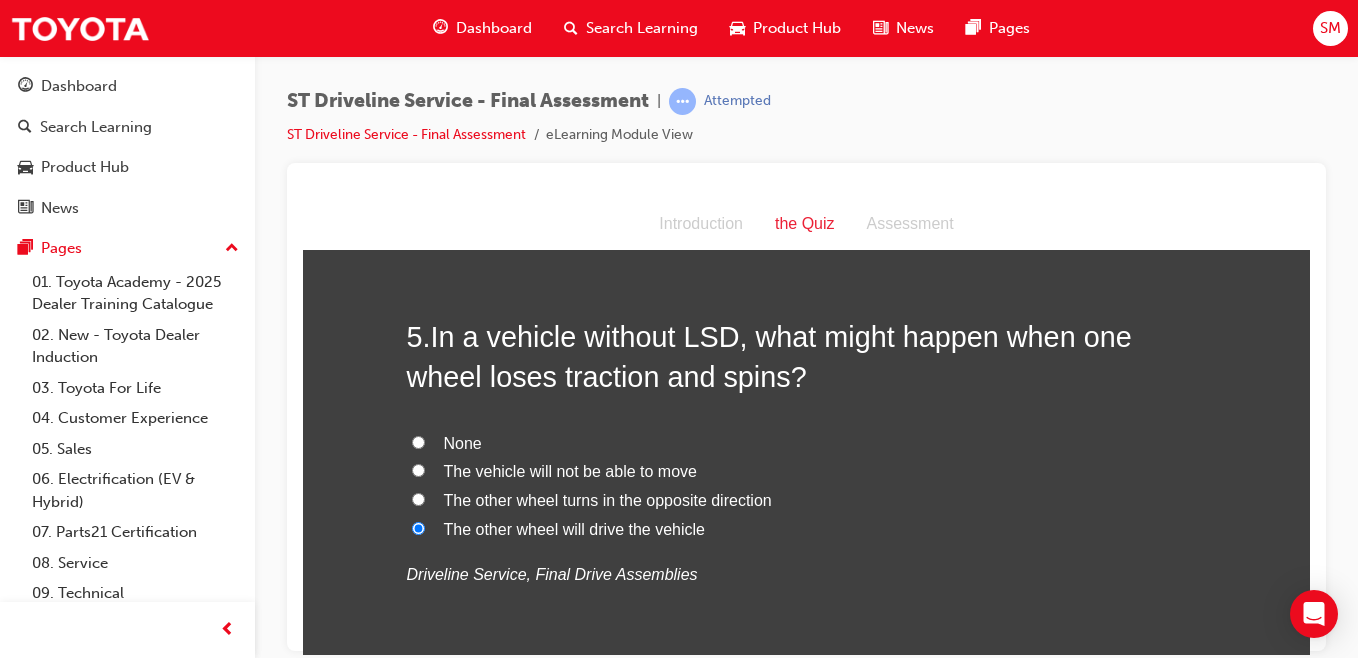 scroll, scrollTop: 1827, scrollLeft: 0, axis: vertical 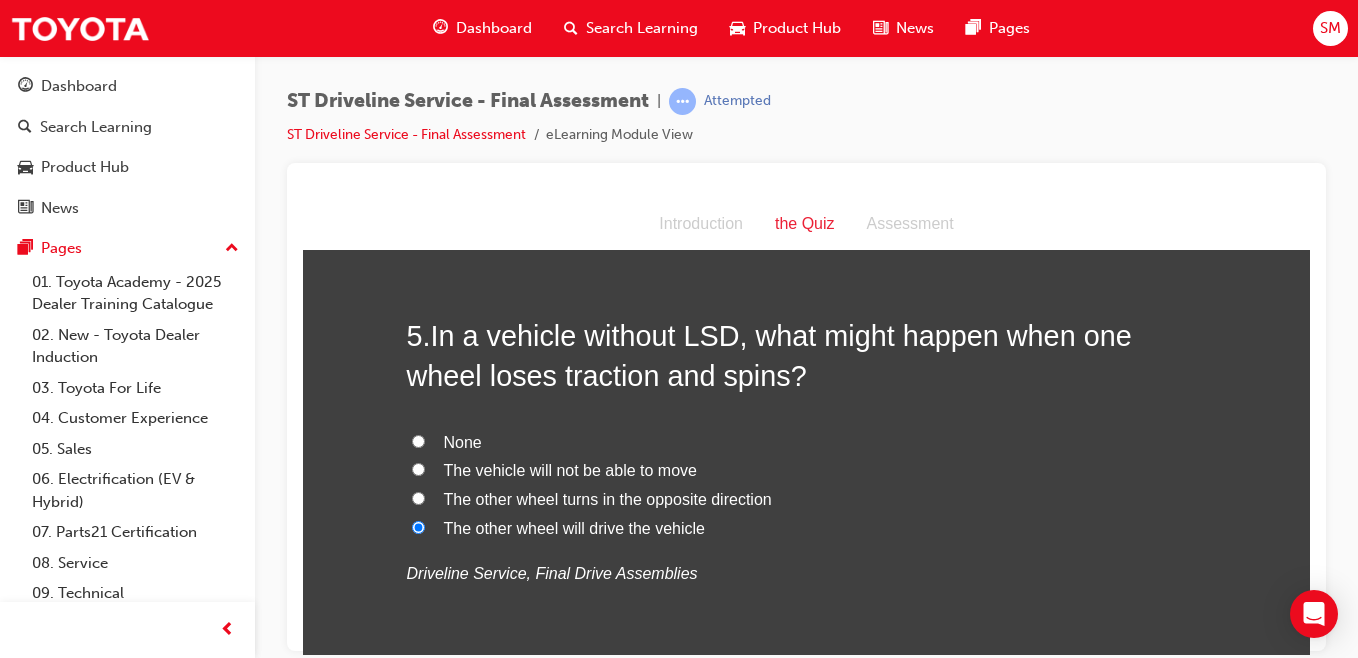 click on "The vehicle will not be able to move" at bounding box center (418, 468) 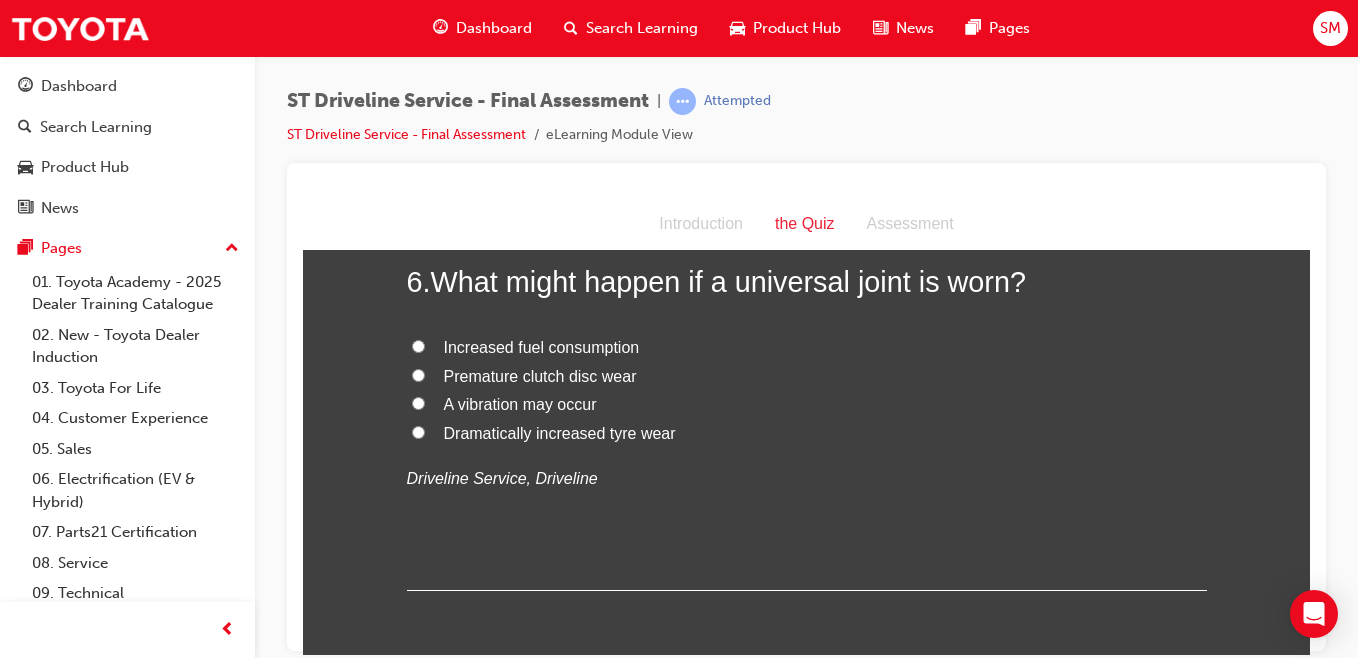 scroll, scrollTop: 2350, scrollLeft: 0, axis: vertical 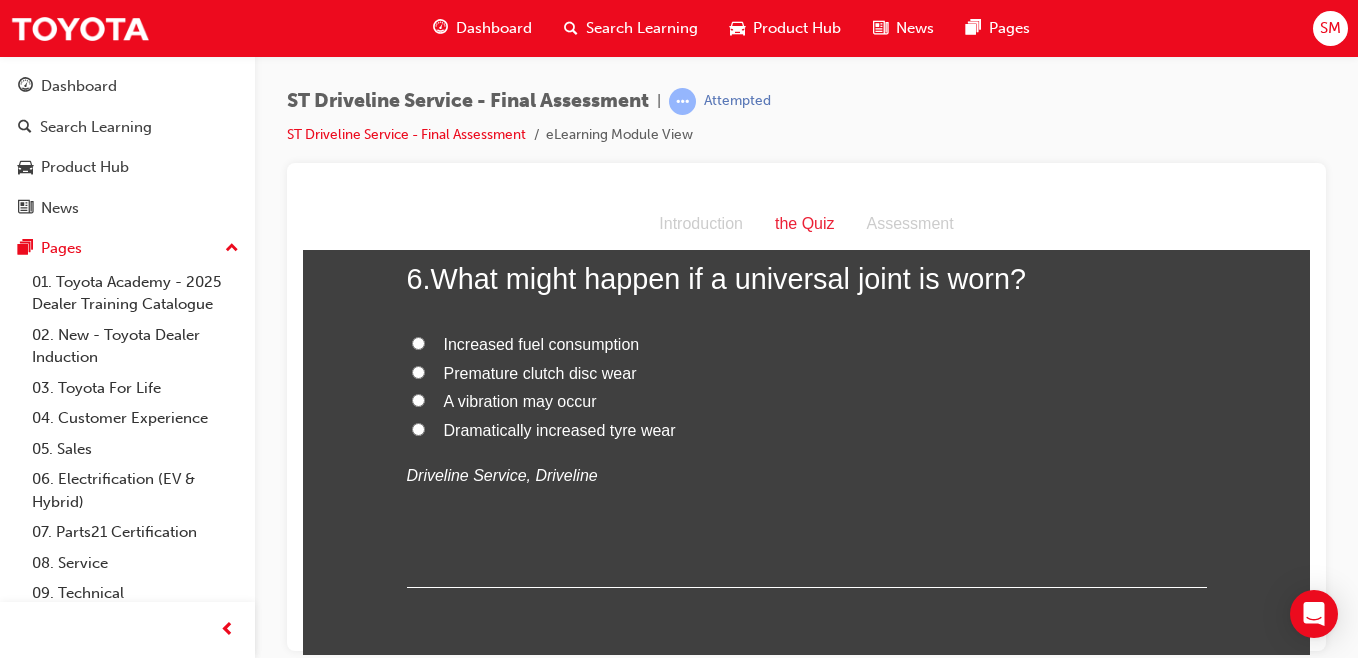 click on "Dramatically increased tyre wear" at bounding box center [418, 428] 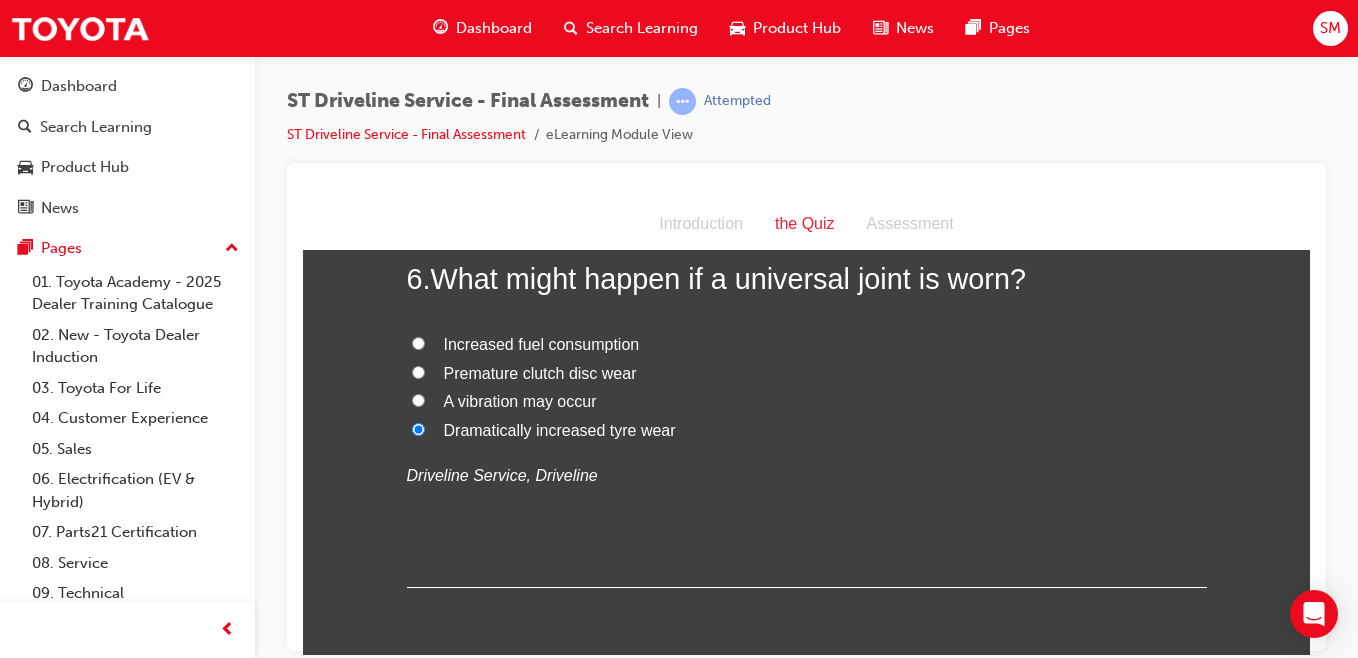 radio on "true" 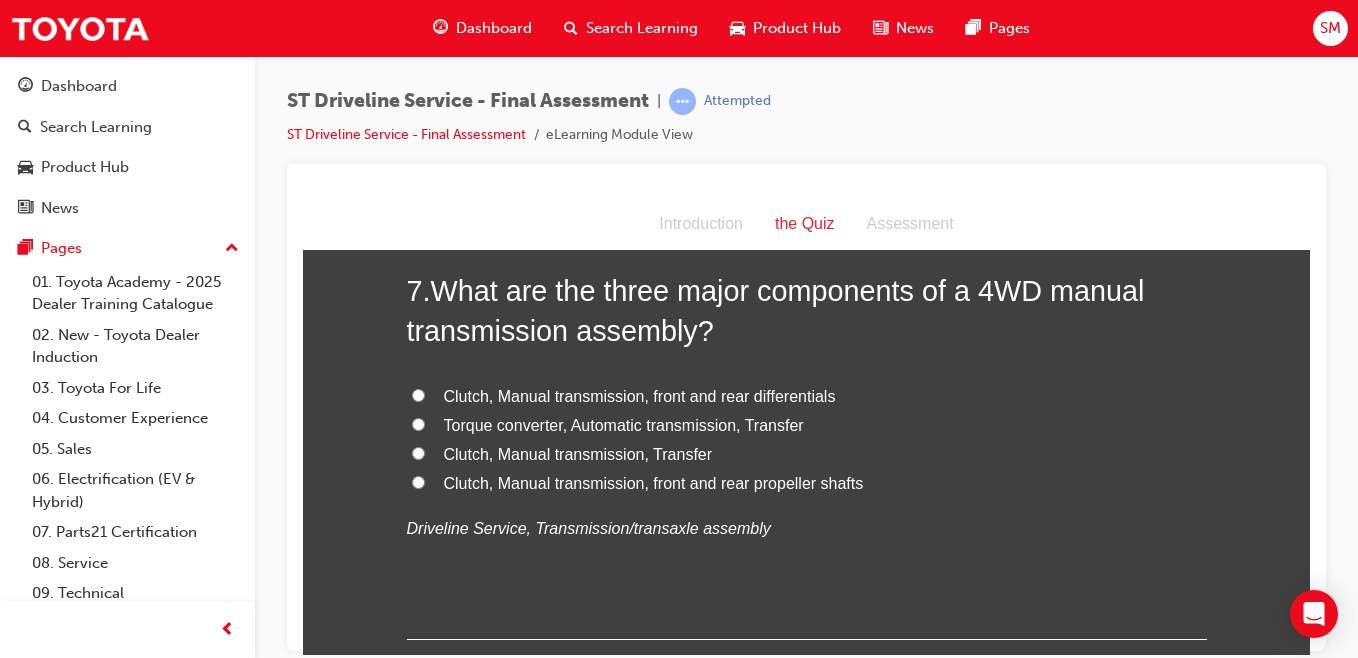 scroll, scrollTop: 2778, scrollLeft: 0, axis: vertical 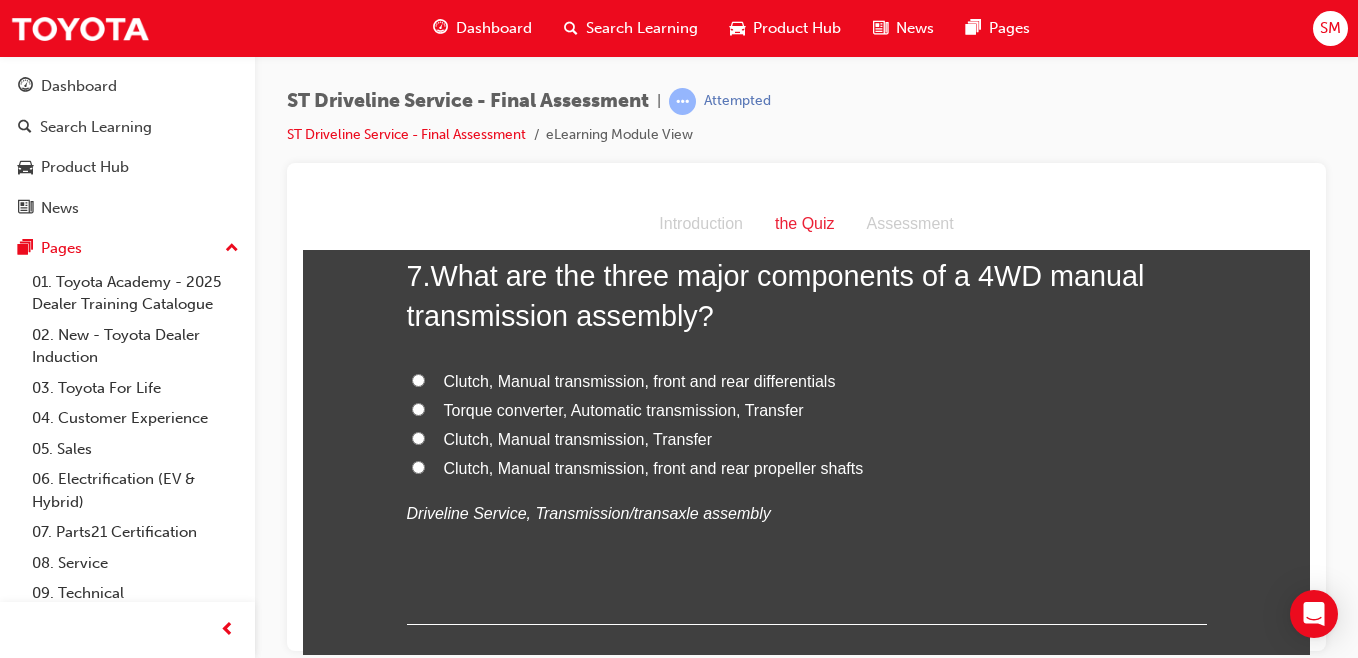click on "Torque converter, Automatic transmission, Transfer" at bounding box center [807, 410] 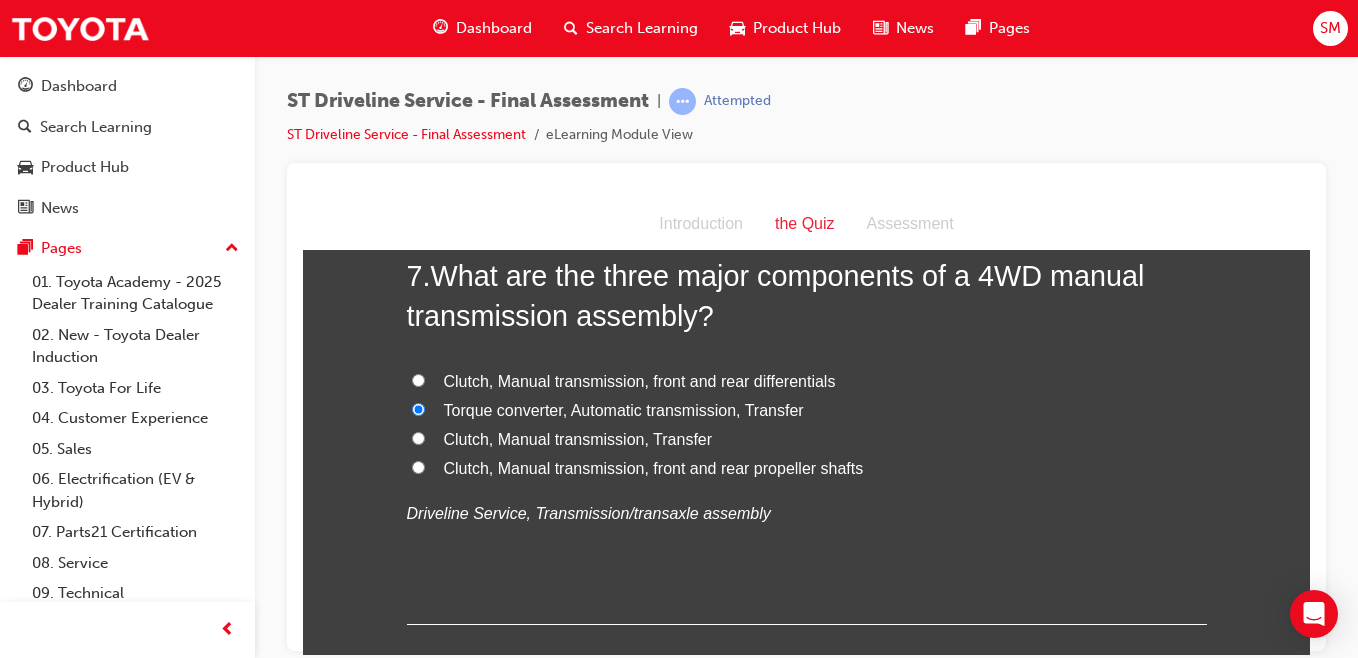 radio on "true" 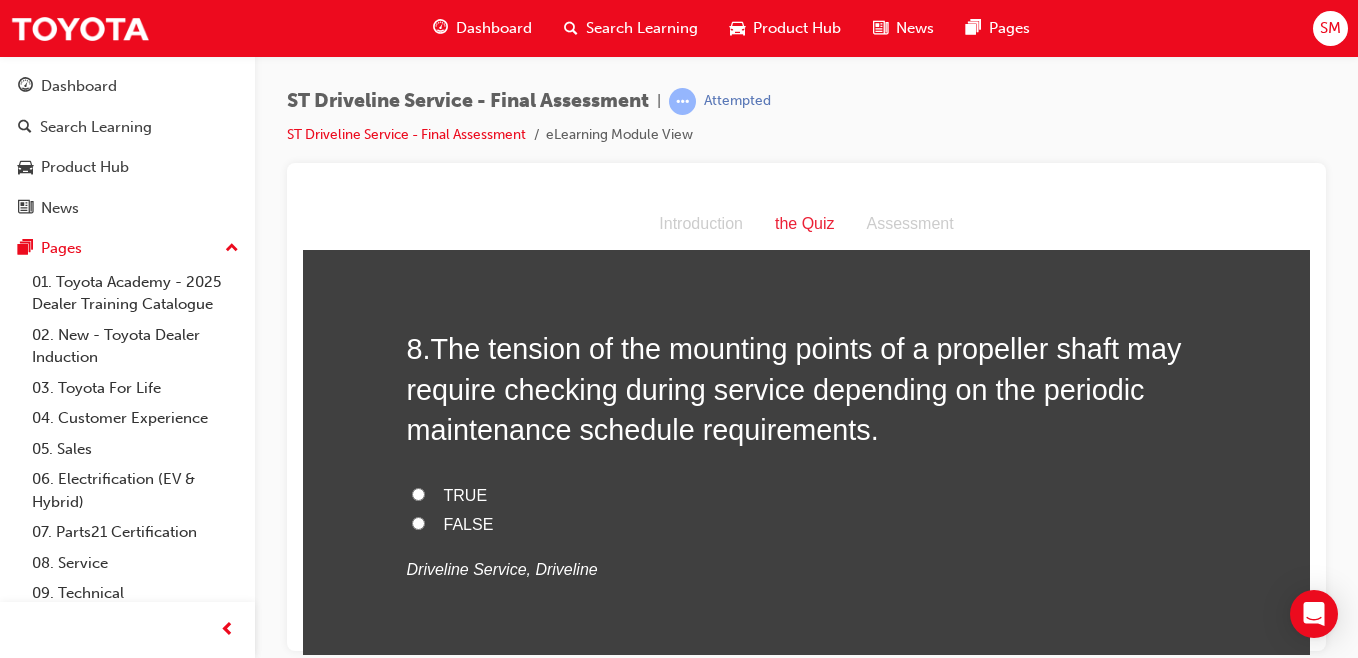 scroll, scrollTop: 3176, scrollLeft: 0, axis: vertical 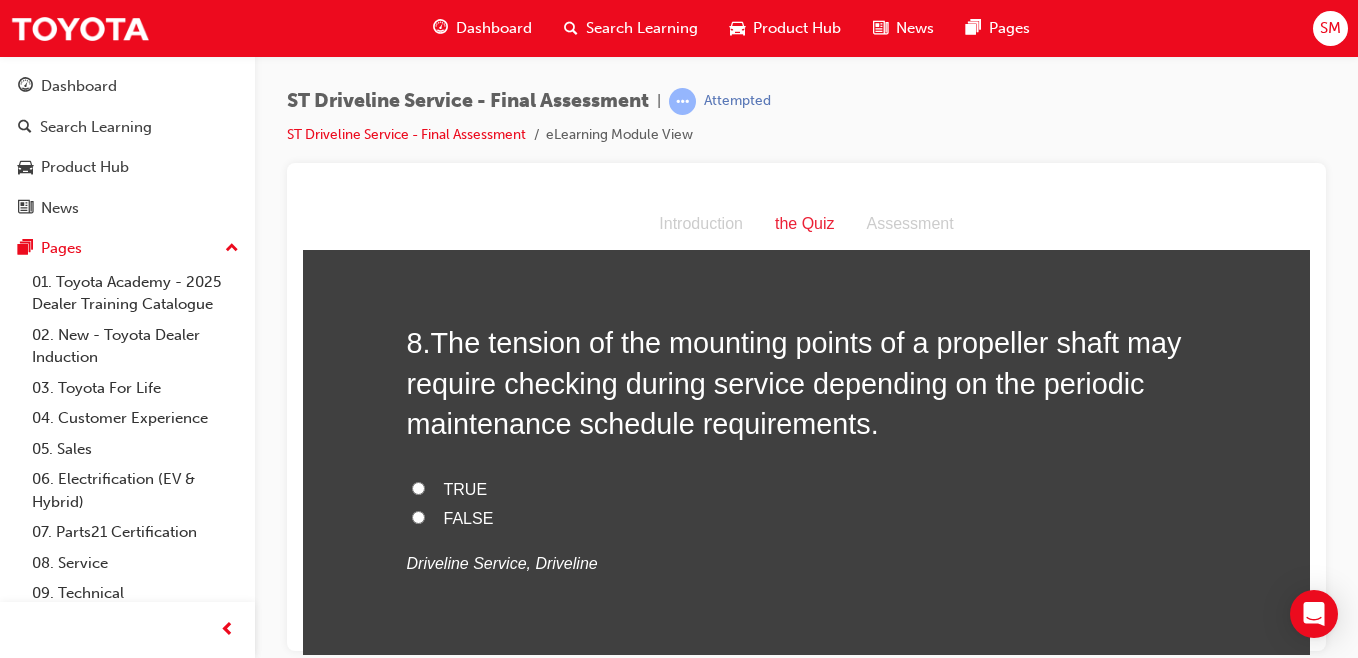 click on "TRUE" at bounding box center (418, 487) 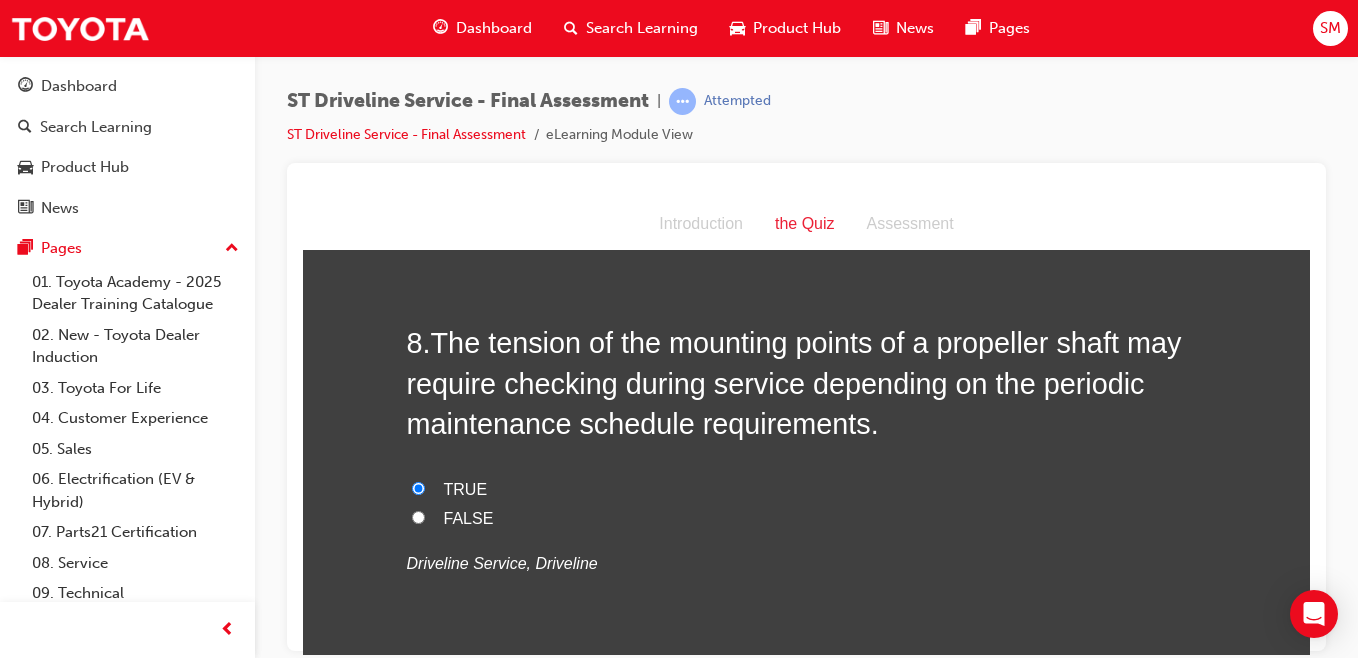 radio on "true" 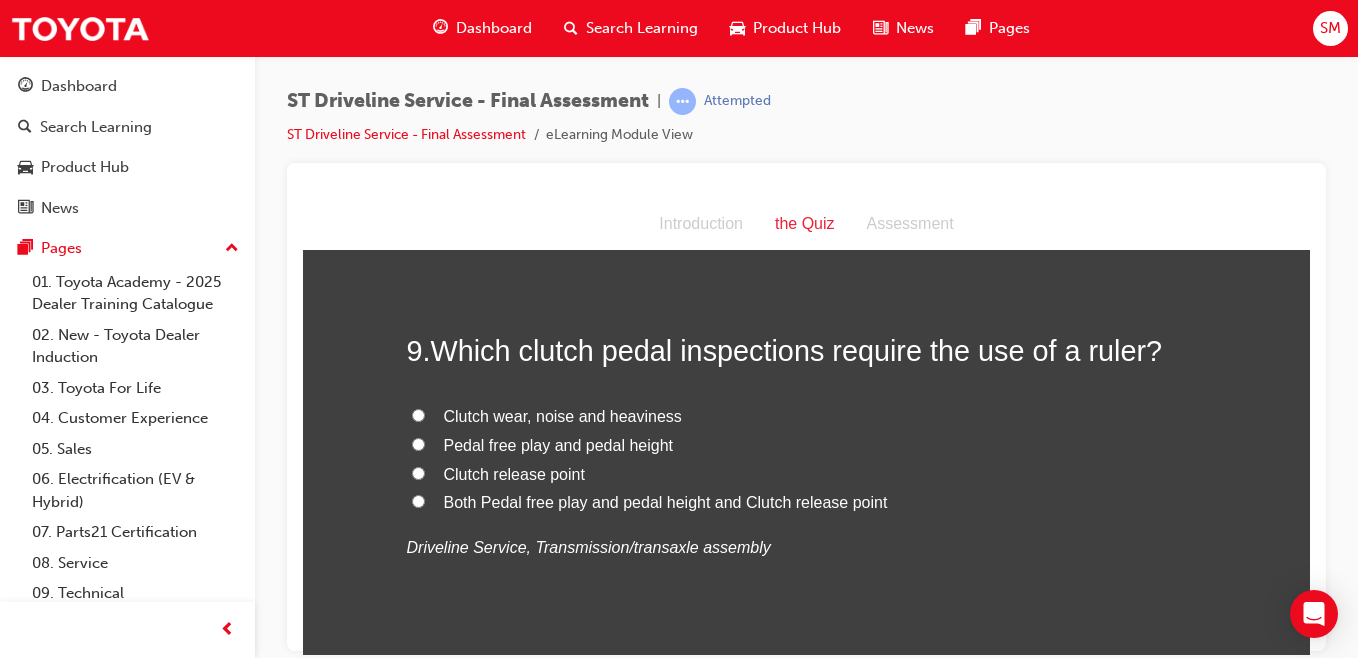 scroll, scrollTop: 3622, scrollLeft: 0, axis: vertical 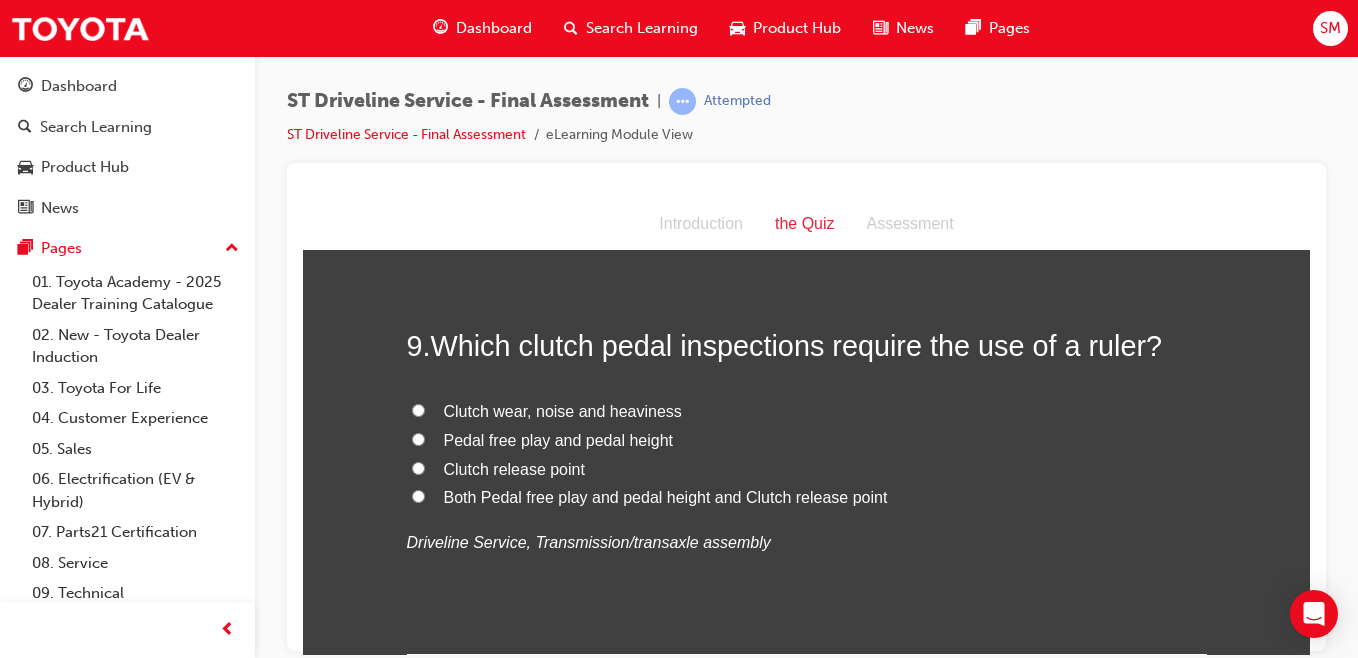click on "Both Pedal free play and pedal height and Clutch release point" at bounding box center (418, 495) 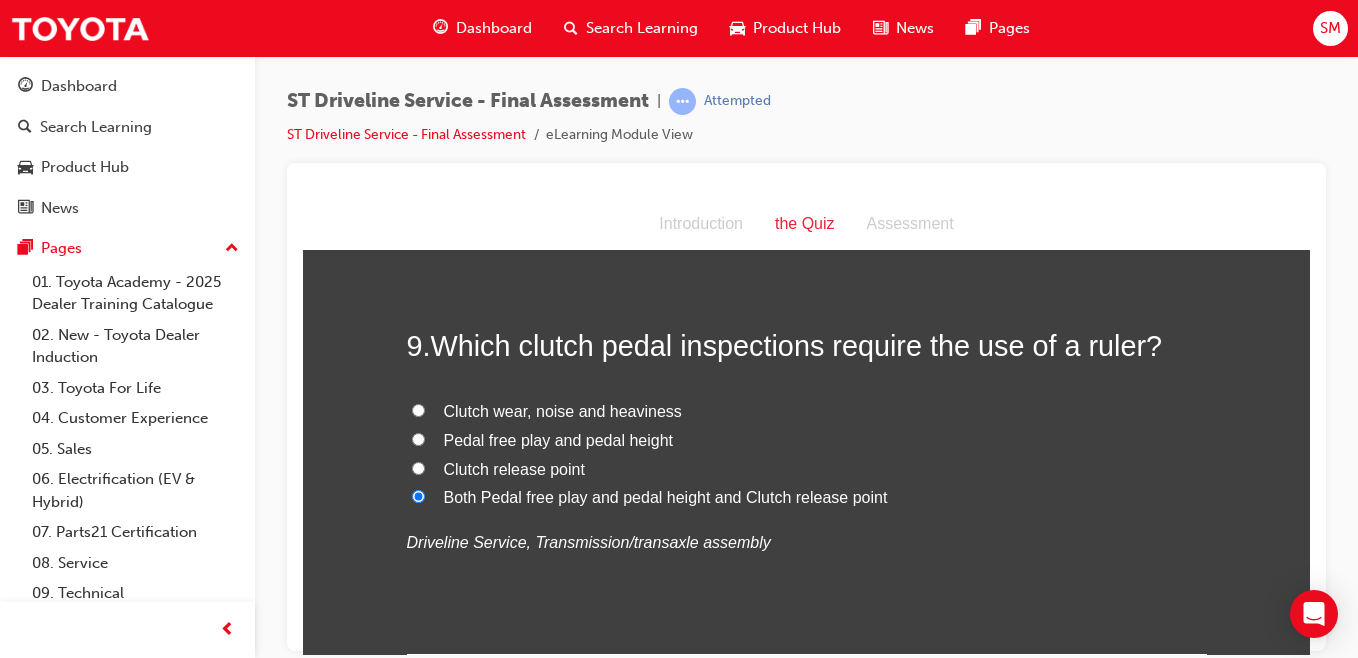radio on "true" 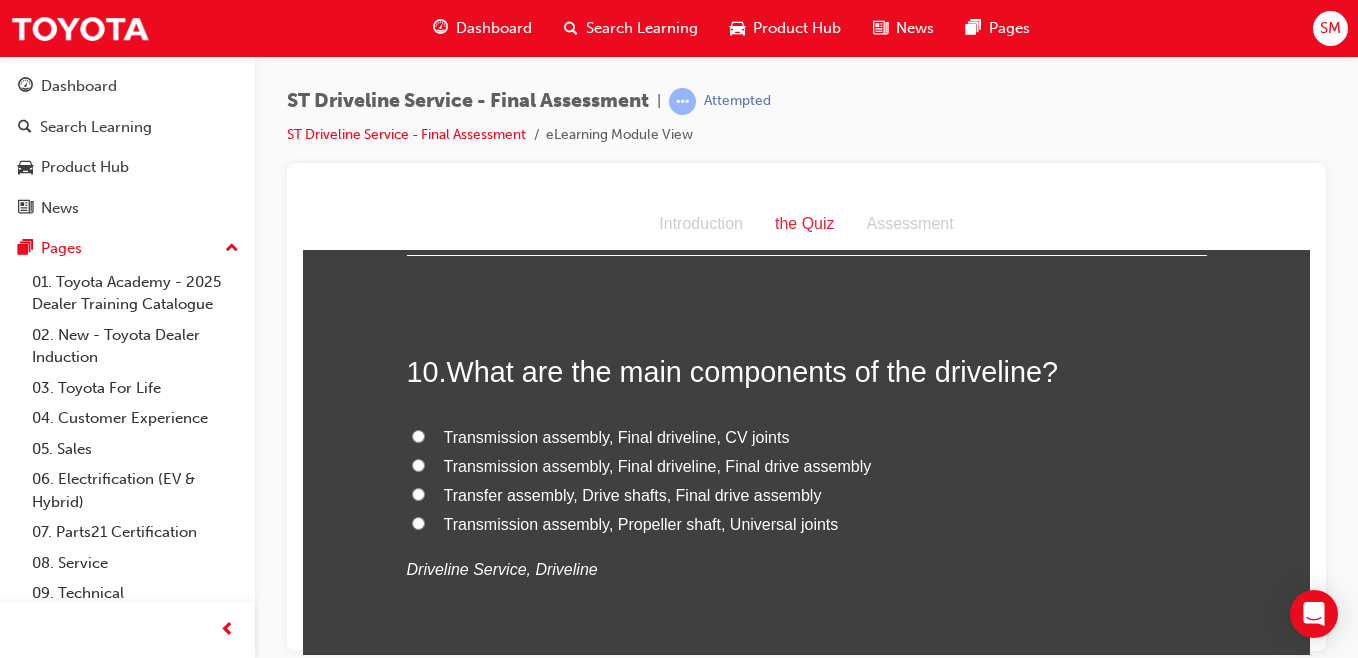 scroll, scrollTop: 4030, scrollLeft: 0, axis: vertical 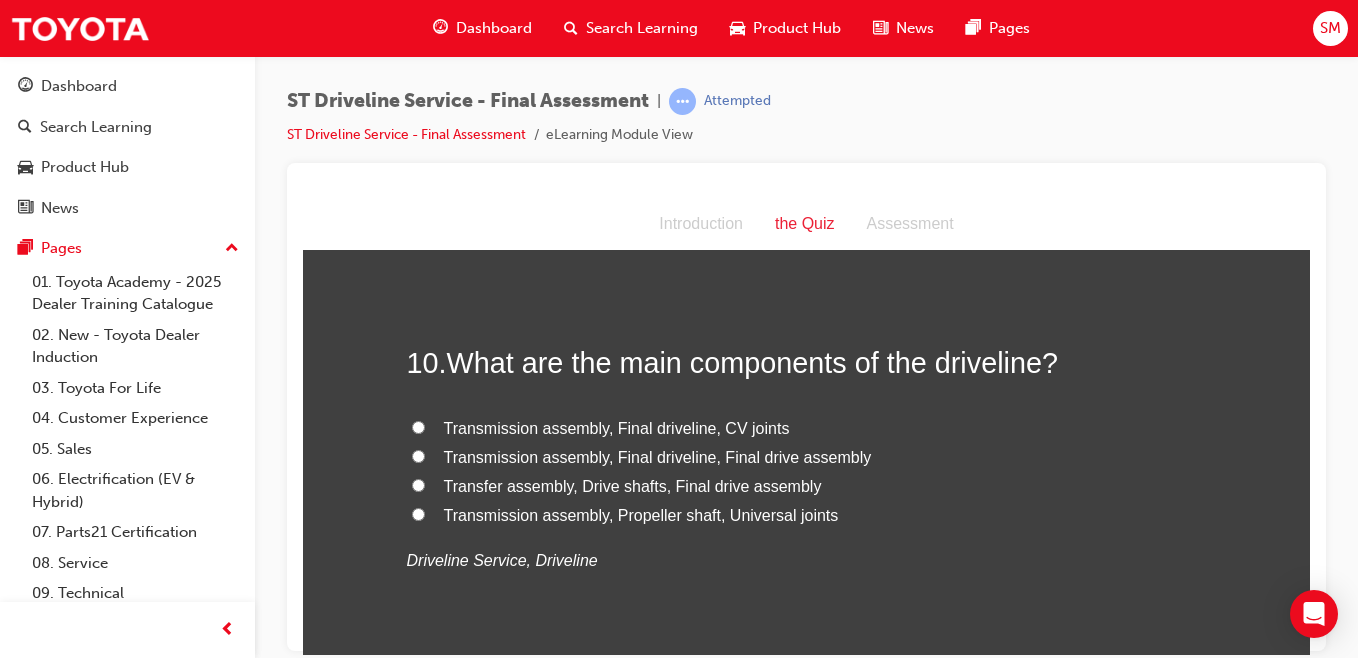 click on "Driveline Service, Driveline" at bounding box center (807, 560) 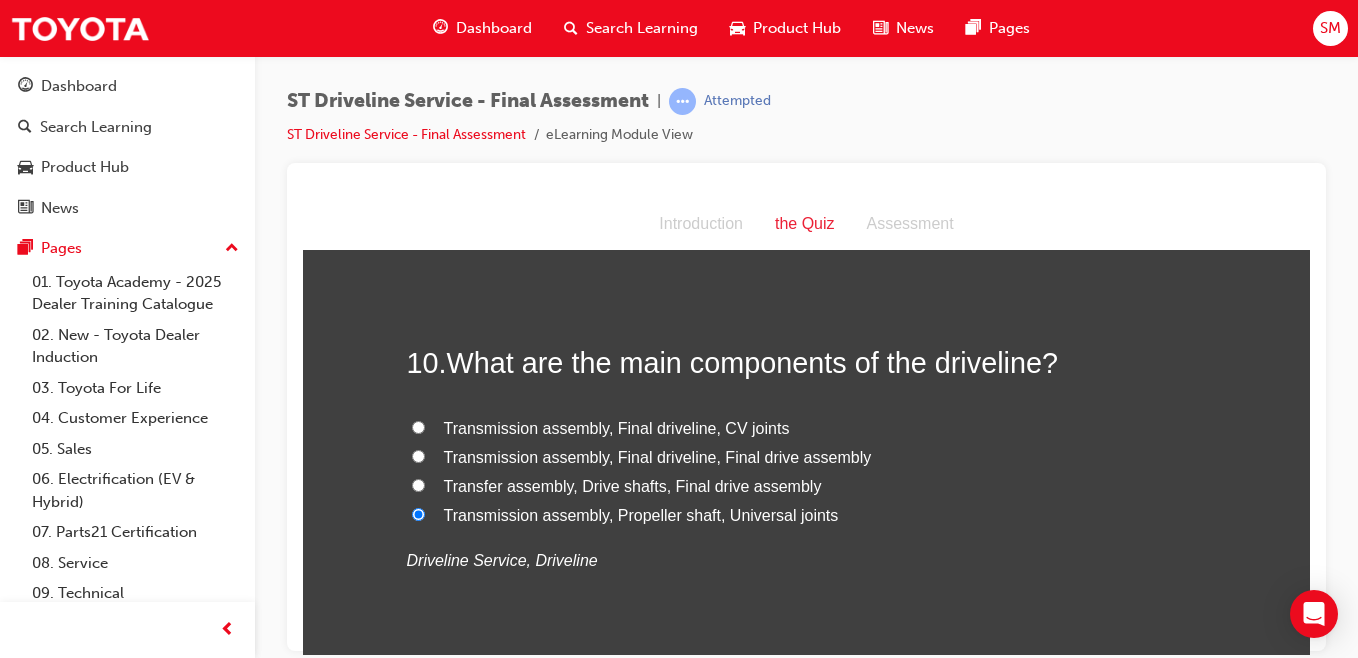 radio on "true" 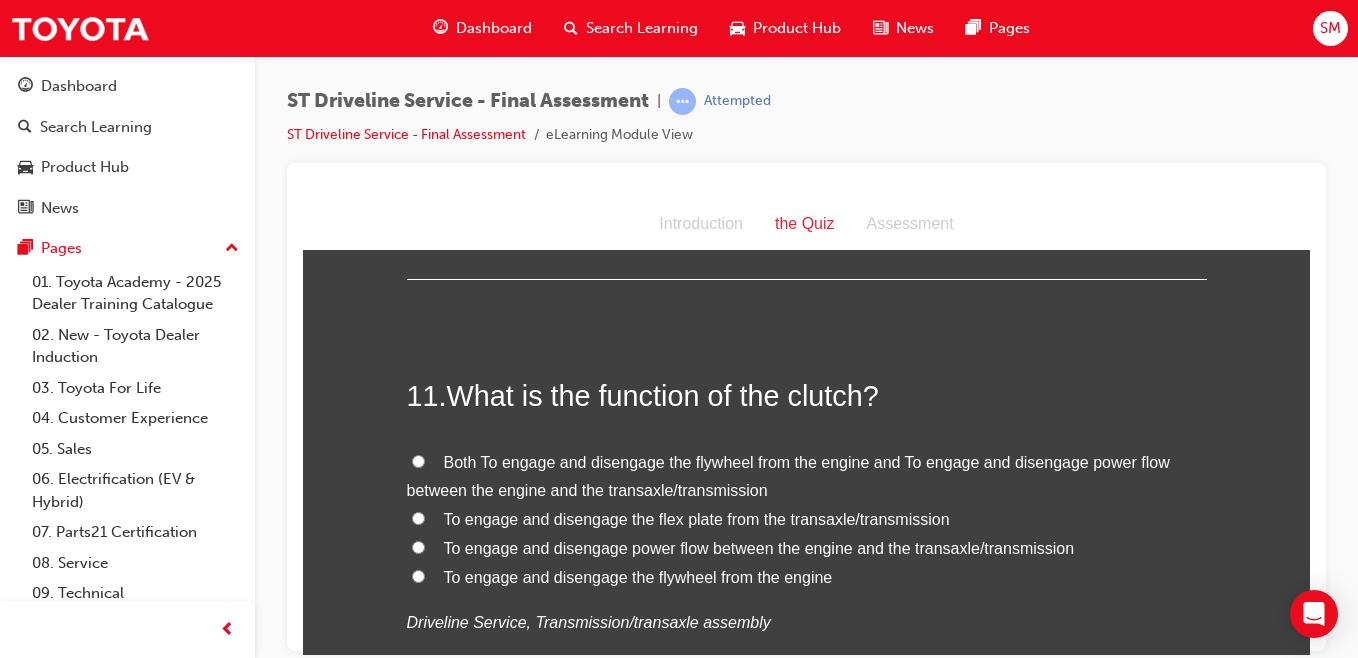 scroll, scrollTop: 4424, scrollLeft: 0, axis: vertical 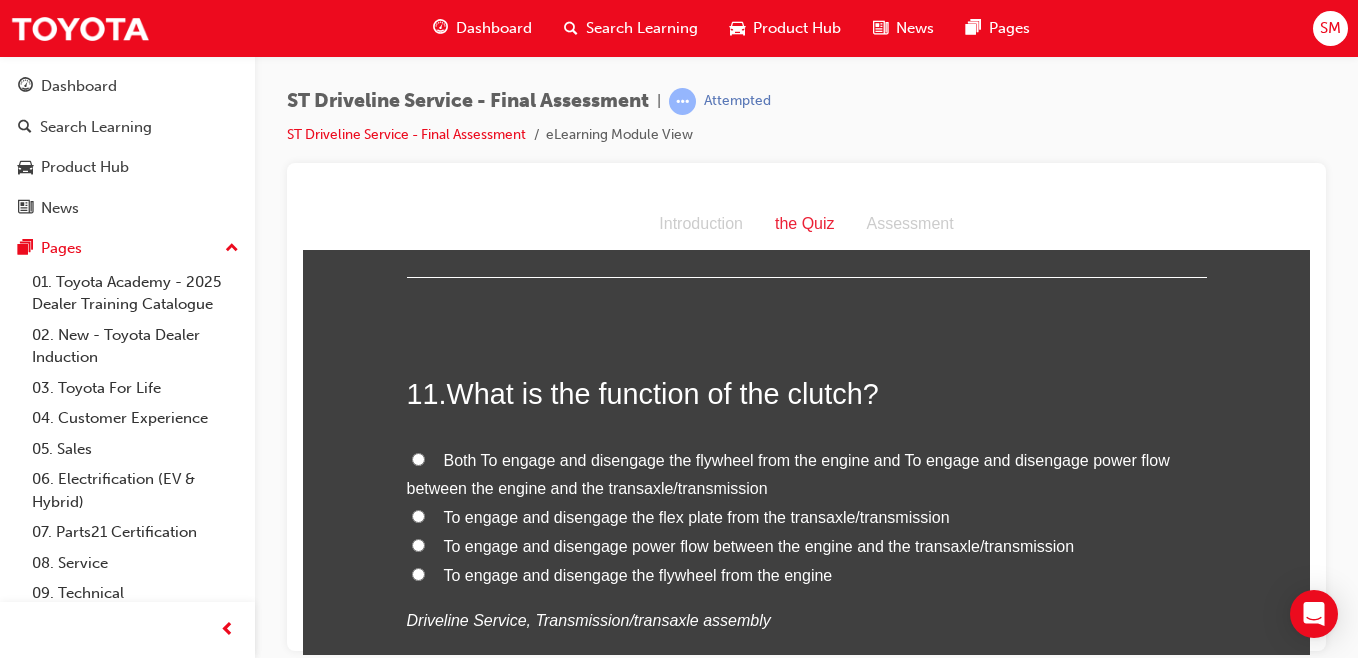 click on "Both To engage and disengage the flywheel from the engine and To engage and disengage power flow between the engine and the transaxle/transmission" at bounding box center (418, 458) 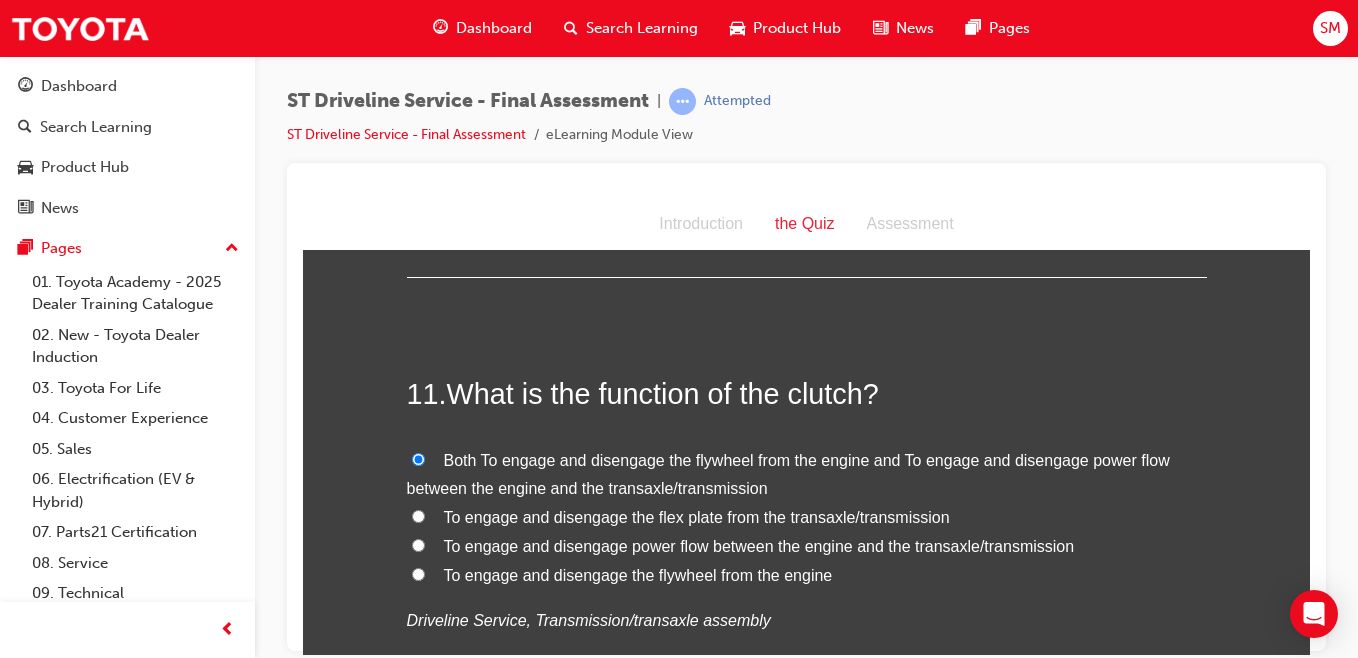 radio on "true" 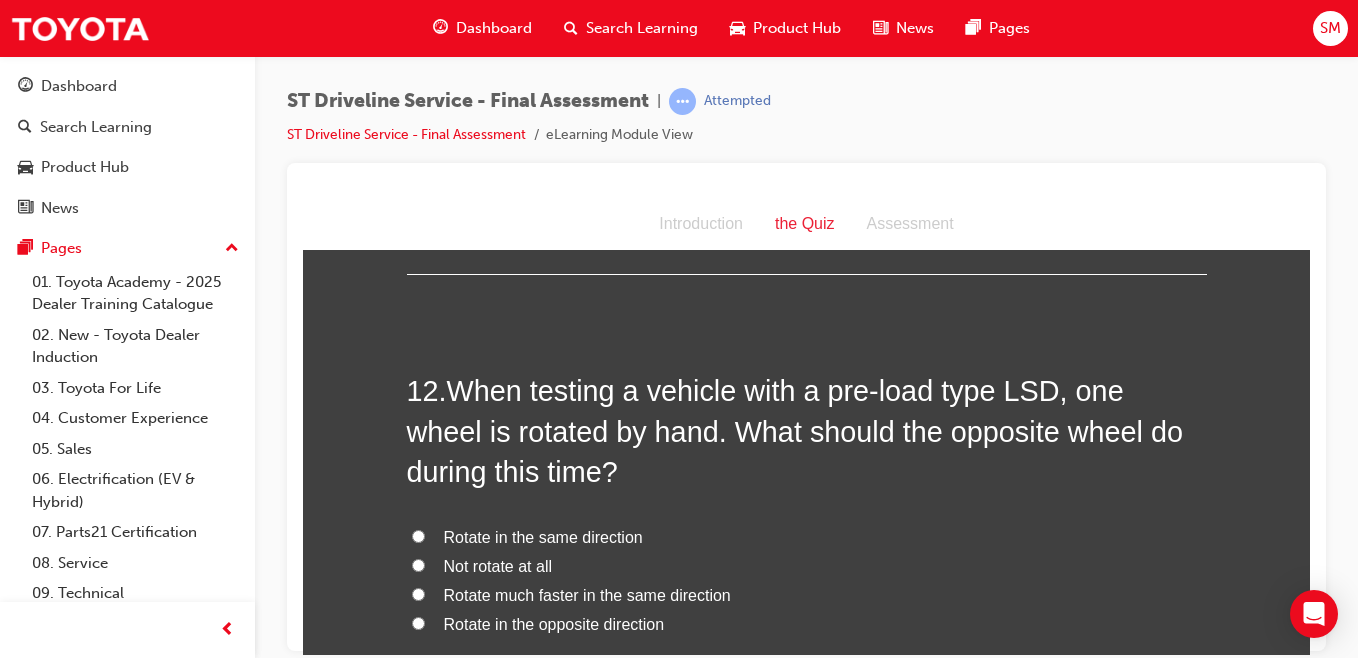 scroll, scrollTop: 4885, scrollLeft: 0, axis: vertical 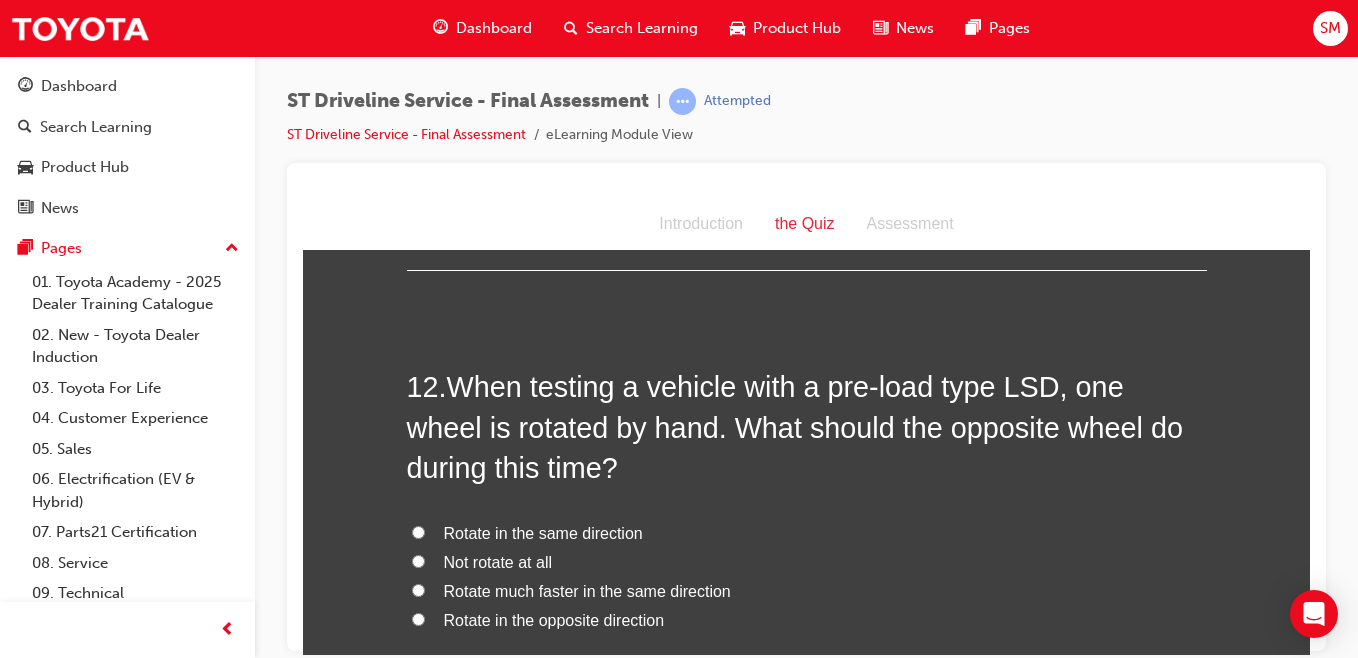 click on "Rotate in the opposite direction" at bounding box center (807, 620) 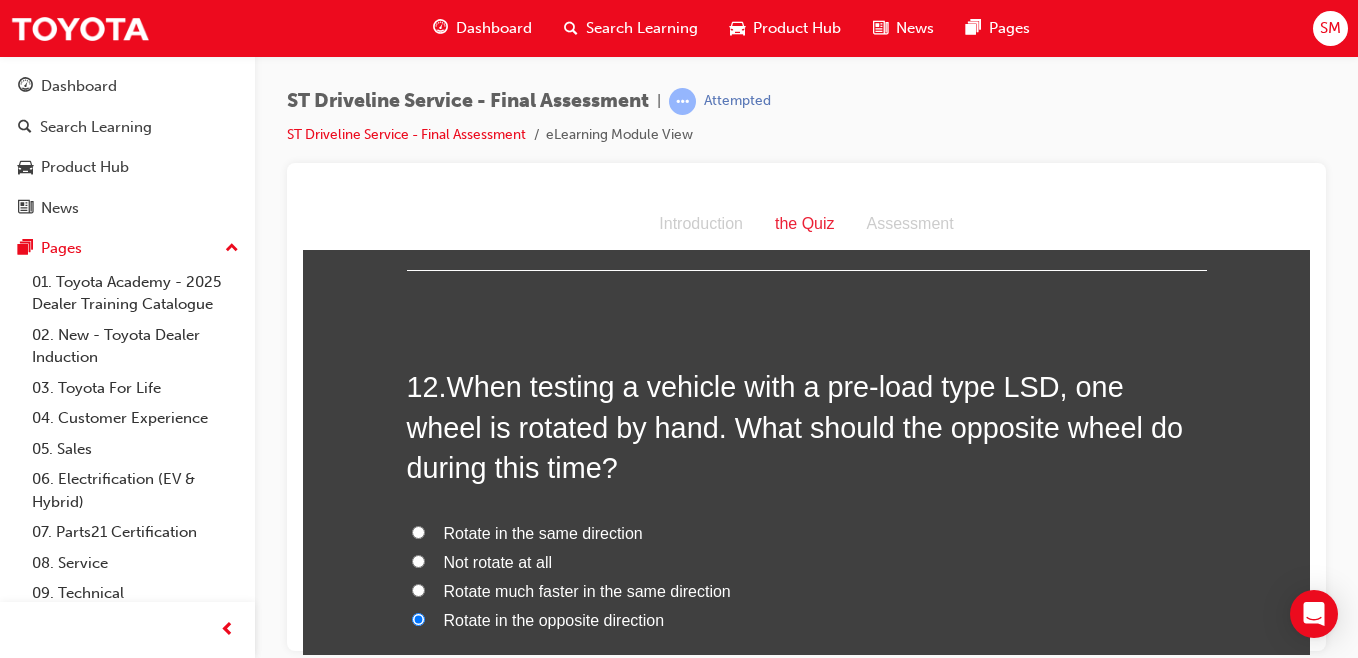 radio on "true" 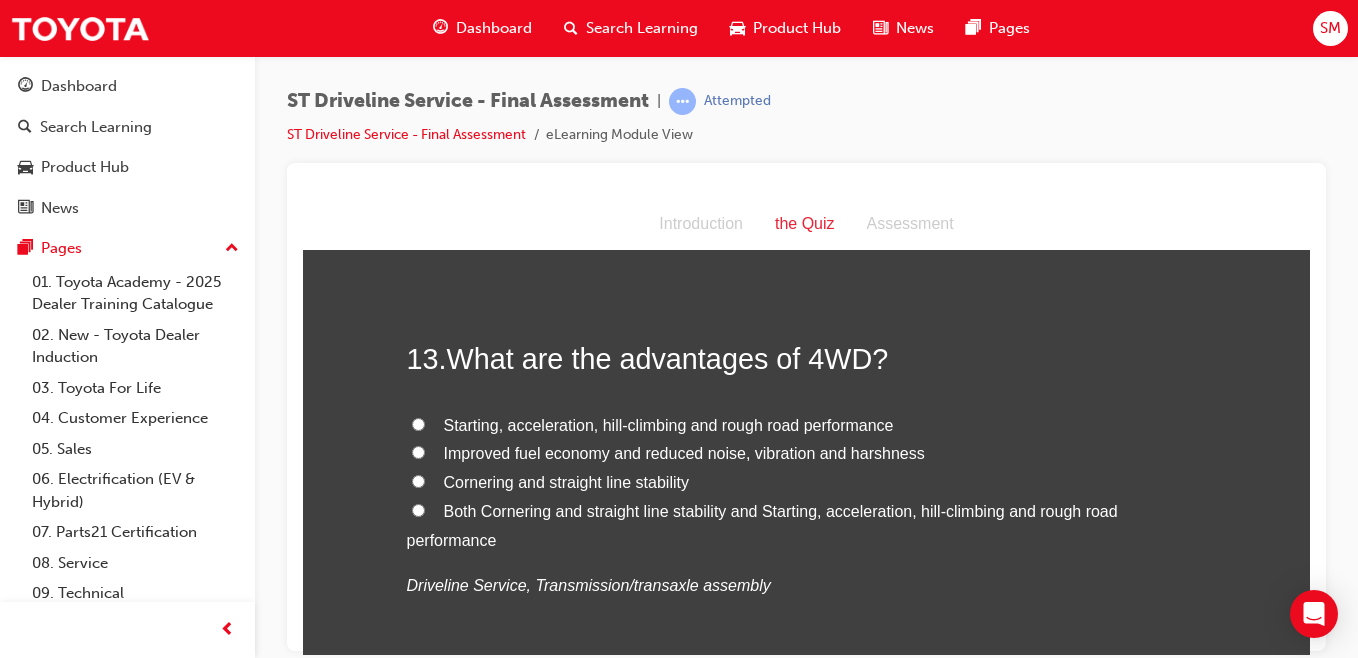 scroll, scrollTop: 5421, scrollLeft: 0, axis: vertical 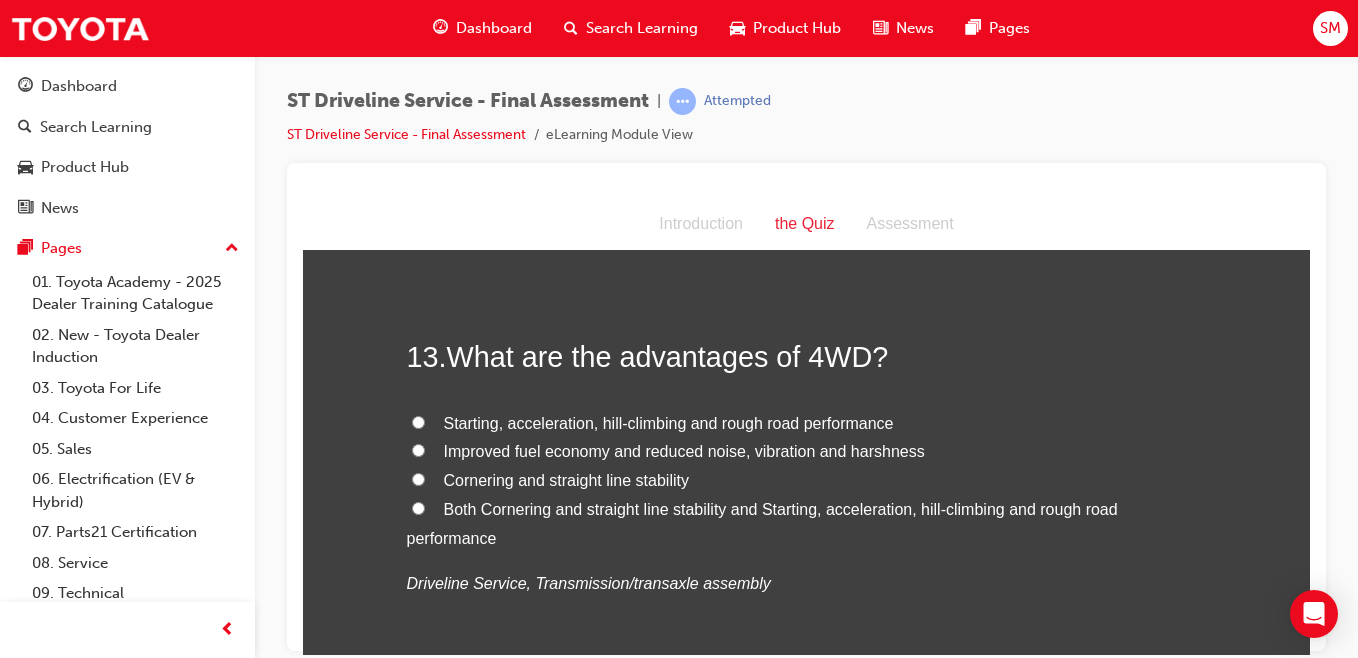 click on "Both Cornering and straight line stability and Starting, acceleration, hill-climbing and rough road performance" at bounding box center [418, 507] 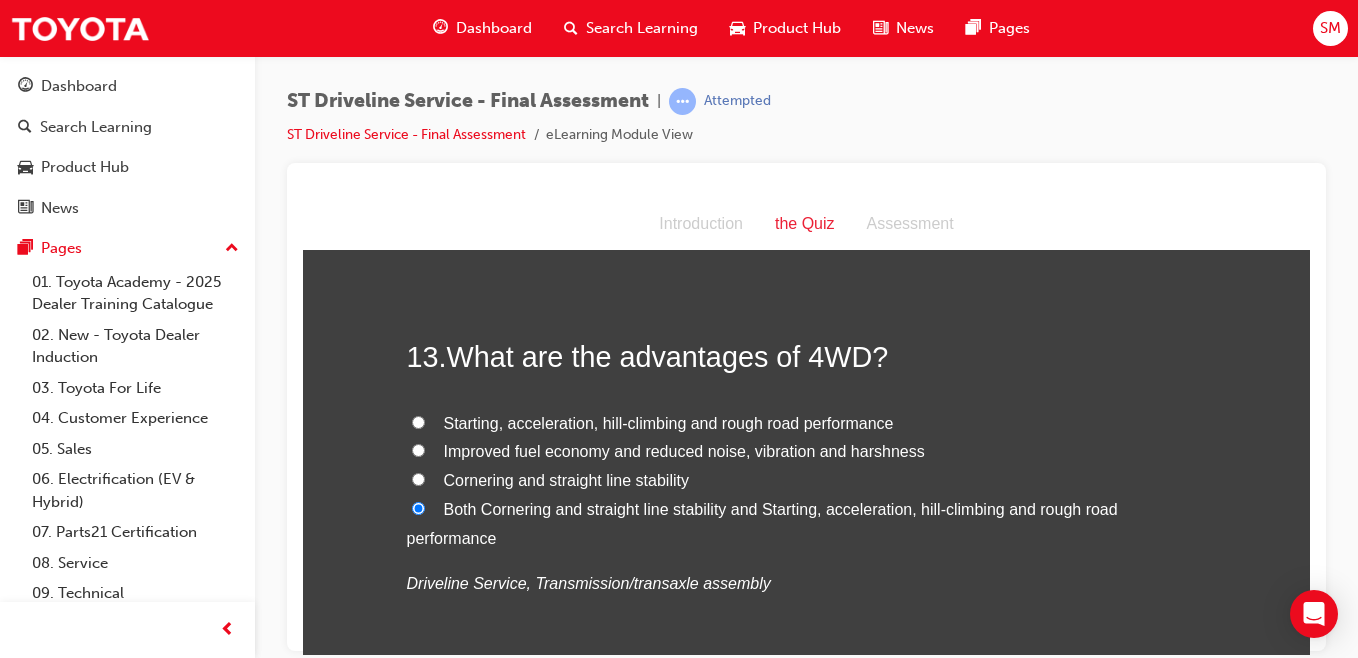 radio on "true" 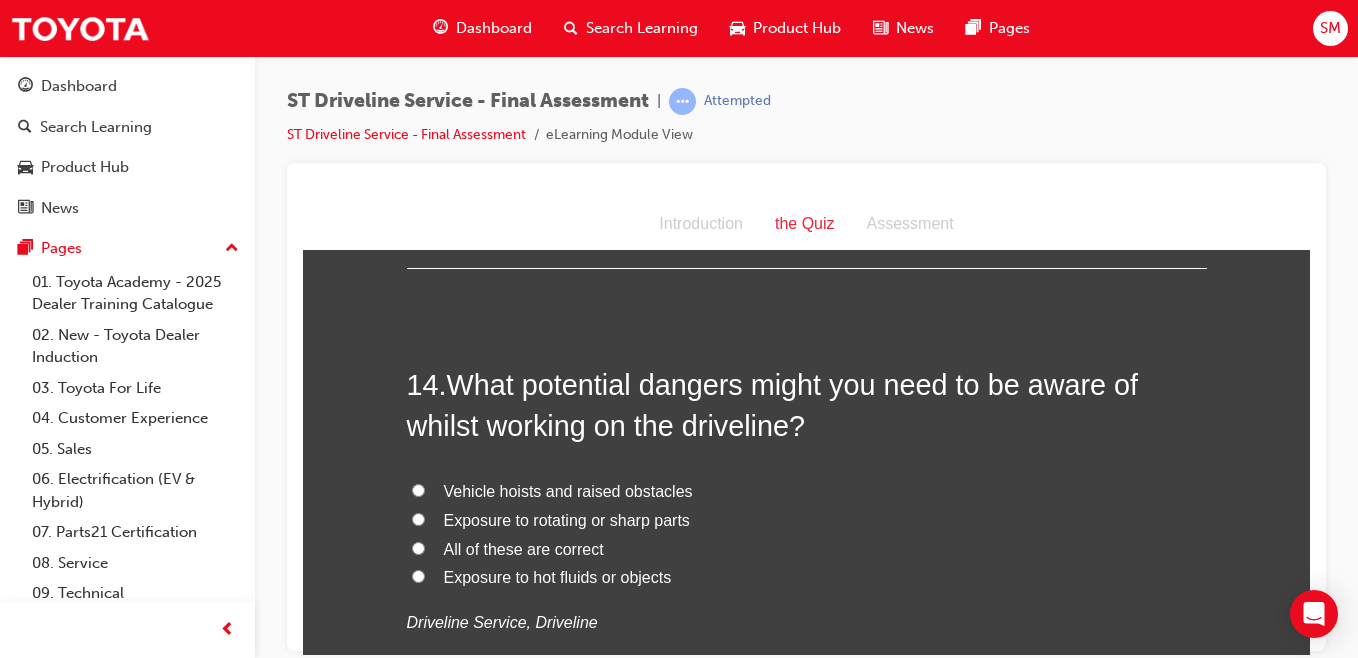 scroll, scrollTop: 5851, scrollLeft: 0, axis: vertical 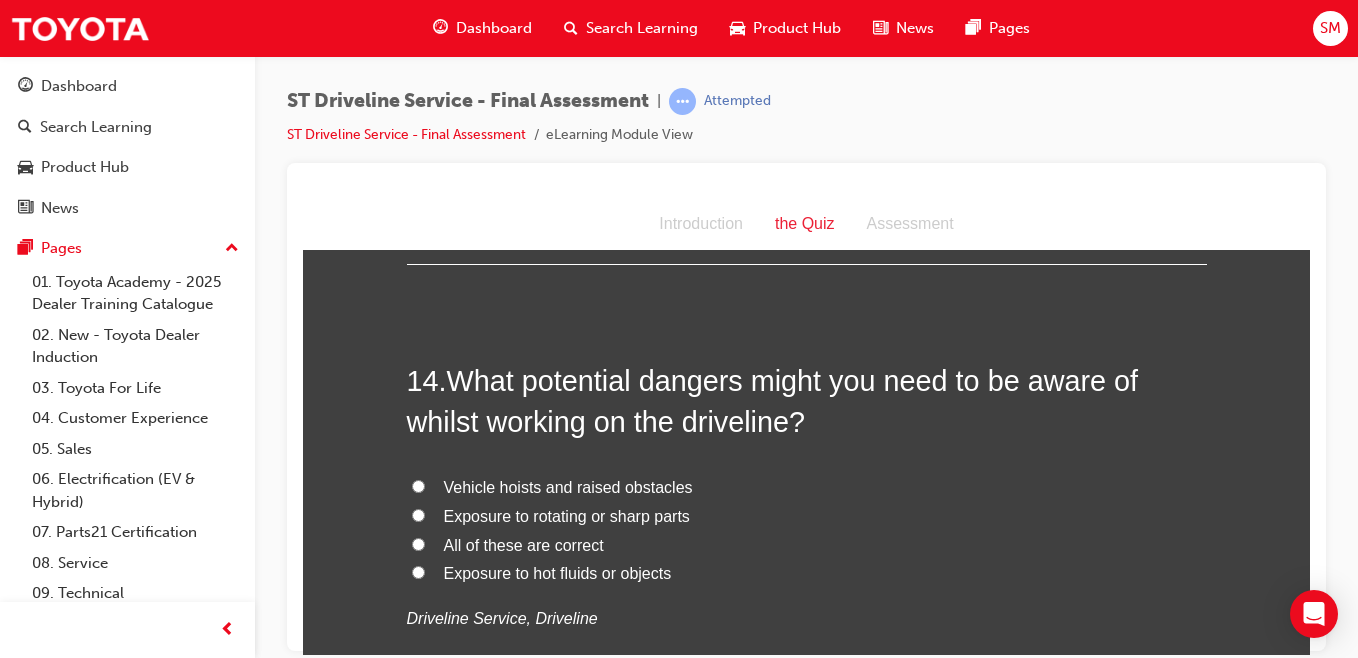 click on "All of these are correct" at bounding box center [418, 543] 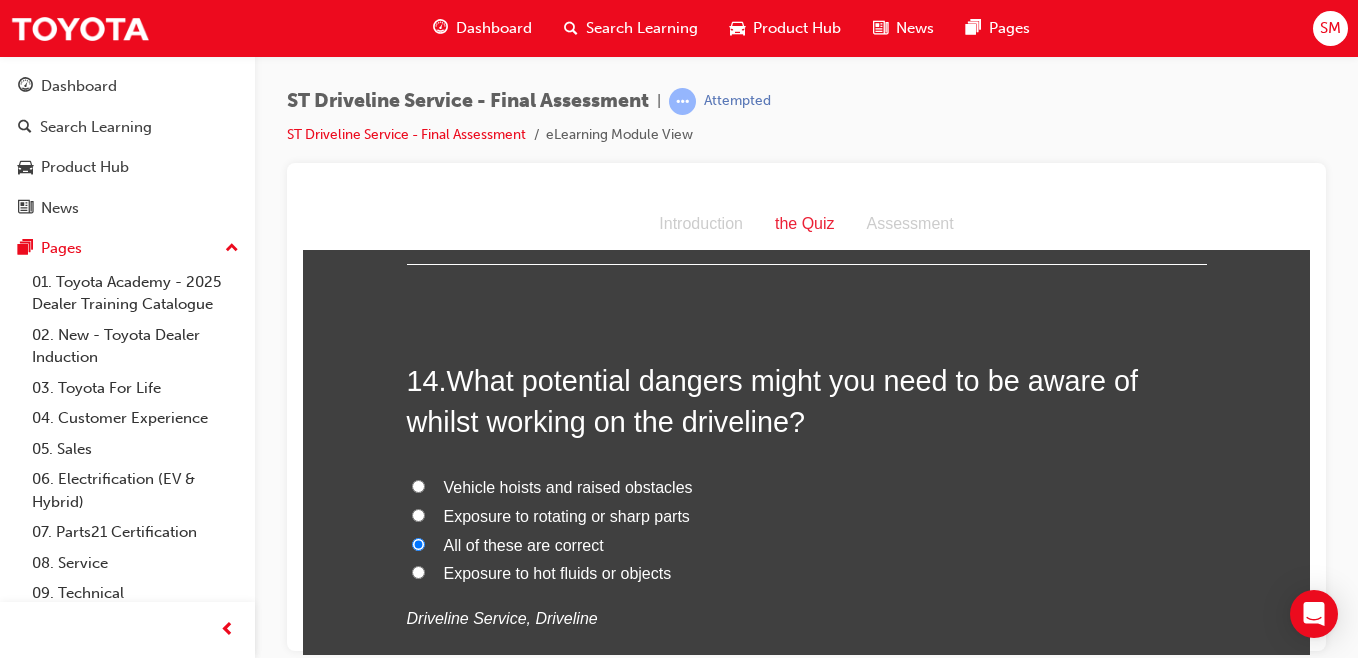 radio on "true" 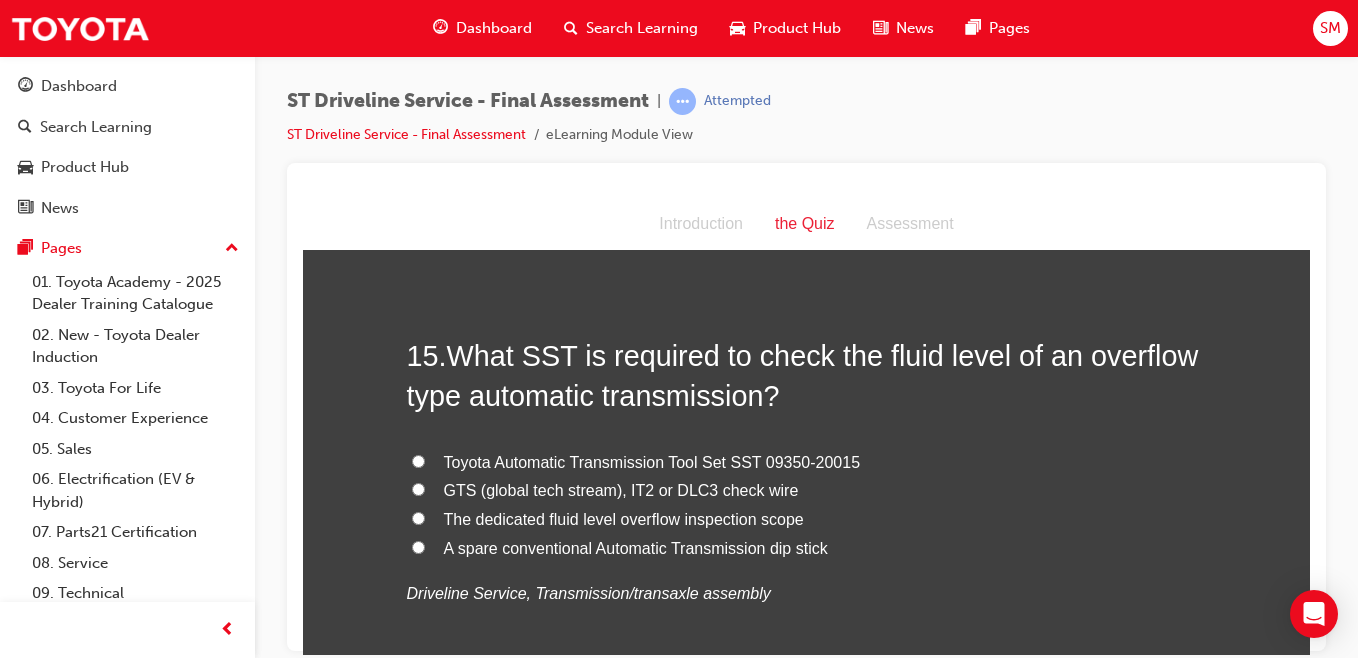 scroll, scrollTop: 6356, scrollLeft: 0, axis: vertical 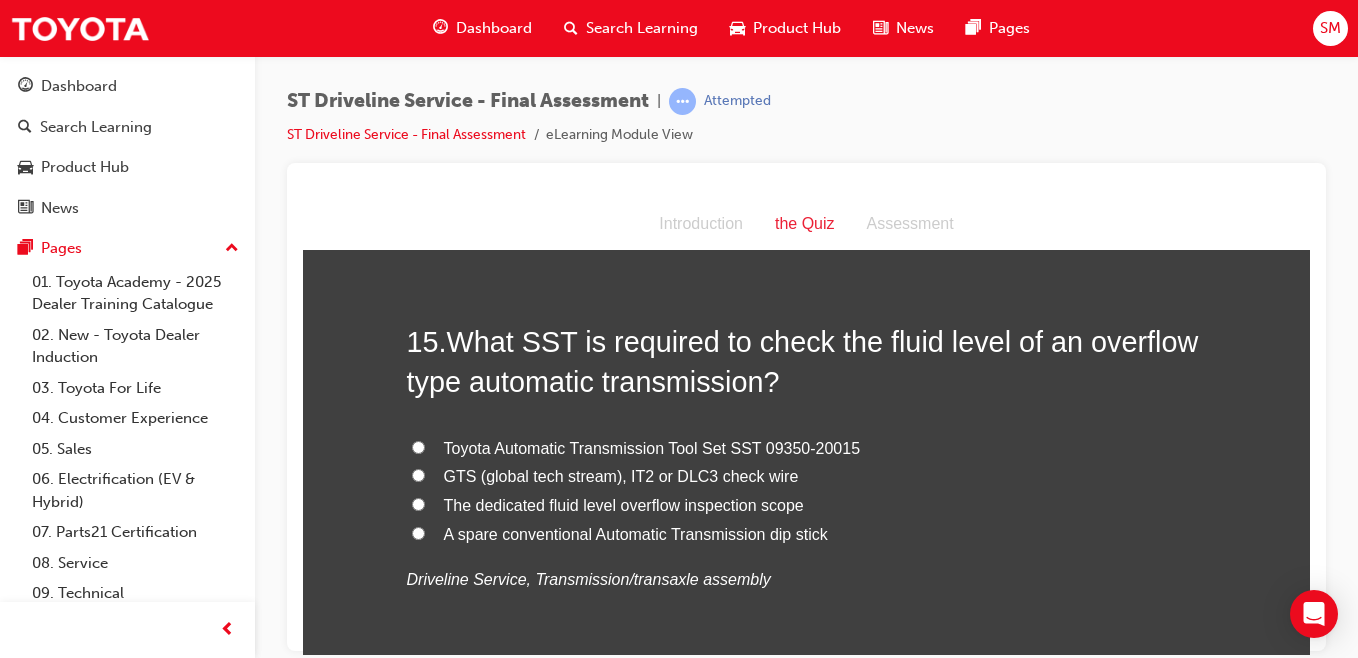 click on "GTS (global tech stream), IT2 or DLC3 check wire" at bounding box center (418, 474) 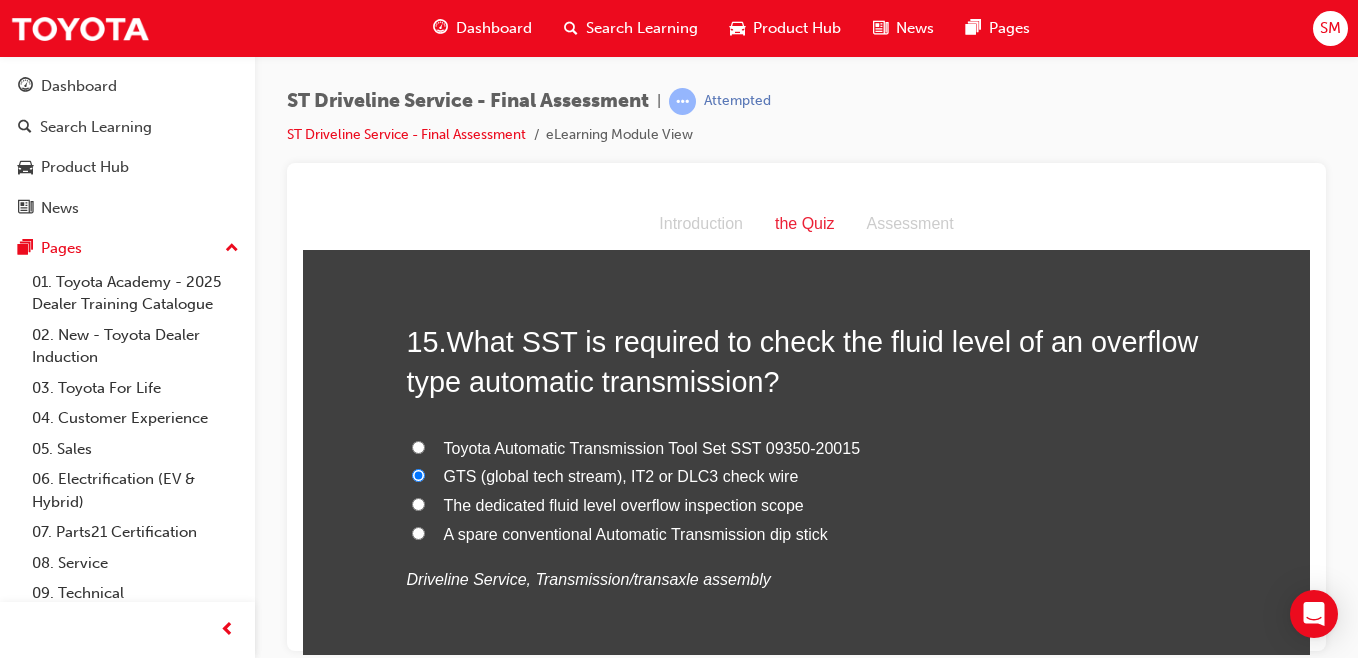radio on "true" 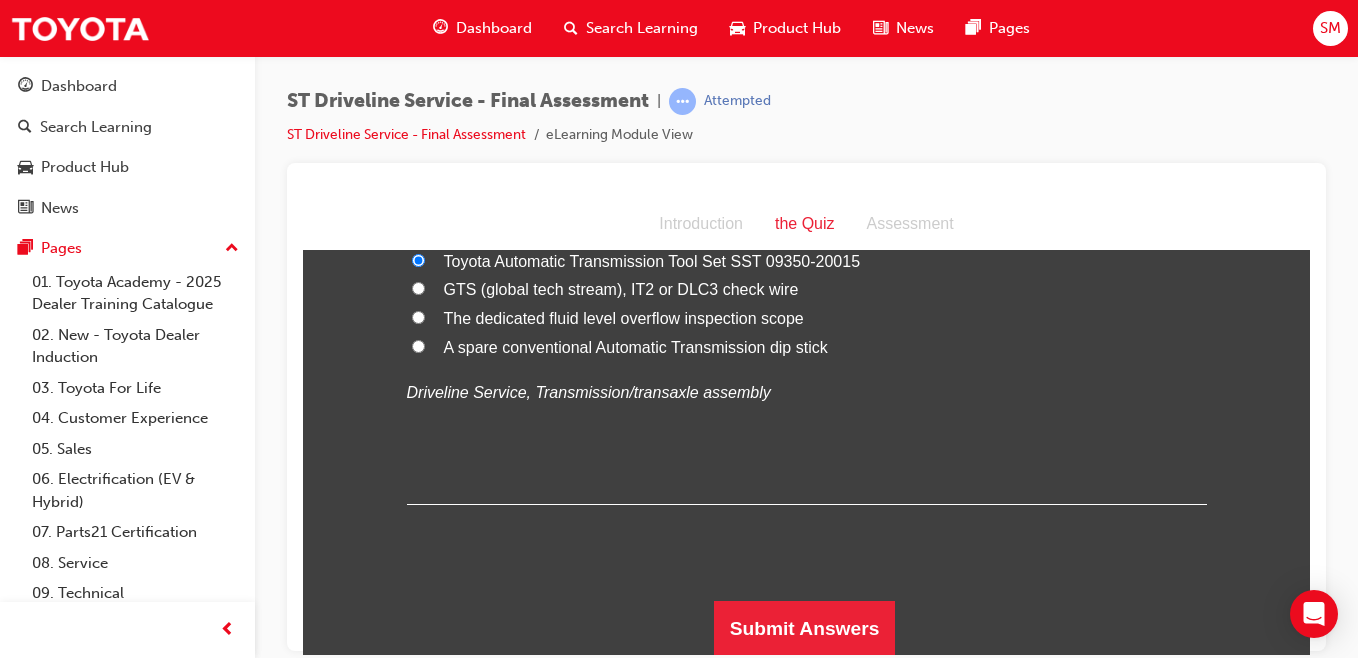 scroll, scrollTop: 6544, scrollLeft: 0, axis: vertical 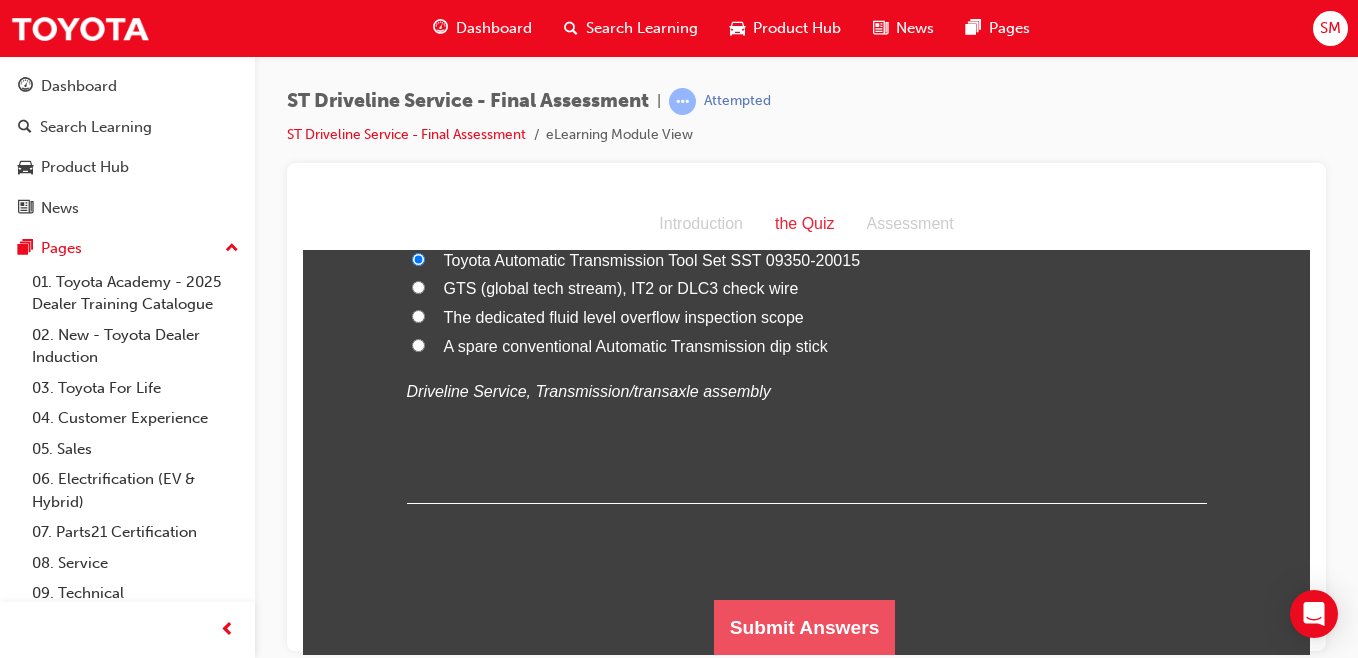 click on "Submit Answers" at bounding box center (805, 627) 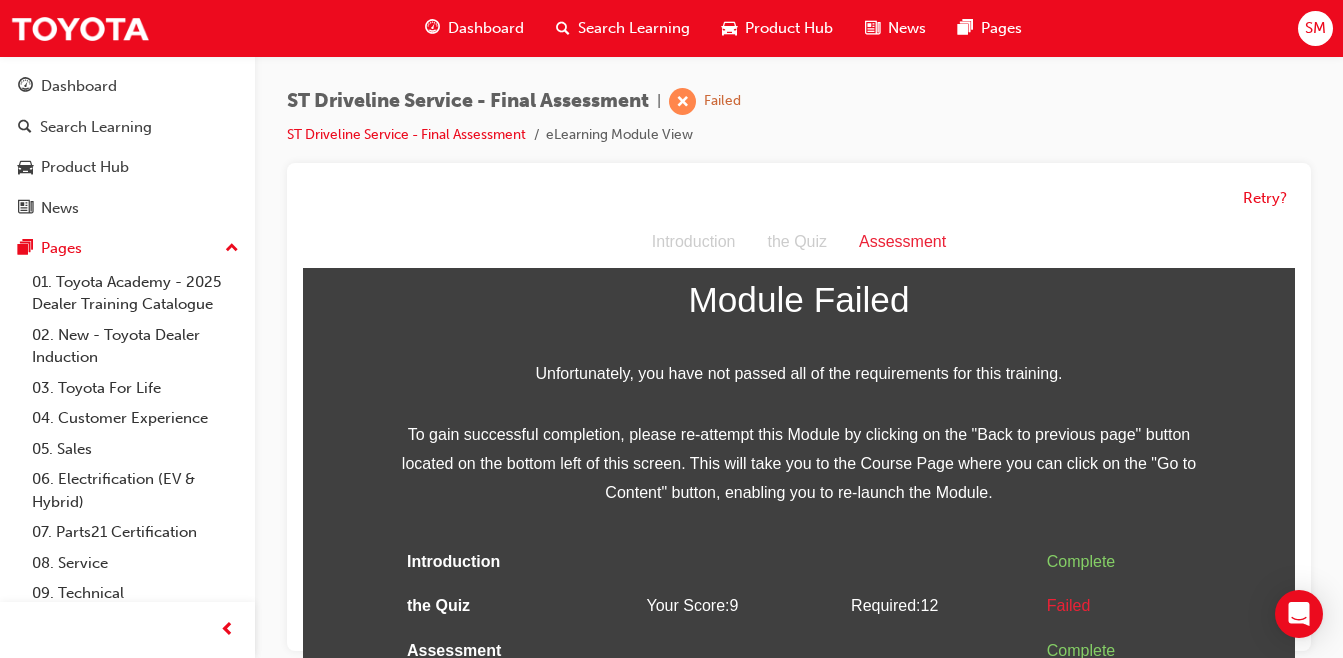 scroll, scrollTop: 15, scrollLeft: 0, axis: vertical 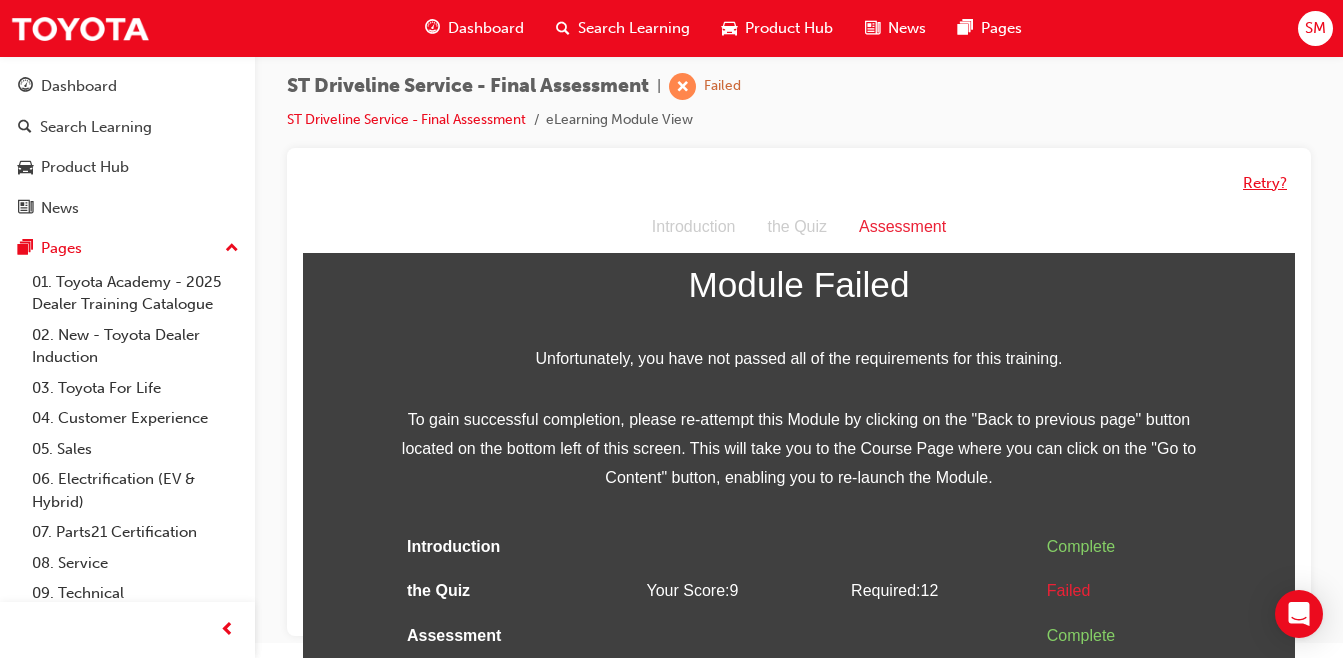 click on "Retry?" at bounding box center (1265, 183) 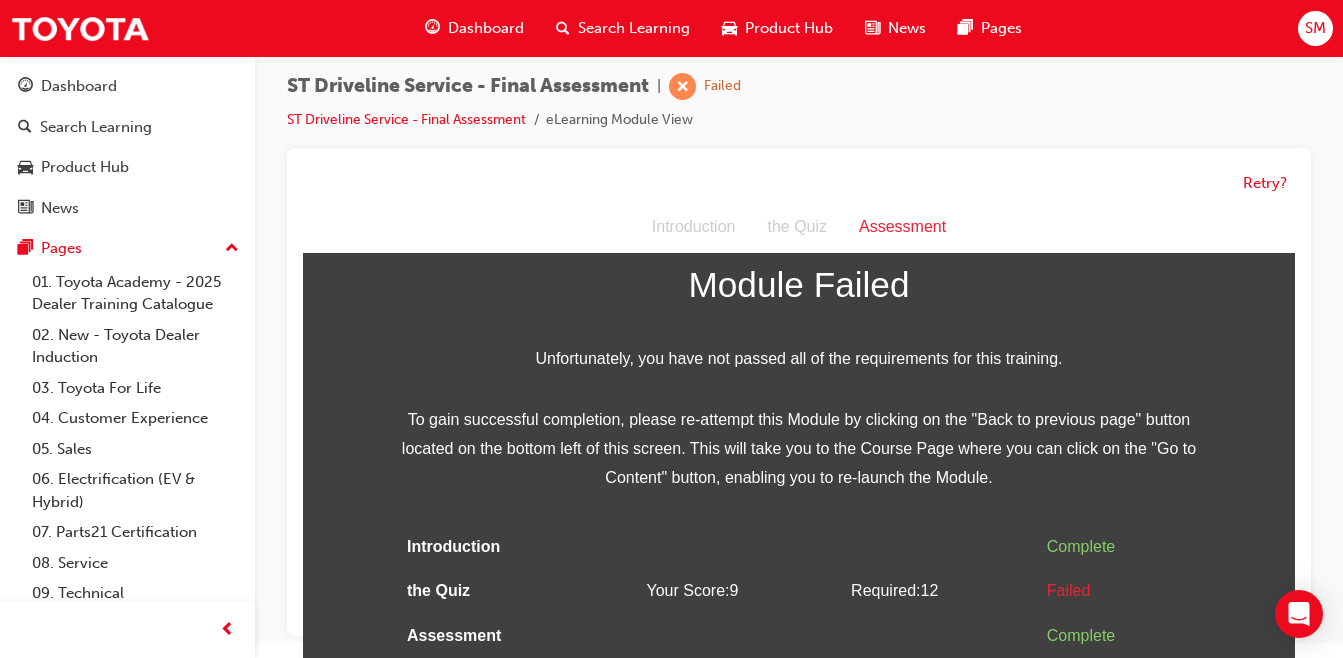 scroll, scrollTop: 0, scrollLeft: 0, axis: both 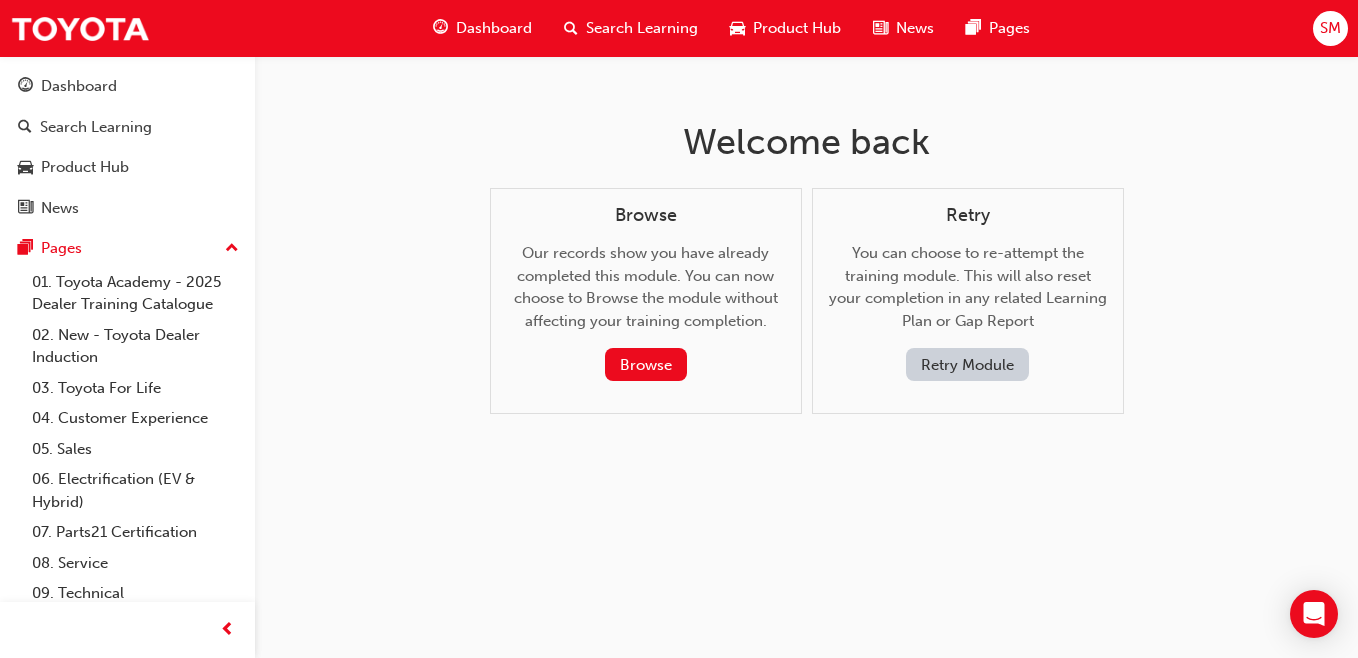 click on "Retry Module" at bounding box center [967, 364] 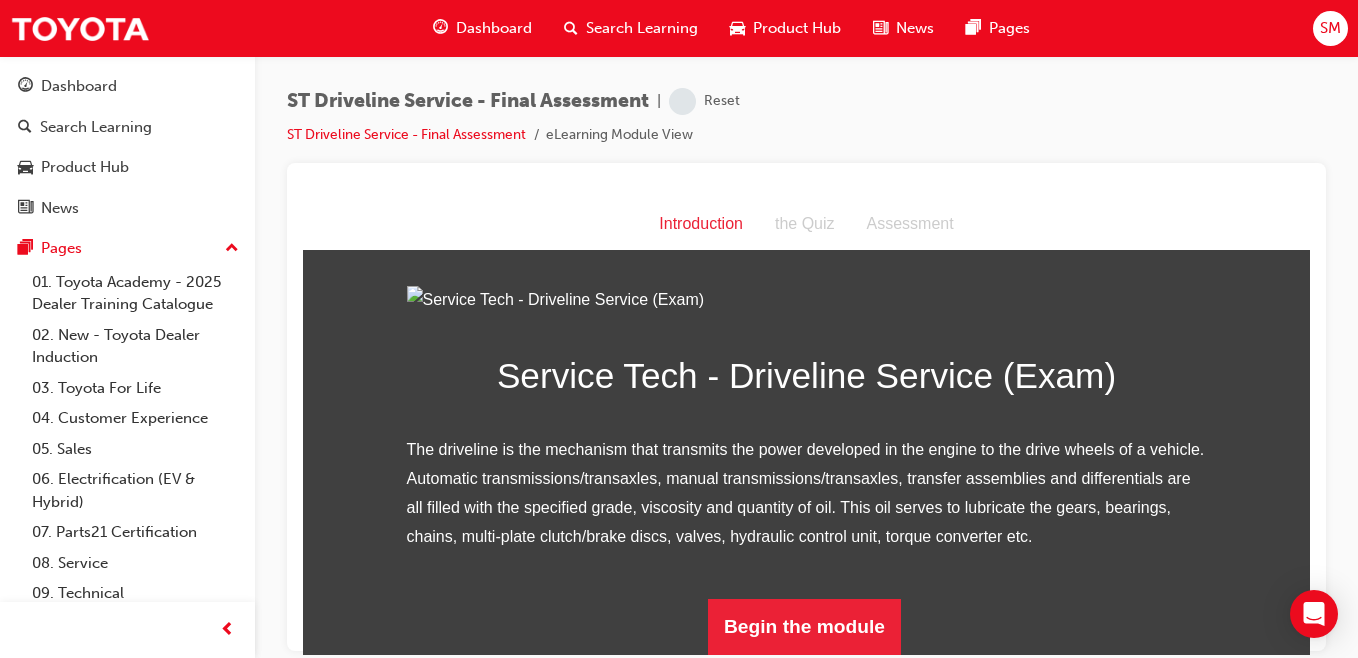 scroll, scrollTop: 240, scrollLeft: 0, axis: vertical 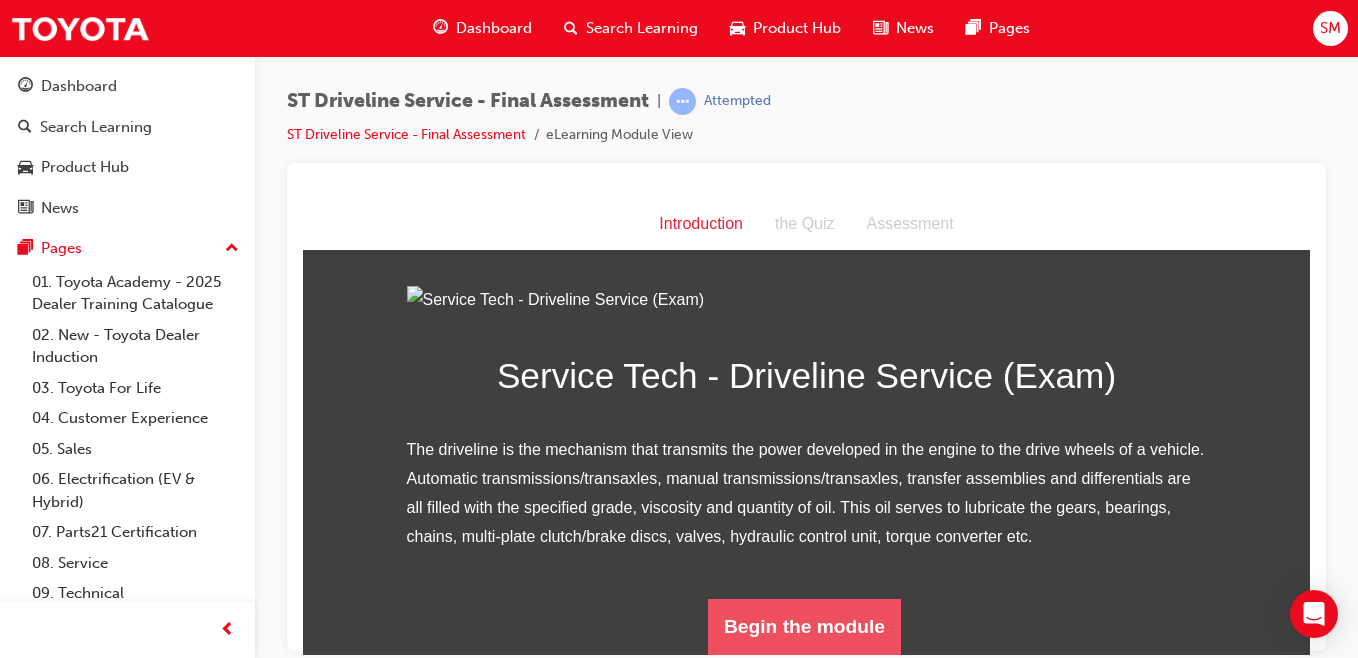 click on "Begin the module" at bounding box center (804, 626) 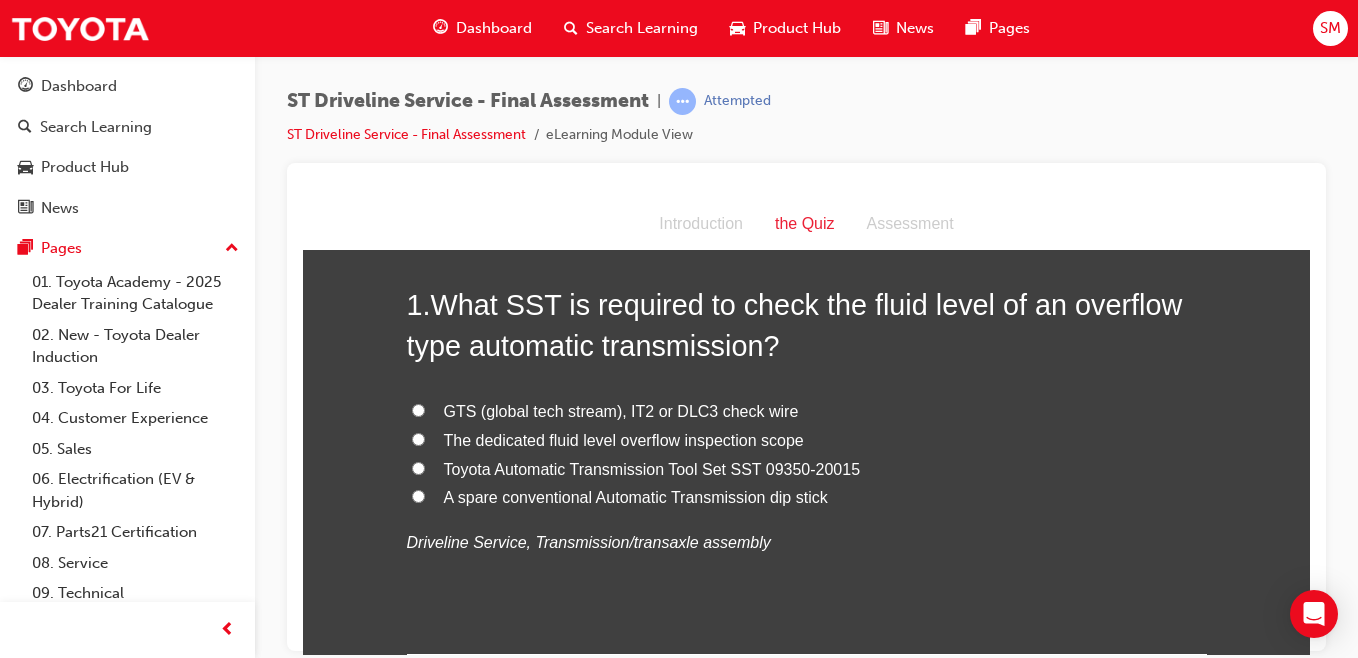 scroll, scrollTop: 96, scrollLeft: 0, axis: vertical 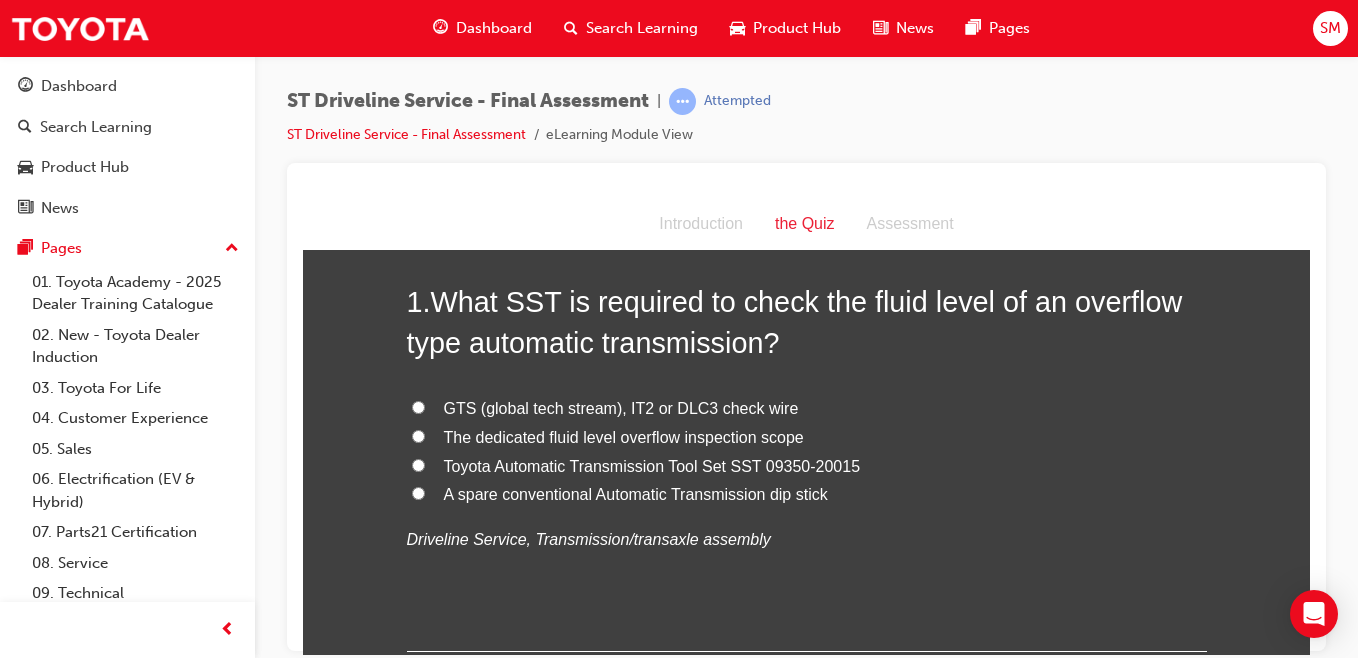 click on "The dedicated fluid level overflow inspection scope" at bounding box center [624, 436] 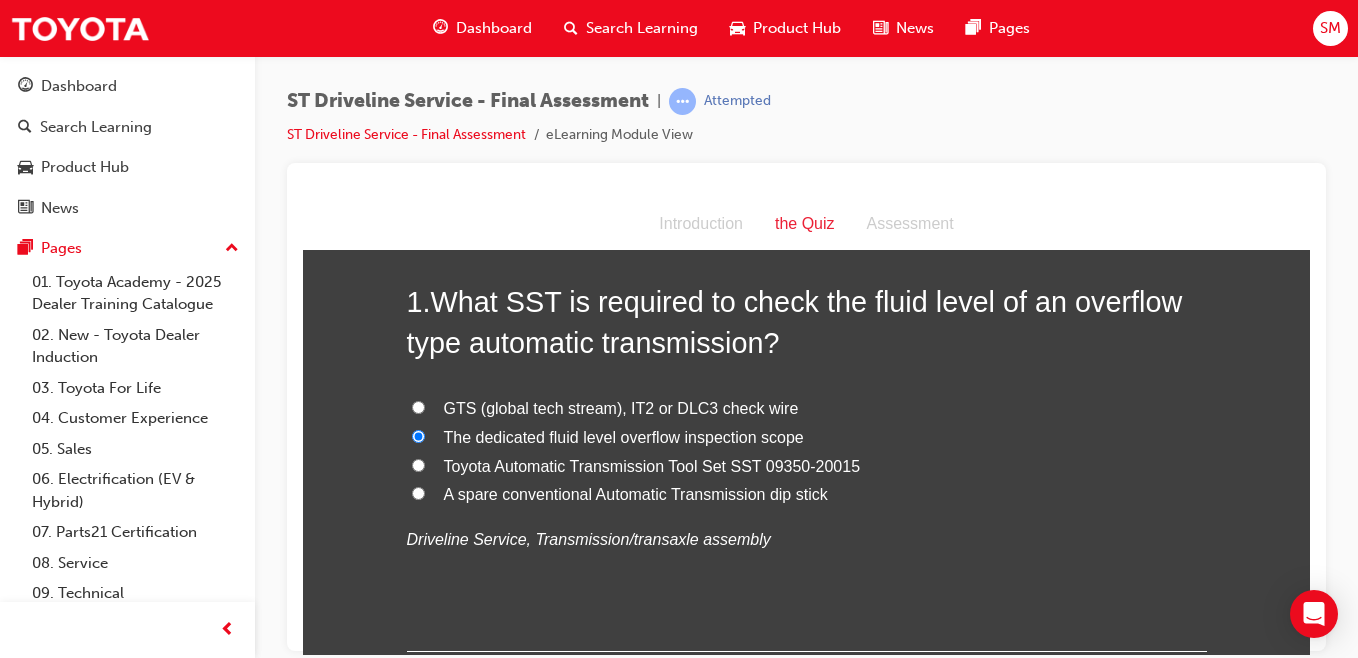 radio on "true" 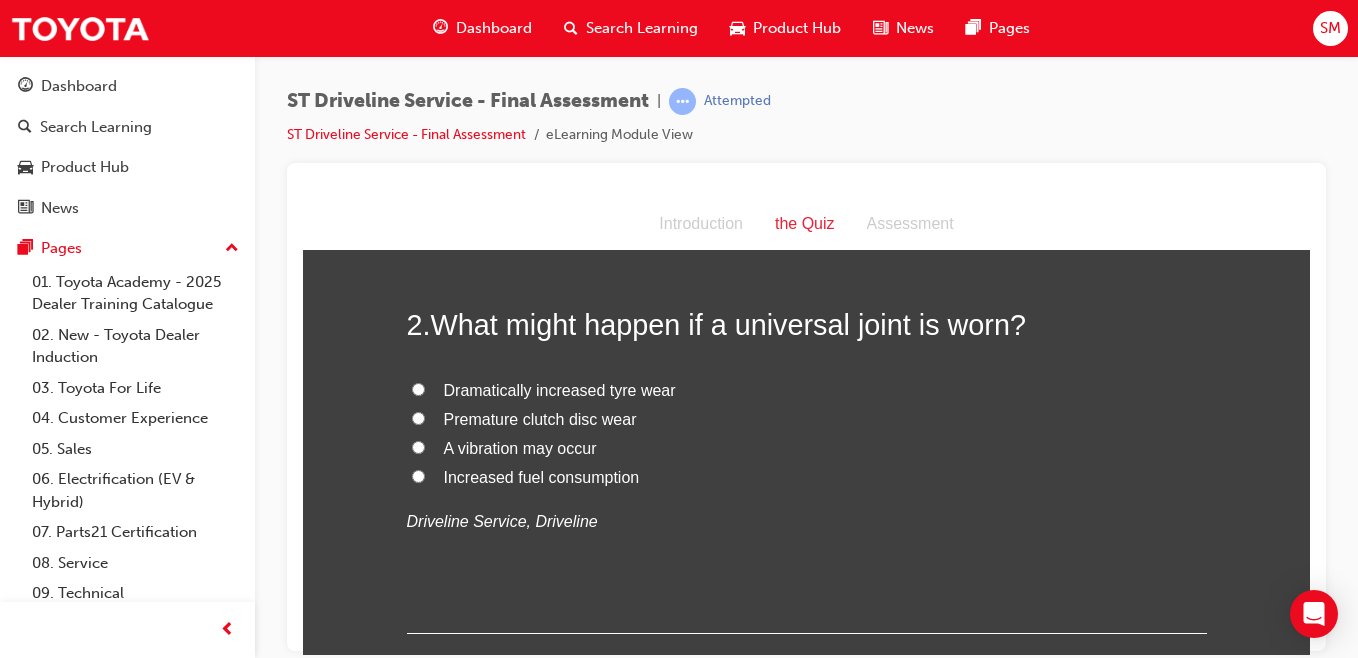 scroll, scrollTop: 542, scrollLeft: 0, axis: vertical 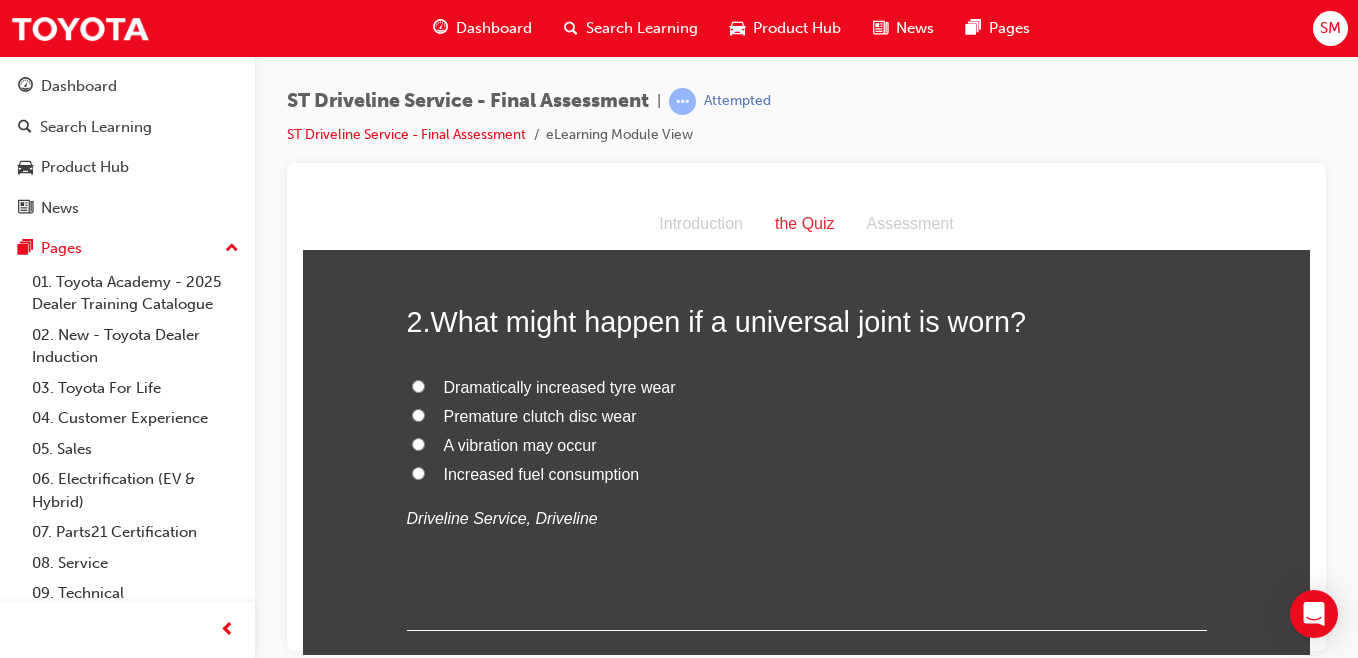 click on "A vibration may occur" at bounding box center [418, 443] 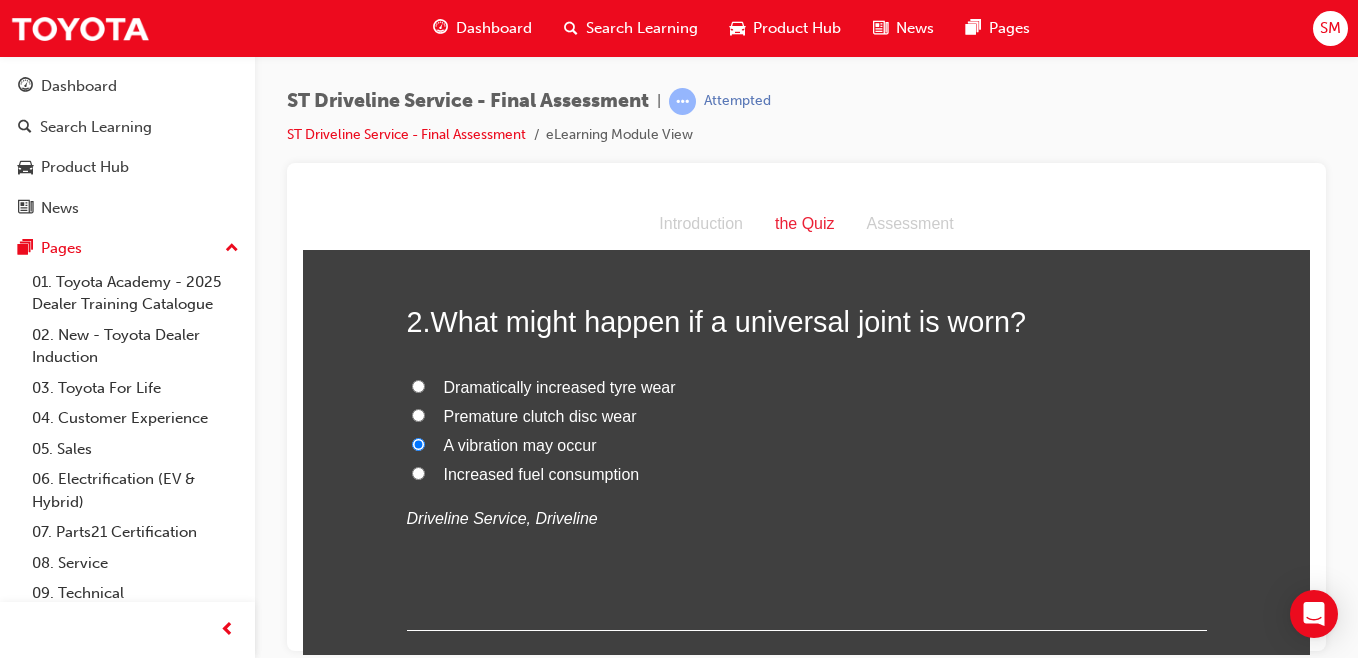 radio on "true" 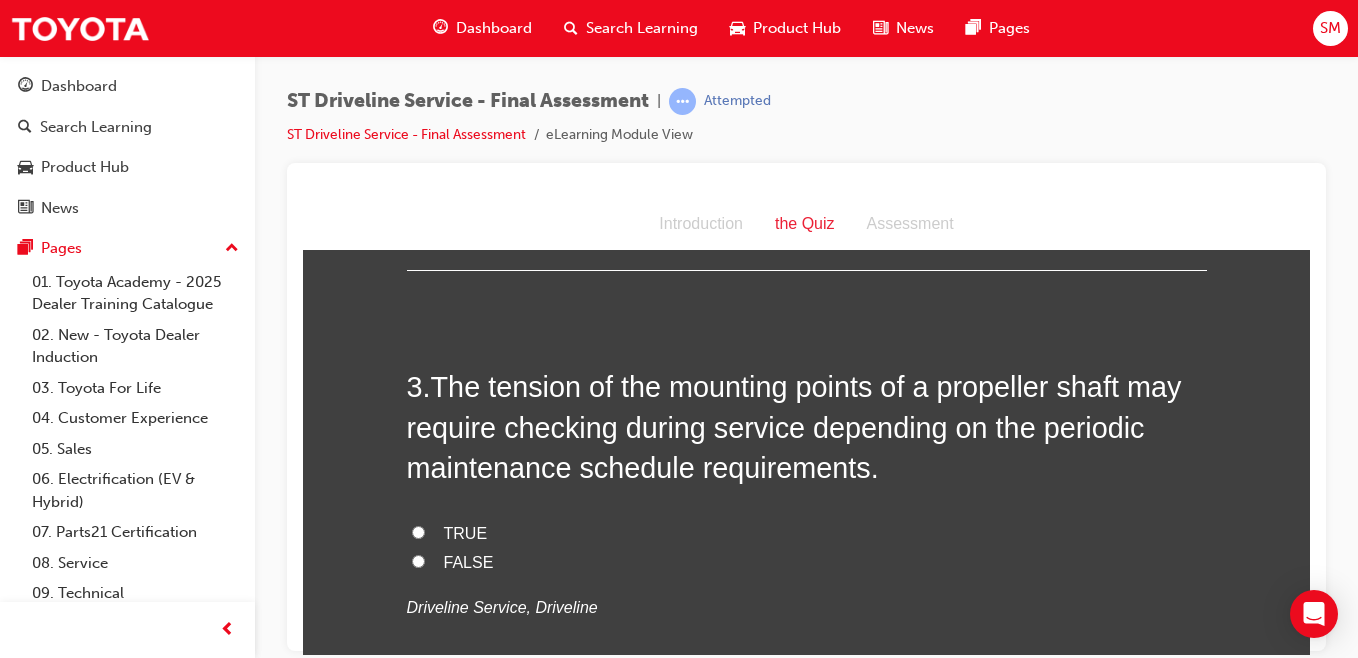 scroll, scrollTop: 929, scrollLeft: 0, axis: vertical 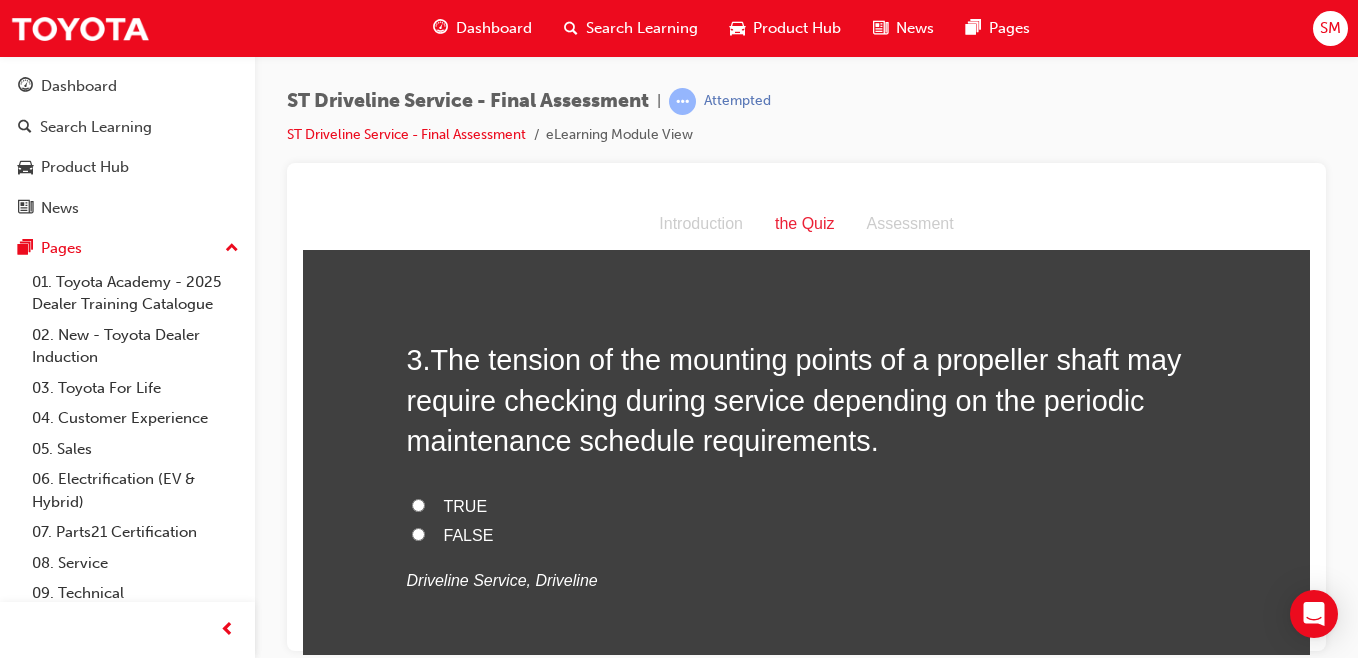 click on "TRUE" at bounding box center (418, 504) 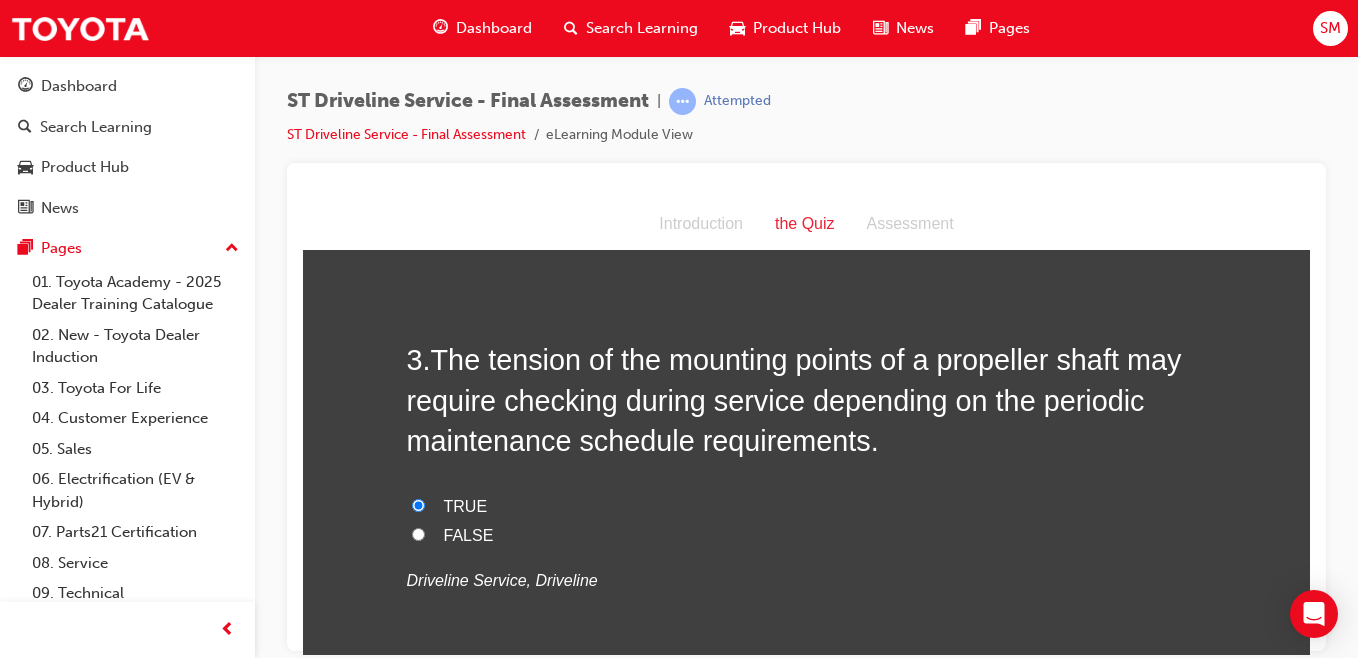 radio on "true" 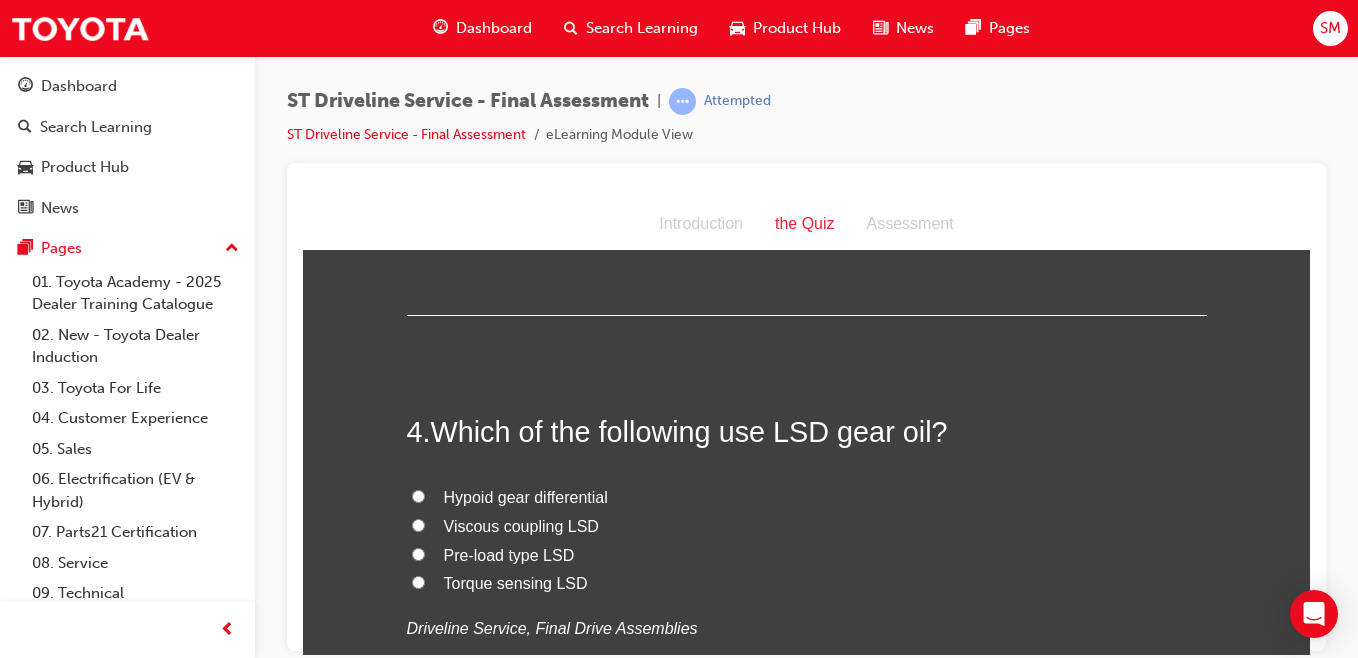 scroll, scrollTop: 1371, scrollLeft: 0, axis: vertical 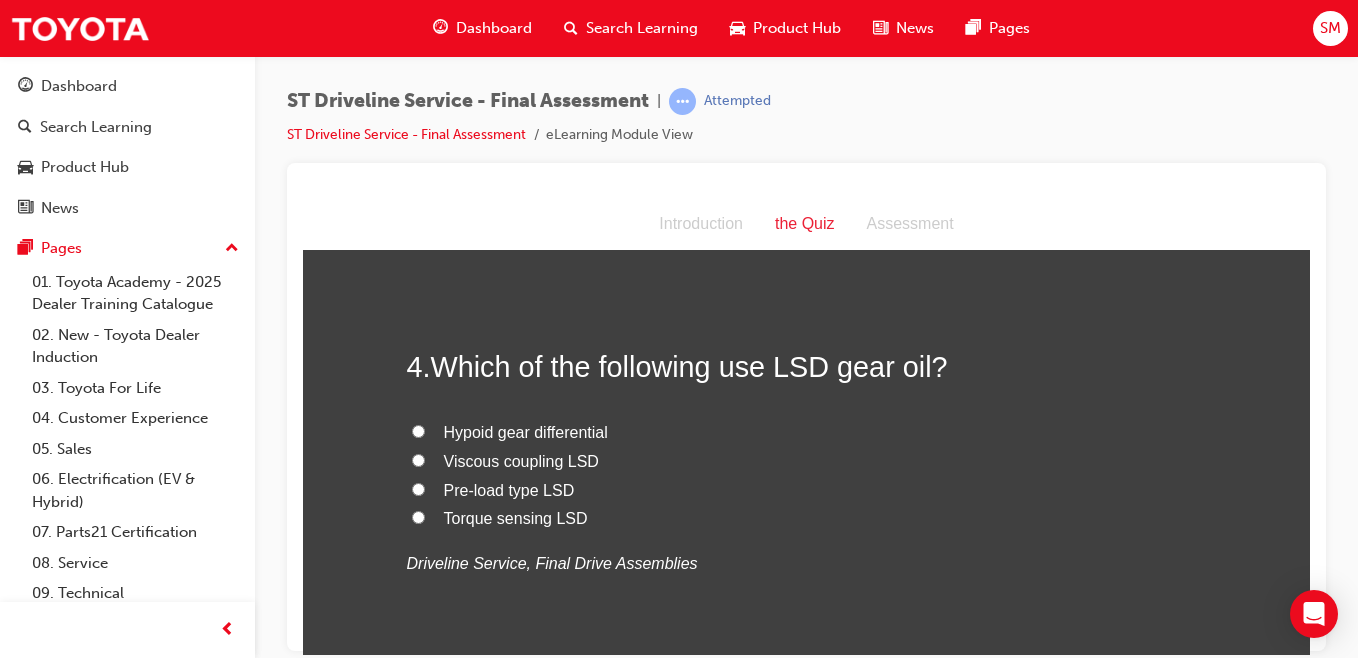 click on "Pre-load type LSD" at bounding box center (418, 488) 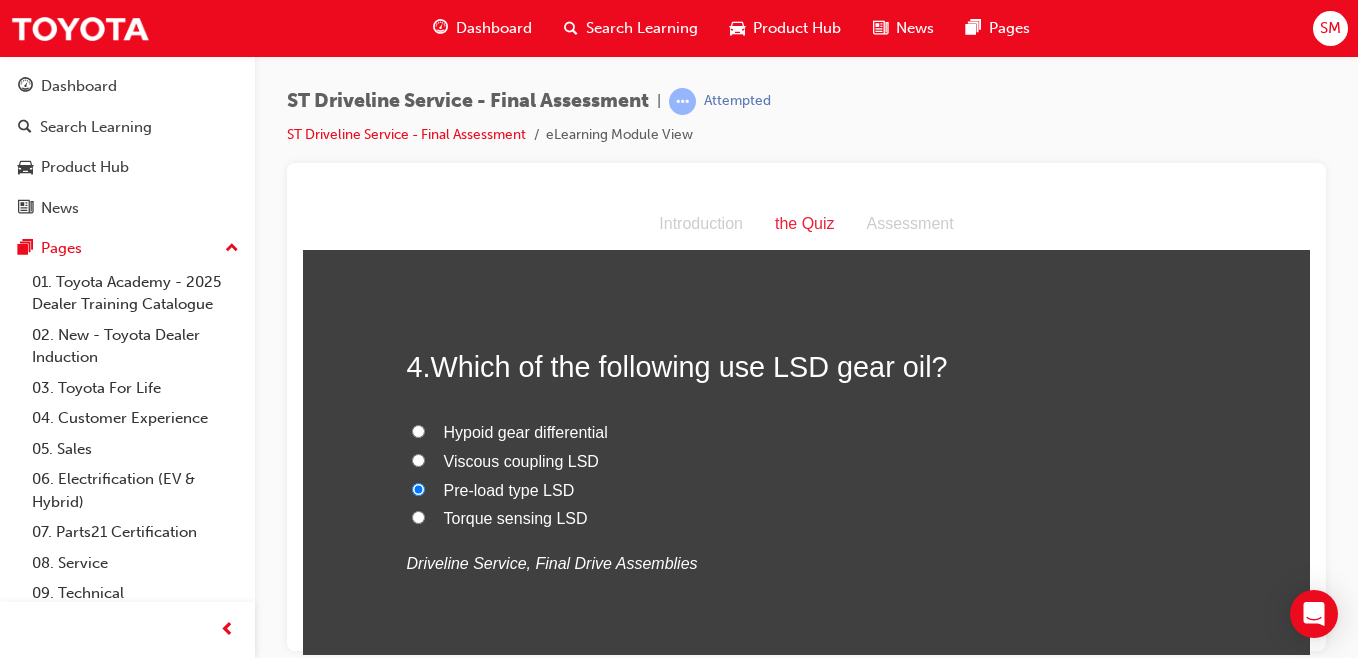 radio on "true" 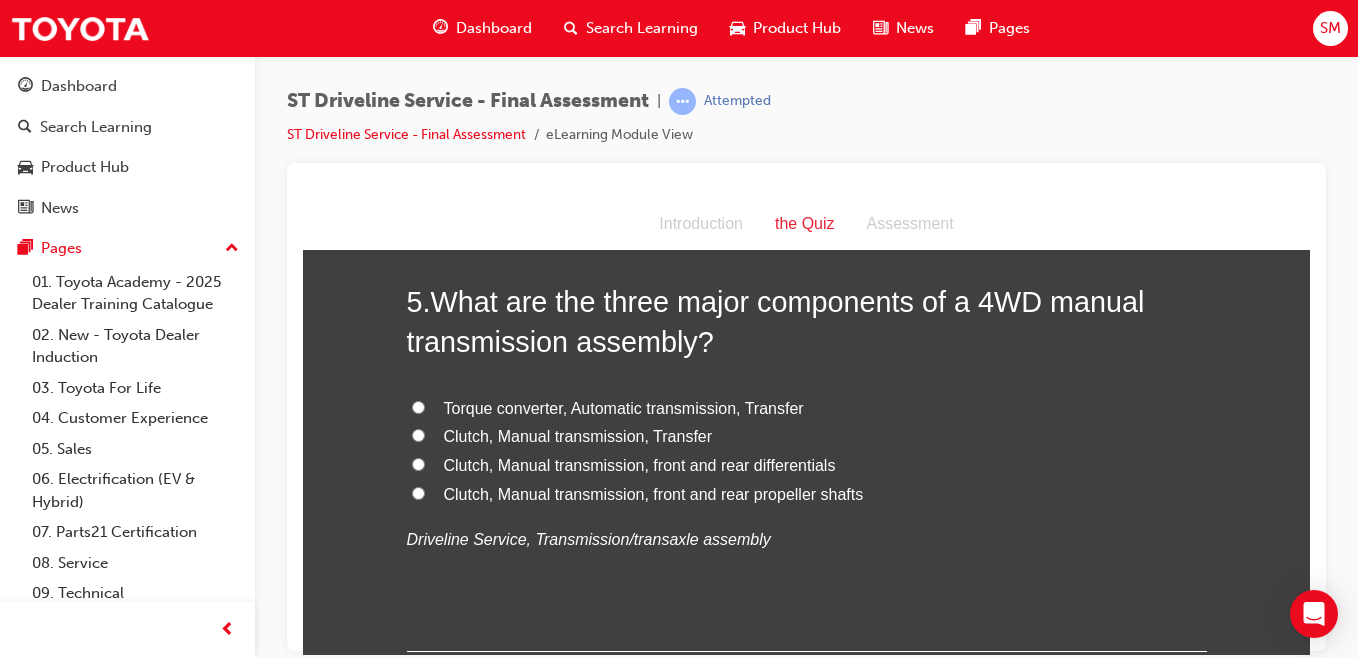 scroll, scrollTop: 1854, scrollLeft: 0, axis: vertical 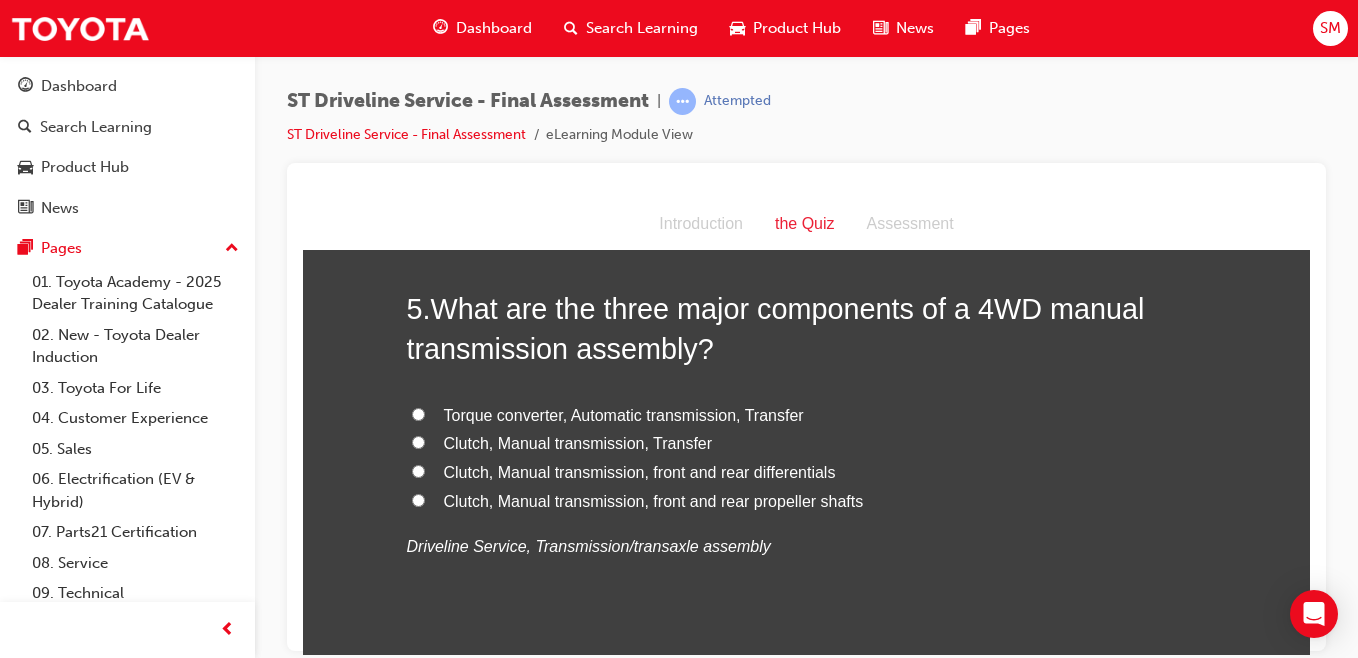 click on "Clutch, Manual transmission, front and rear differentials" at bounding box center [418, 470] 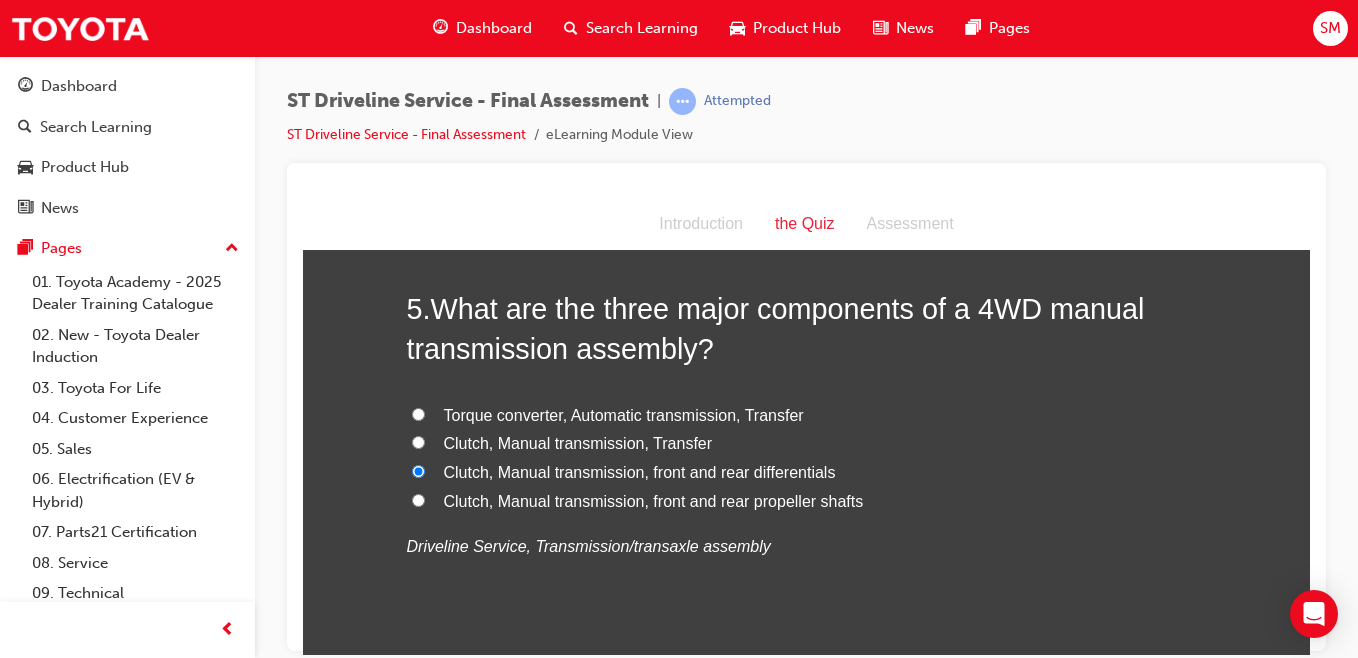 radio on "true" 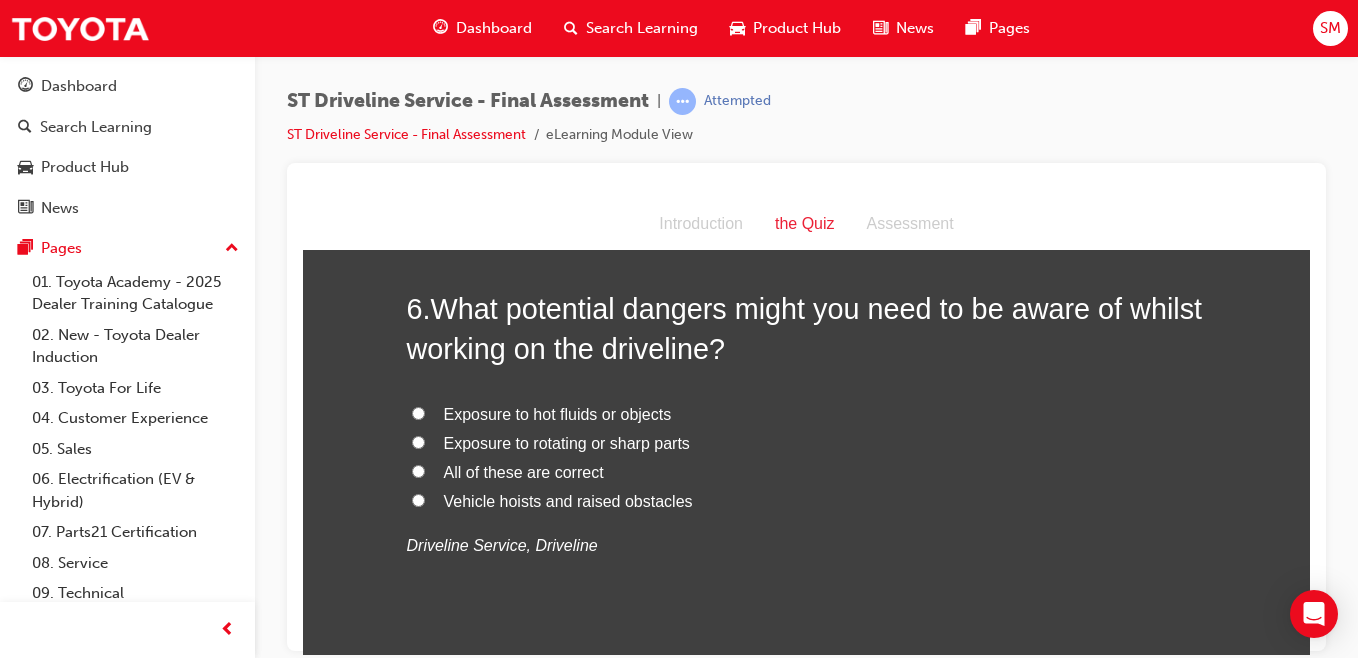 scroll, scrollTop: 2322, scrollLeft: 0, axis: vertical 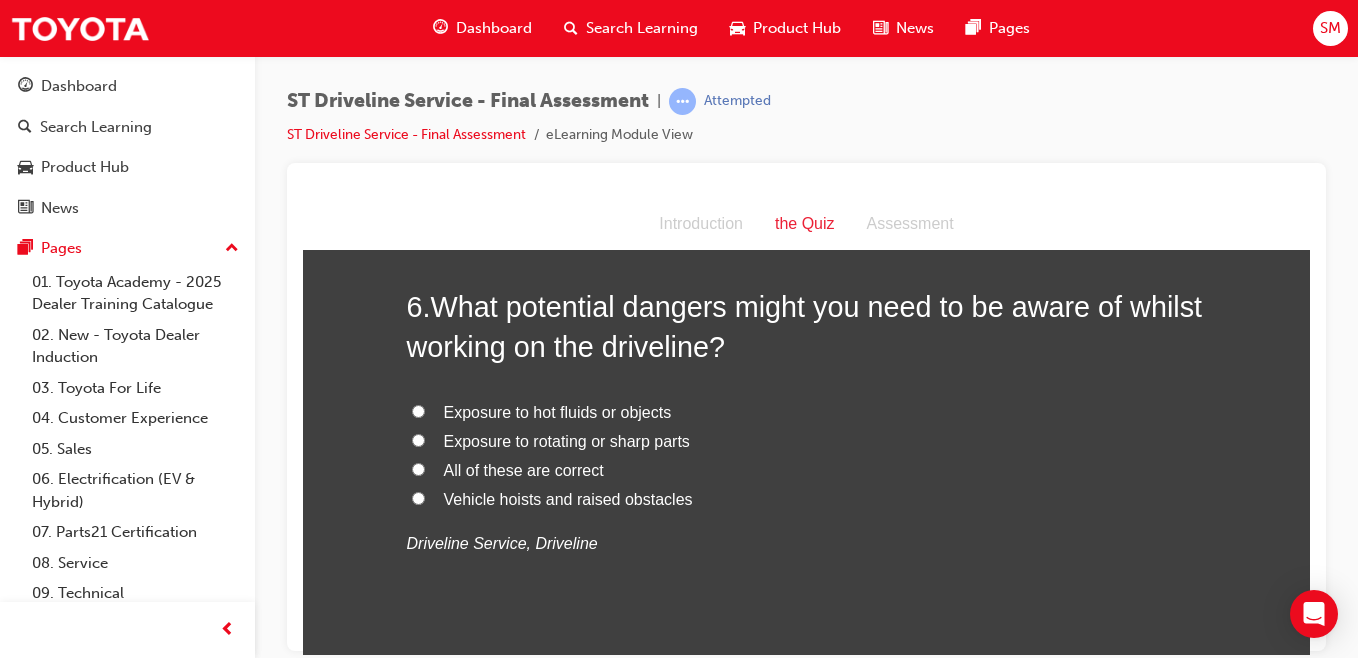 click at bounding box center [806, 189] 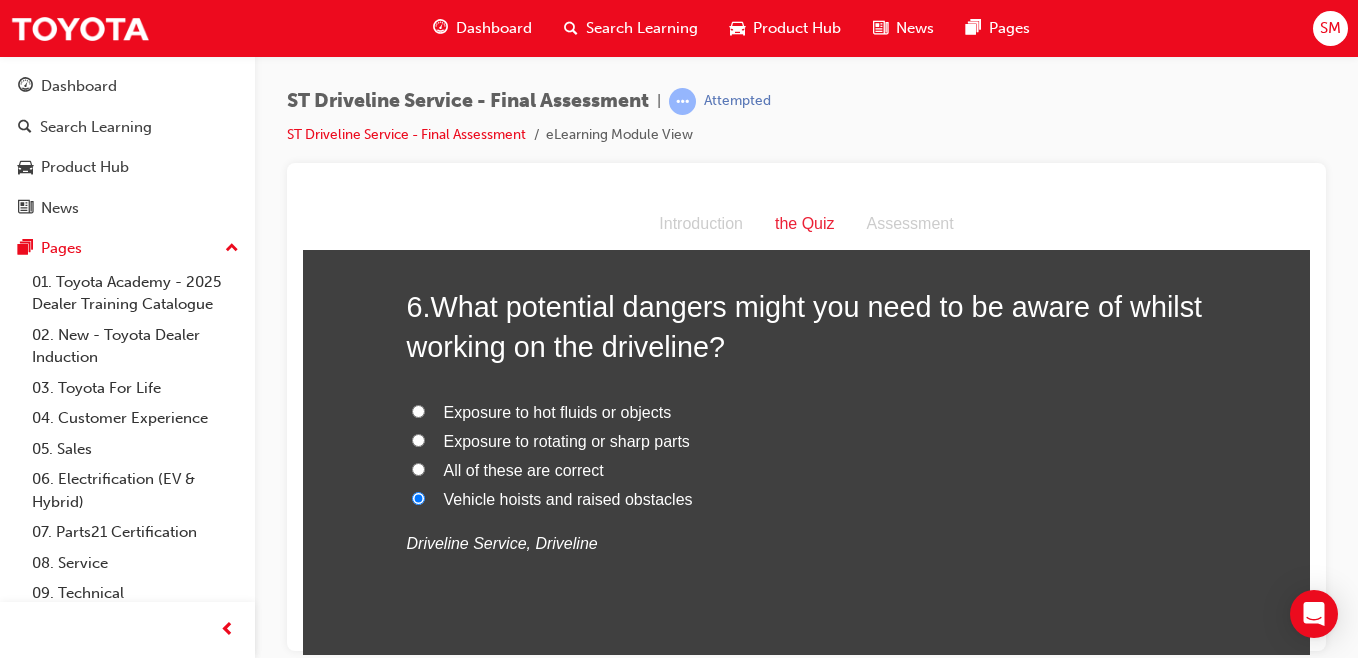 radio on "true" 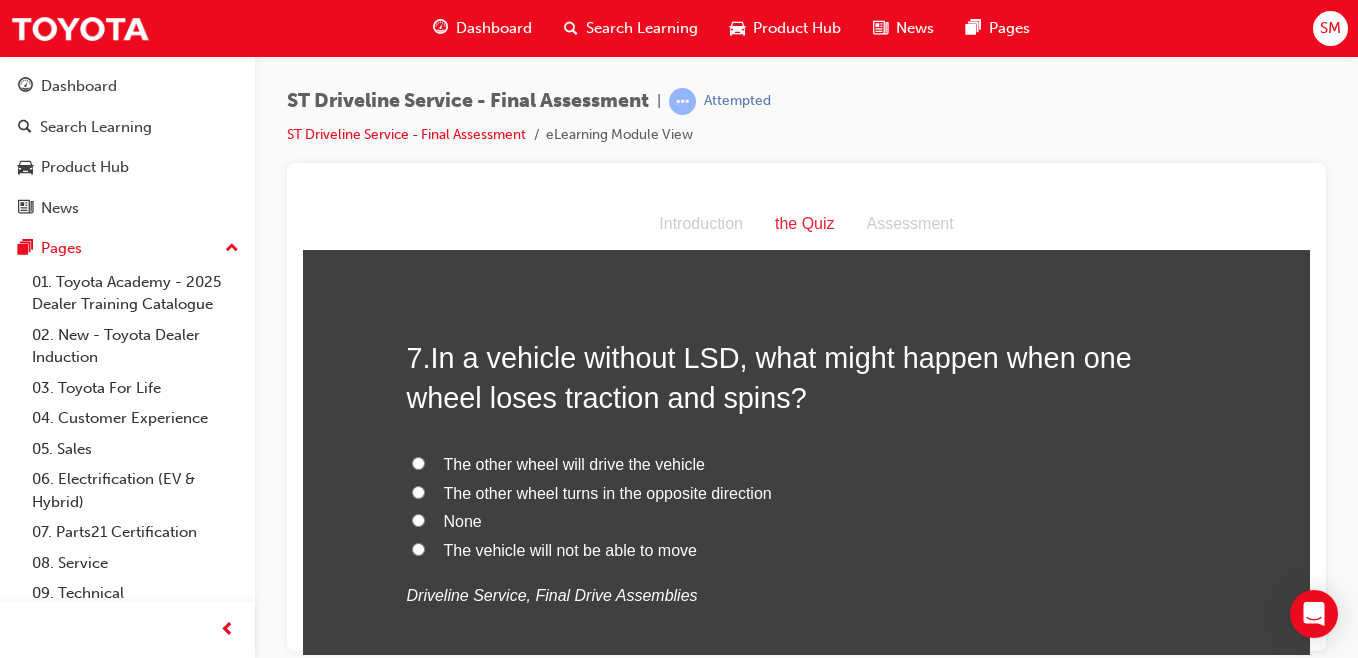 scroll, scrollTop: 2743, scrollLeft: 0, axis: vertical 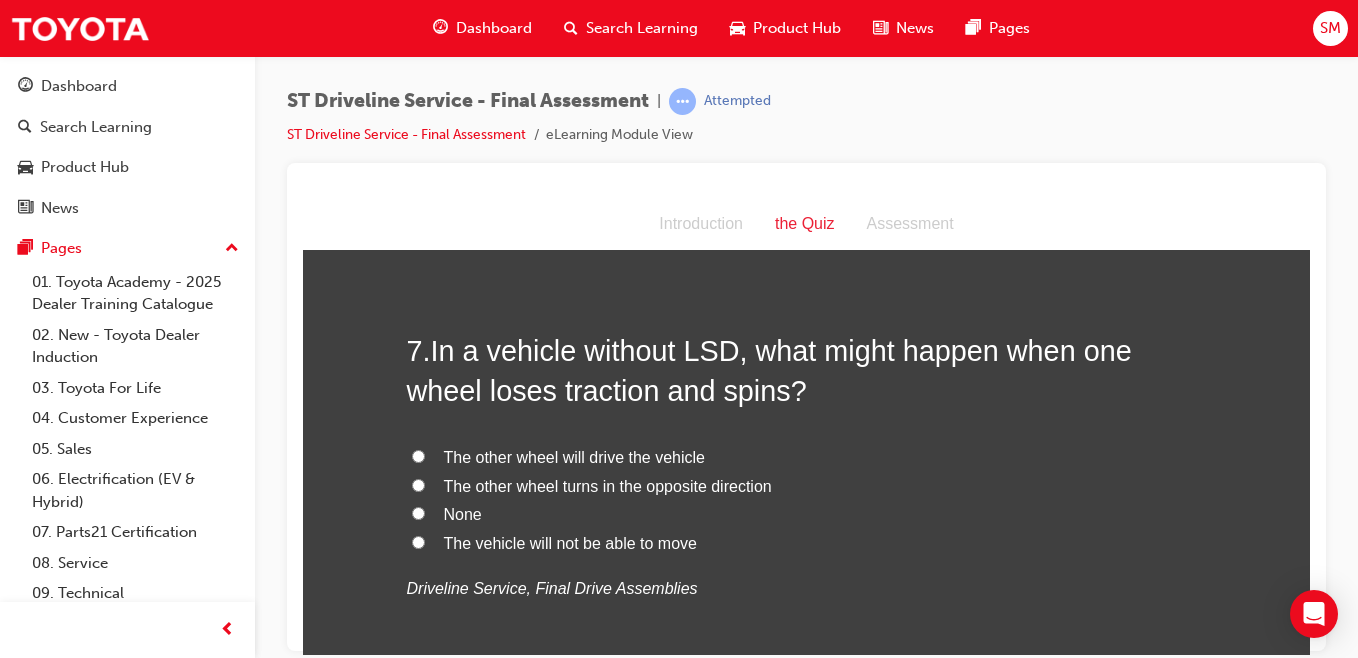 click on "The other wheel turns in the opposite direction" at bounding box center (418, 484) 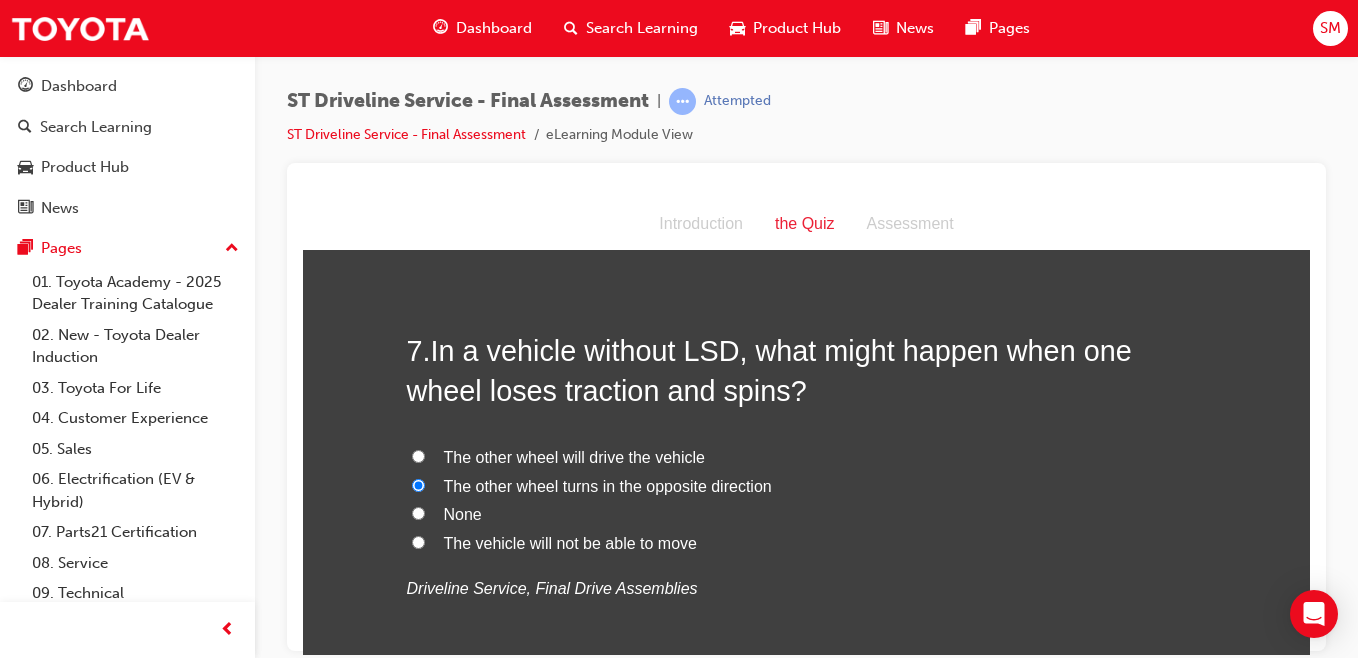 radio on "true" 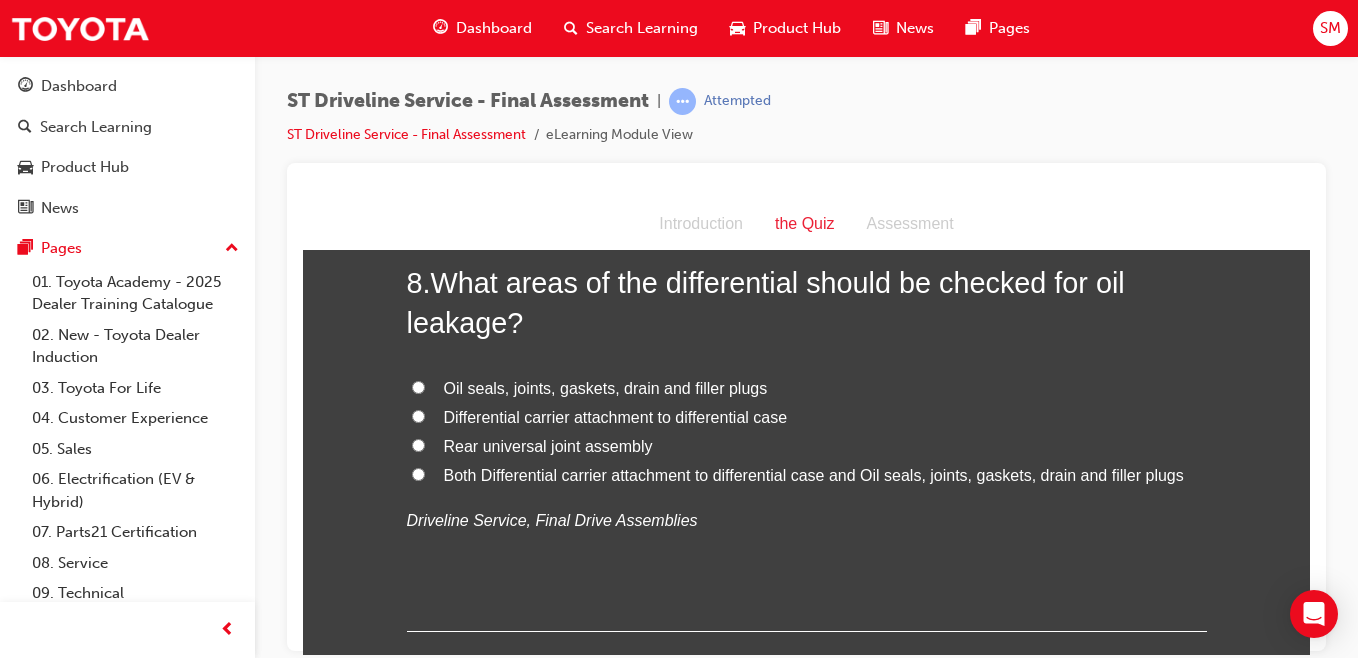 scroll, scrollTop: 3279, scrollLeft: 0, axis: vertical 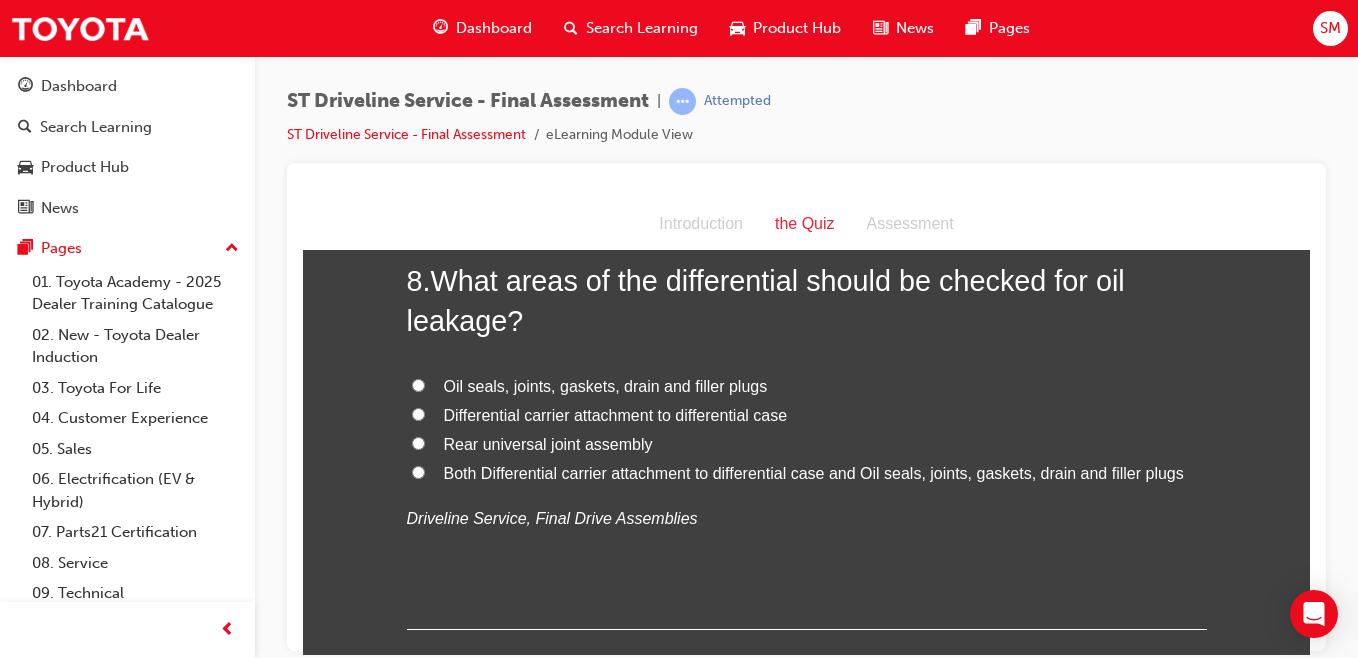click on "Both Differential carrier attachment to differential case and Oil seals, joints, gaskets, drain and filler plugs" at bounding box center [418, 471] 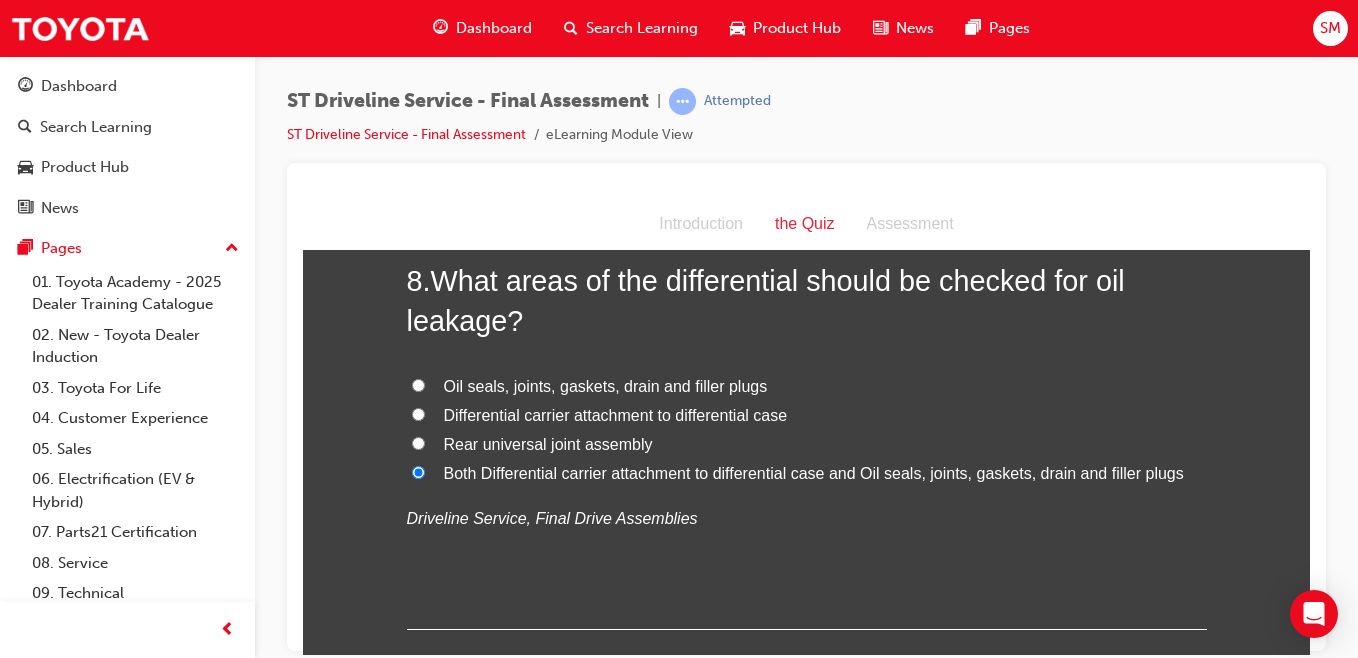 radio on "true" 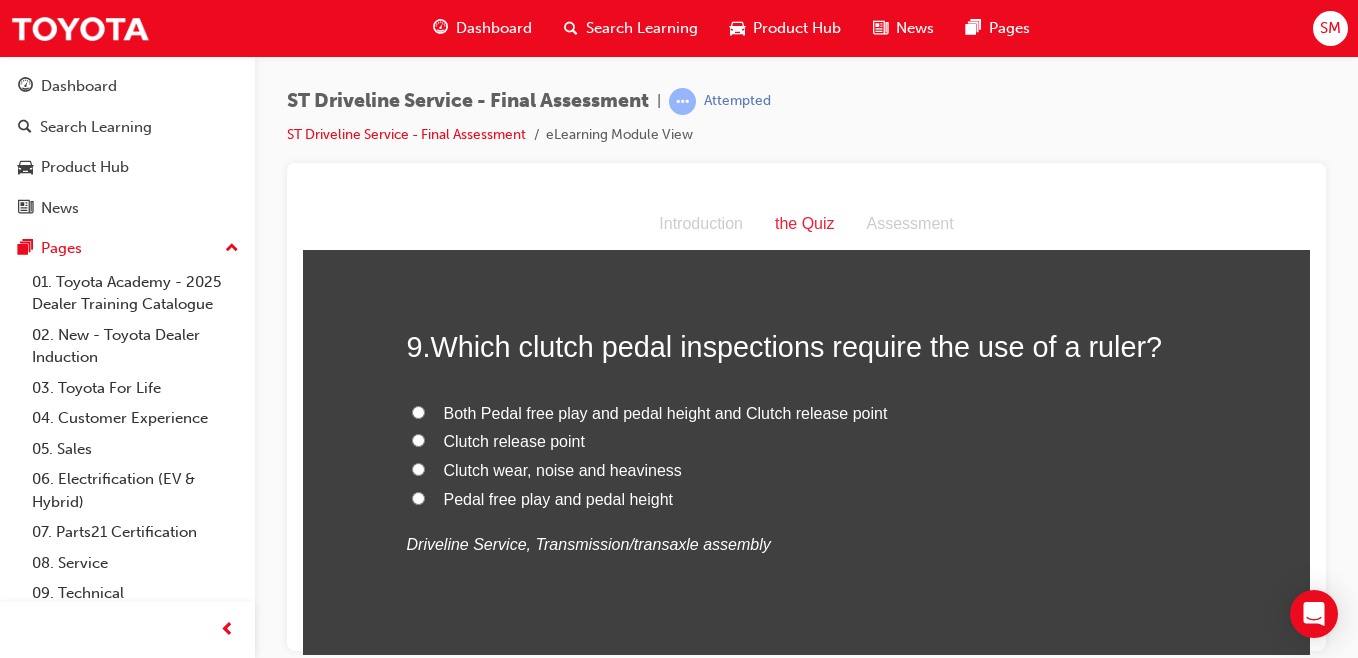 scroll, scrollTop: 3676, scrollLeft: 0, axis: vertical 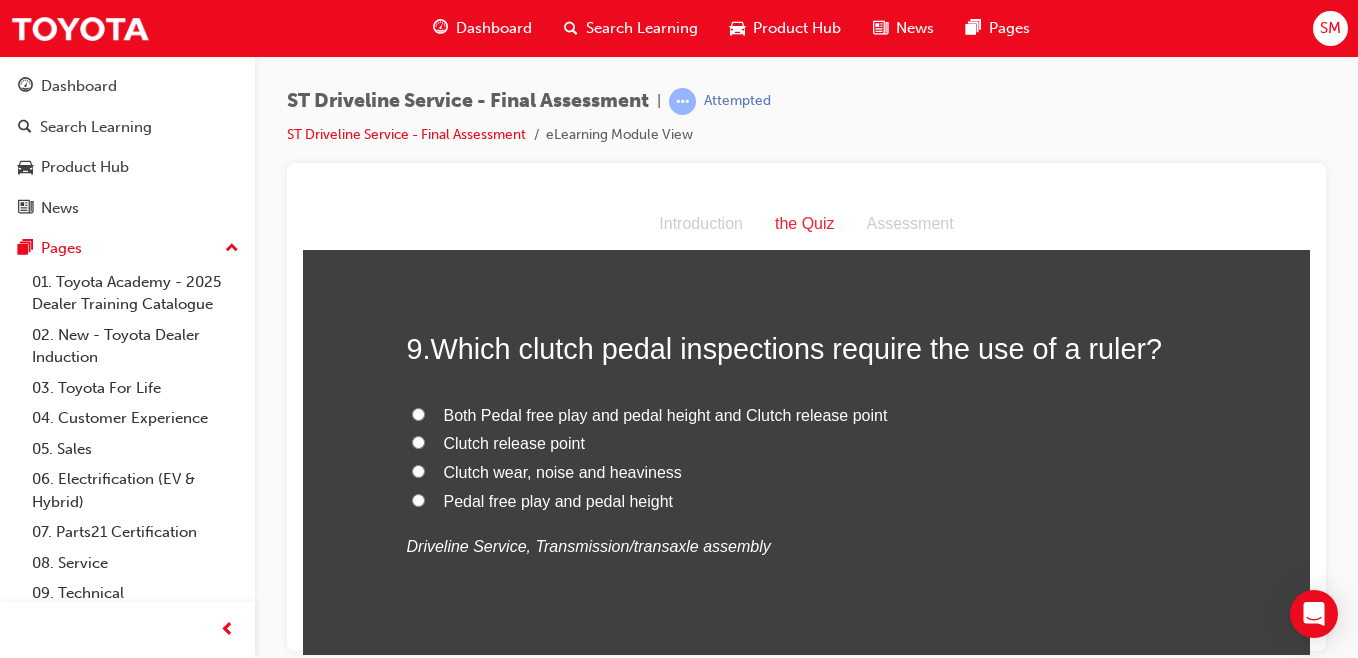 click on "Clutch release point" at bounding box center [418, 441] 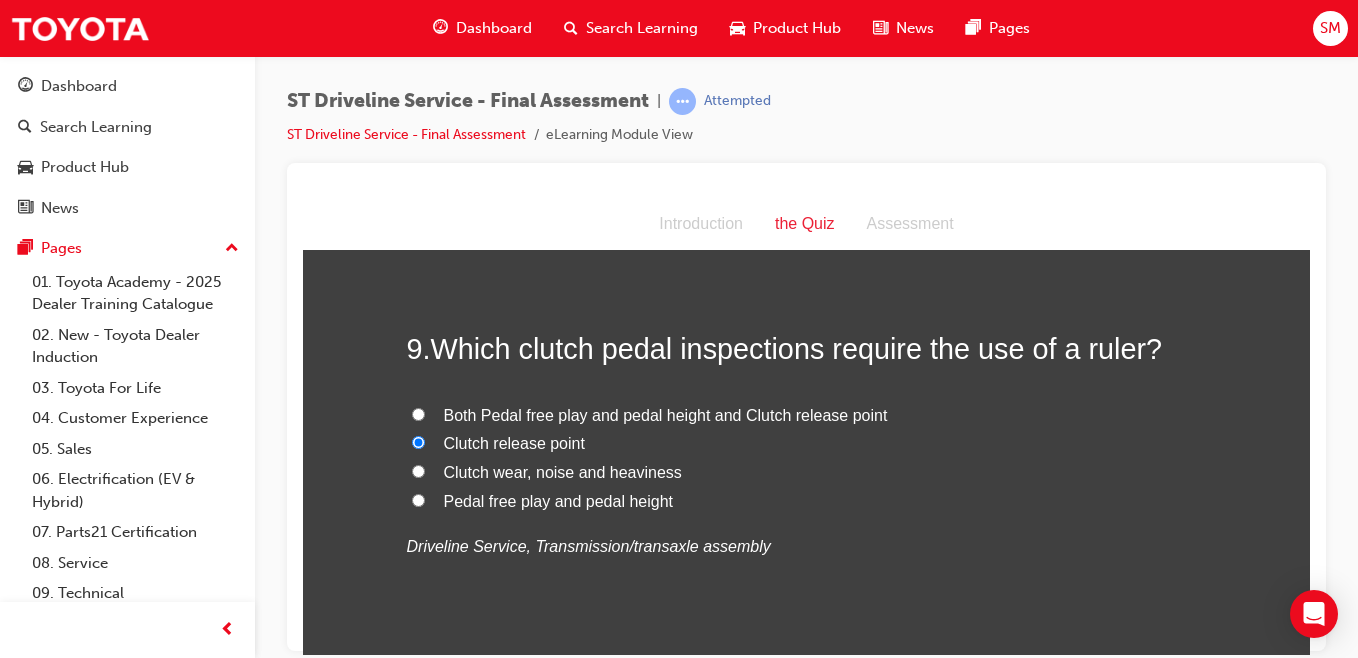 radio on "true" 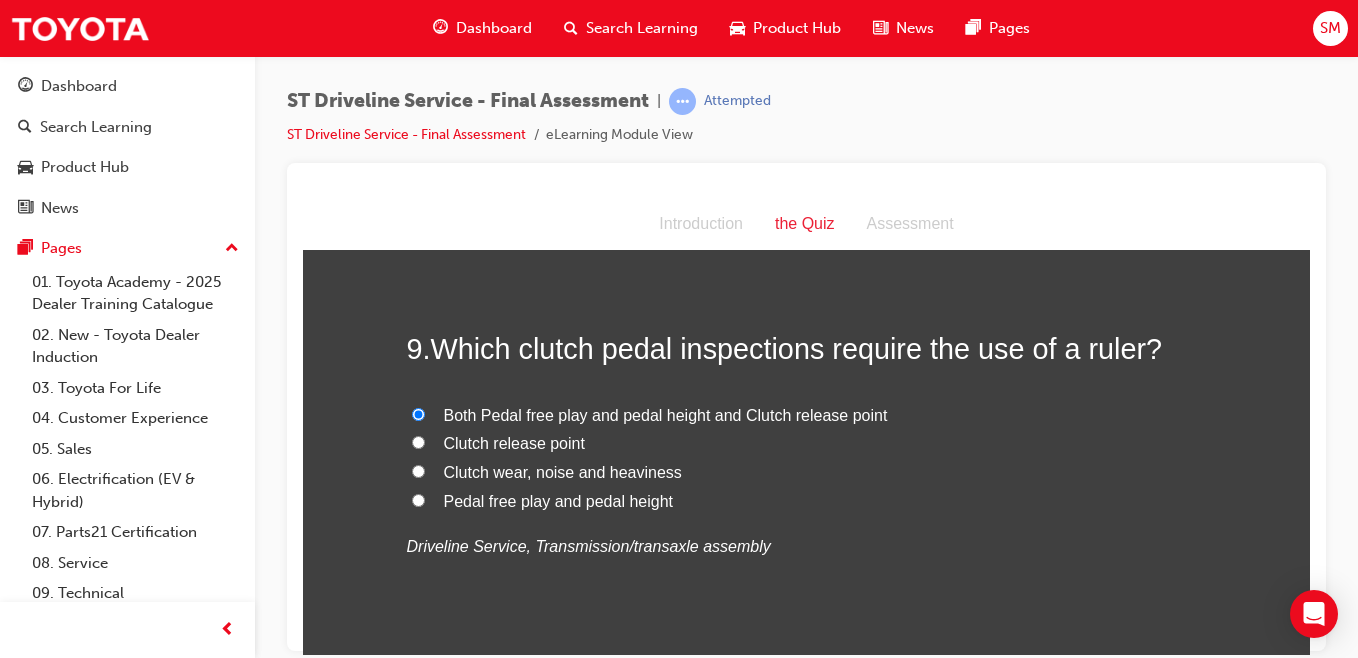 click on "Pedal free play and pedal height" at bounding box center (418, 499) 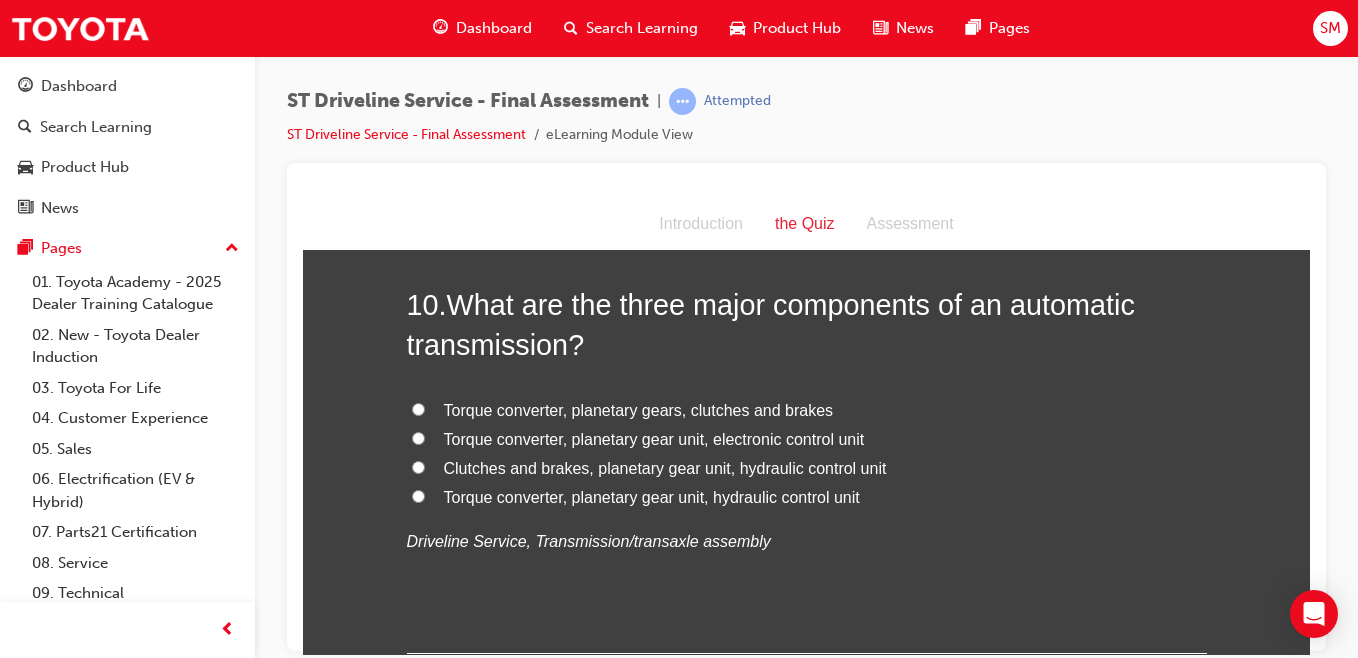 scroll, scrollTop: 4150, scrollLeft: 0, axis: vertical 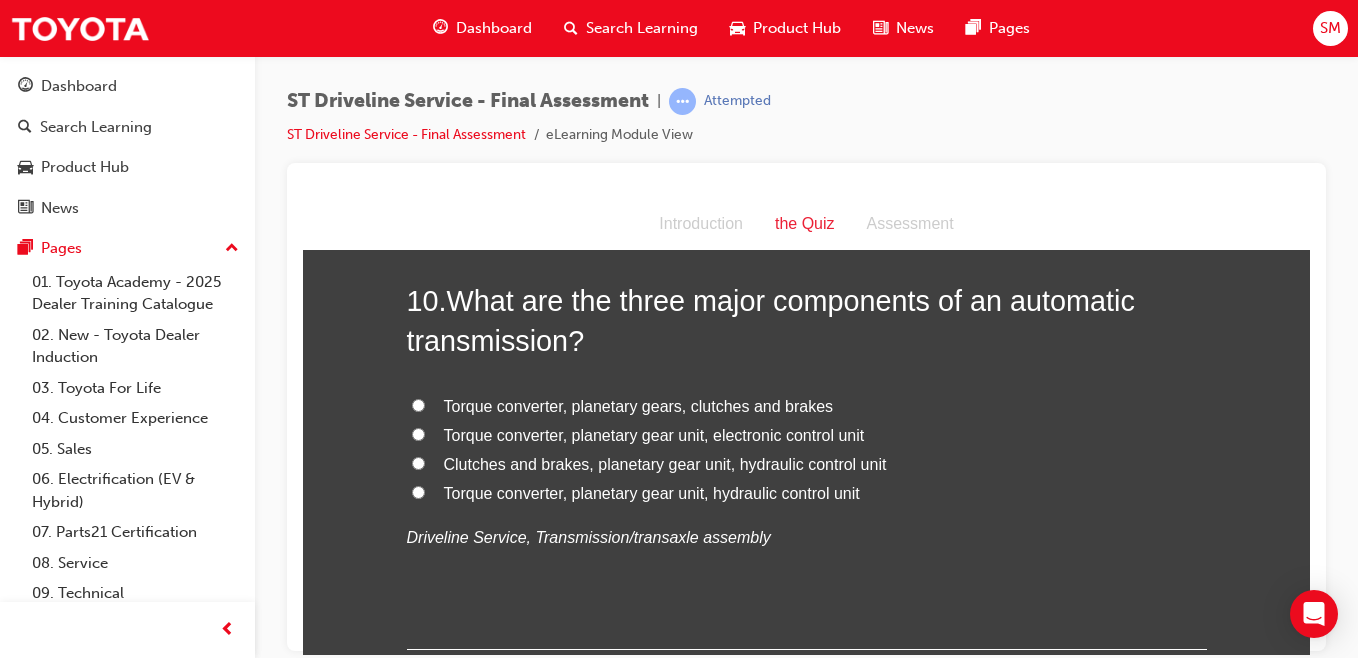 click on "Clutches and brakes, planetary gear unit, hydraulic control unit" at bounding box center [418, 462] 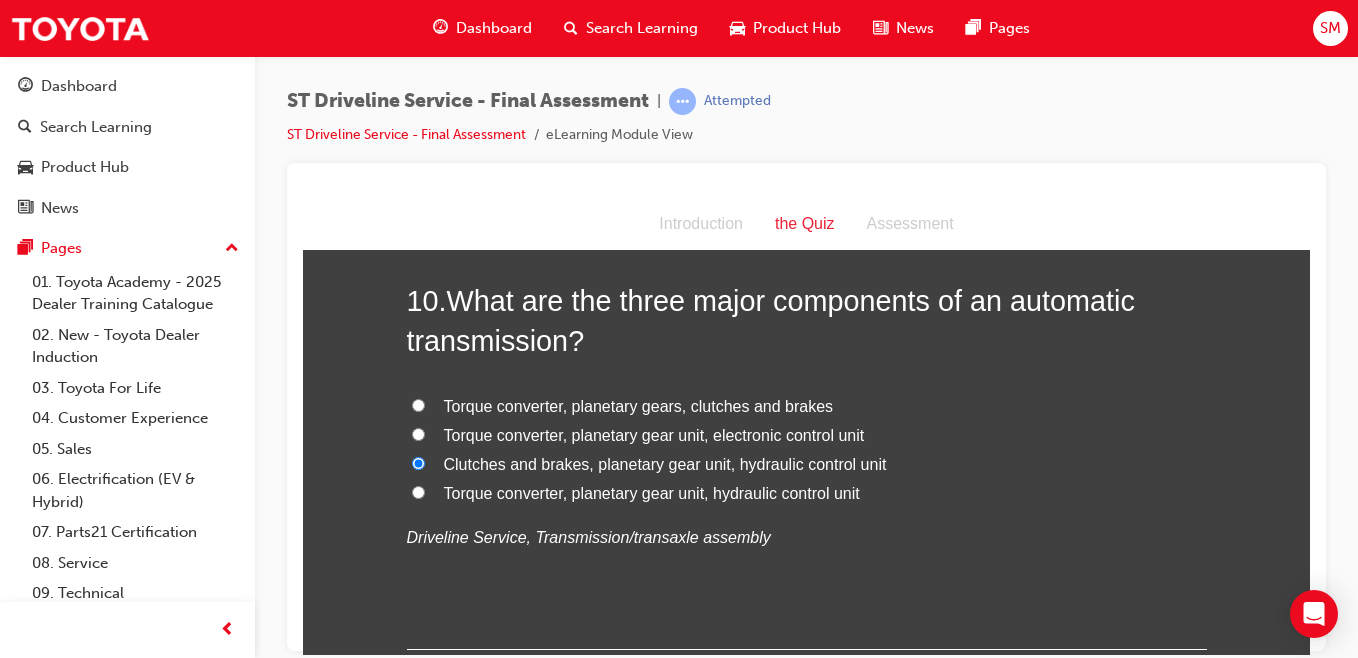 radio on "true" 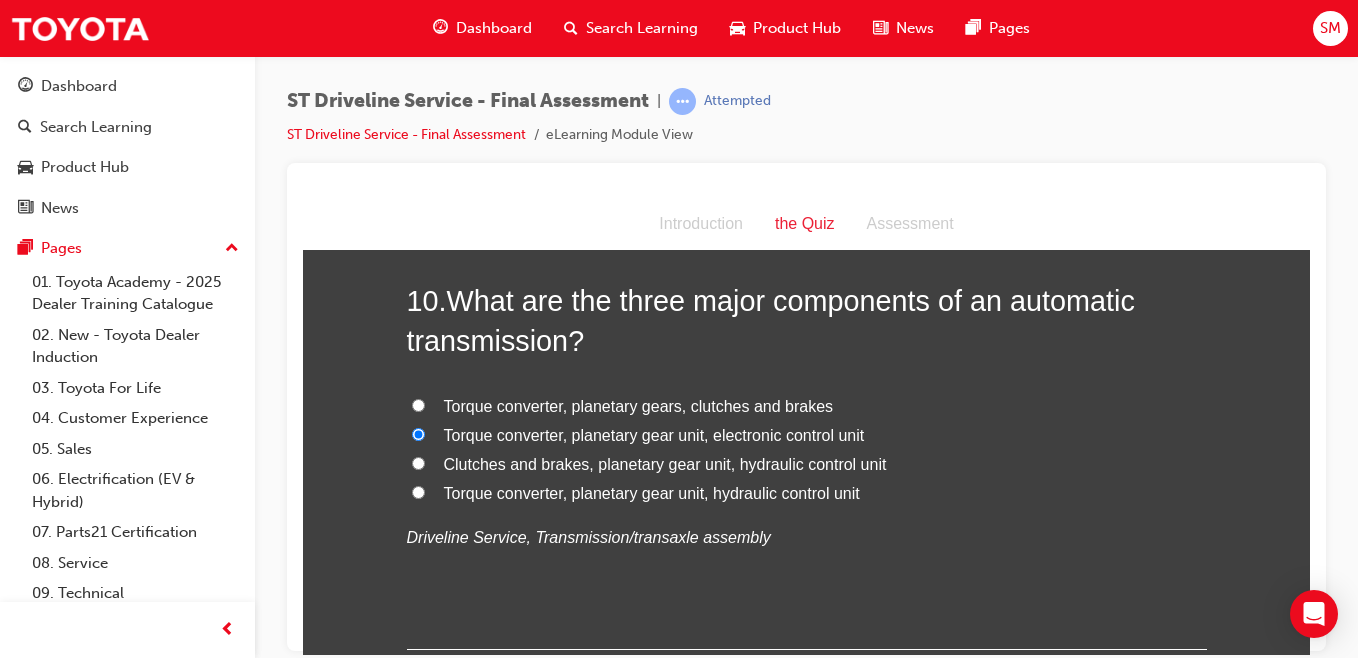 click on "Torque converter, planetary gear unit, hydraulic control unit" at bounding box center (418, 491) 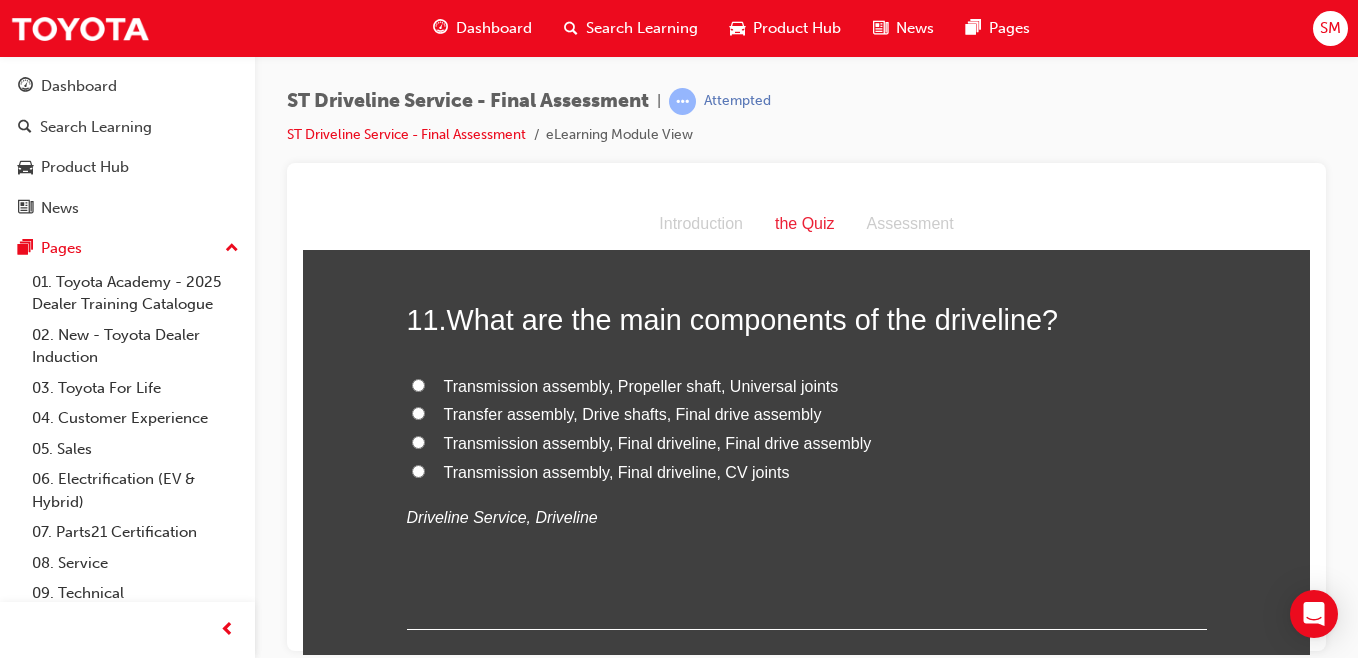 scroll, scrollTop: 4599, scrollLeft: 0, axis: vertical 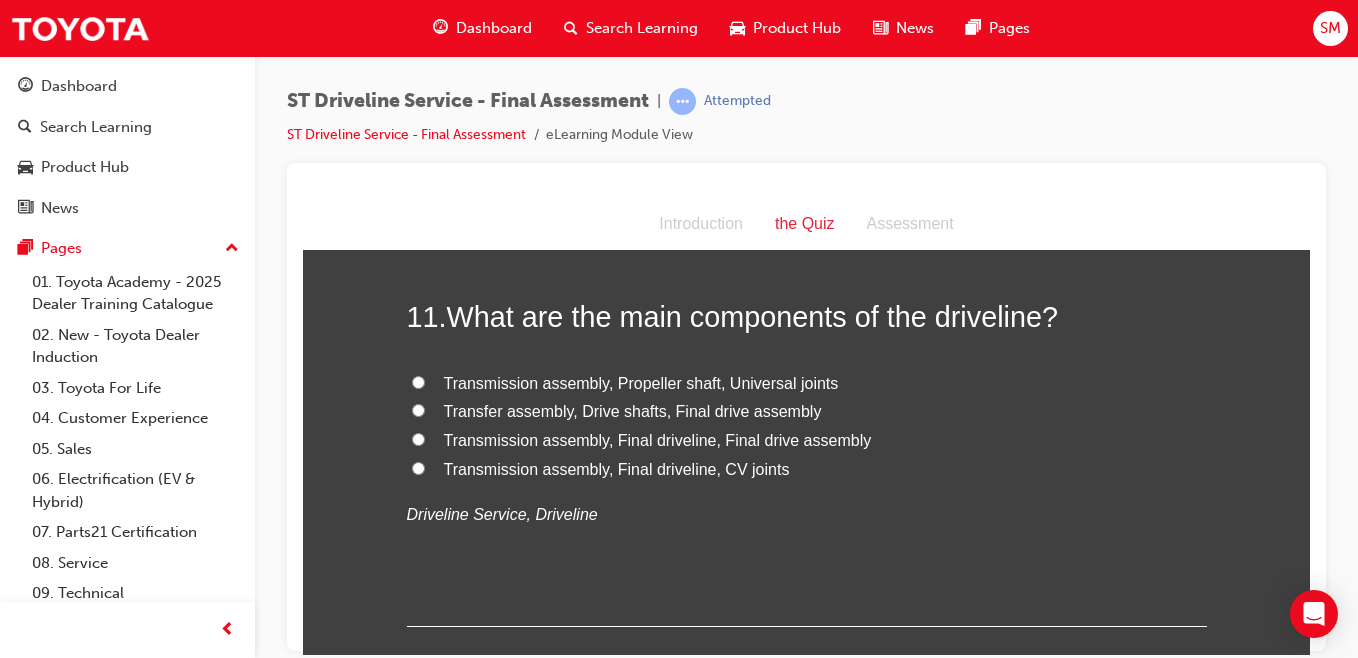 click on "Transmission assembly, Propeller shaft, Universal joints" at bounding box center [418, 381] 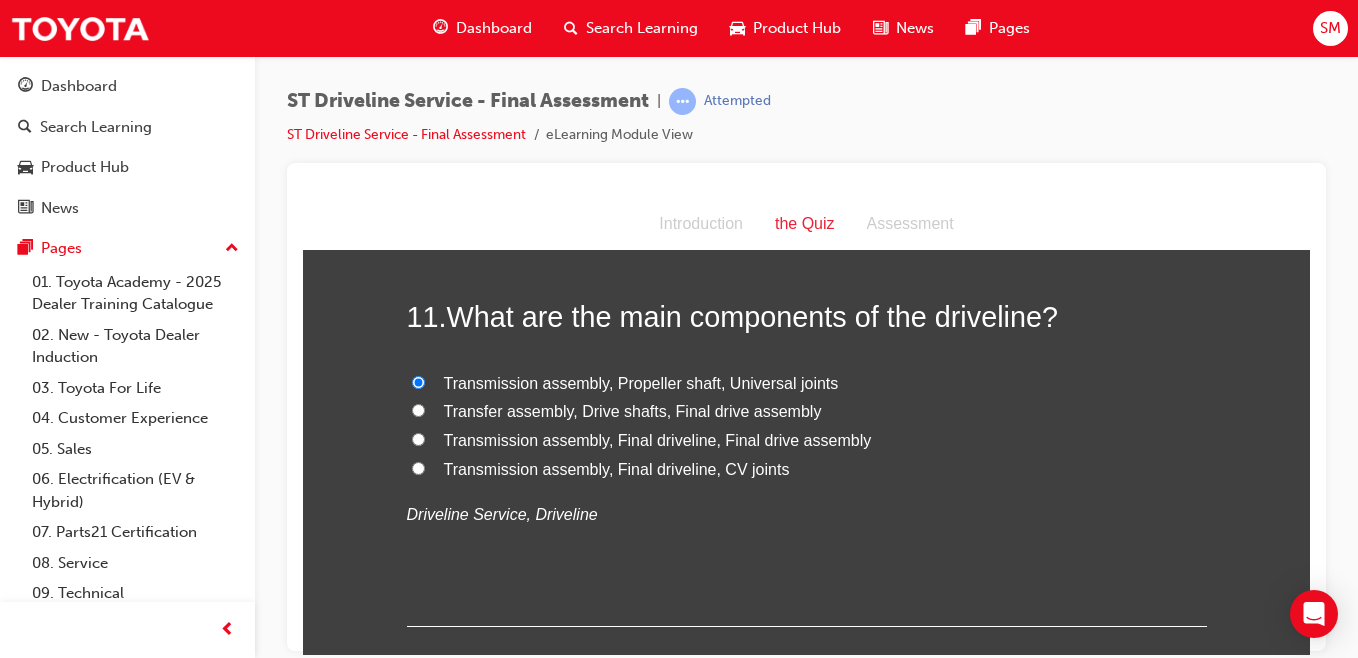 radio on "true" 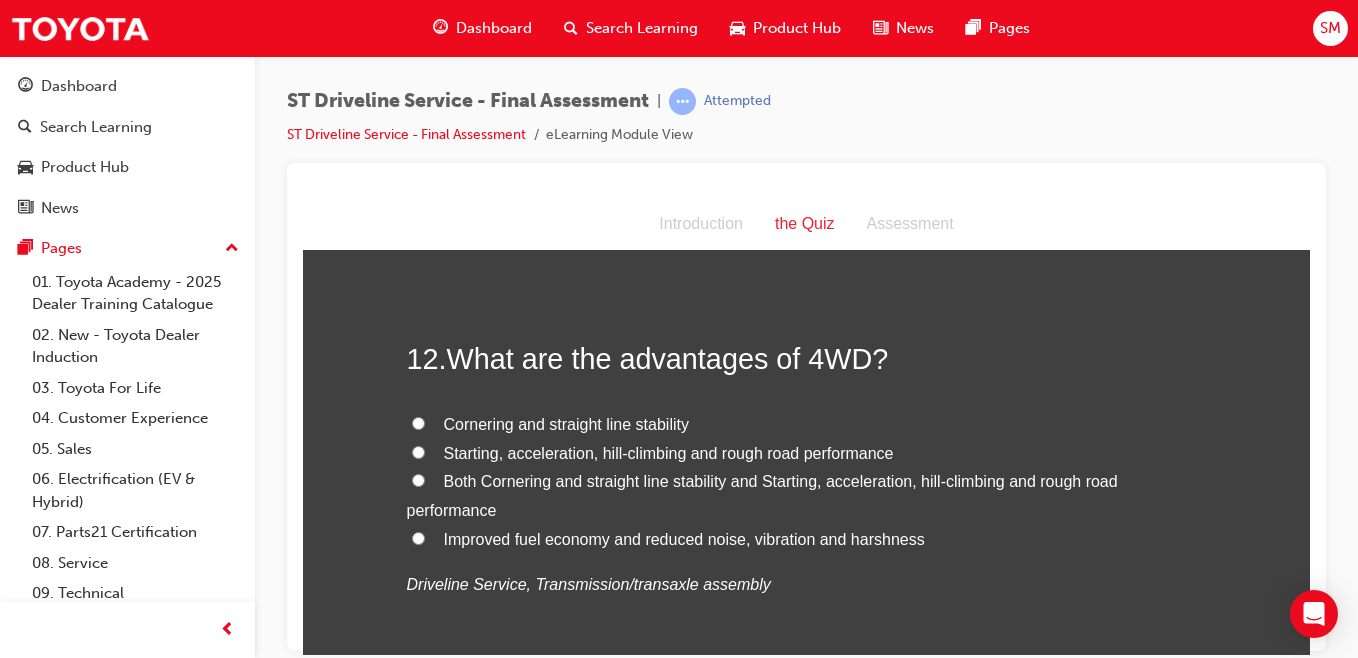 scroll, scrollTop: 4988, scrollLeft: 0, axis: vertical 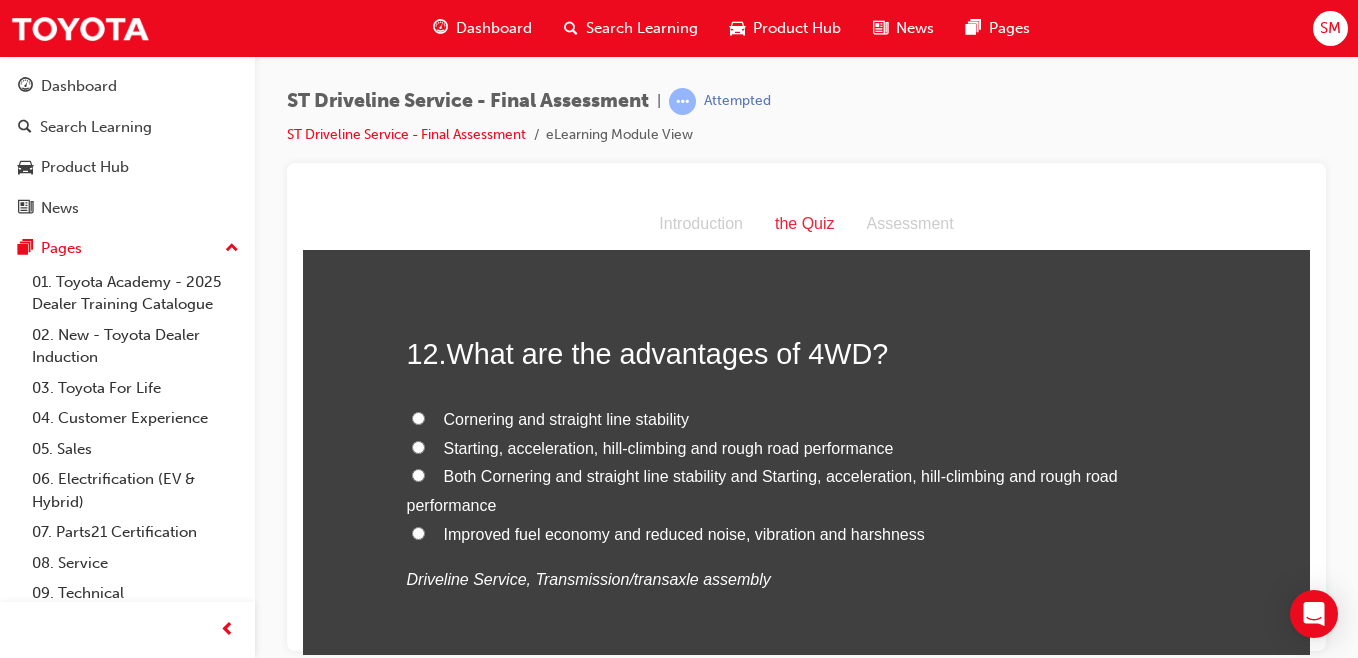 click on "Both Cornering and straight line stability and Starting, acceleration, hill-climbing and rough road performance" at bounding box center [807, 491] 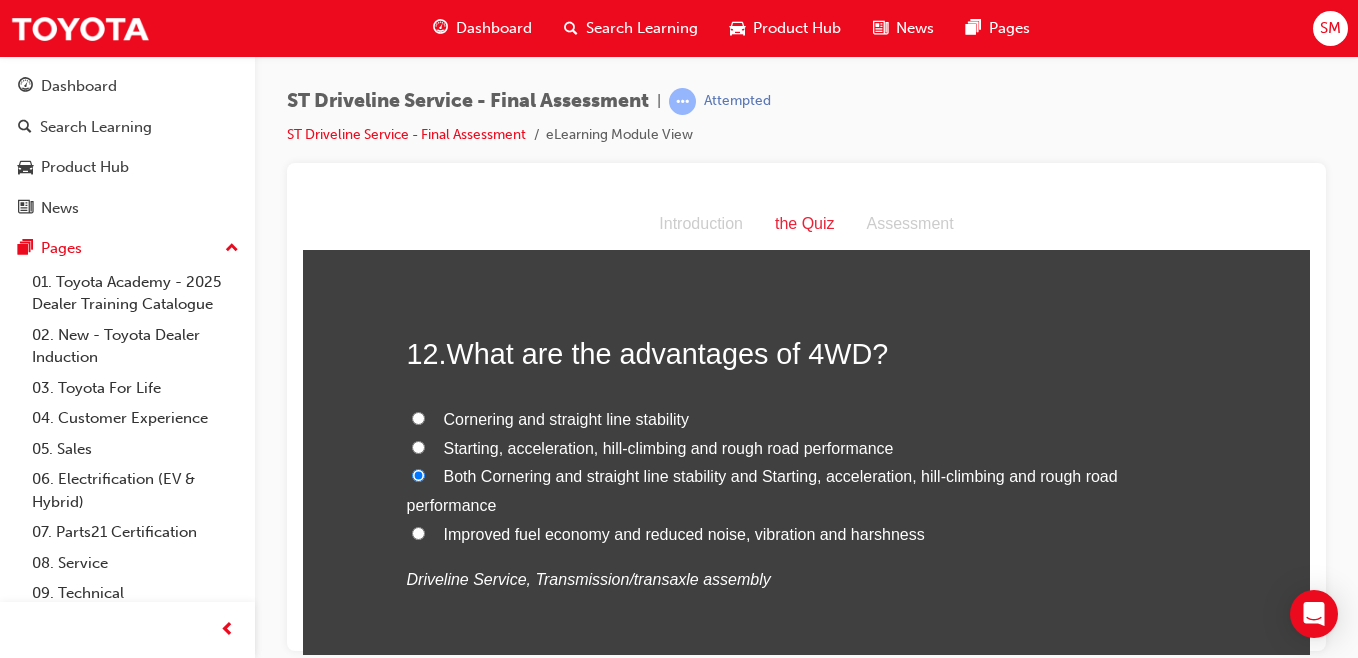 radio on "true" 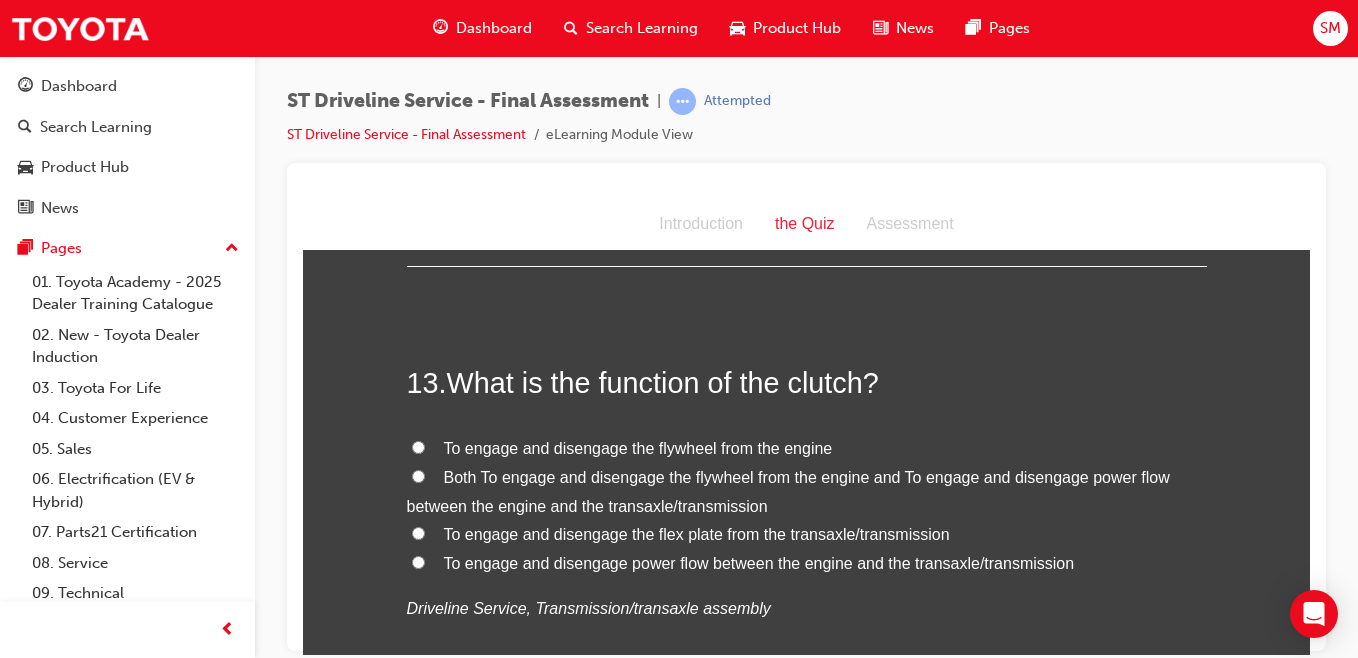 scroll, scrollTop: 5421, scrollLeft: 0, axis: vertical 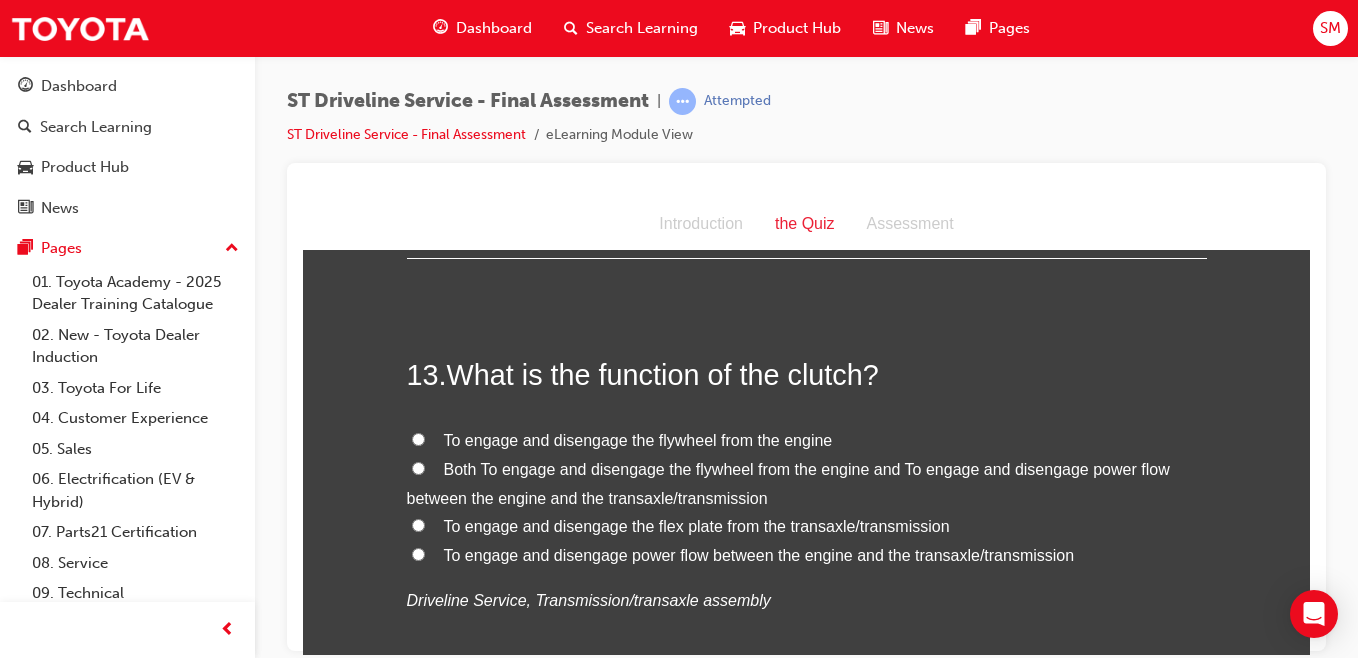 click on "Both To engage and disengage the flywheel from the engine and To engage and disengage power flow between the engine and the transaxle/transmission" at bounding box center (418, 467) 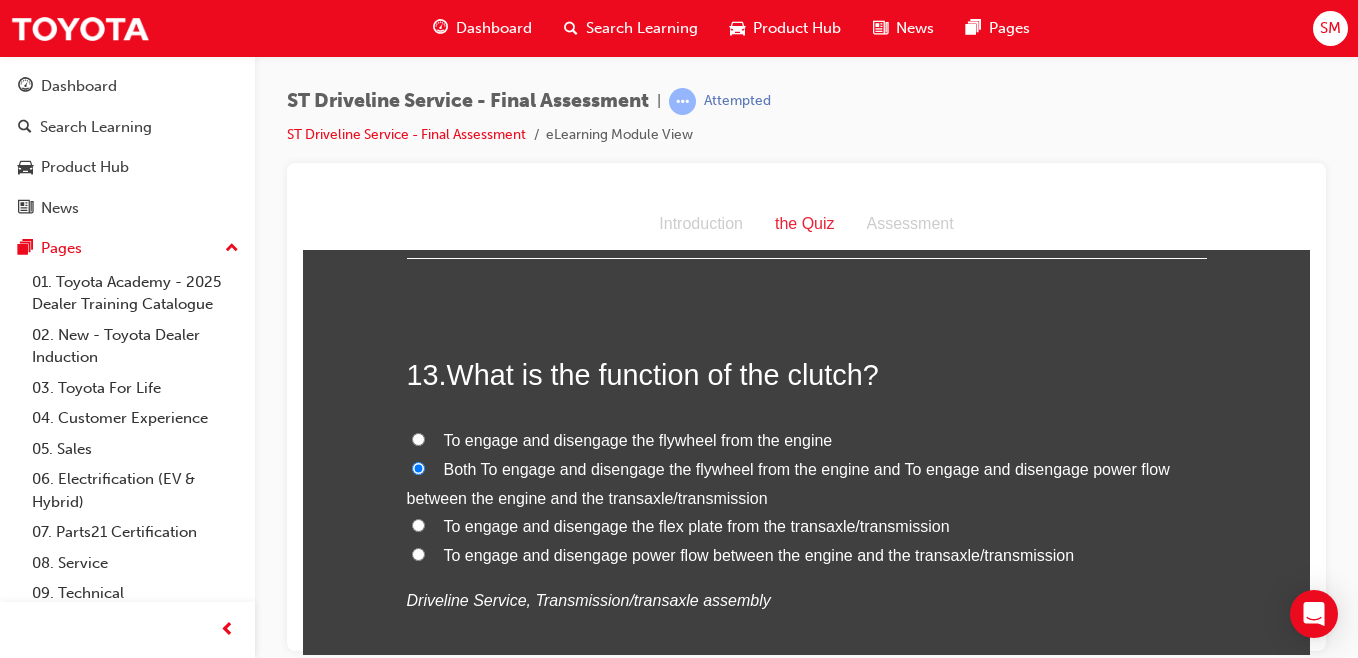 radio on "true" 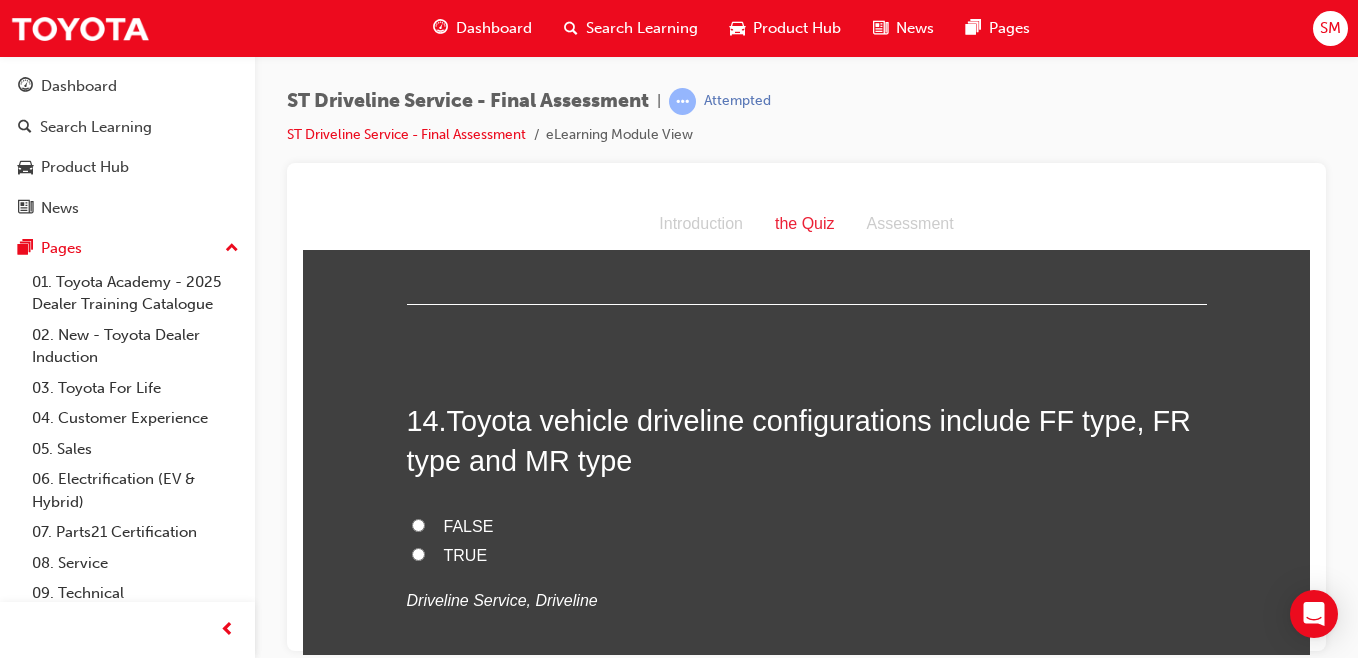 scroll, scrollTop: 5838, scrollLeft: 0, axis: vertical 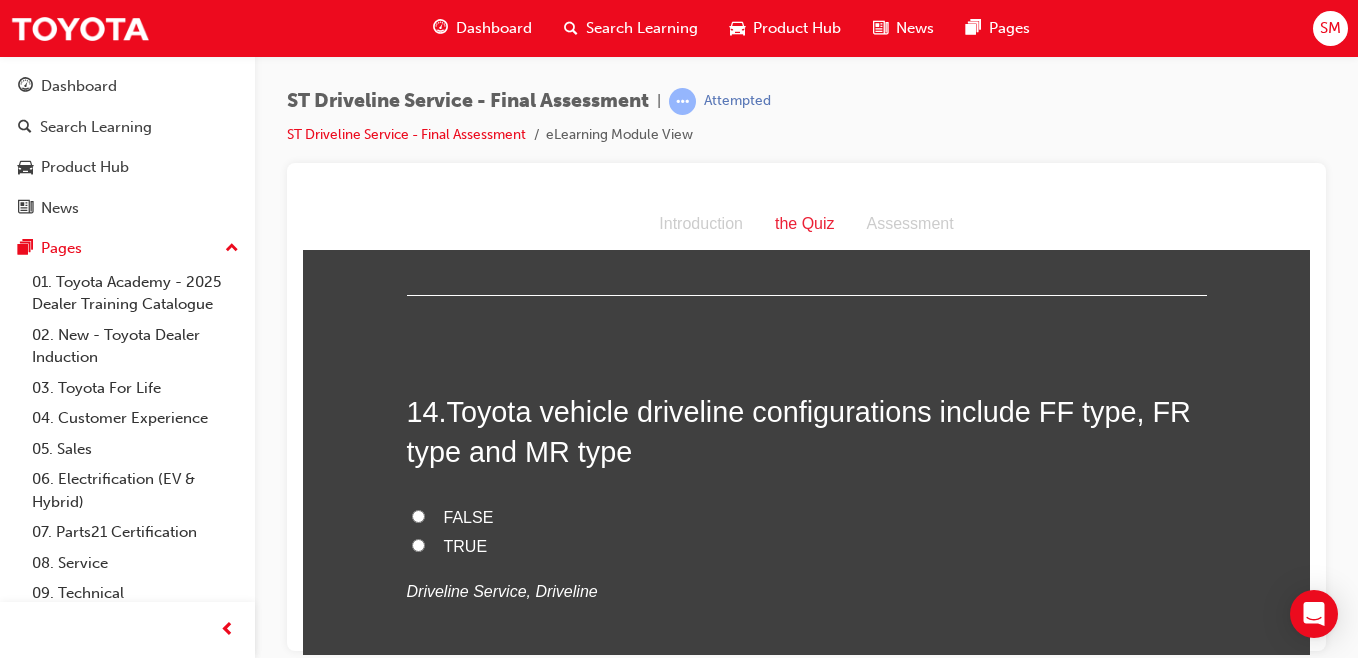 click on "TRUE" at bounding box center (418, 544) 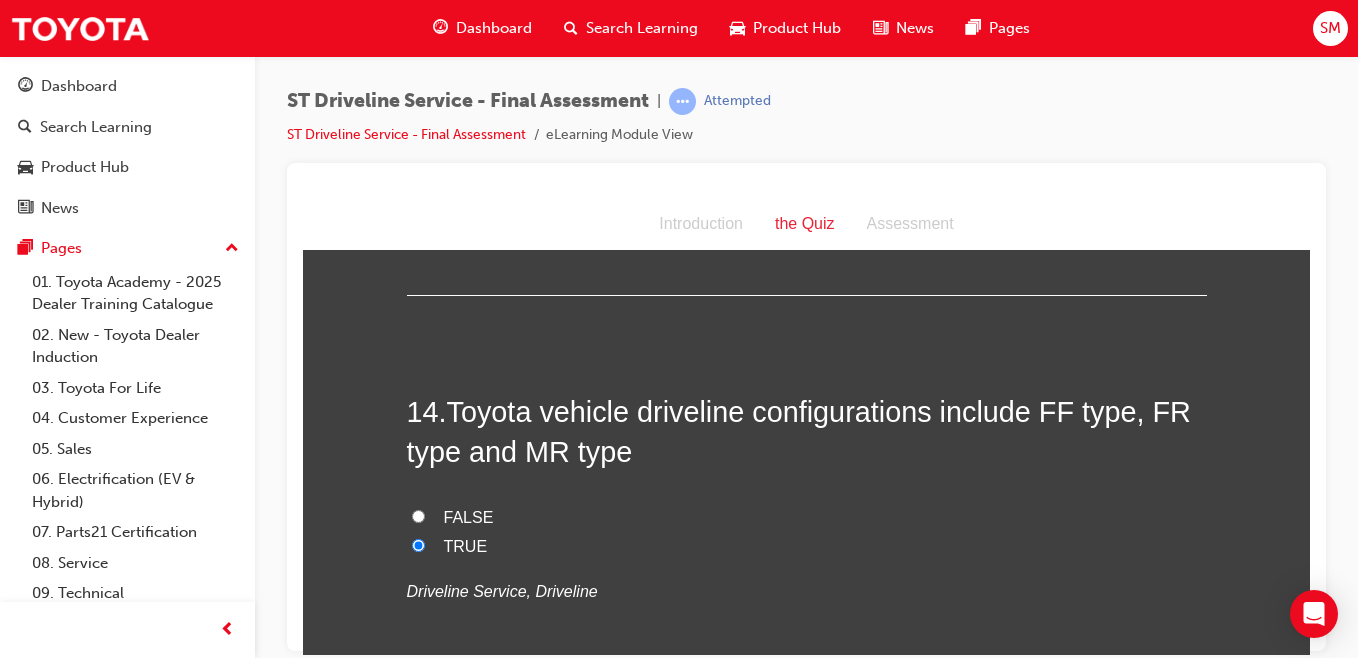 radio on "true" 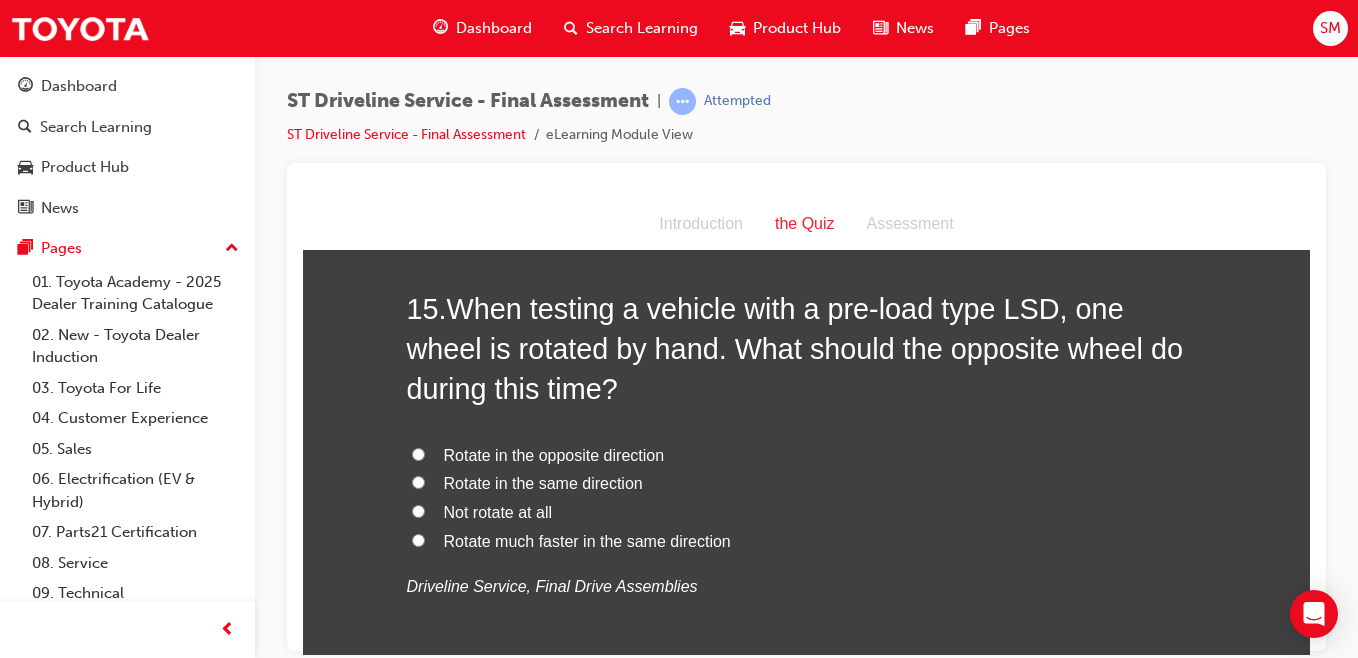 scroll, scrollTop: 6351, scrollLeft: 0, axis: vertical 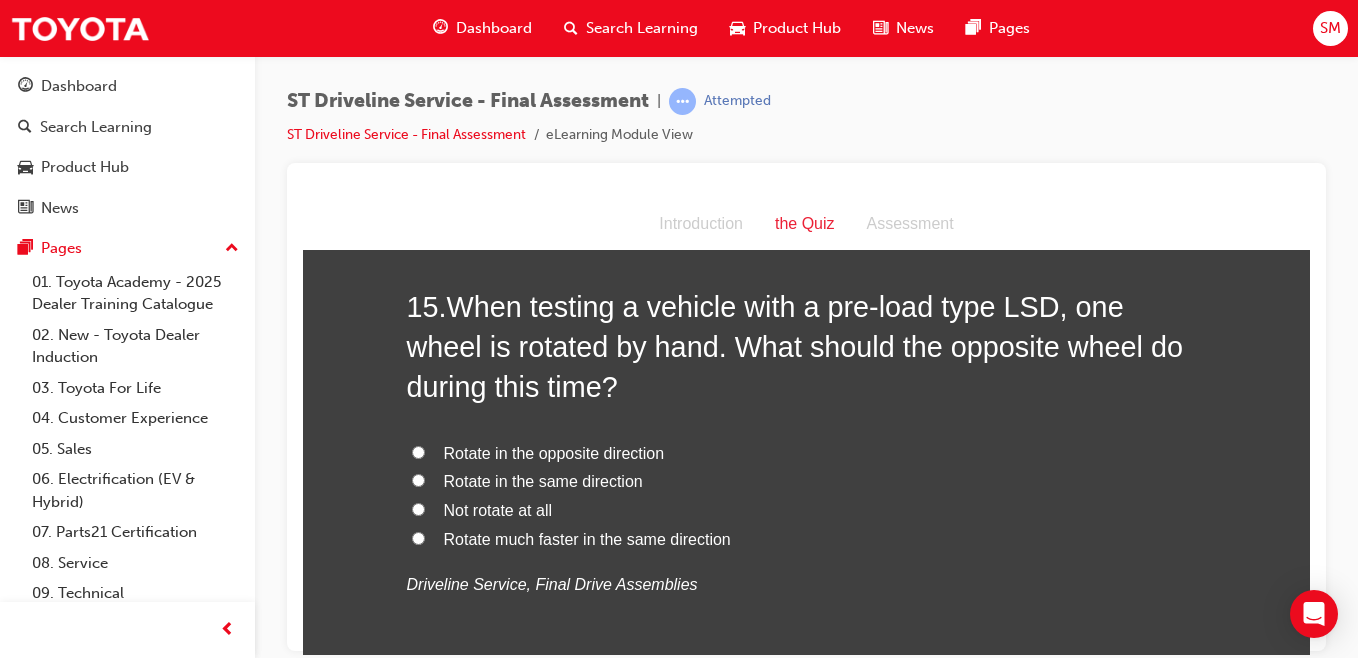 click on "Rotate in the same direction" at bounding box center (418, 479) 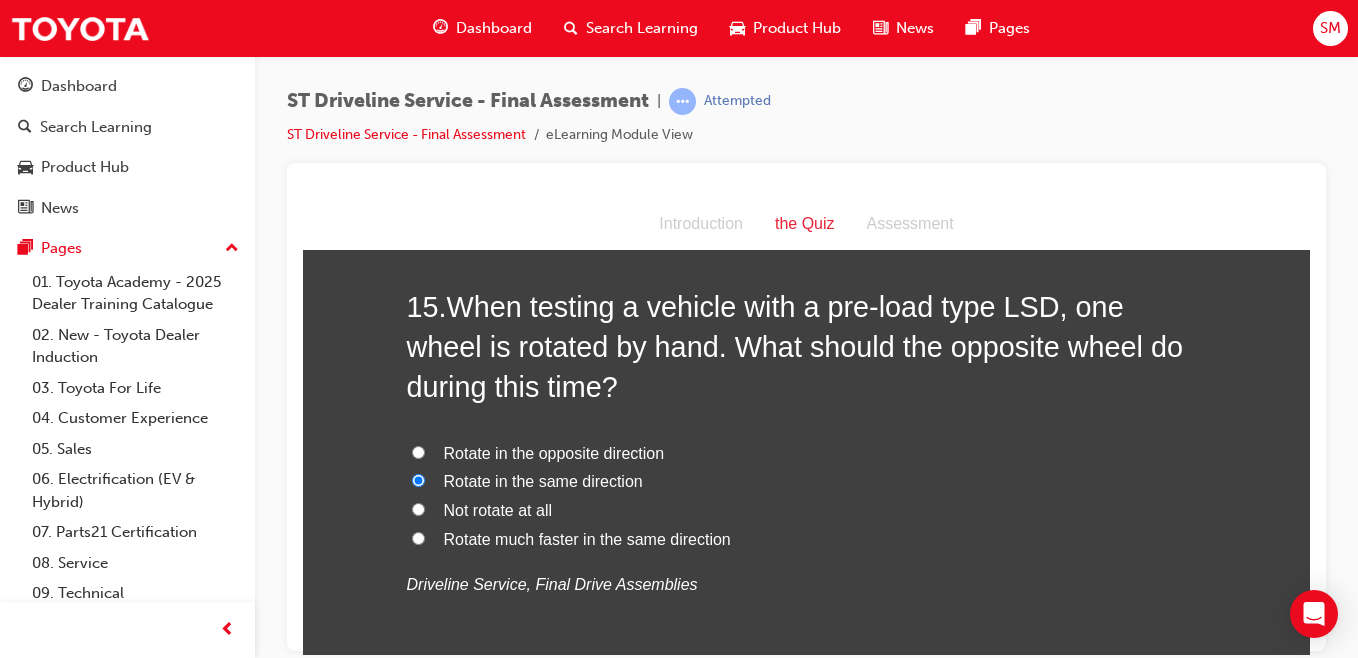 radio on "true" 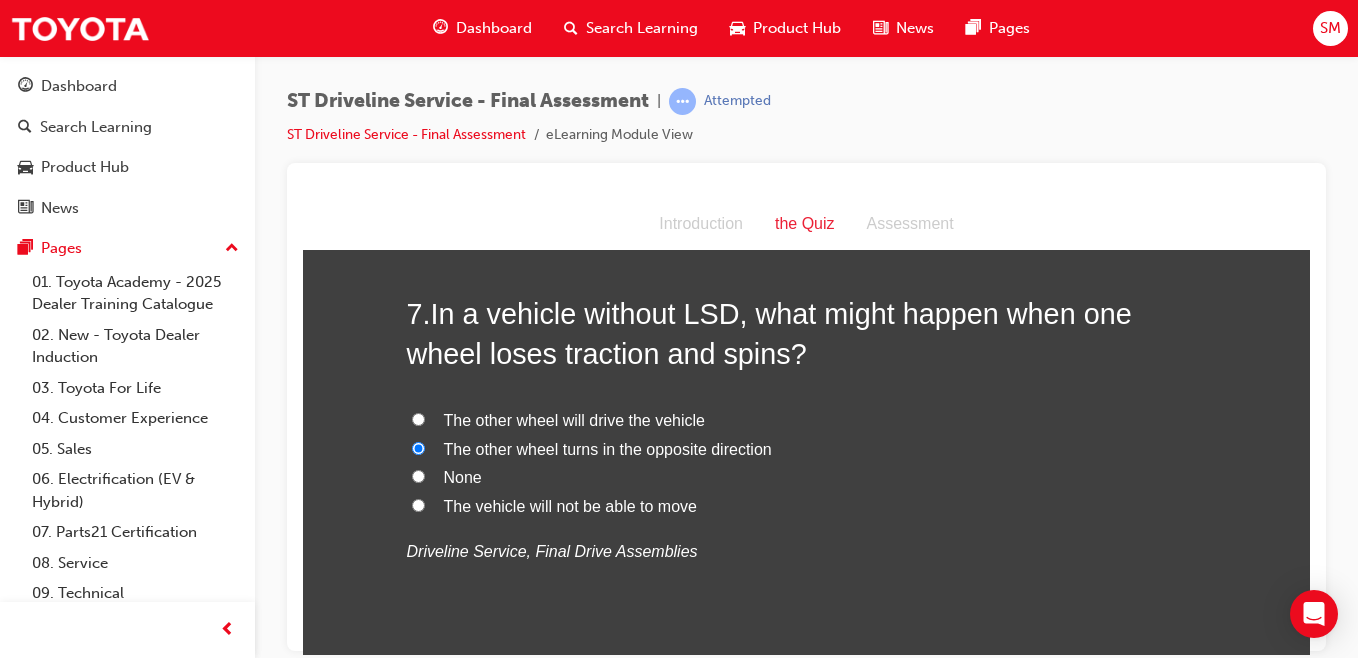 scroll, scrollTop: 2785, scrollLeft: 0, axis: vertical 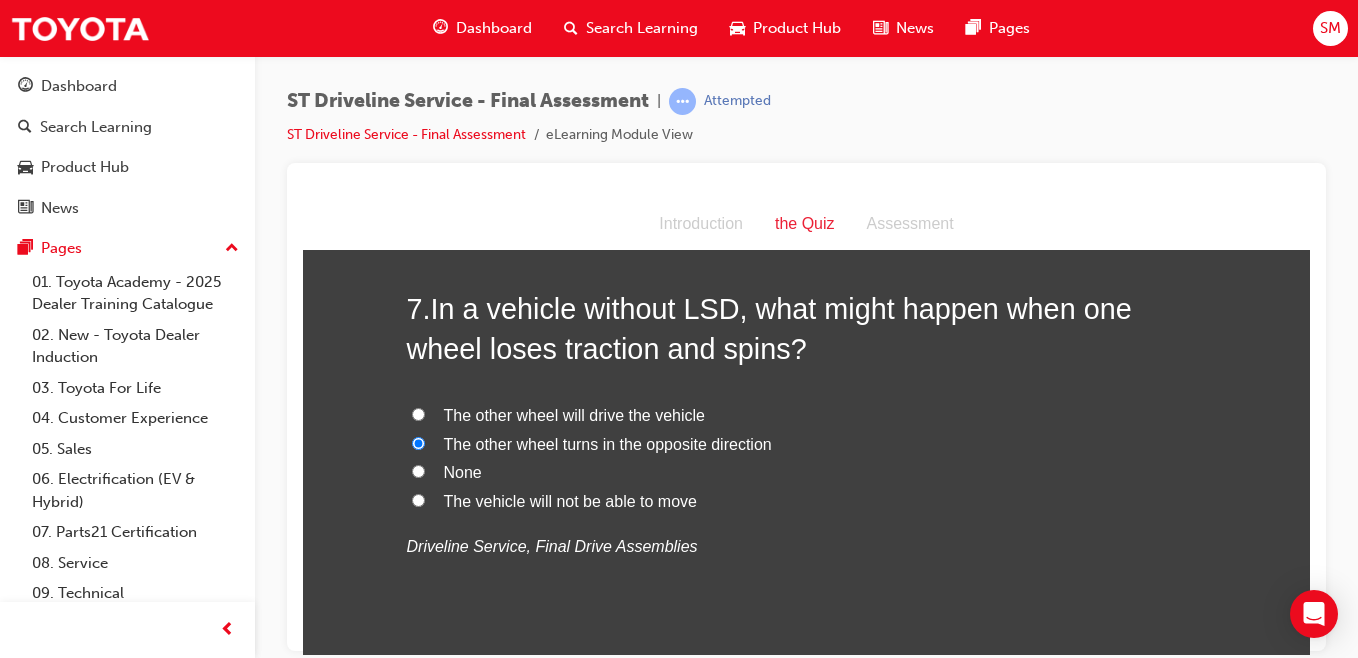 click on "The vehicle will not be able to move" at bounding box center (418, 499) 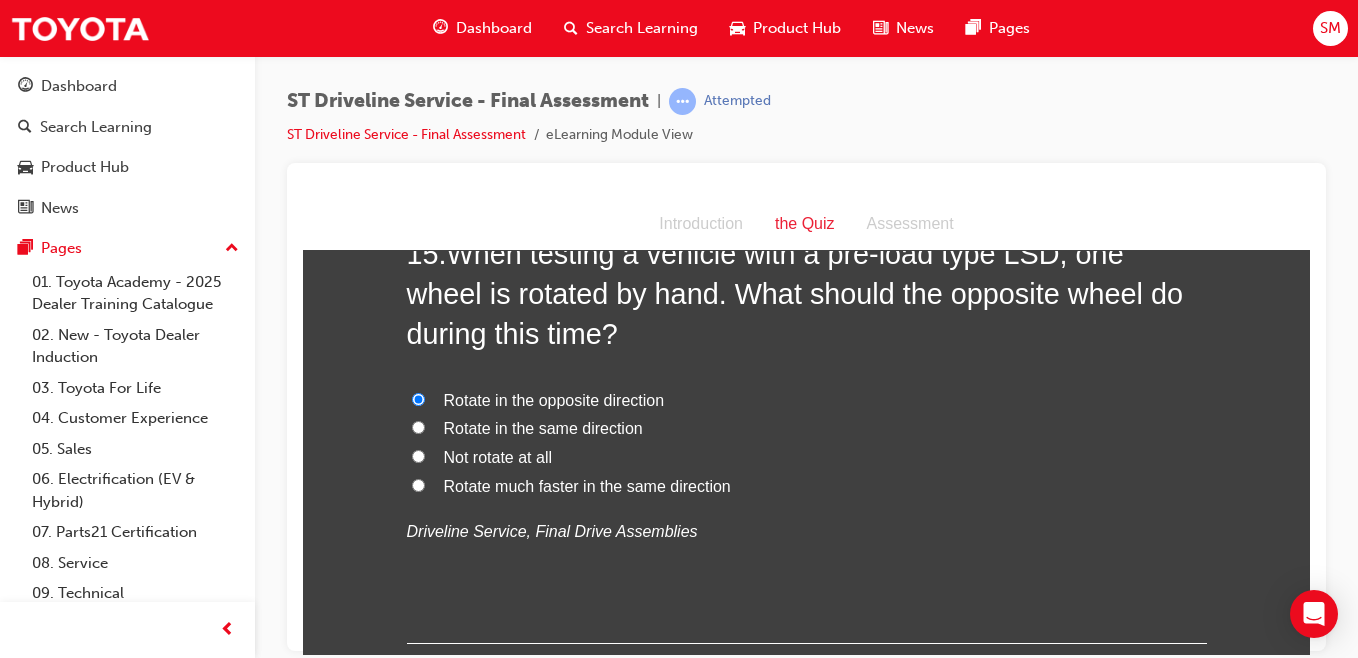 scroll, scrollTop: 6544, scrollLeft: 0, axis: vertical 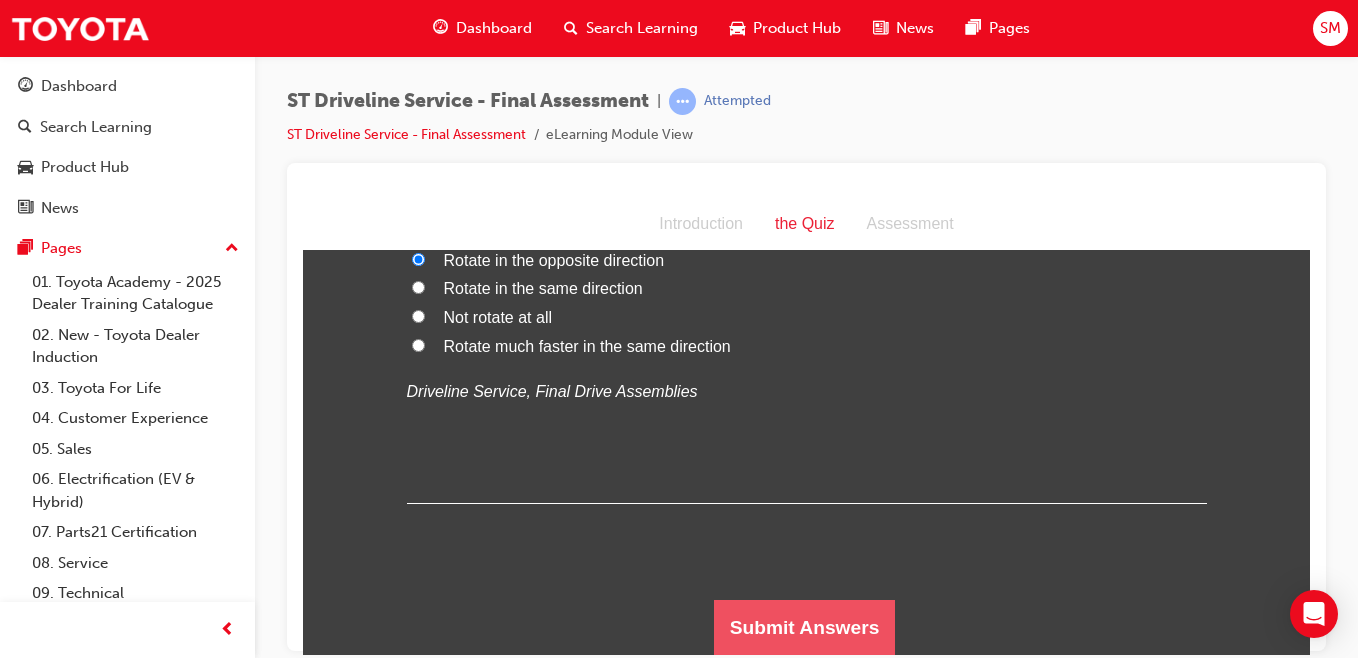 click on "Submit Answers" at bounding box center (805, 627) 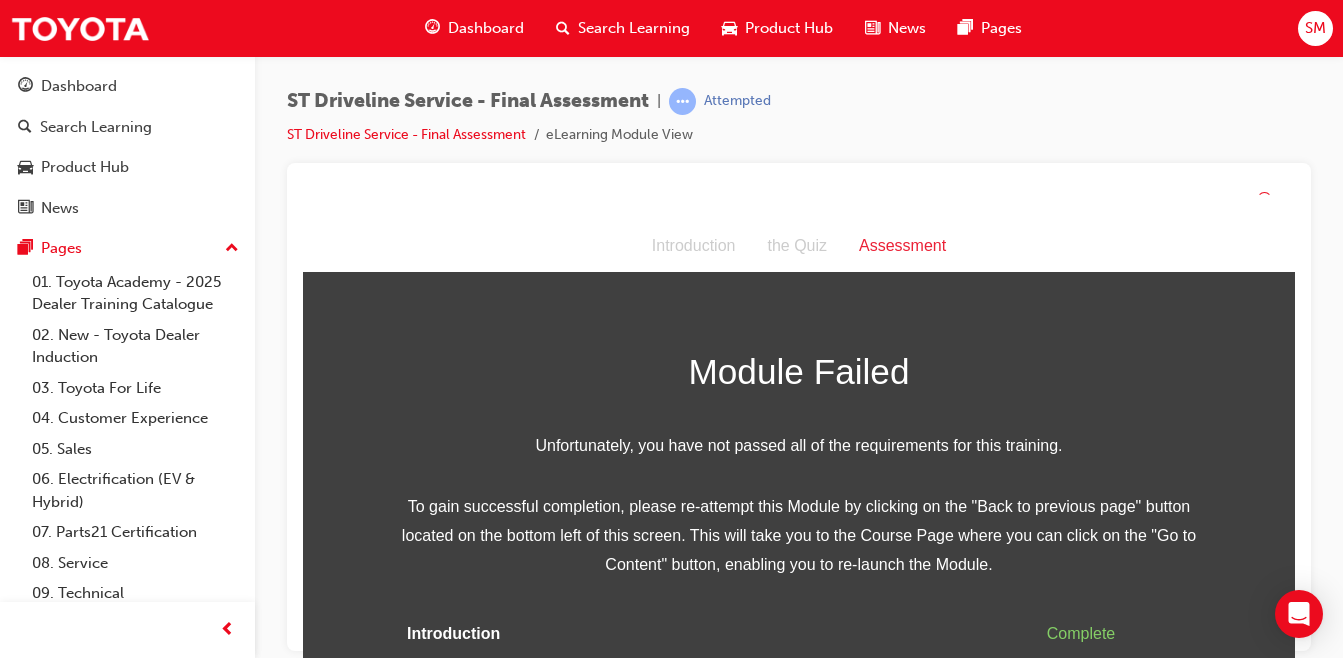 scroll, scrollTop: 68, scrollLeft: 0, axis: vertical 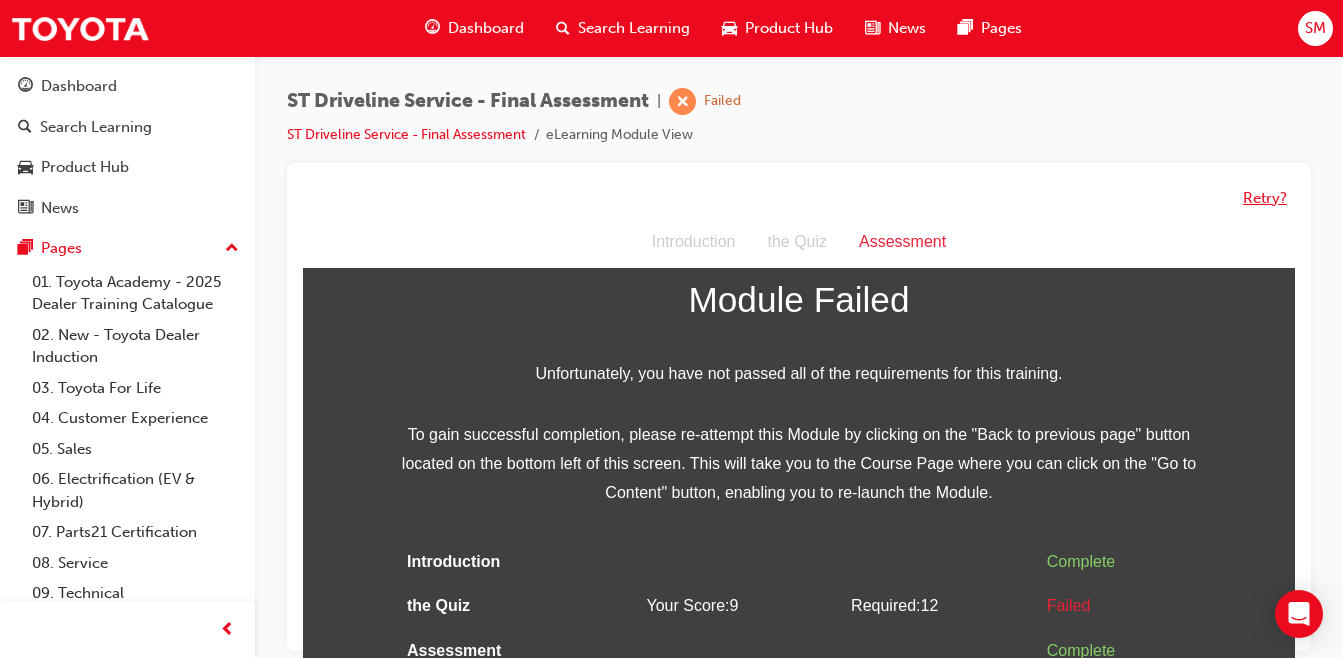 click on "Retry?" at bounding box center (1265, 198) 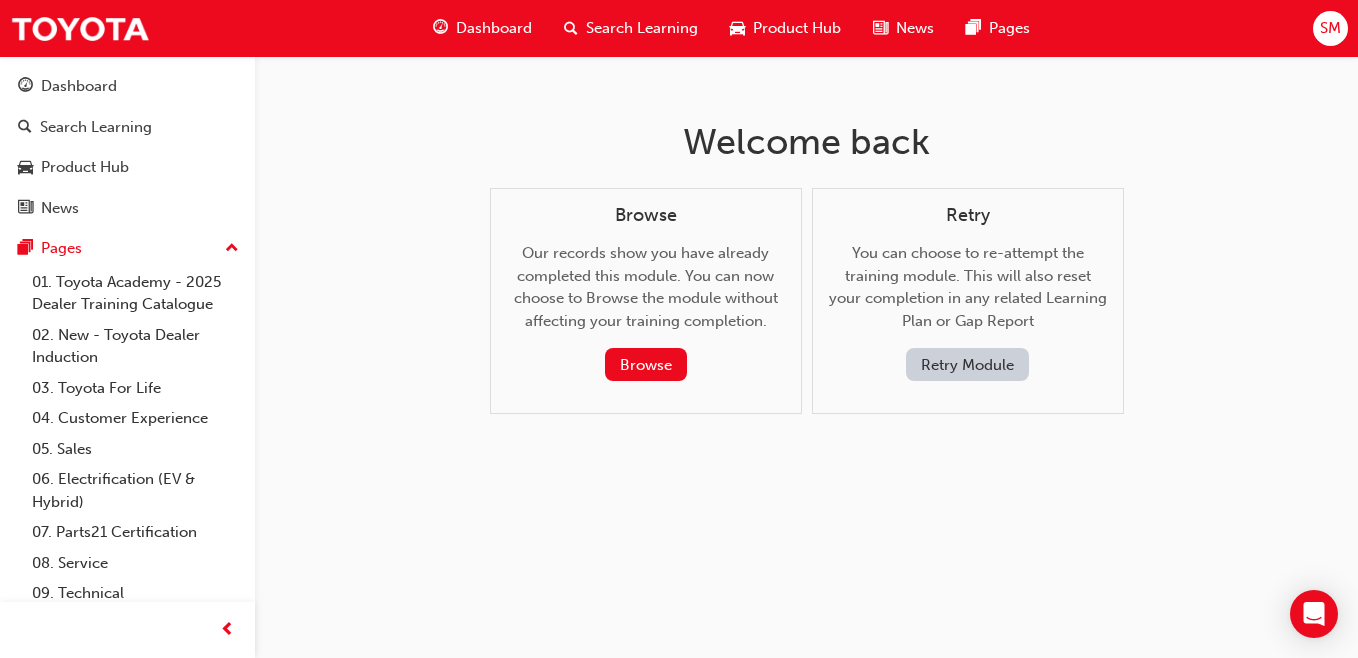 click on "Retry Module" at bounding box center [967, 364] 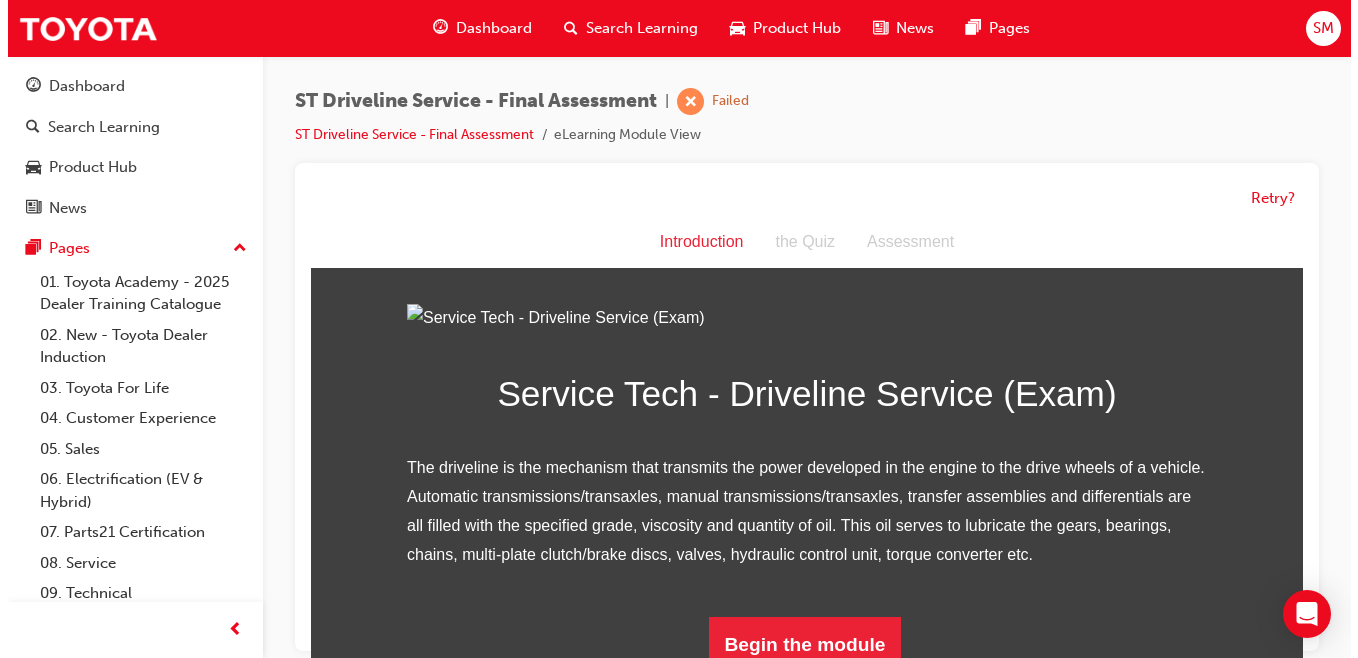 scroll, scrollTop: 240, scrollLeft: 0, axis: vertical 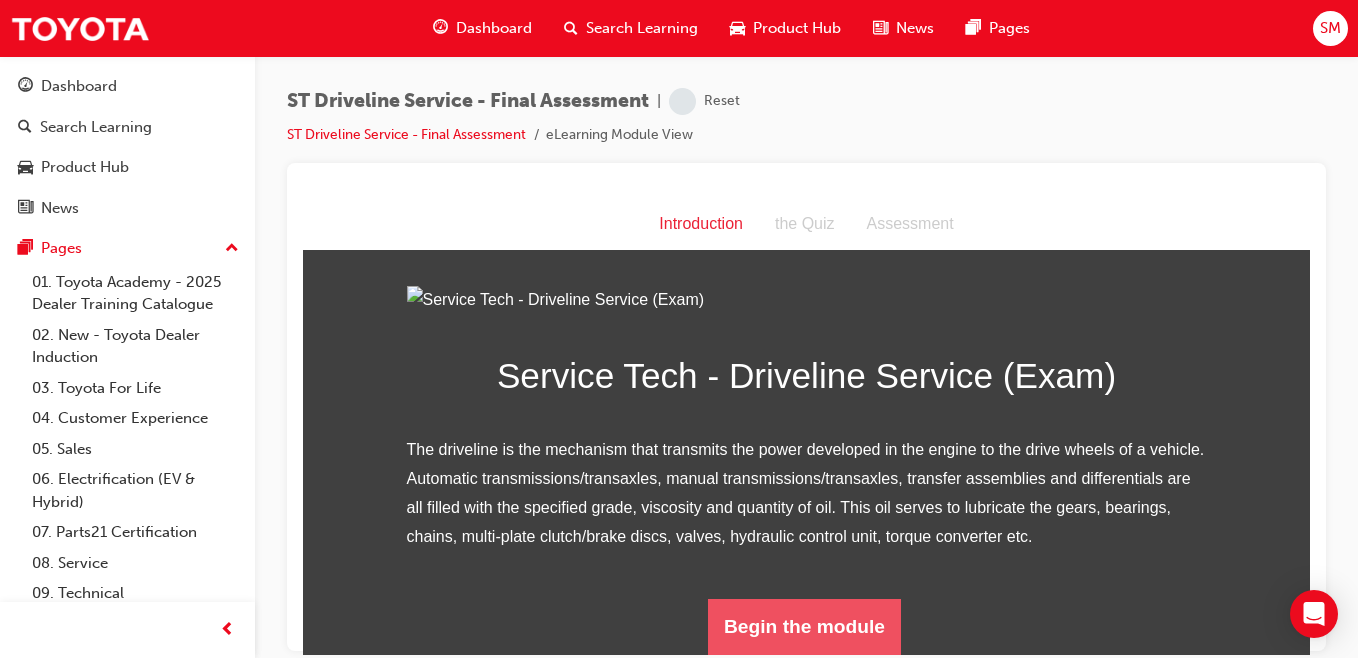 click on "Begin the module" at bounding box center [804, 626] 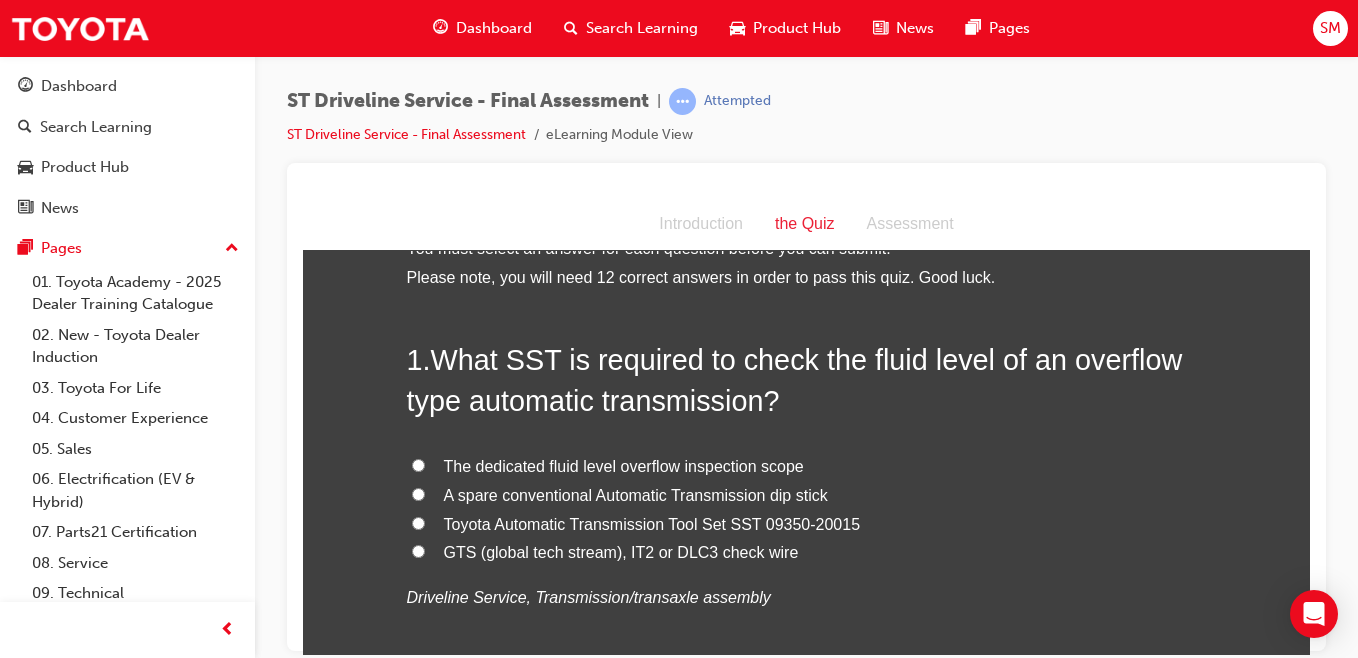 scroll, scrollTop: 31, scrollLeft: 0, axis: vertical 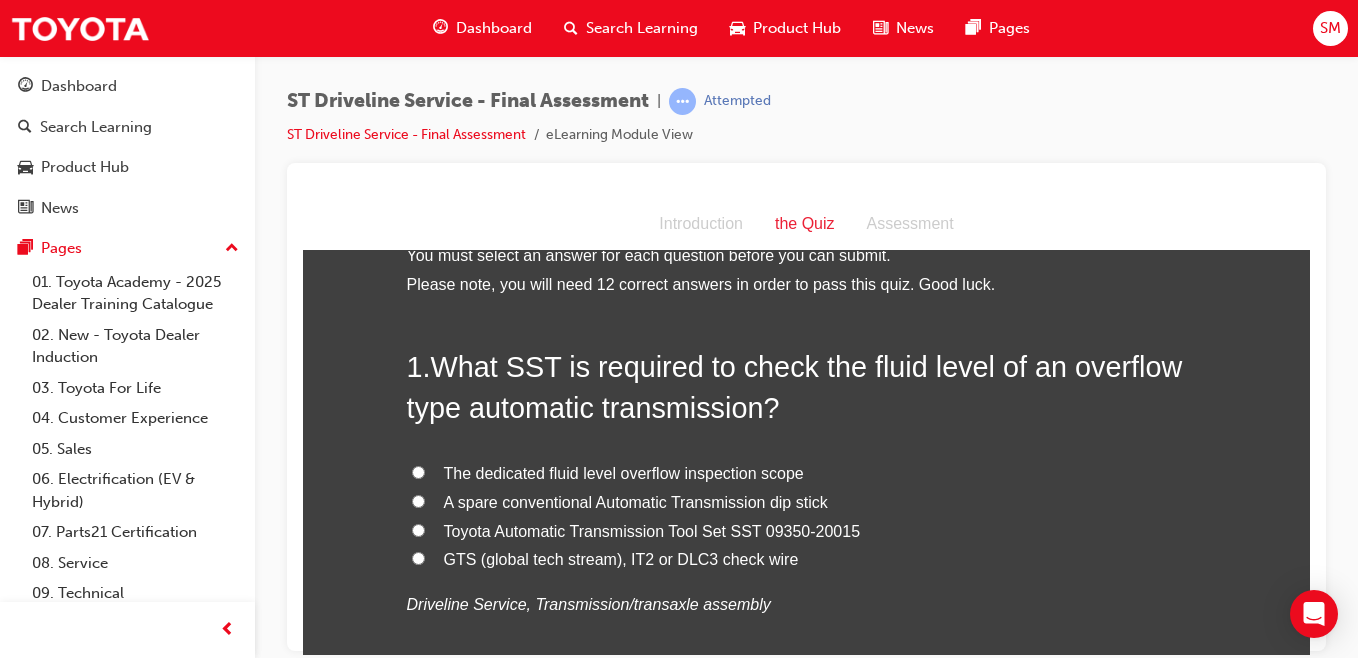 click at bounding box center [227, 630] 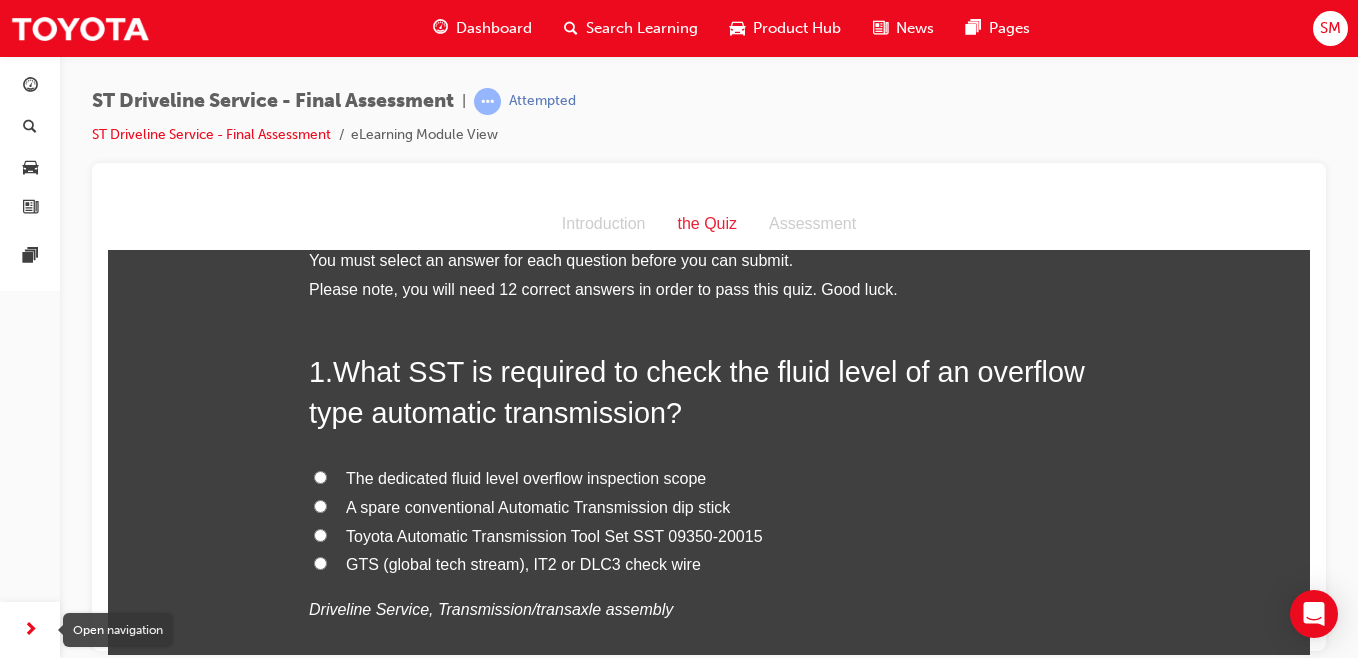 scroll, scrollTop: 24, scrollLeft: 0, axis: vertical 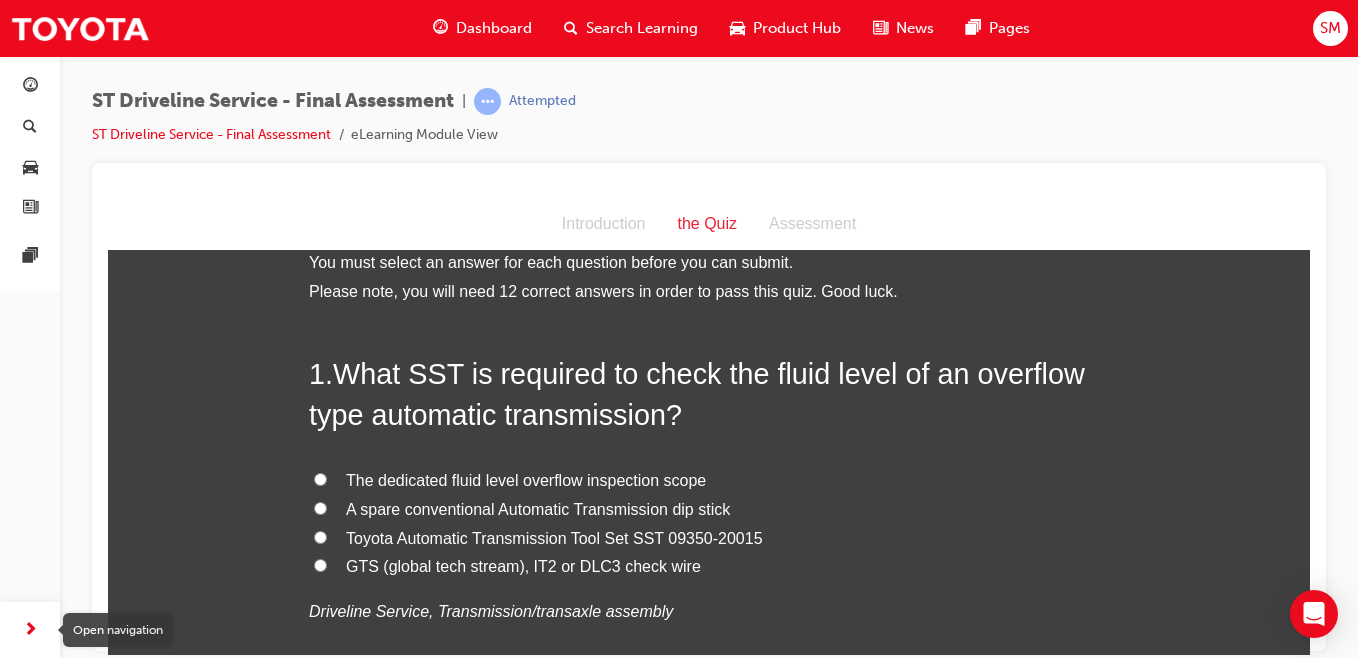 click on "The dedicated fluid level overflow inspection scope" at bounding box center (320, 478) 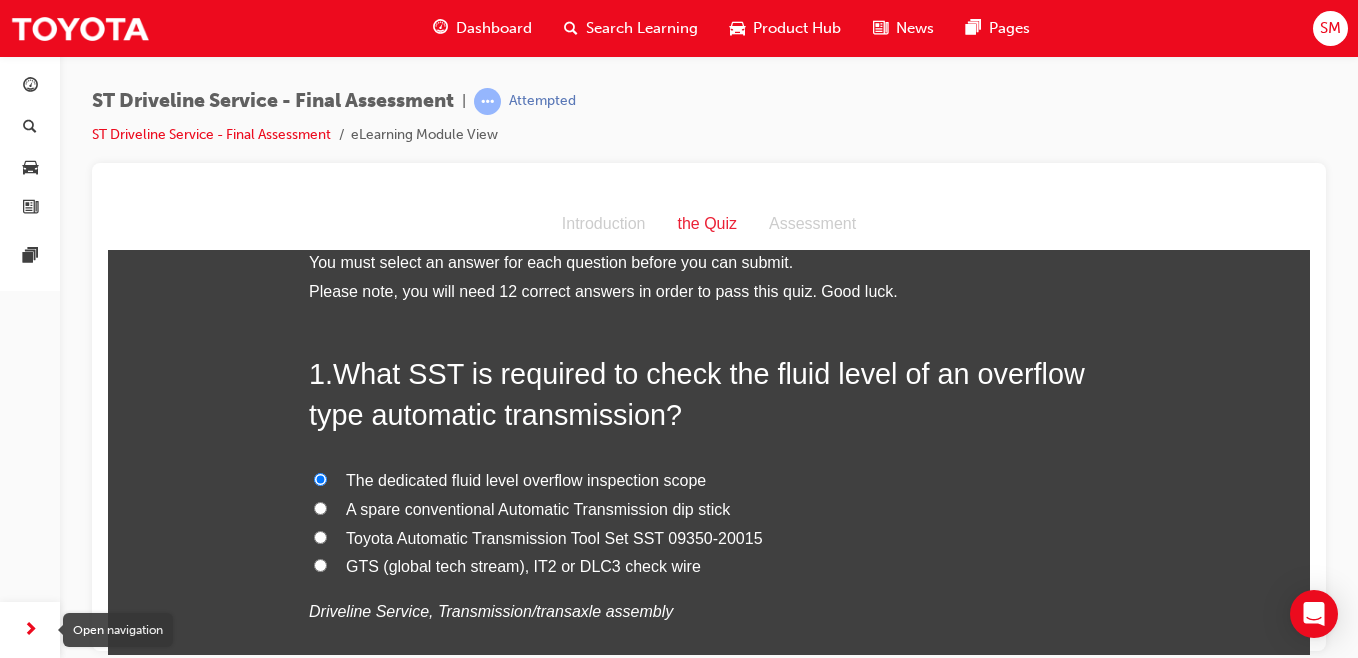 radio on "true" 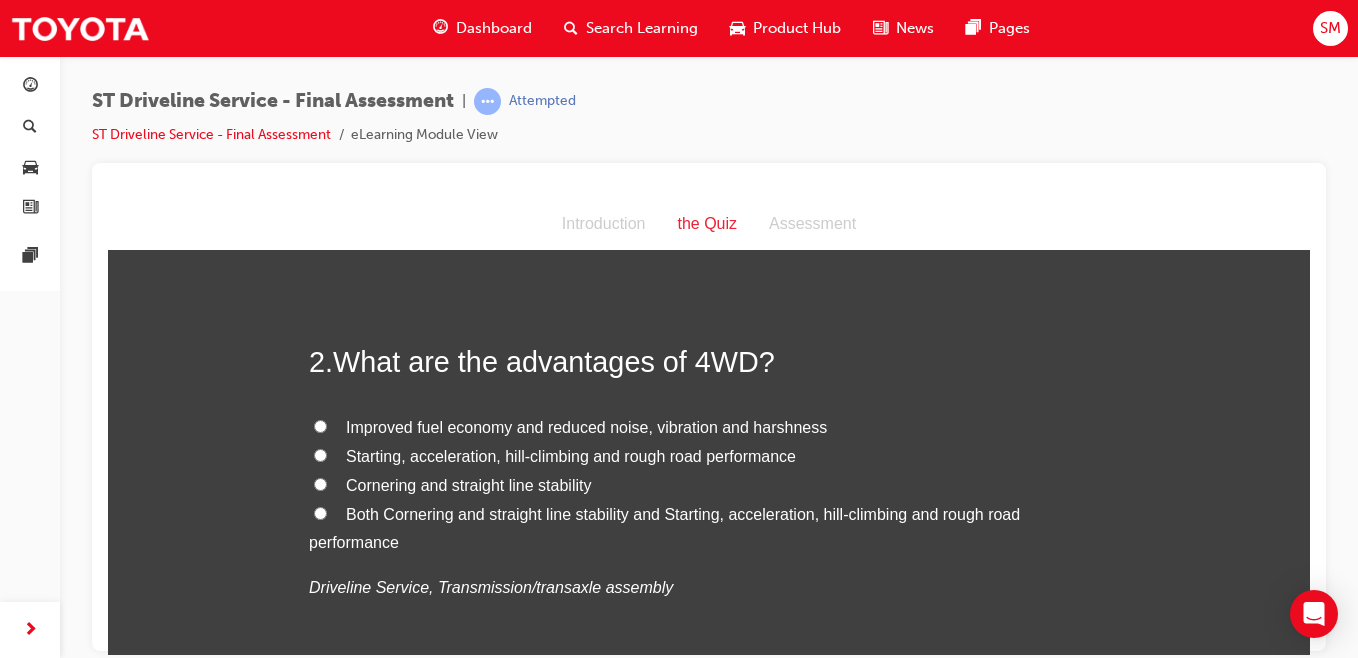 scroll, scrollTop: 564, scrollLeft: 0, axis: vertical 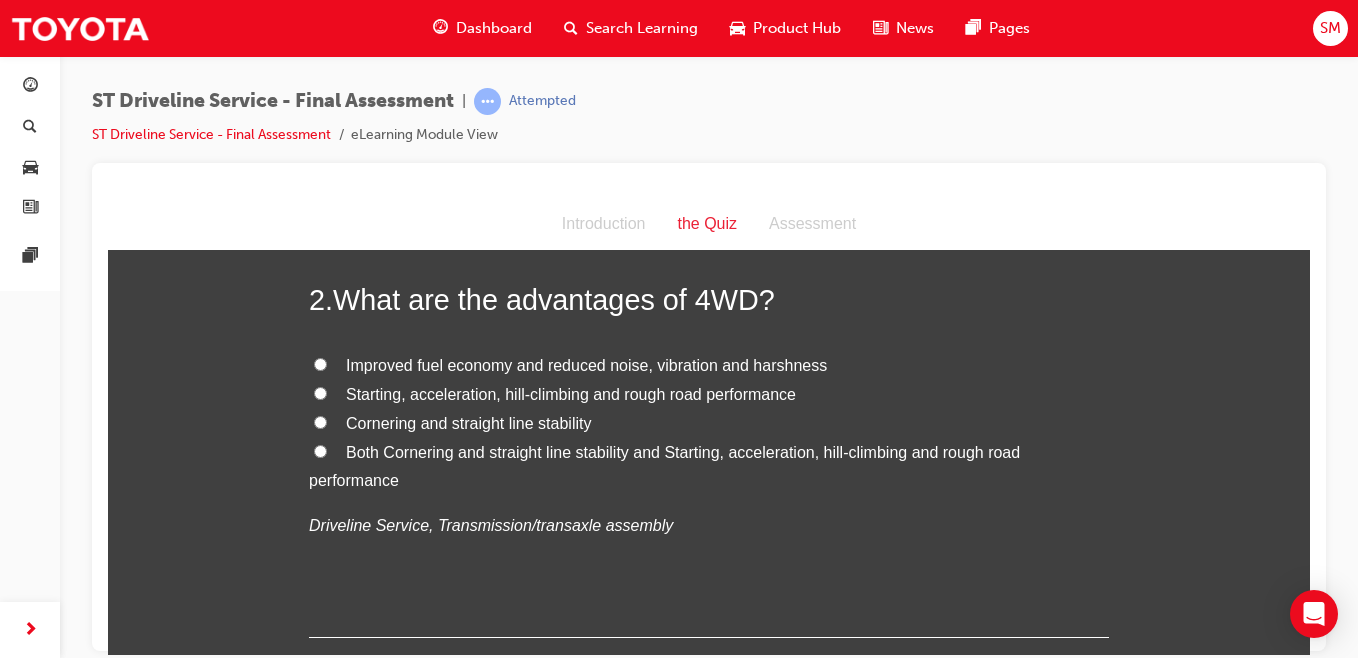 click on "Both Cornering and straight line stability and Starting, acceleration, hill-climbing and rough road performance" at bounding box center [320, 450] 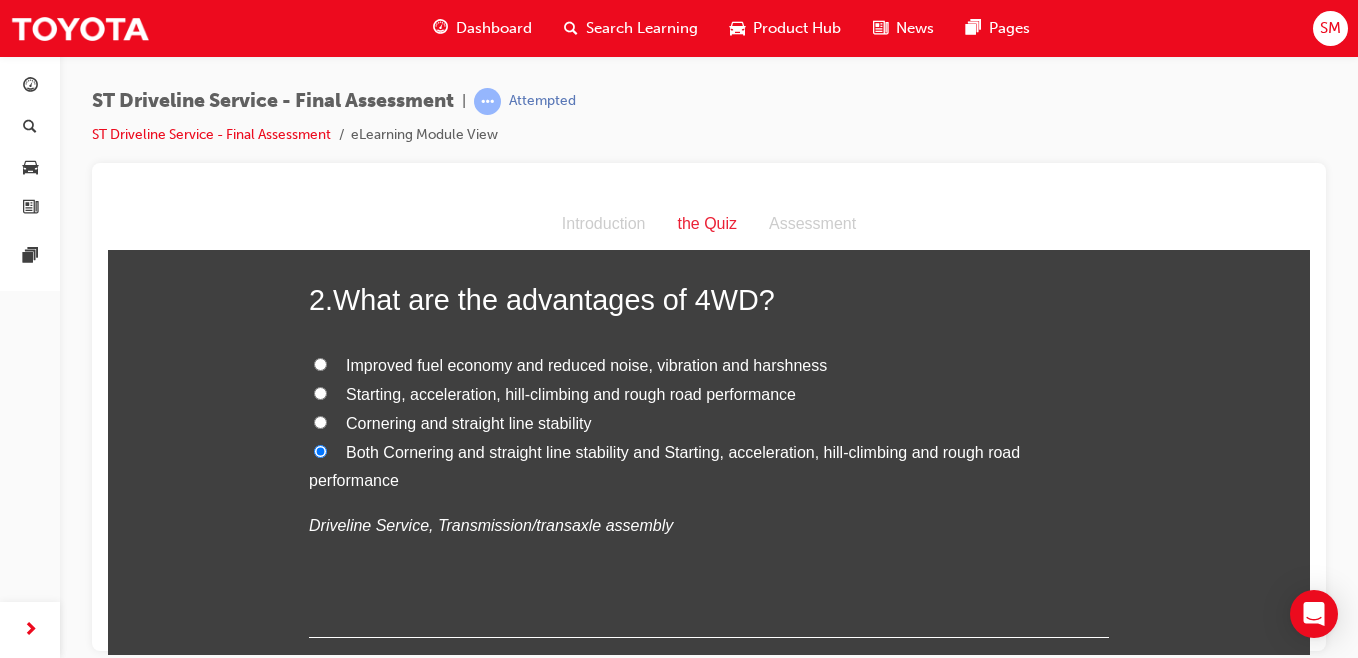 radio on "true" 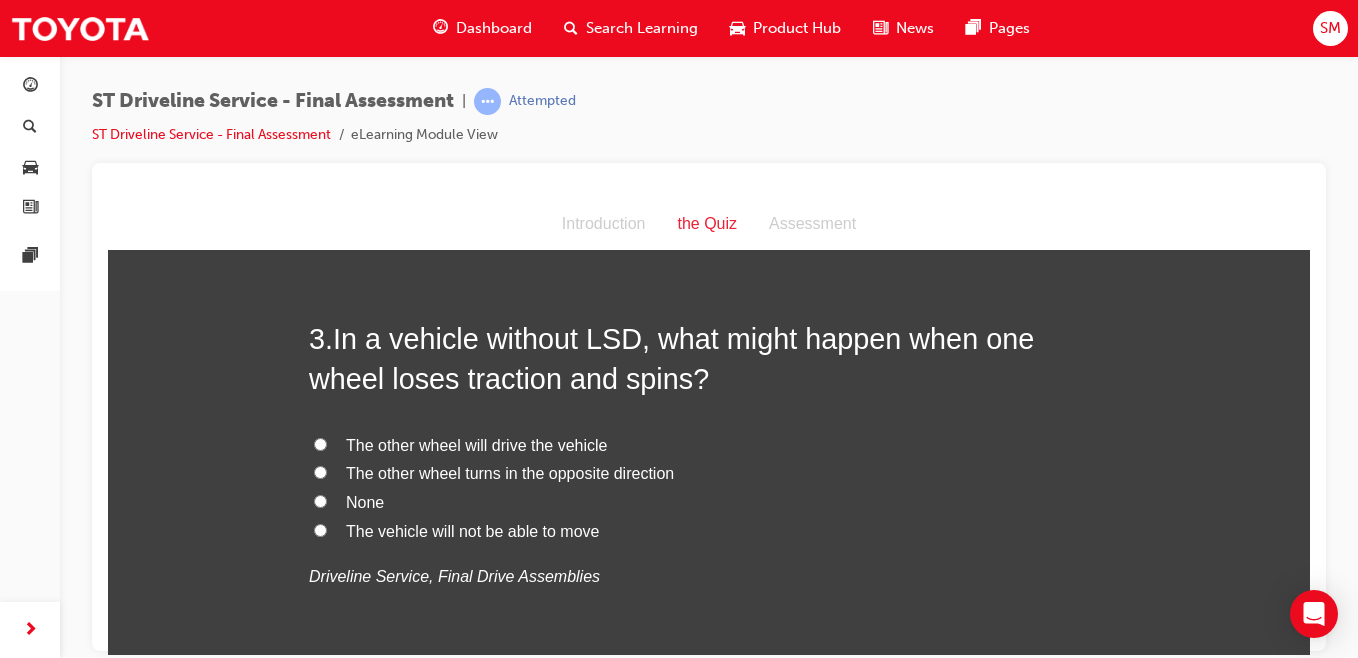 scroll, scrollTop: 989, scrollLeft: 0, axis: vertical 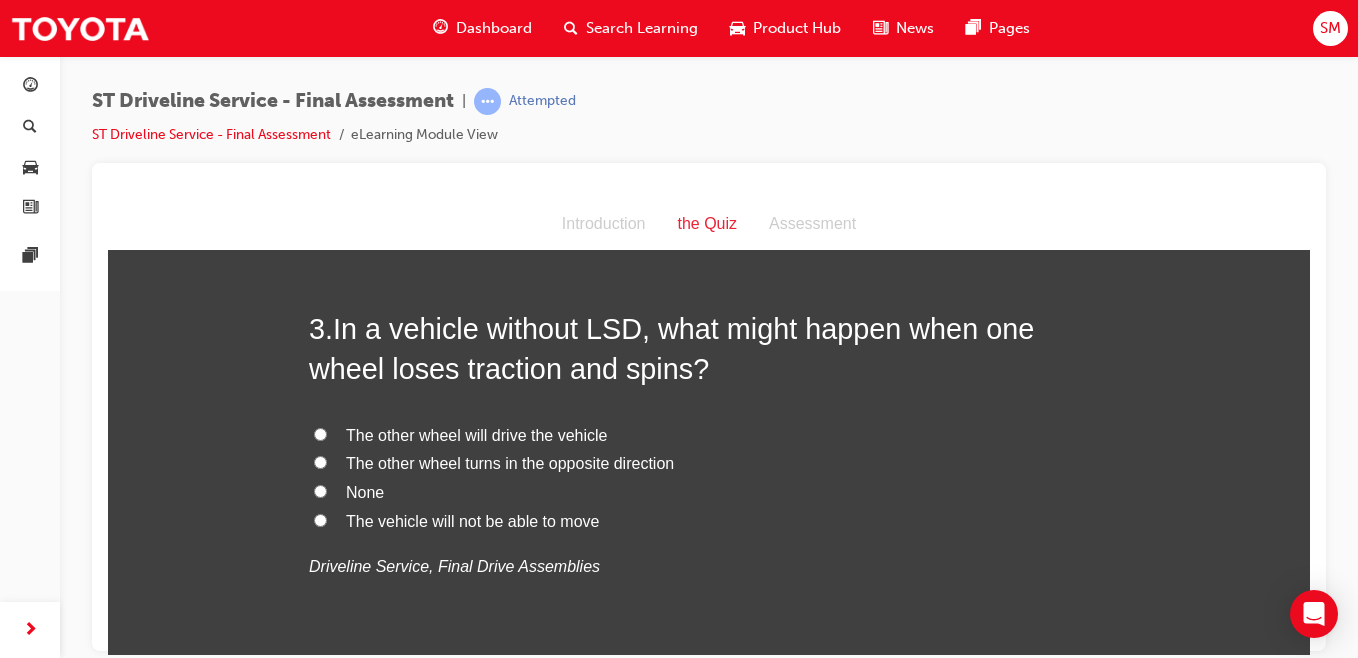click on "The vehicle will not be able to move" at bounding box center [709, 521] 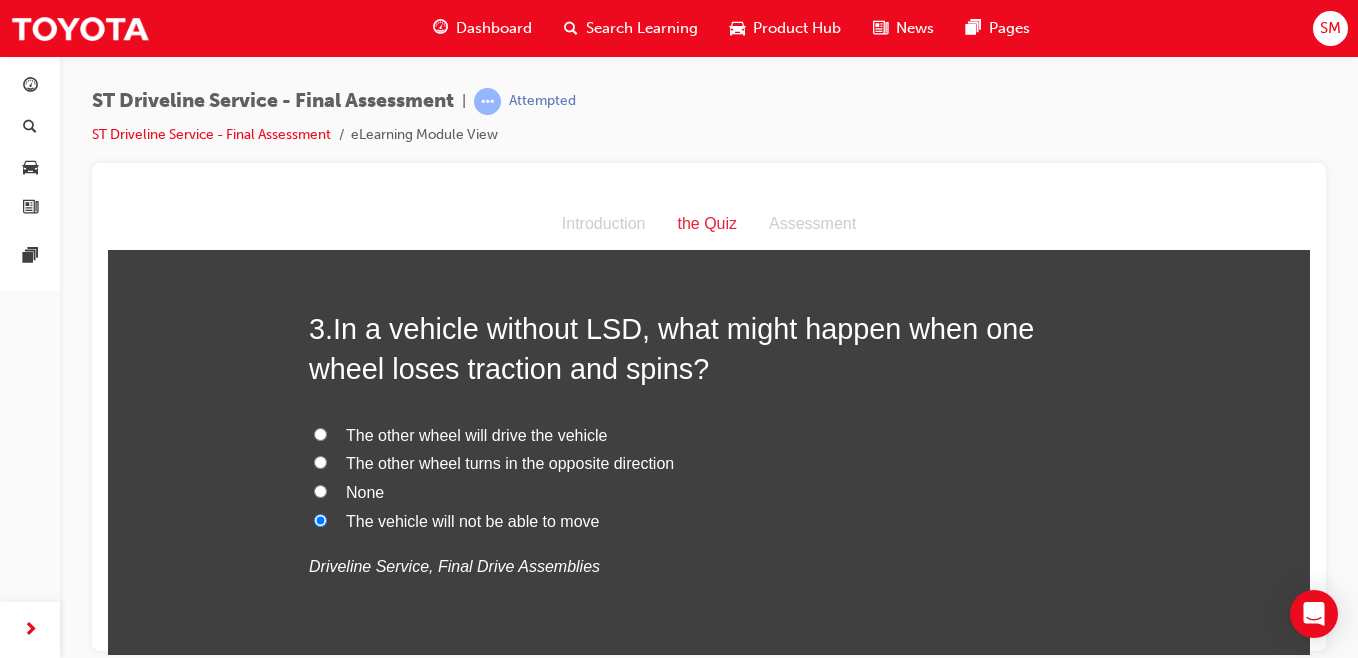 radio on "true" 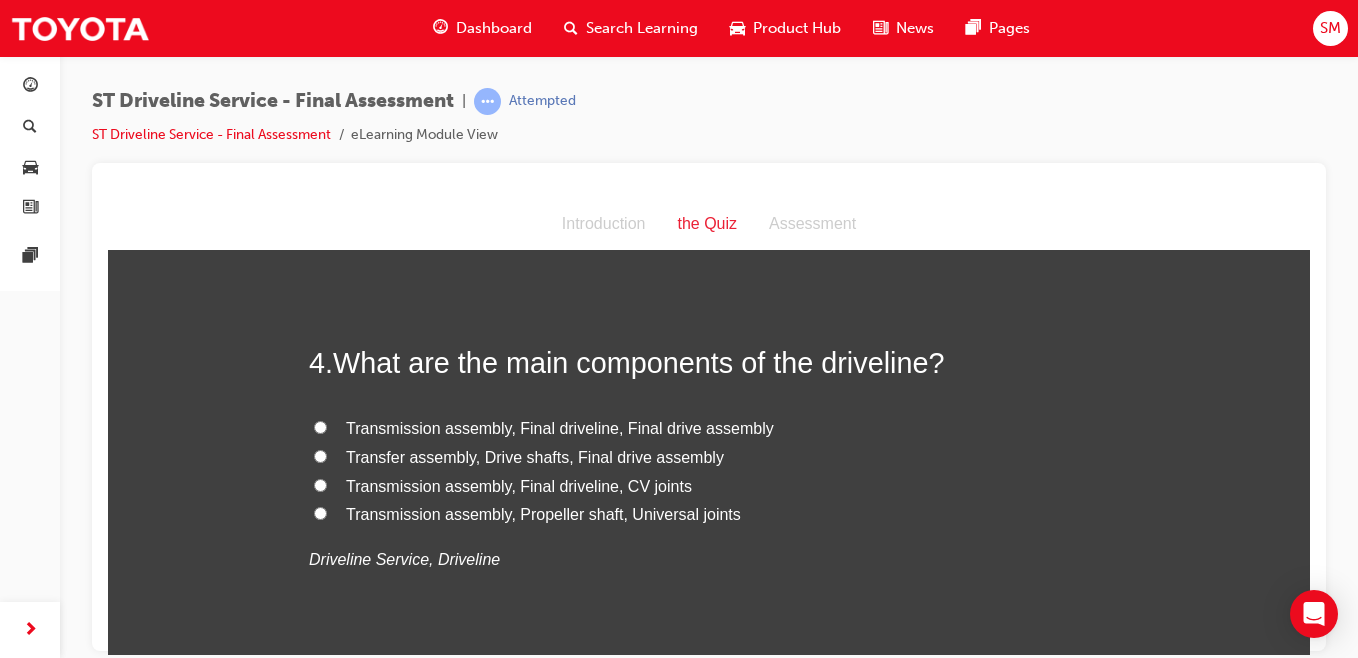 scroll, scrollTop: 1424, scrollLeft: 0, axis: vertical 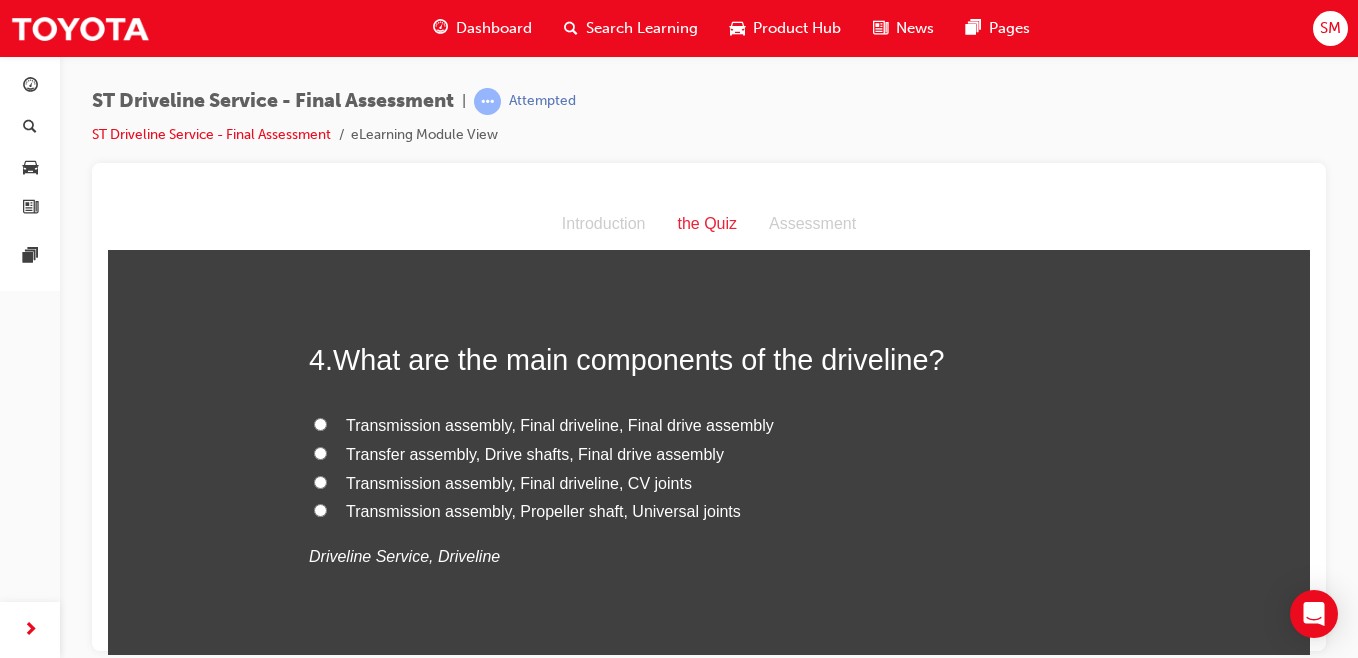 click on "Transmission assembly, Propeller shaft, Universal joints" at bounding box center (320, 509) 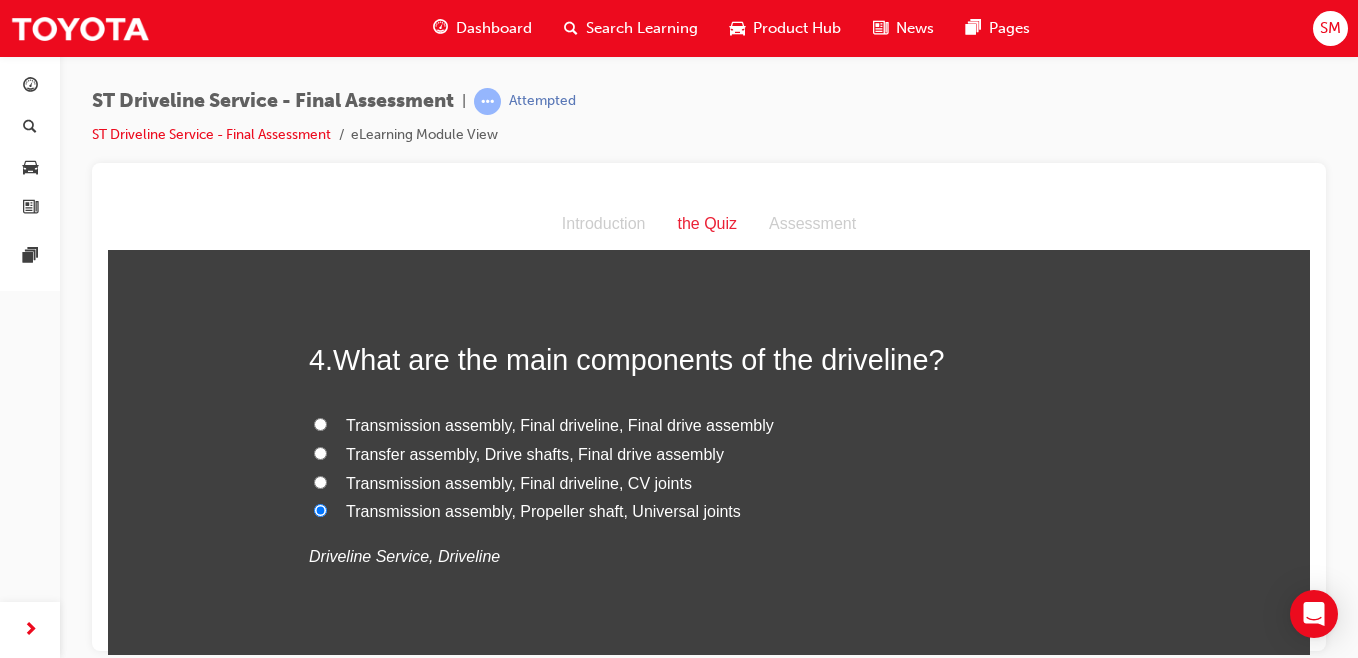 radio on "true" 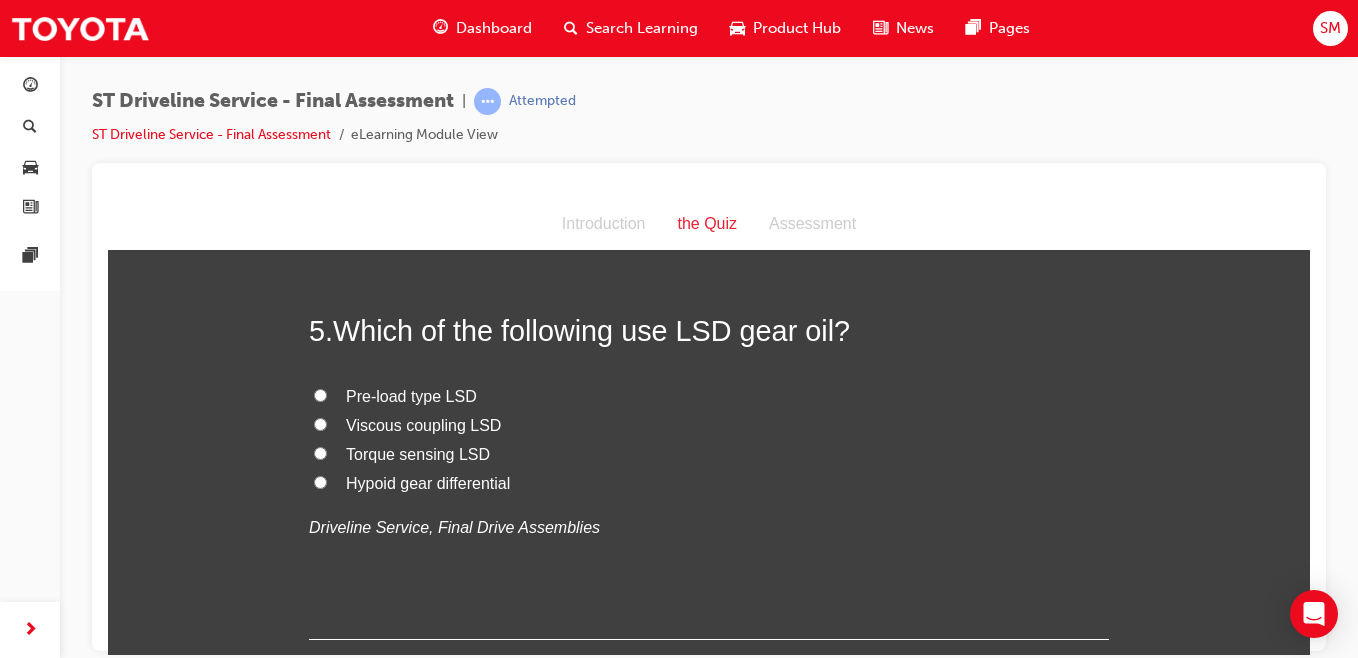 scroll, scrollTop: 1908, scrollLeft: 0, axis: vertical 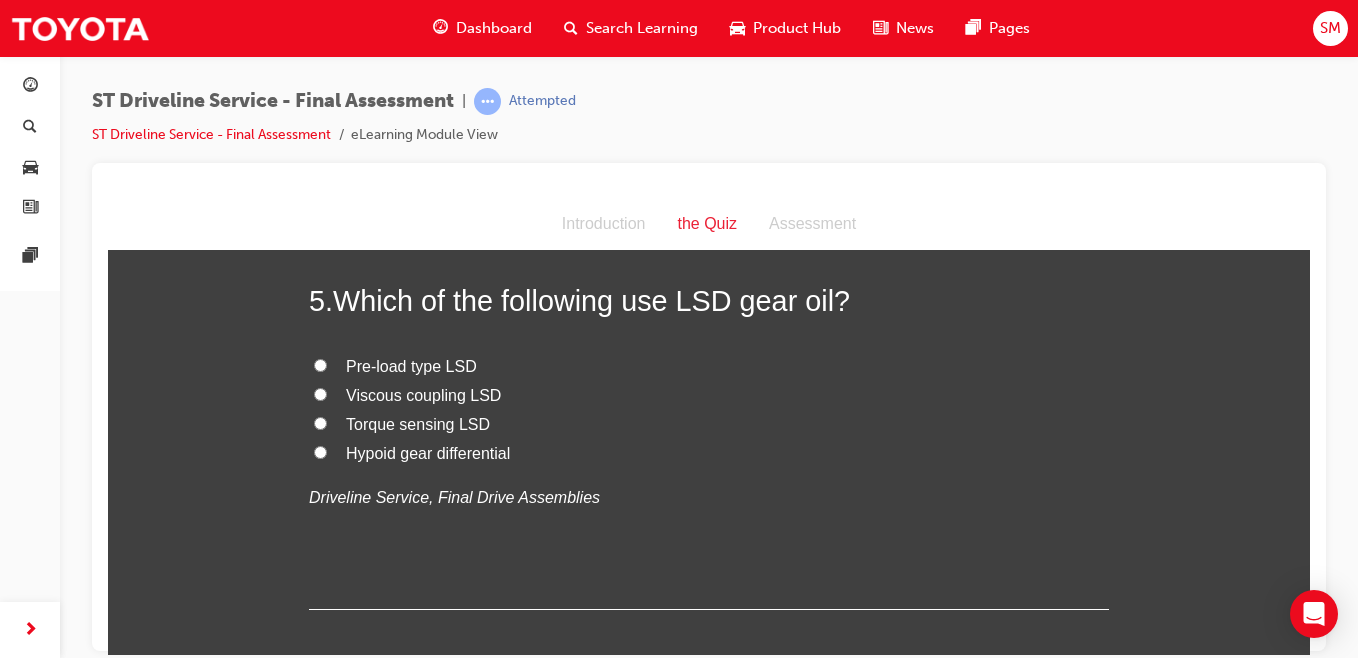 click on "Pre-load type LSD" at bounding box center [320, 364] 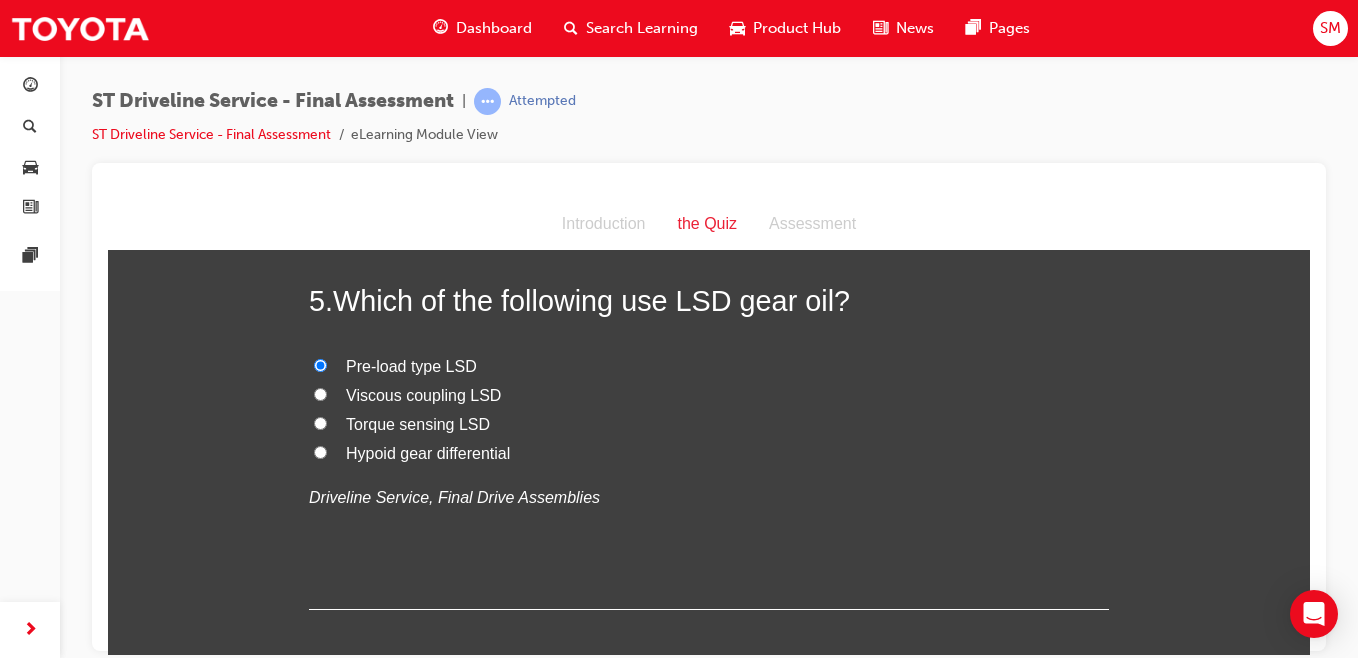 radio on "true" 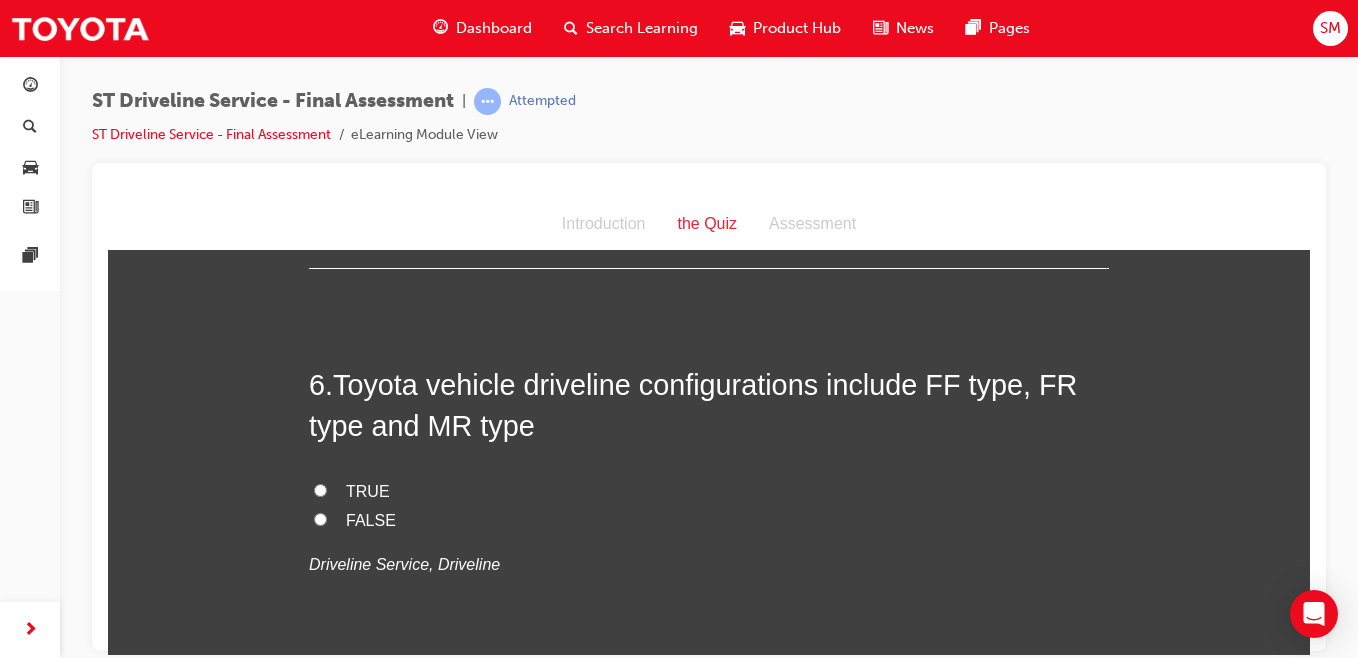 scroll, scrollTop: 2251, scrollLeft: 0, axis: vertical 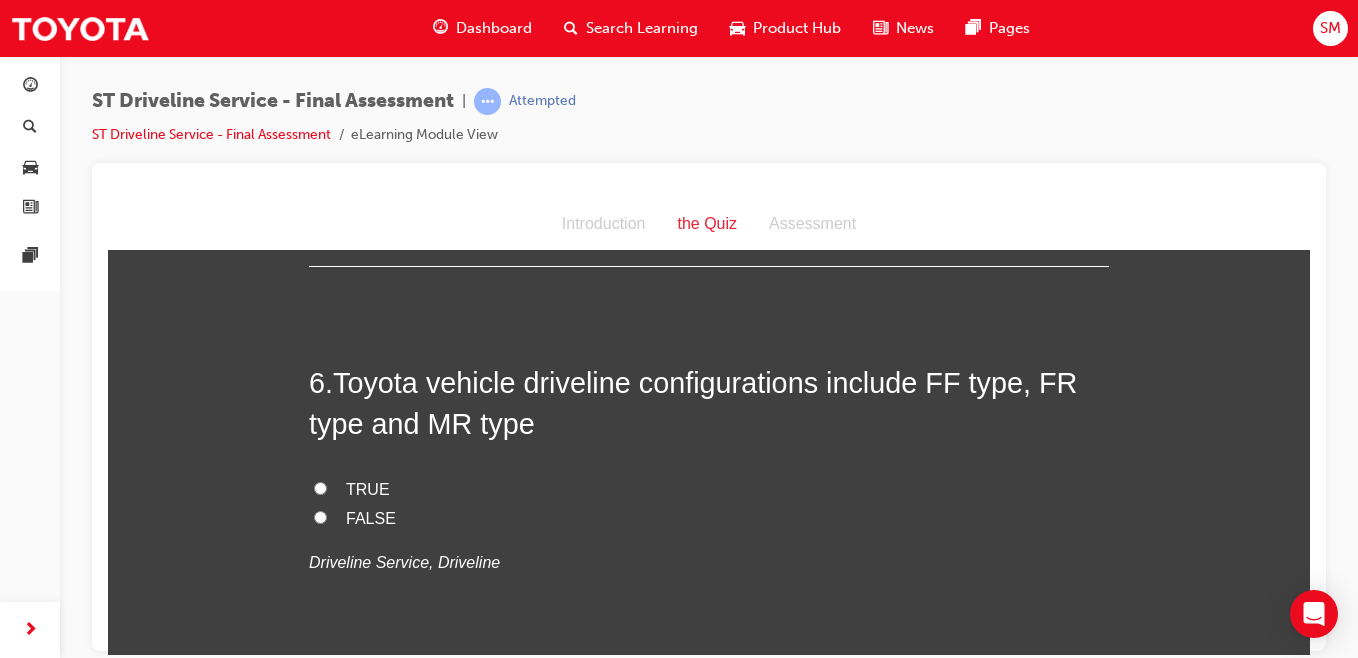 click on "TRUE" at bounding box center [709, 489] 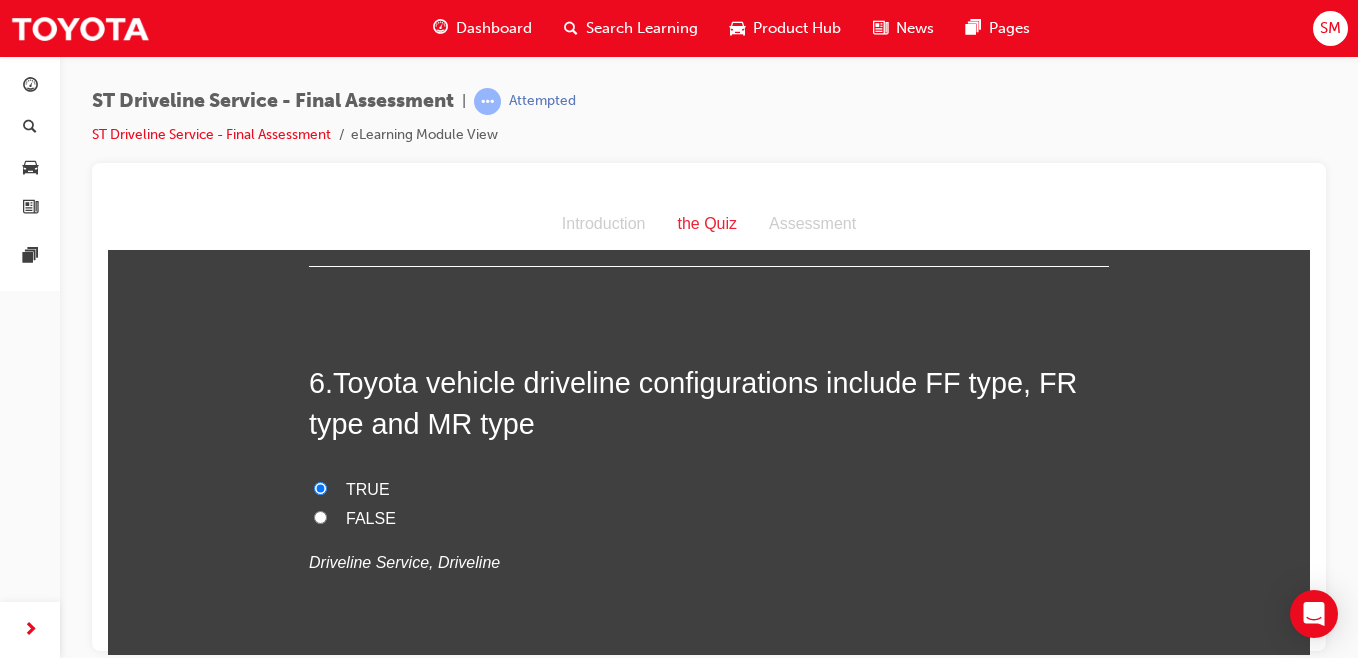 radio on "true" 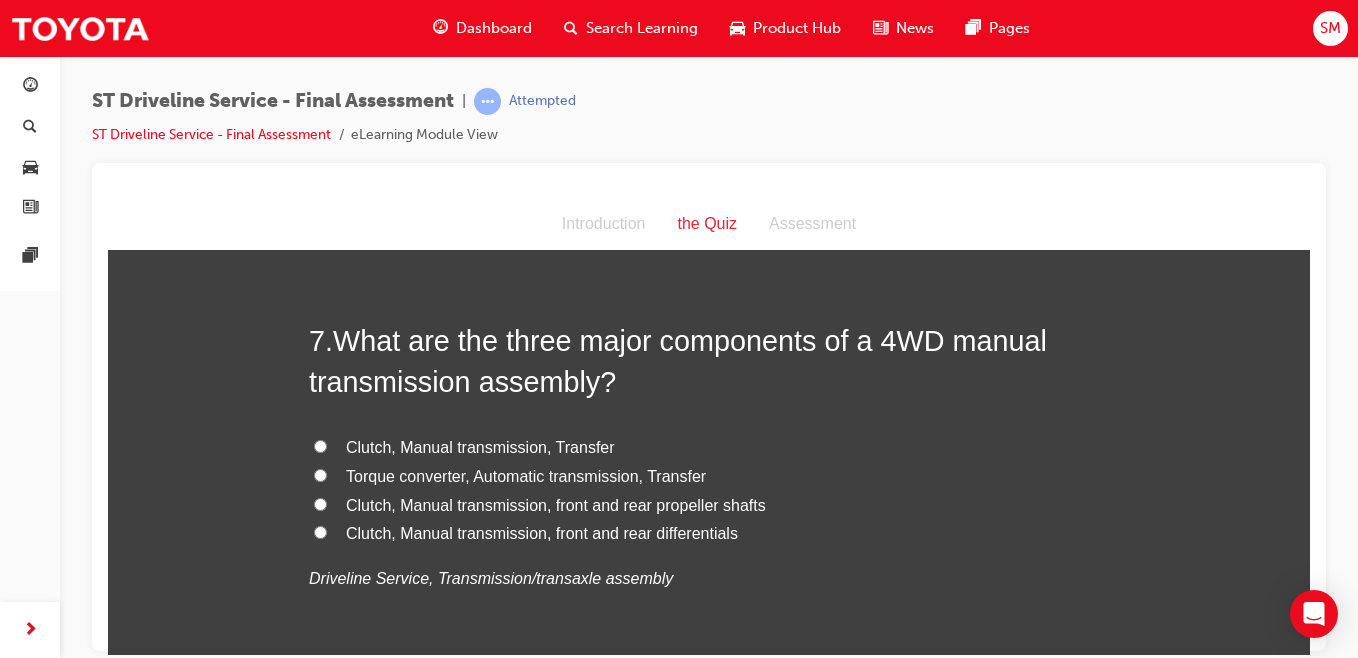 scroll, scrollTop: 2698, scrollLeft: 0, axis: vertical 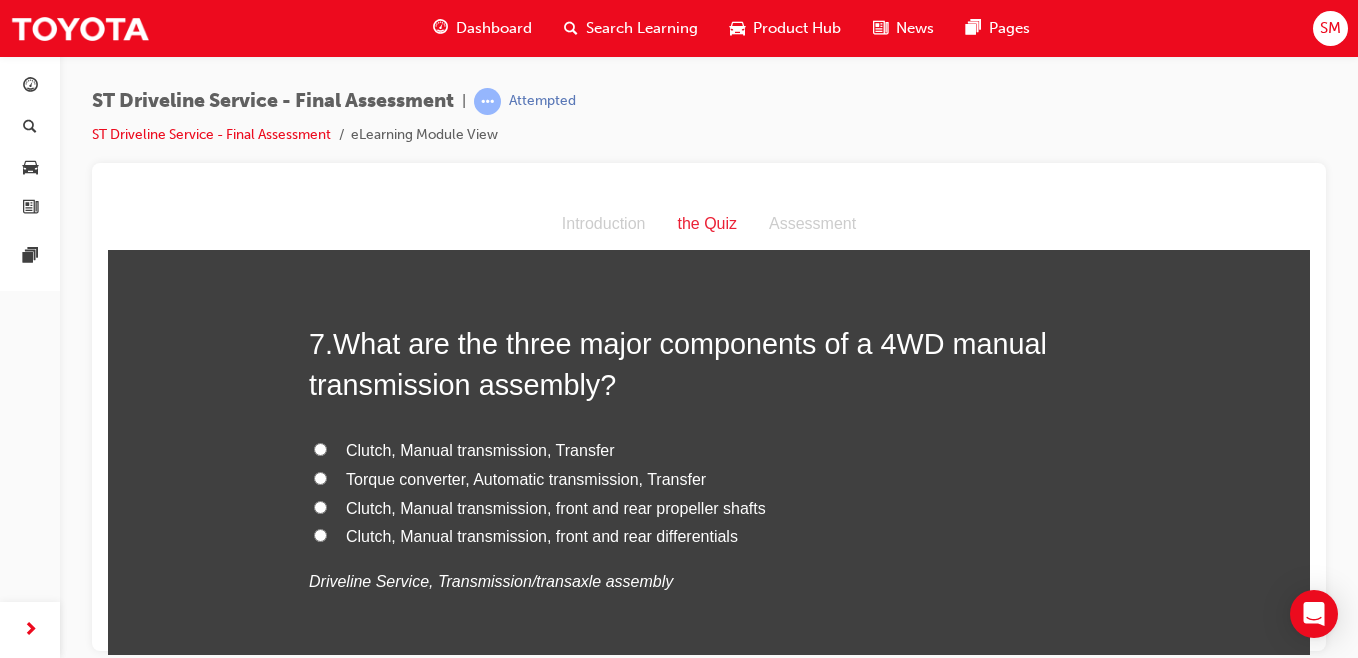 click on "Clutch, Manual transmission, front and rear differentials" at bounding box center (320, 534) 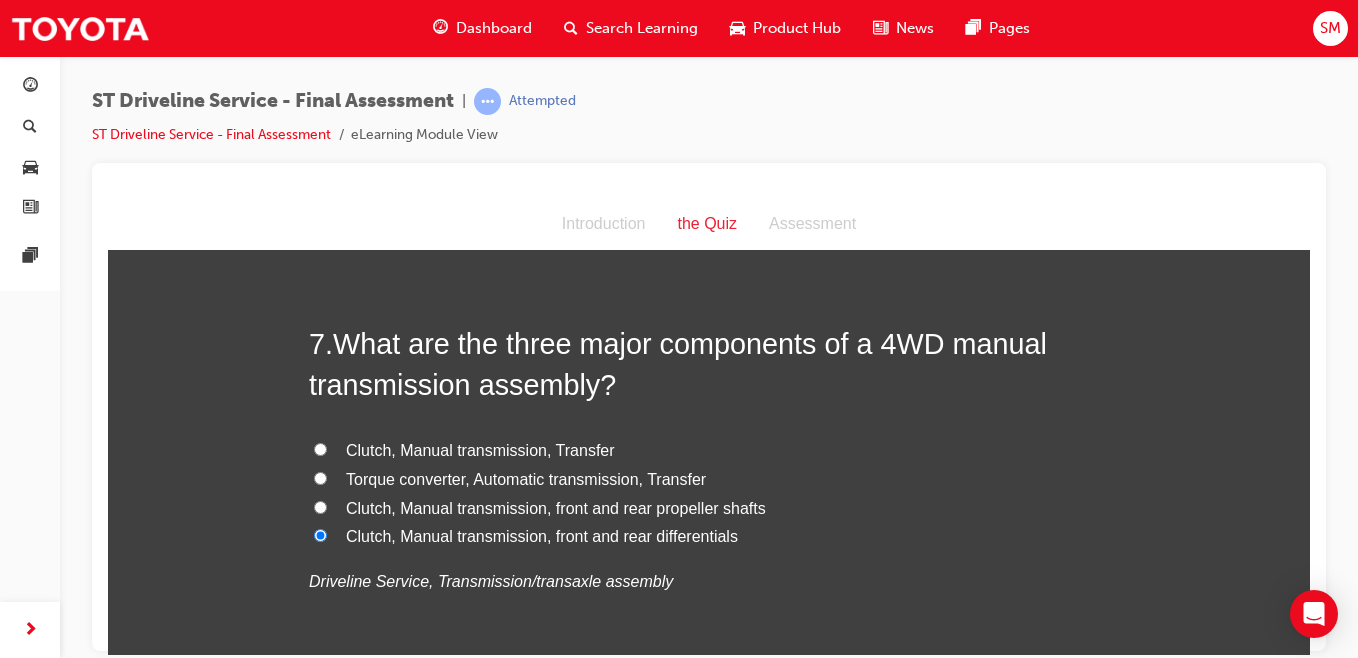 radio on "true" 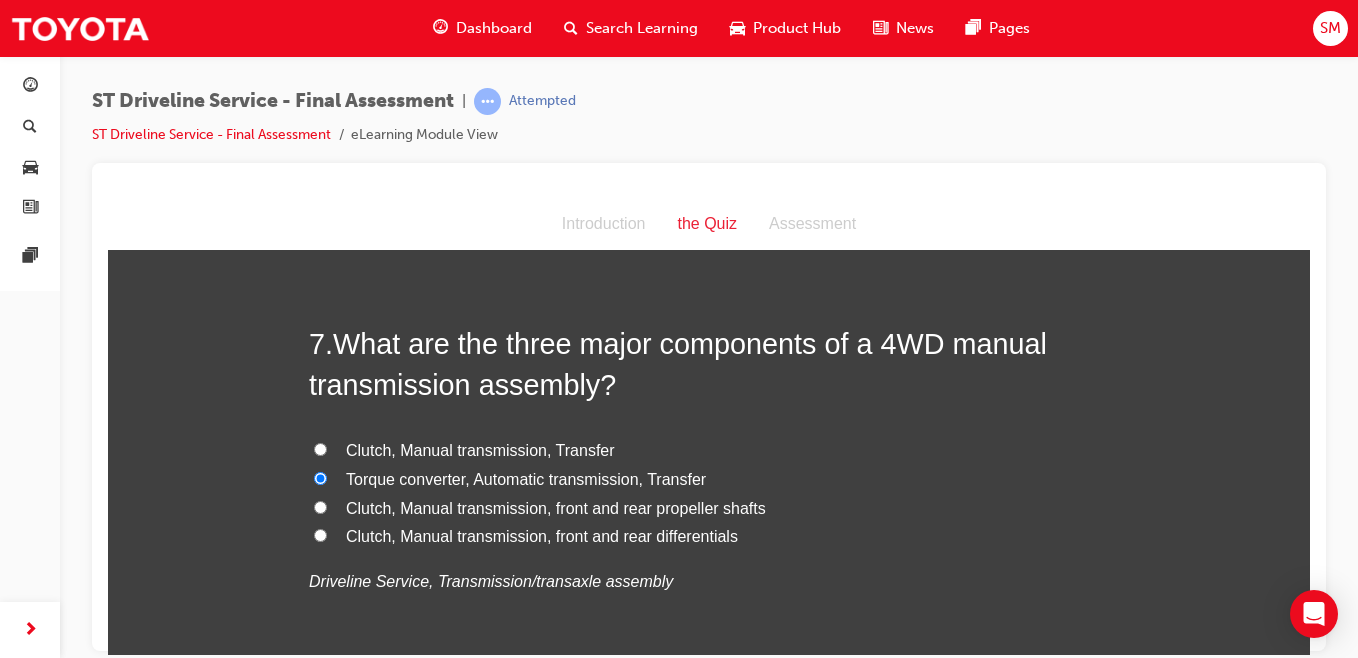 click on "Clutch, Manual transmission, Transfer" at bounding box center [320, 448] 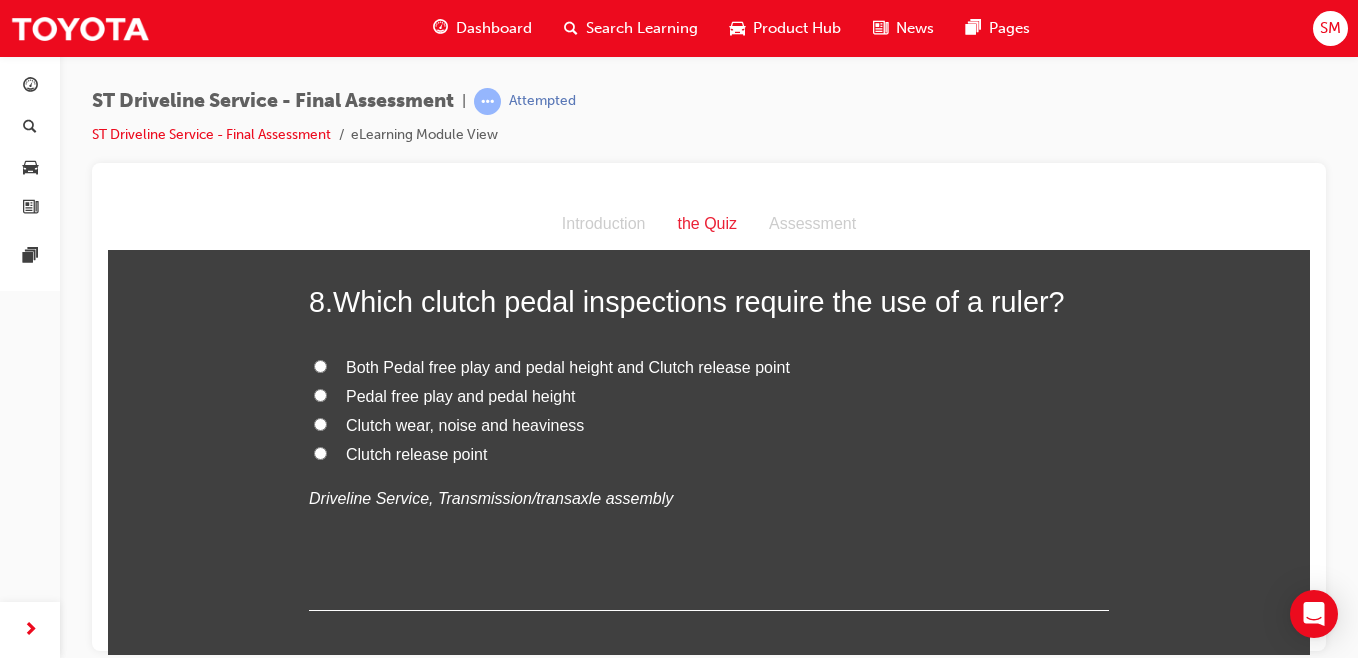 scroll, scrollTop: 3204, scrollLeft: 0, axis: vertical 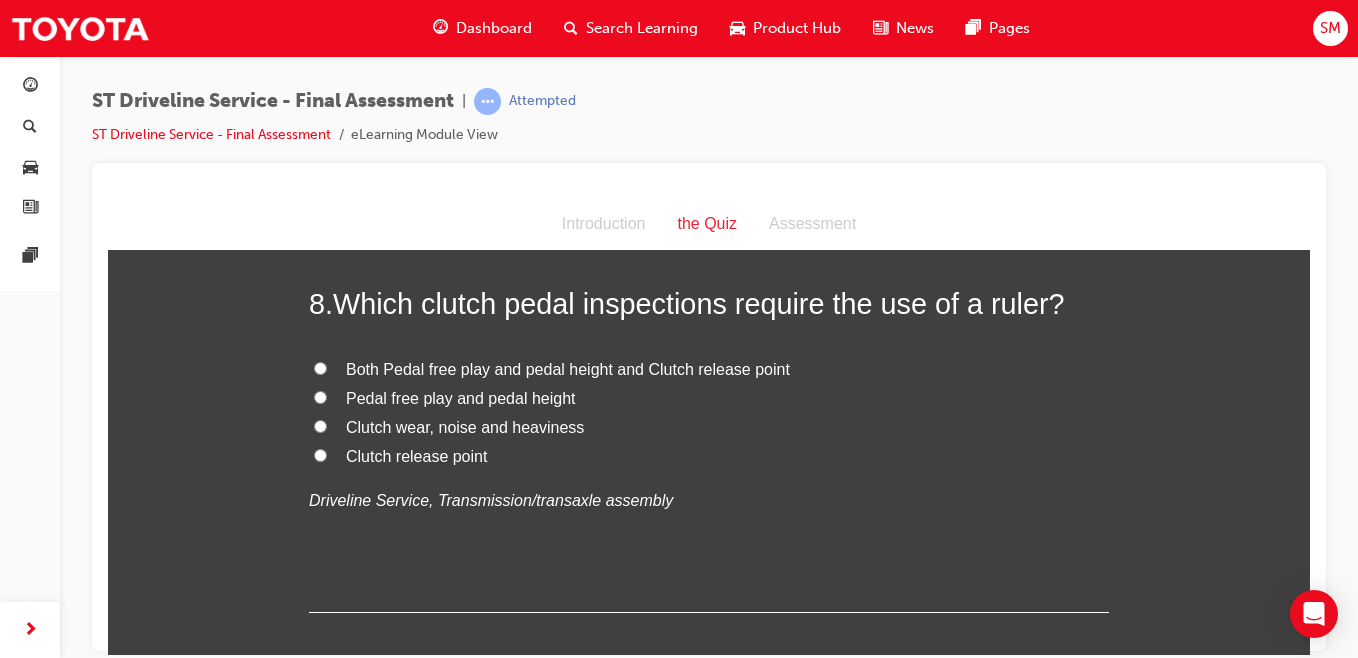 click on "Pedal free play and pedal height" at bounding box center [320, 396] 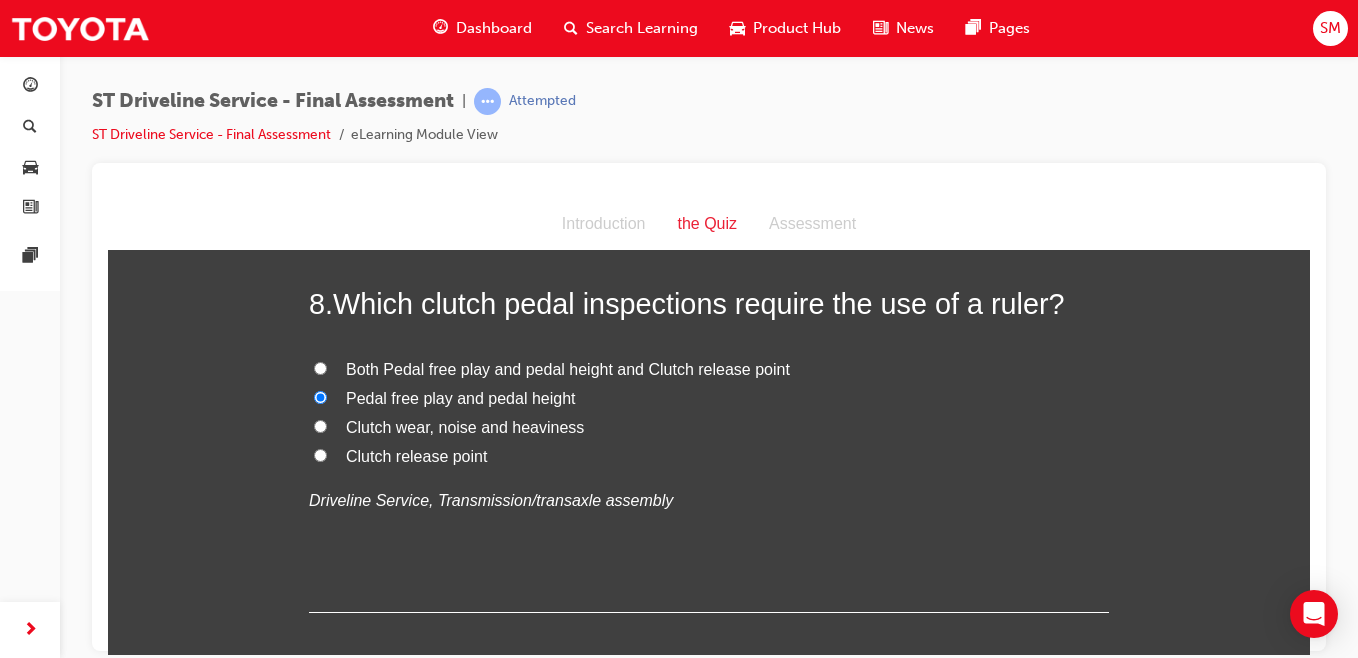 radio on "true" 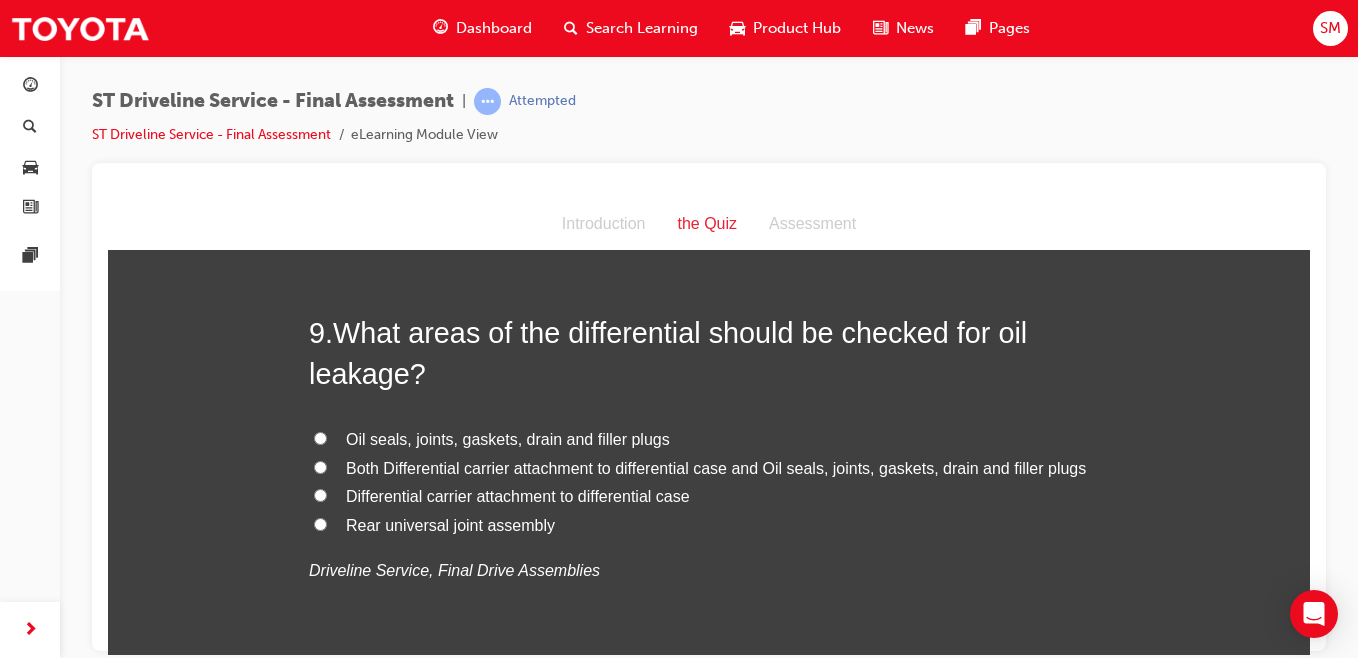 scroll, scrollTop: 3614, scrollLeft: 0, axis: vertical 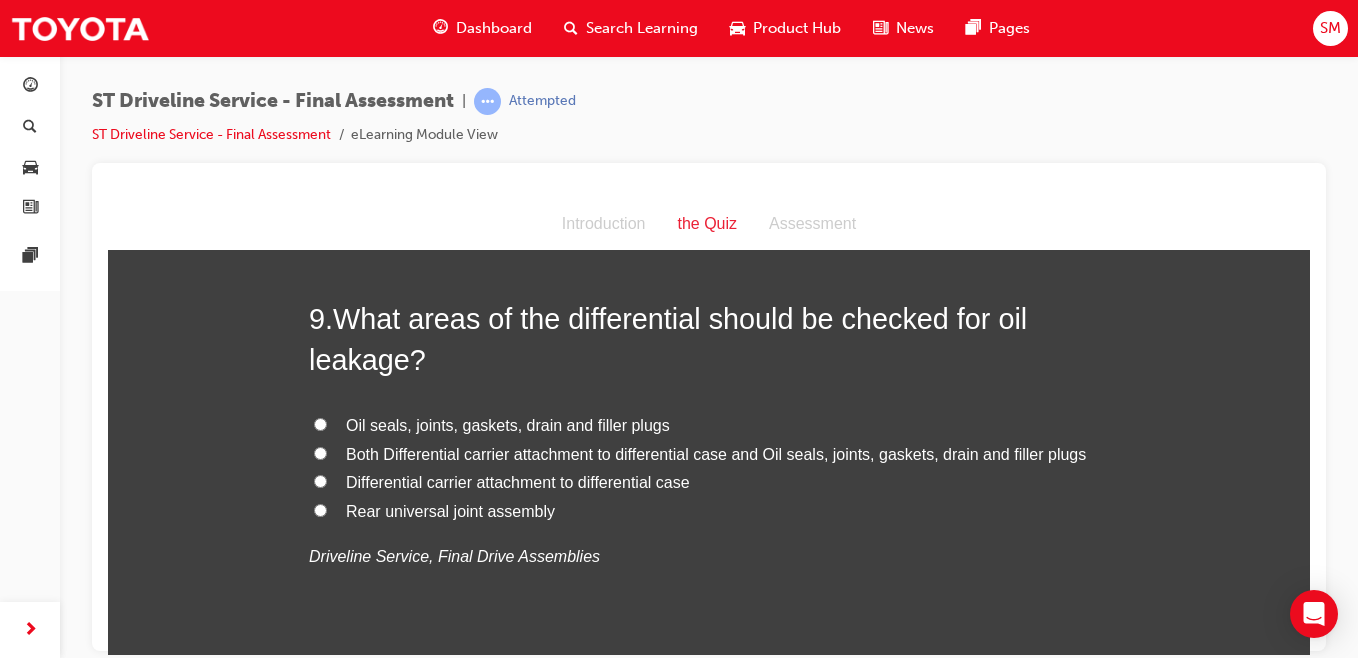 click on "Both Differential carrier attachment to differential case and Oil seals, joints, gaskets, drain and filler plugs" at bounding box center [320, 452] 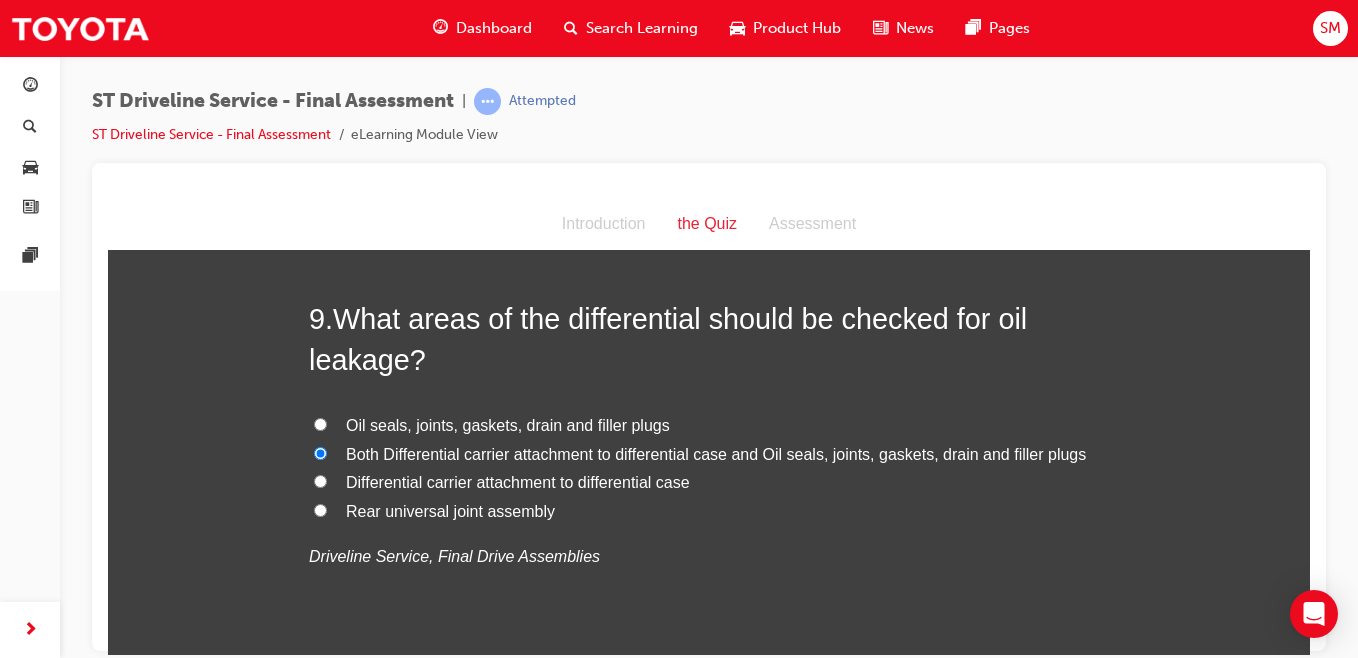radio on "true" 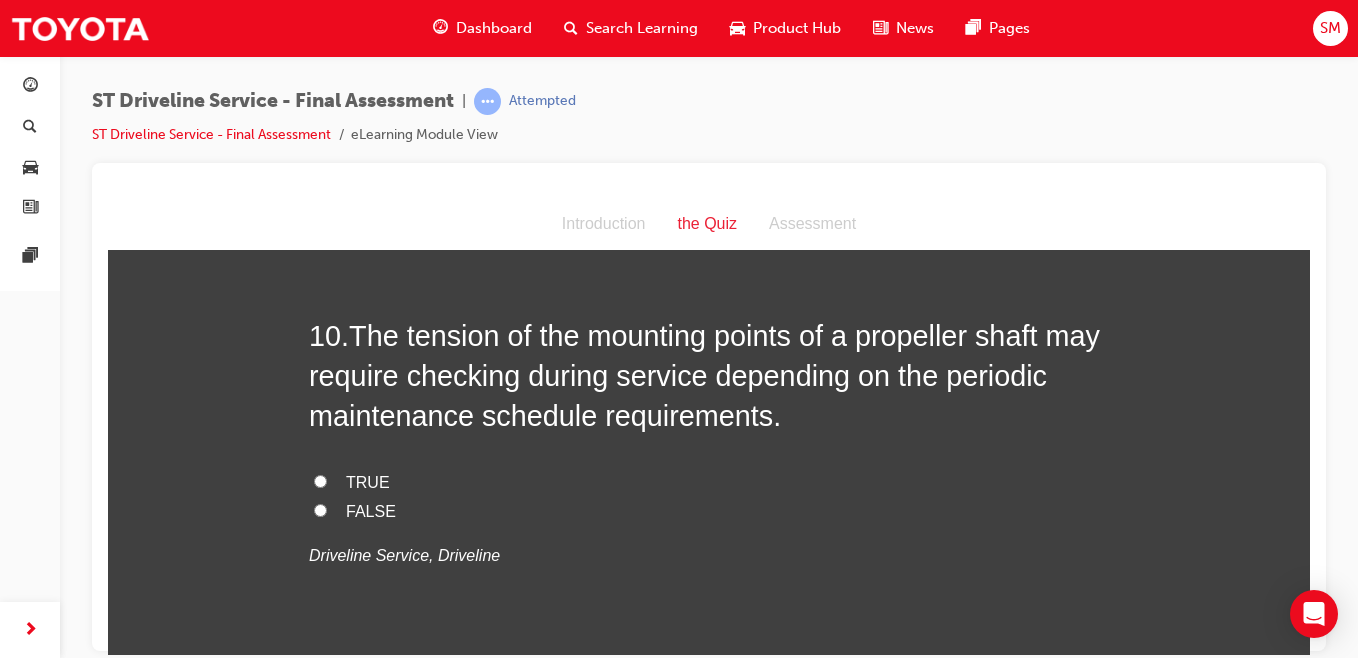 scroll, scrollTop: 4071, scrollLeft: 0, axis: vertical 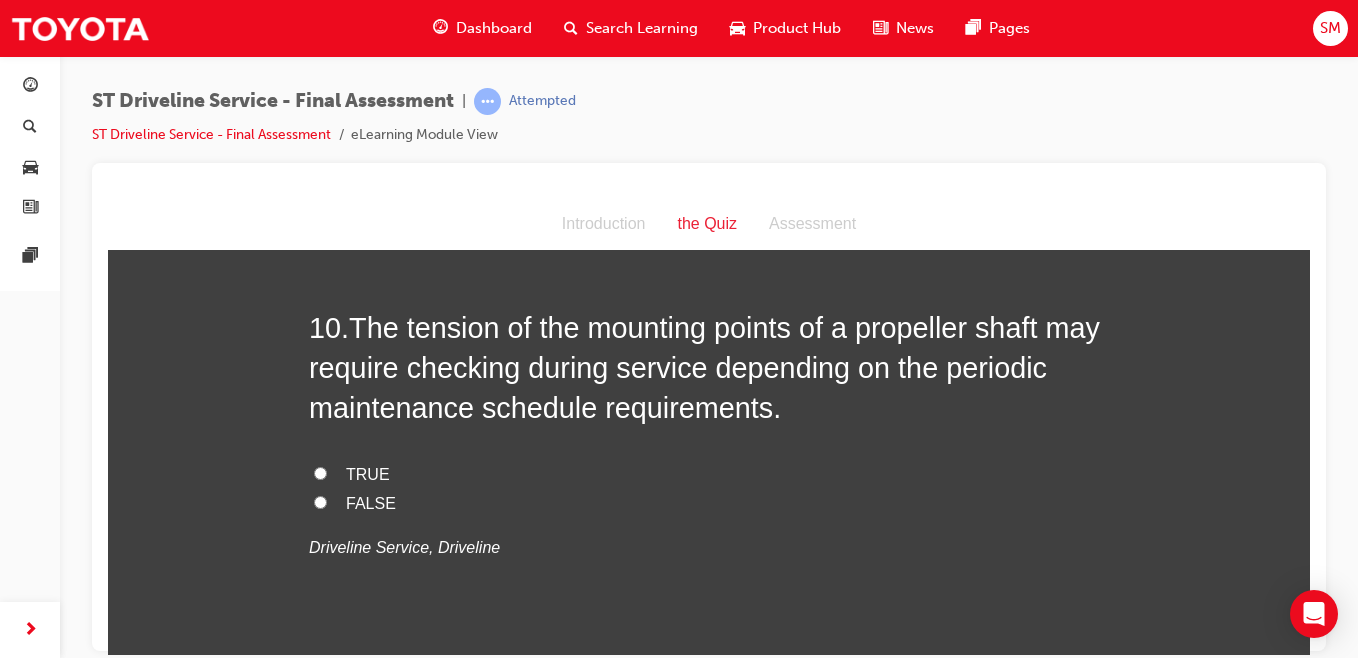 click on "FALSE" at bounding box center [320, 501] 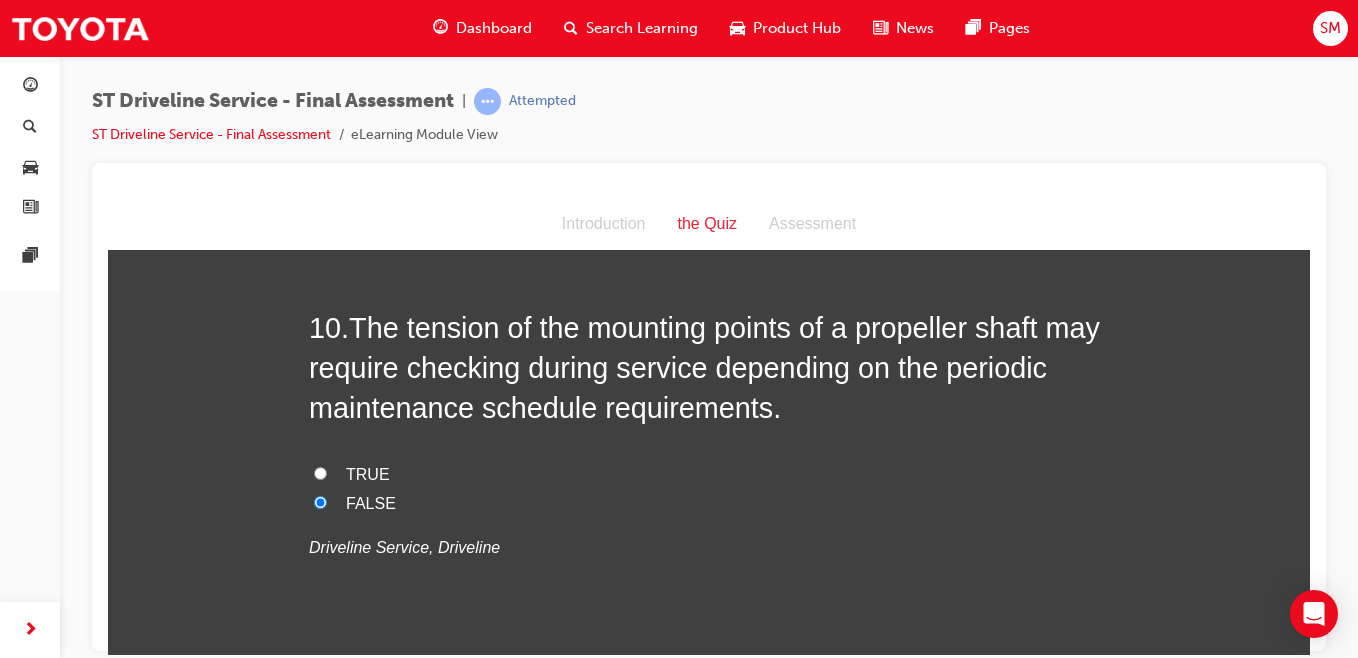 radio on "true" 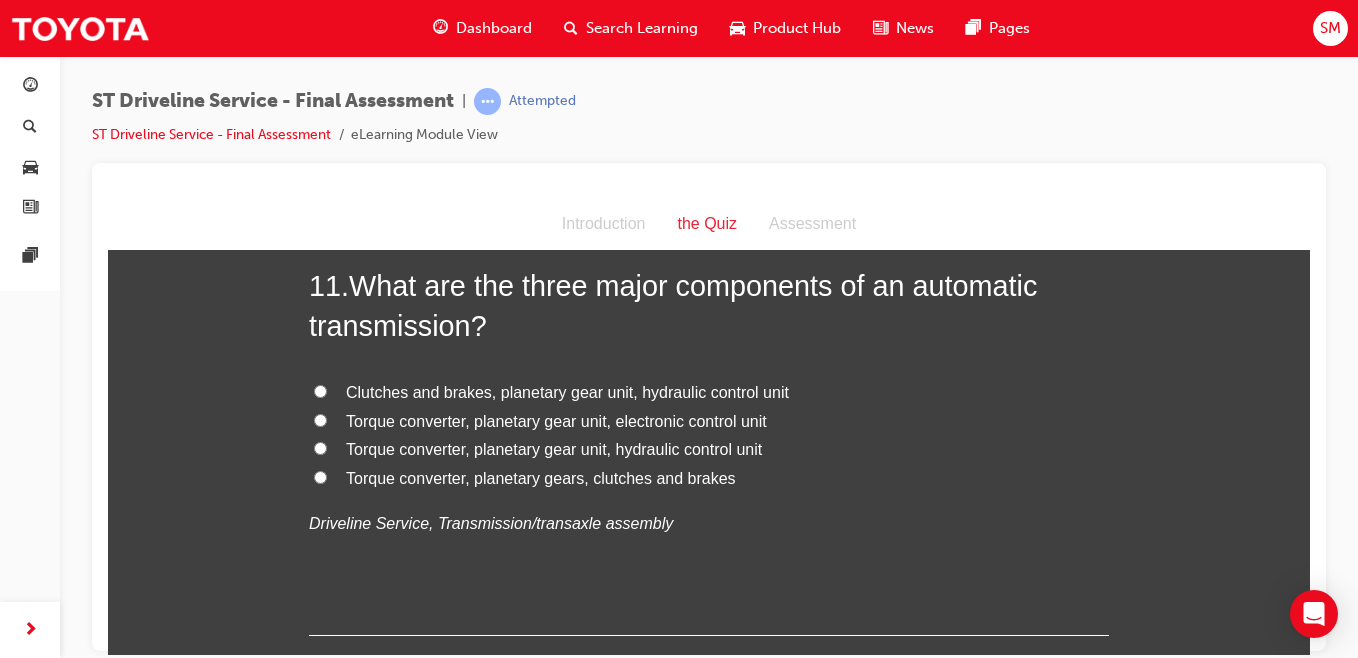 scroll, scrollTop: 4563, scrollLeft: 0, axis: vertical 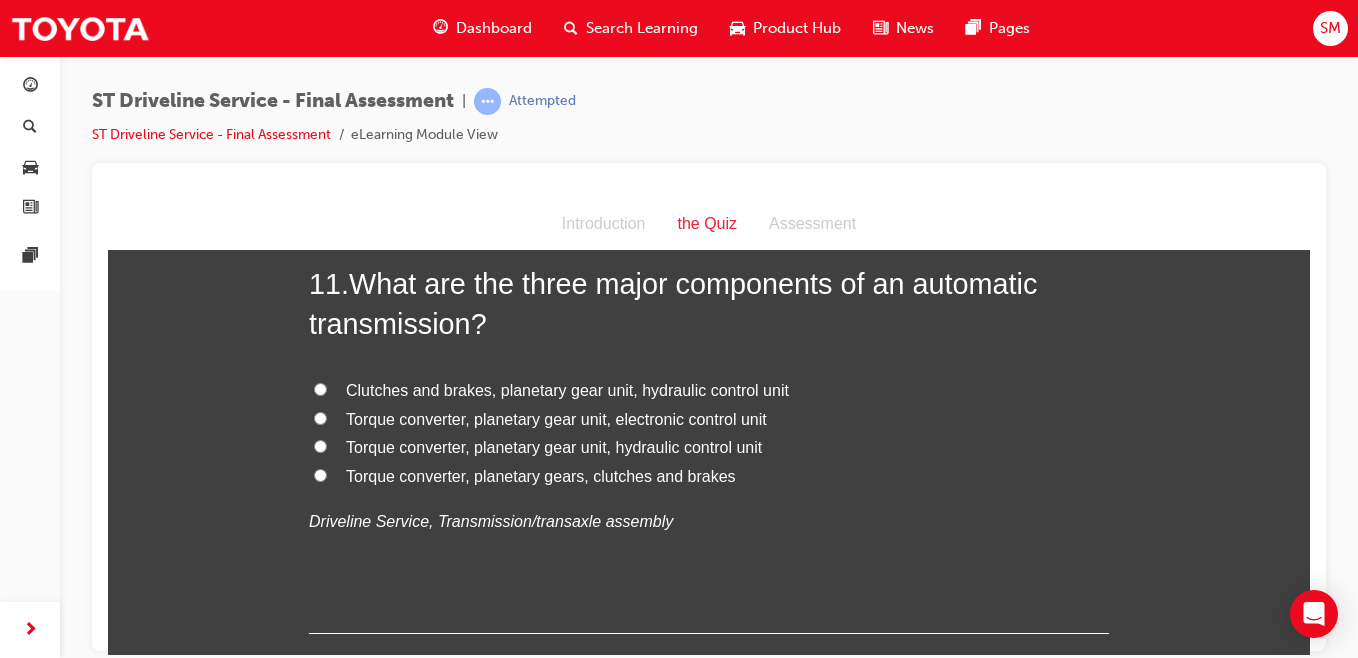 click on "Torque converter, planetary gear unit, hydraulic control unit" at bounding box center [320, 445] 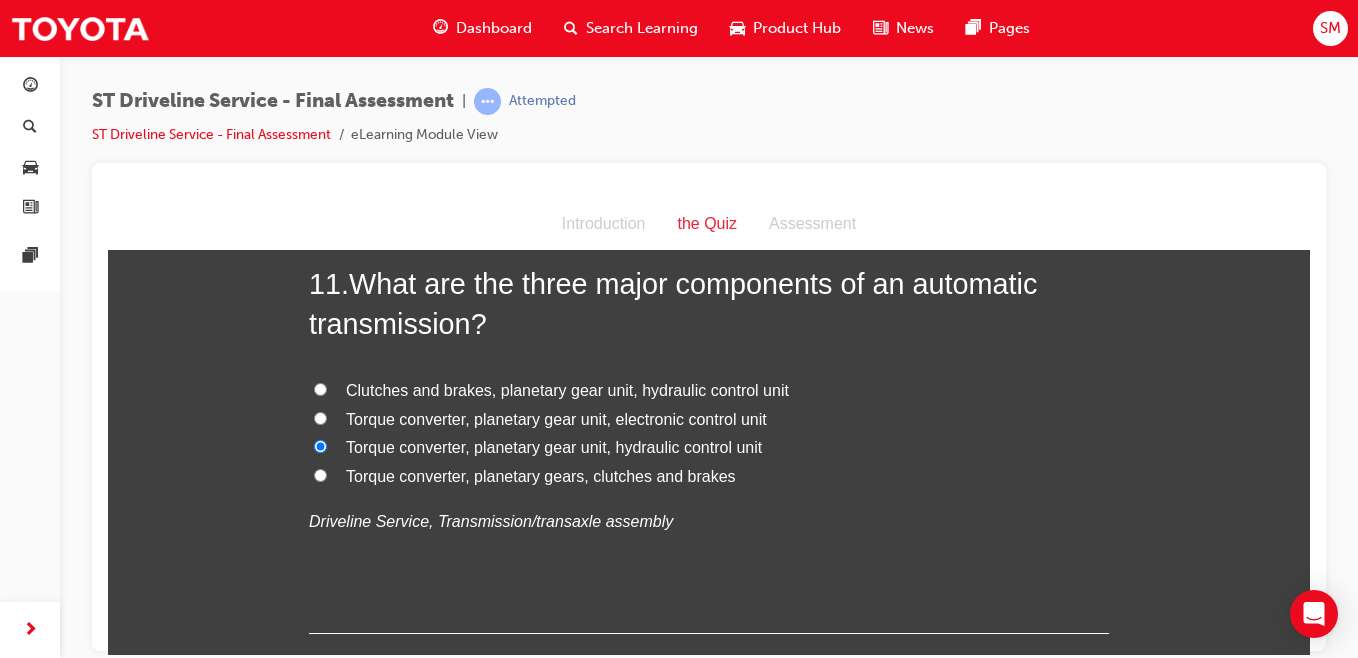 radio on "true" 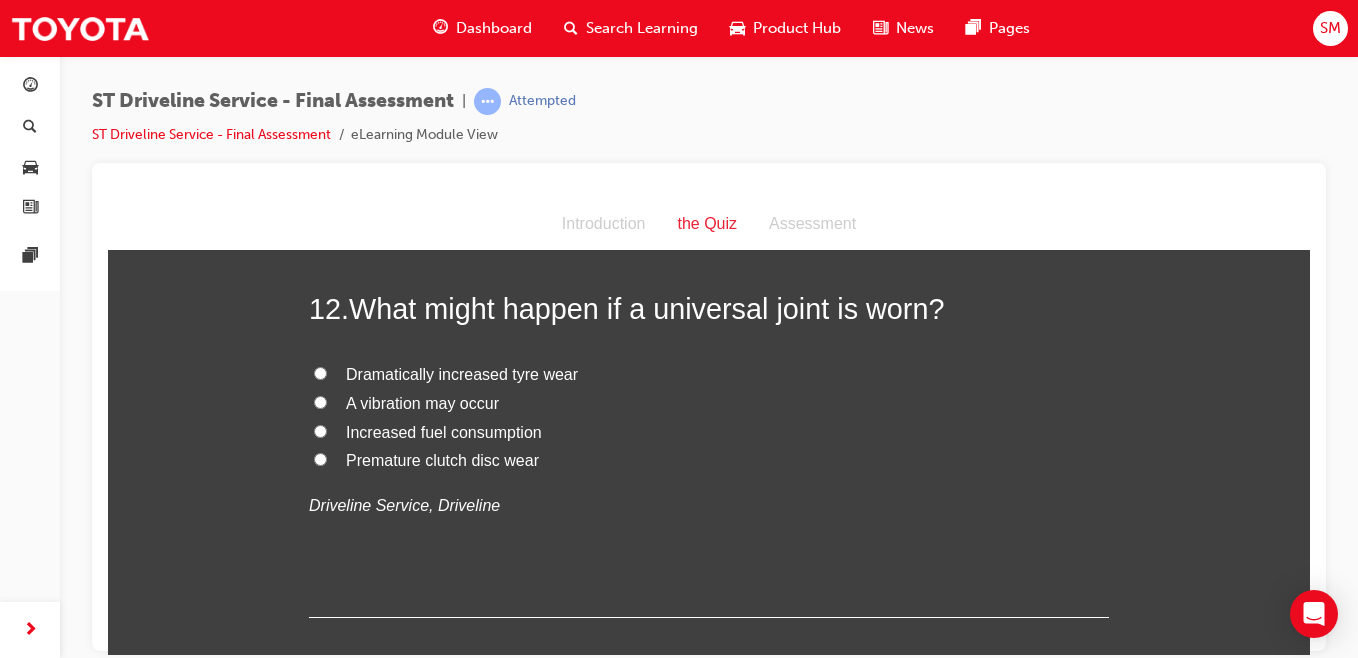 scroll, scrollTop: 5003, scrollLeft: 0, axis: vertical 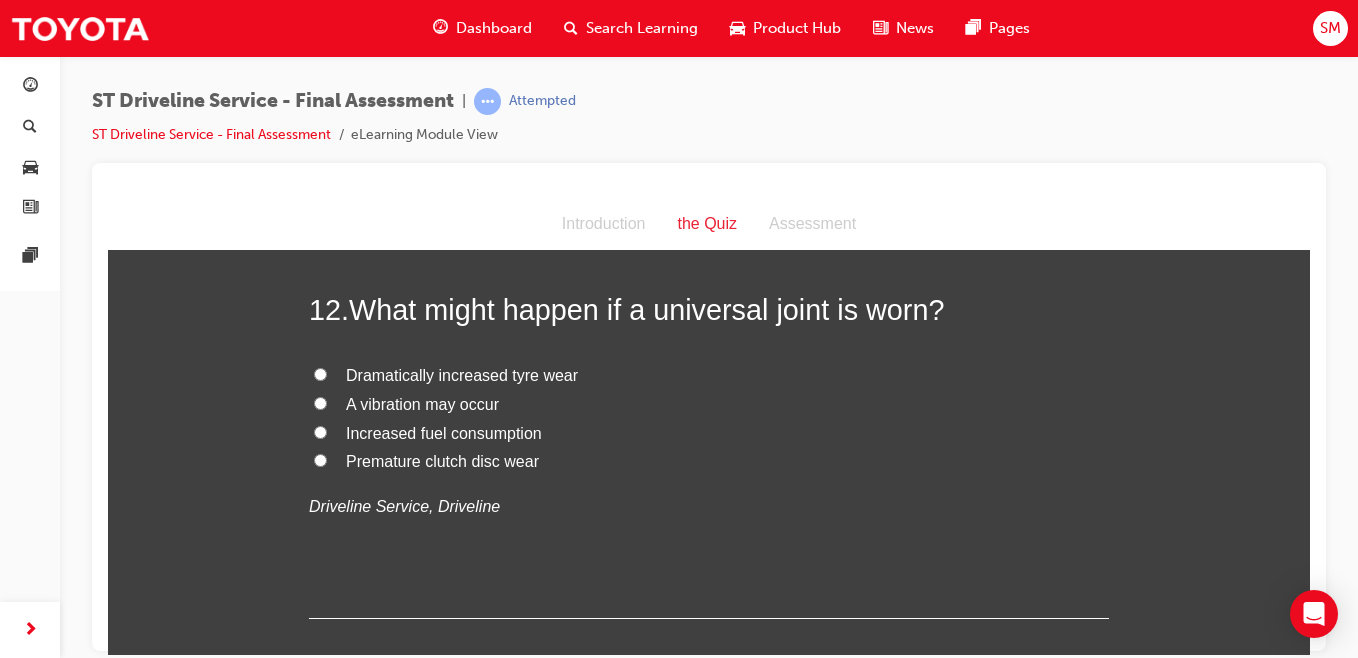 click on "Increased fuel consumption" at bounding box center (320, 431) 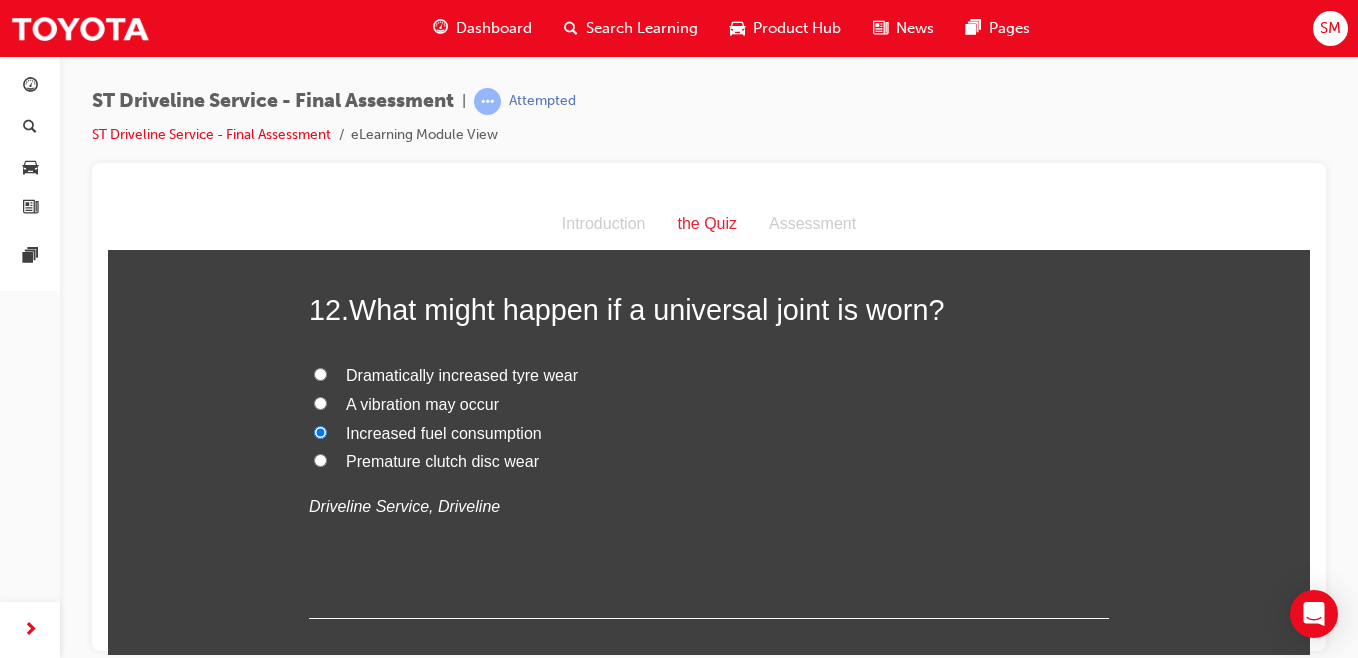 radio on "true" 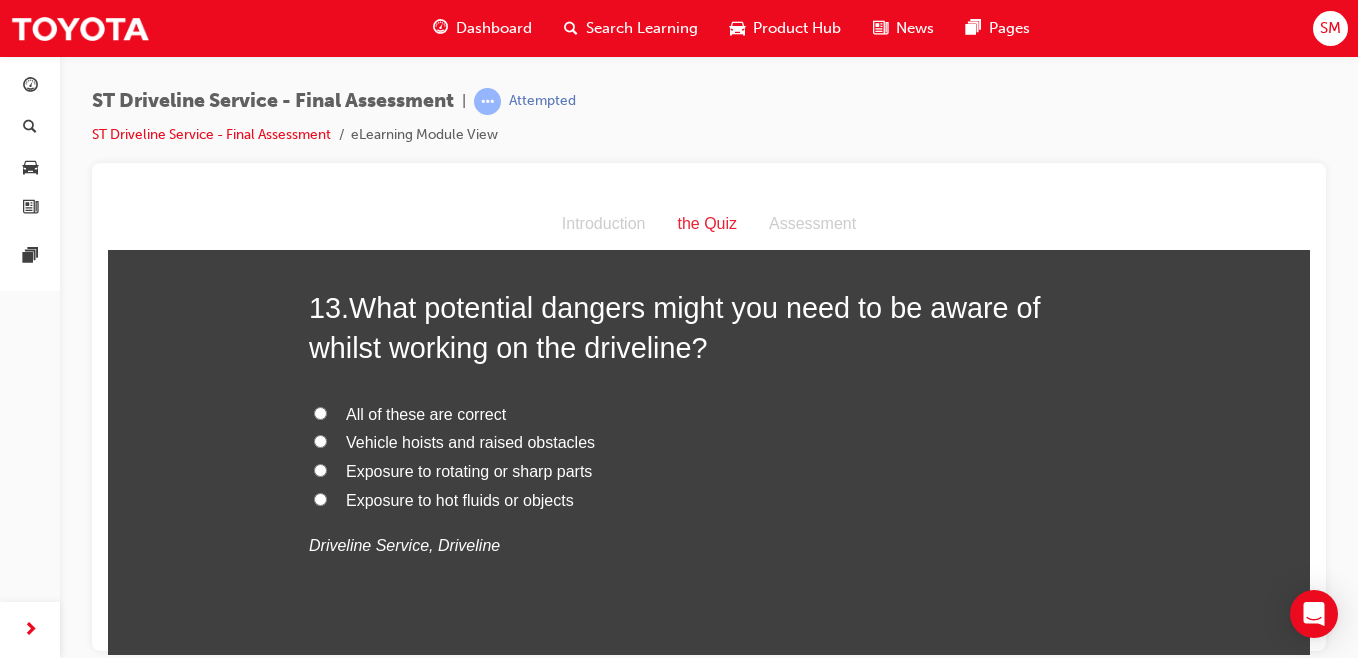 scroll, scrollTop: 5436, scrollLeft: 0, axis: vertical 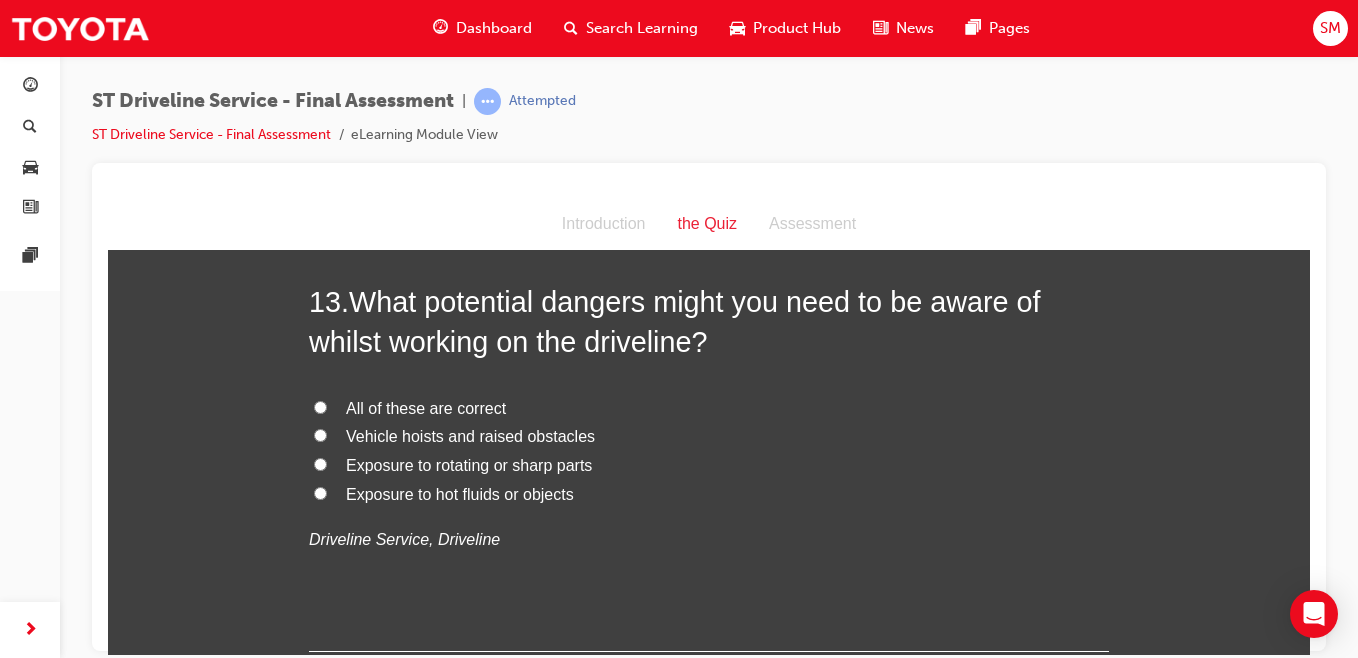 click on "All of these are correct" at bounding box center (320, 406) 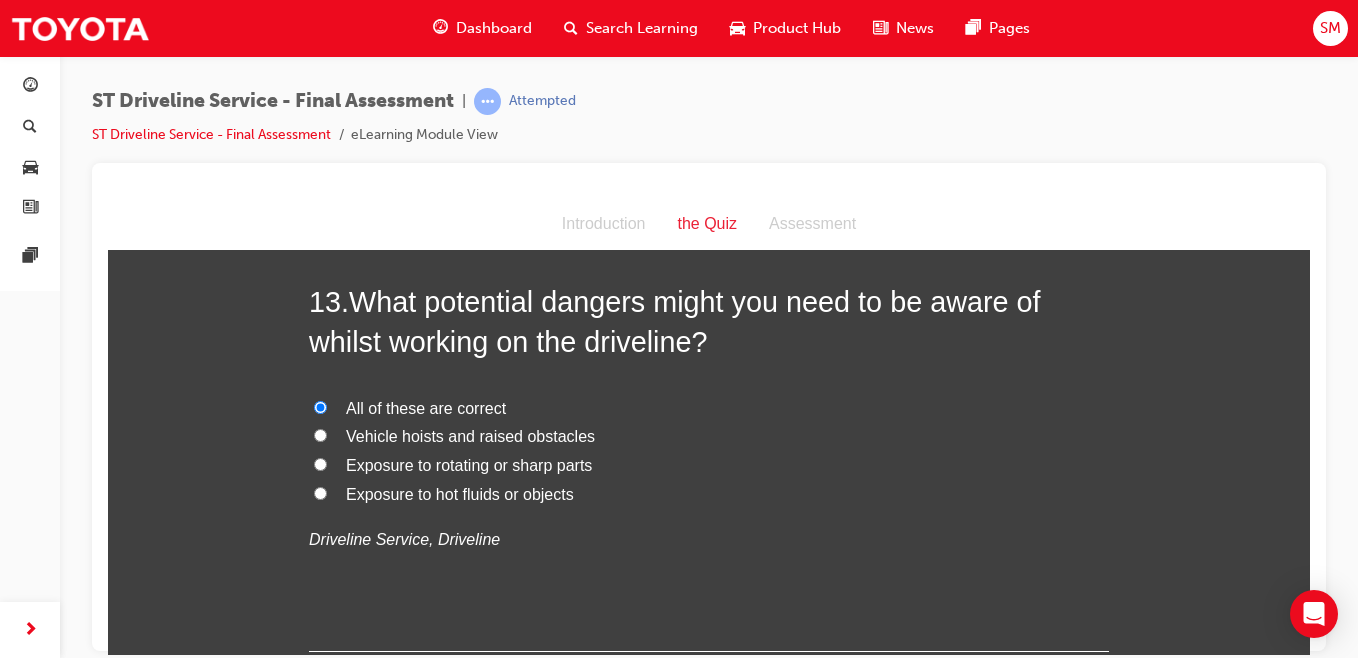 radio on "true" 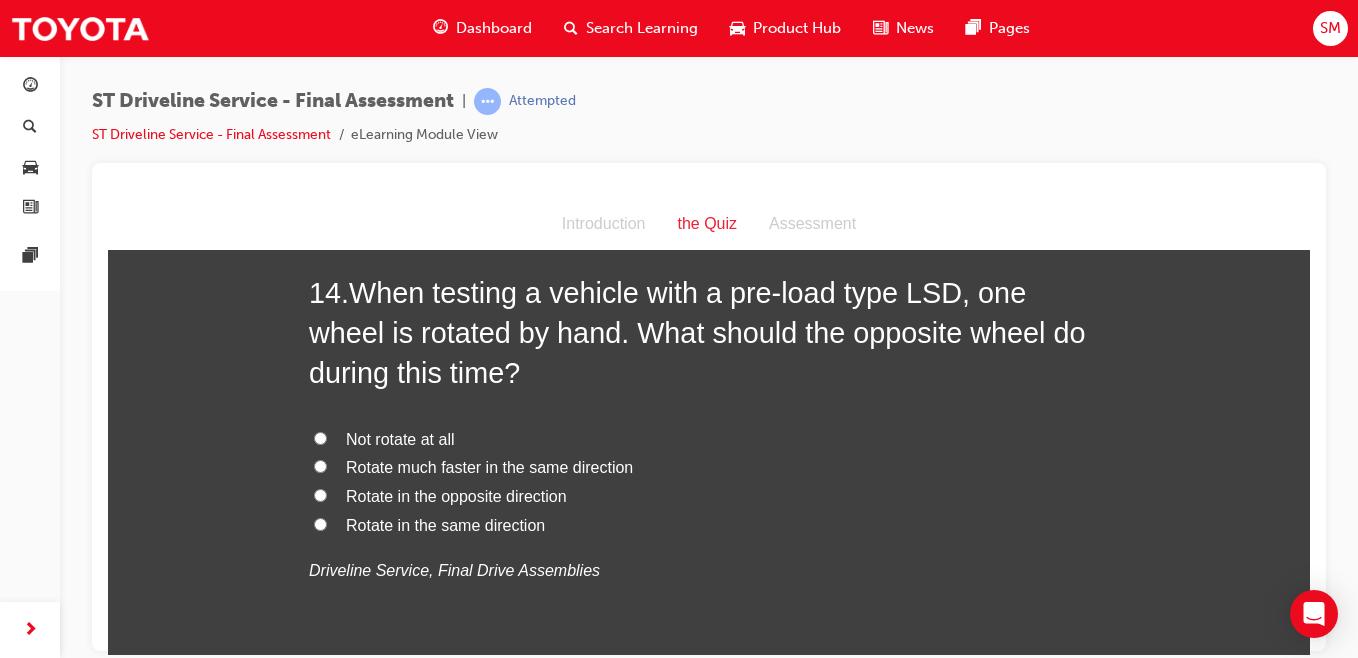 scroll, scrollTop: 5907, scrollLeft: 0, axis: vertical 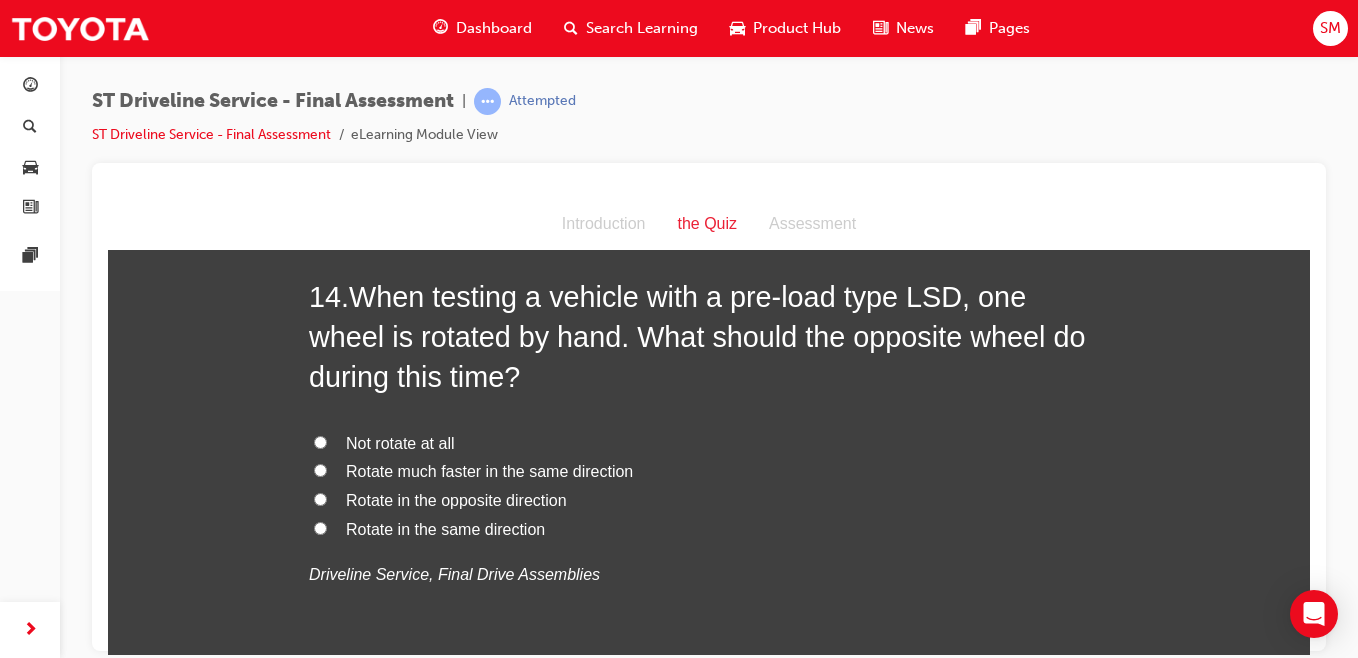 click on "Rotate in the opposite direction" at bounding box center (320, 498) 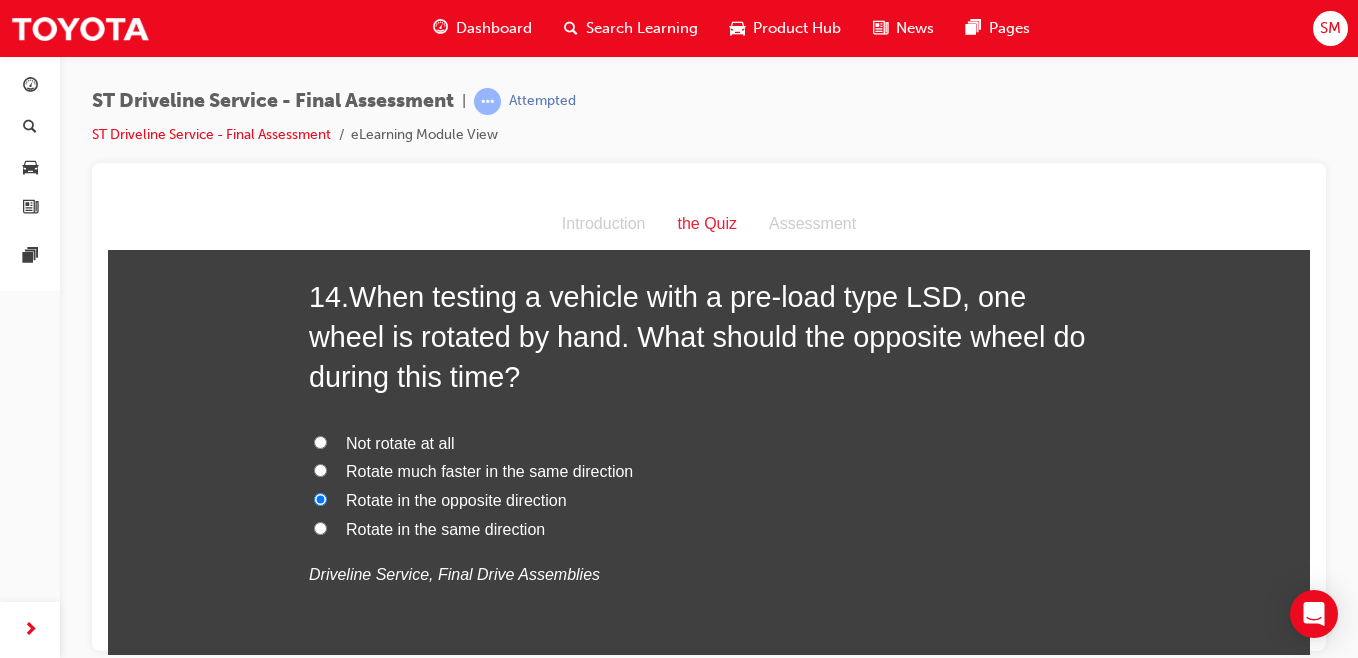 radio on "true" 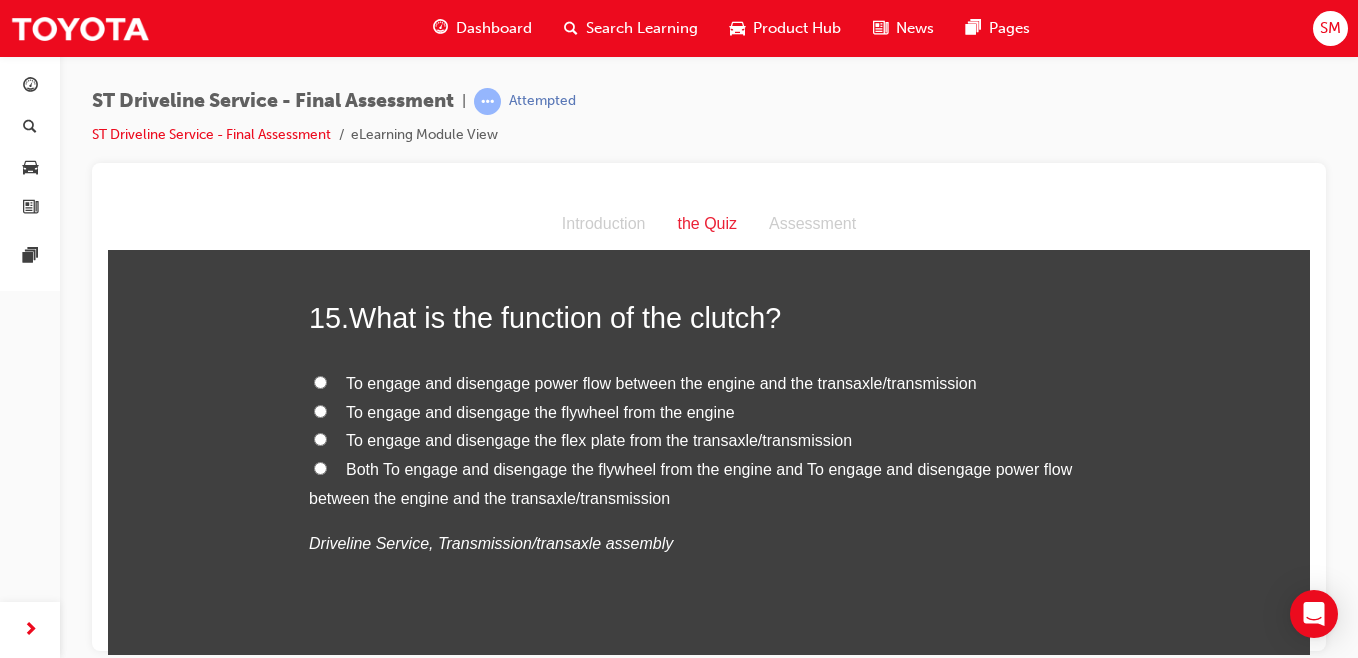 scroll, scrollTop: 6416, scrollLeft: 0, axis: vertical 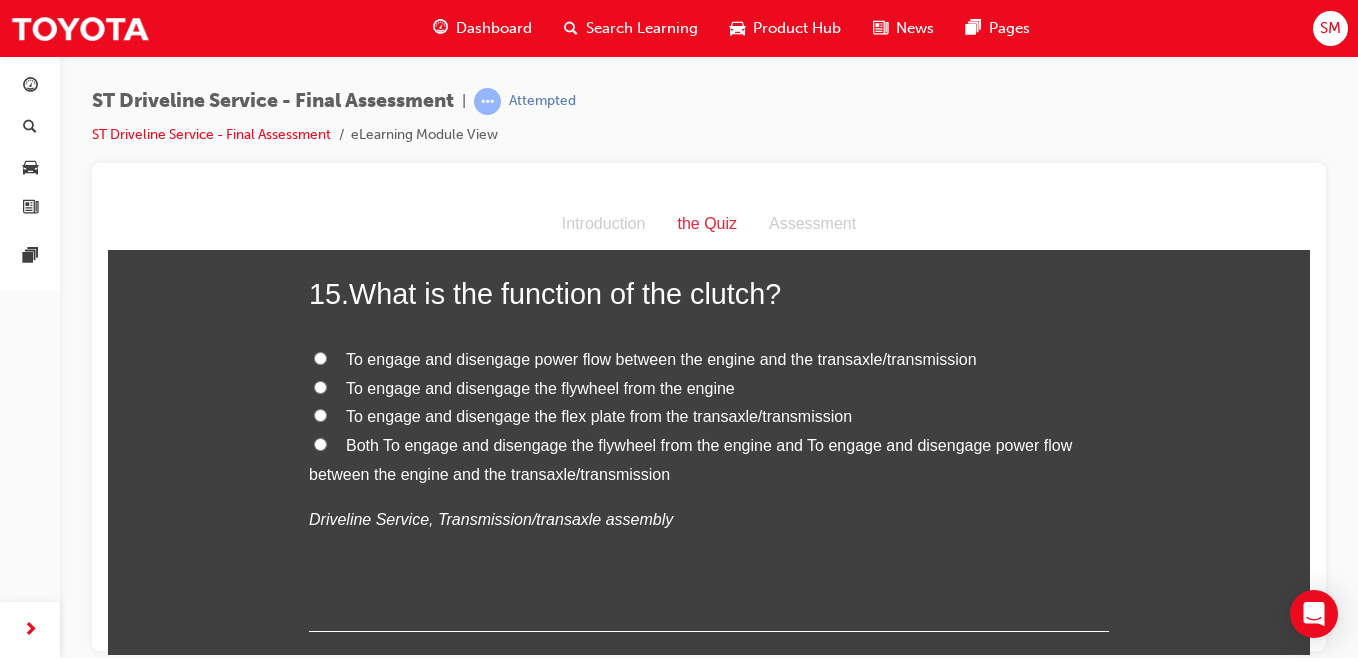 click on "Both To engage and disengage the flywheel from the engine and To engage and disengage power flow between the engine and the transaxle/transmission" at bounding box center (320, 443) 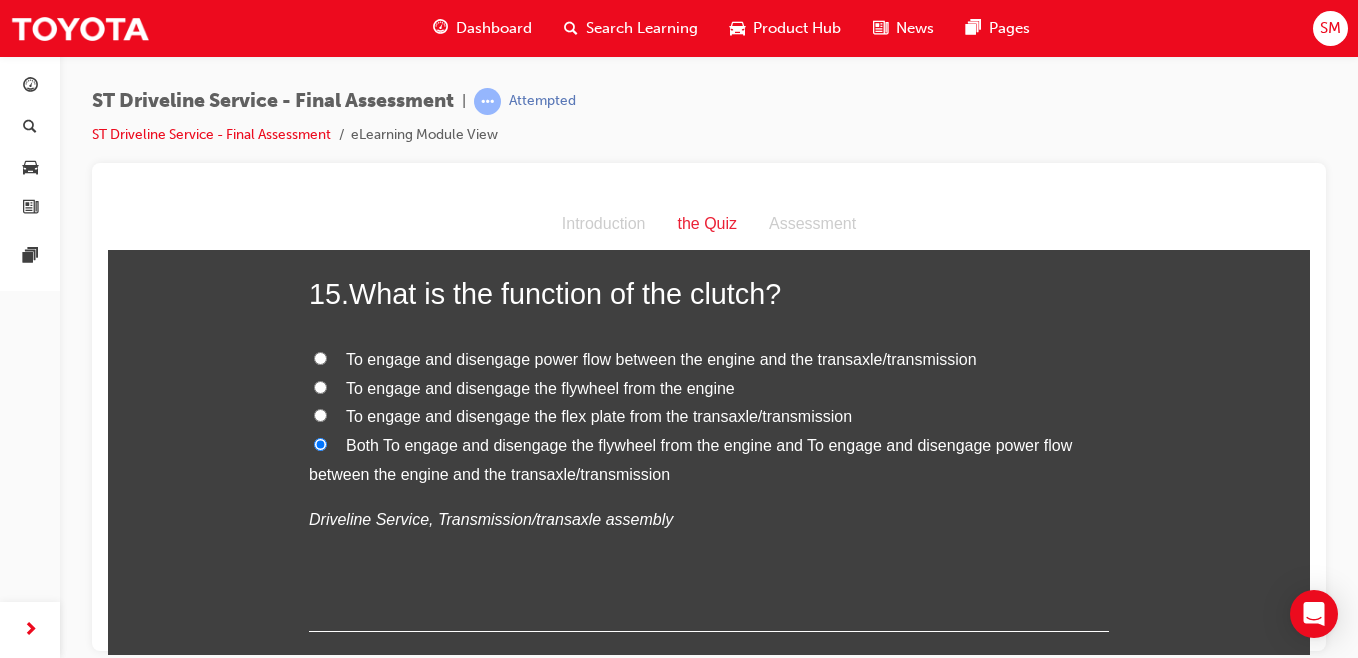 radio on "true" 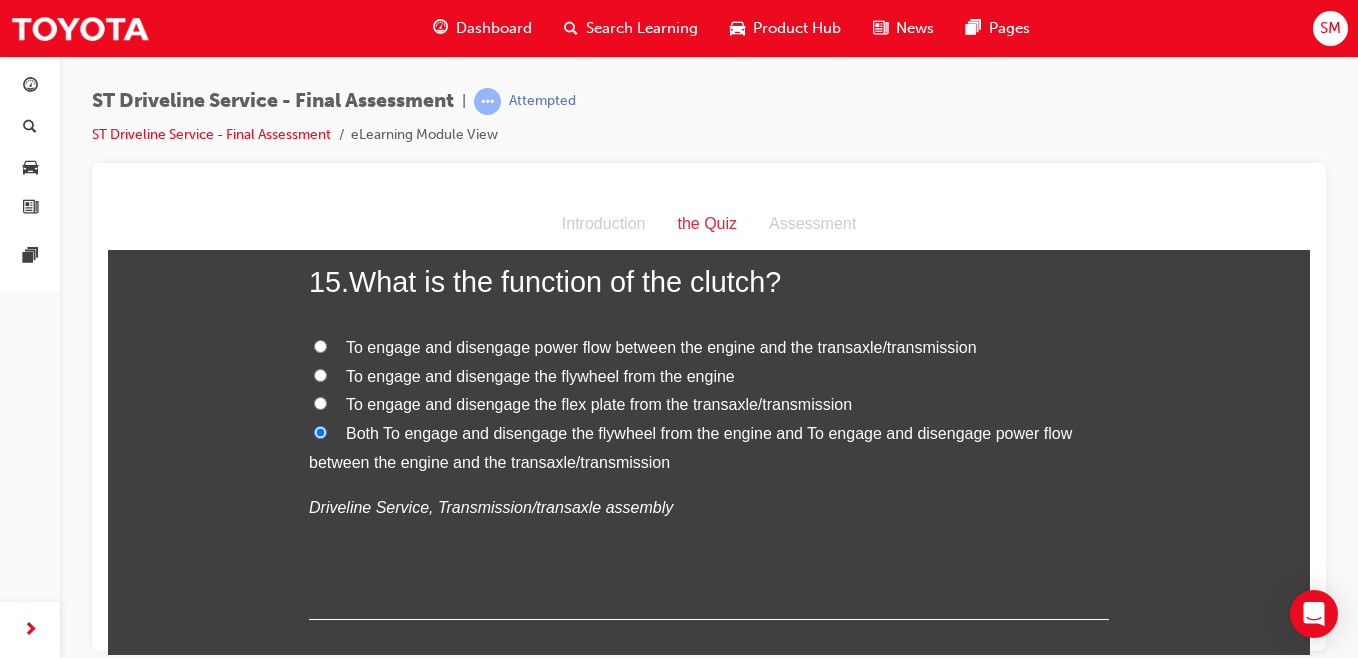 scroll, scrollTop: 6544, scrollLeft: 0, axis: vertical 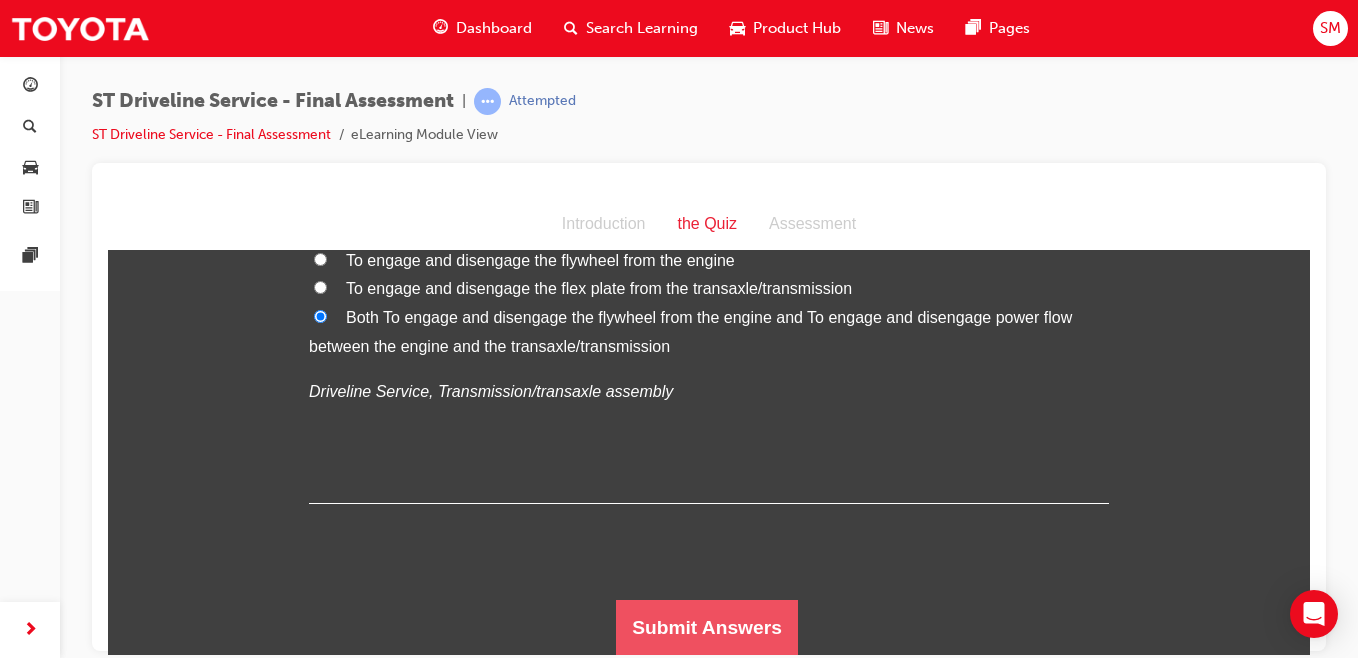 click on "Submit Answers" at bounding box center [707, 627] 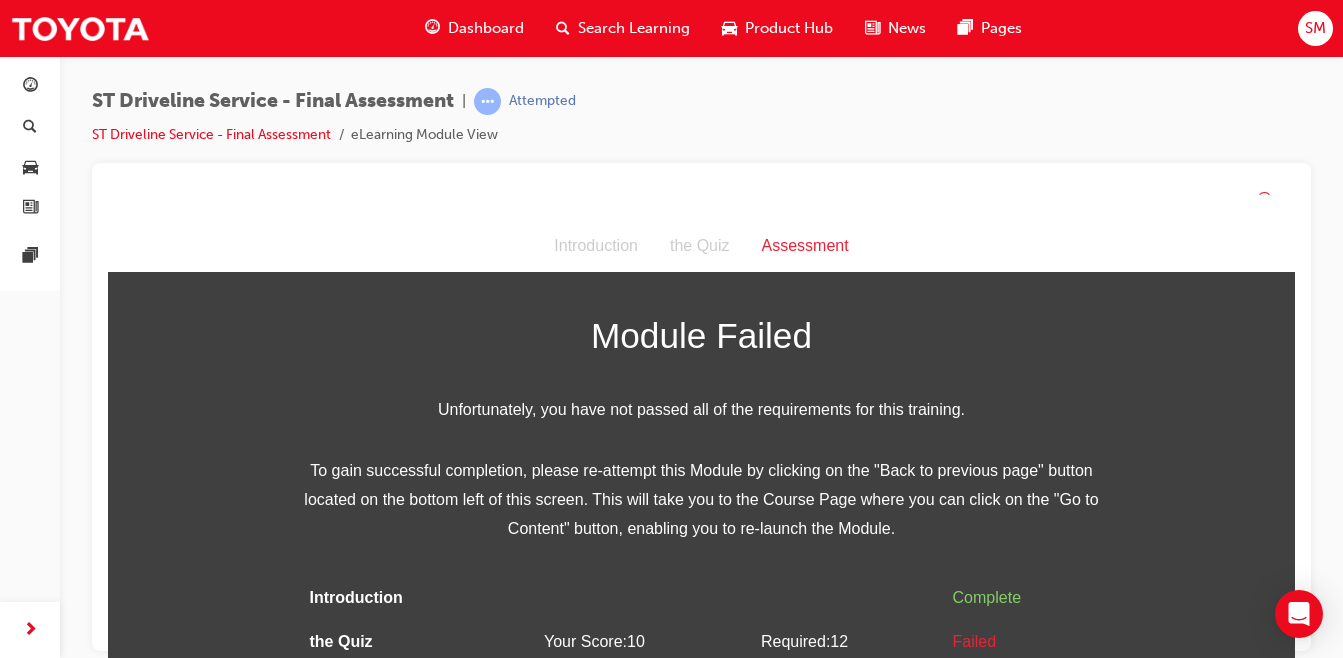 scroll, scrollTop: 68, scrollLeft: 0, axis: vertical 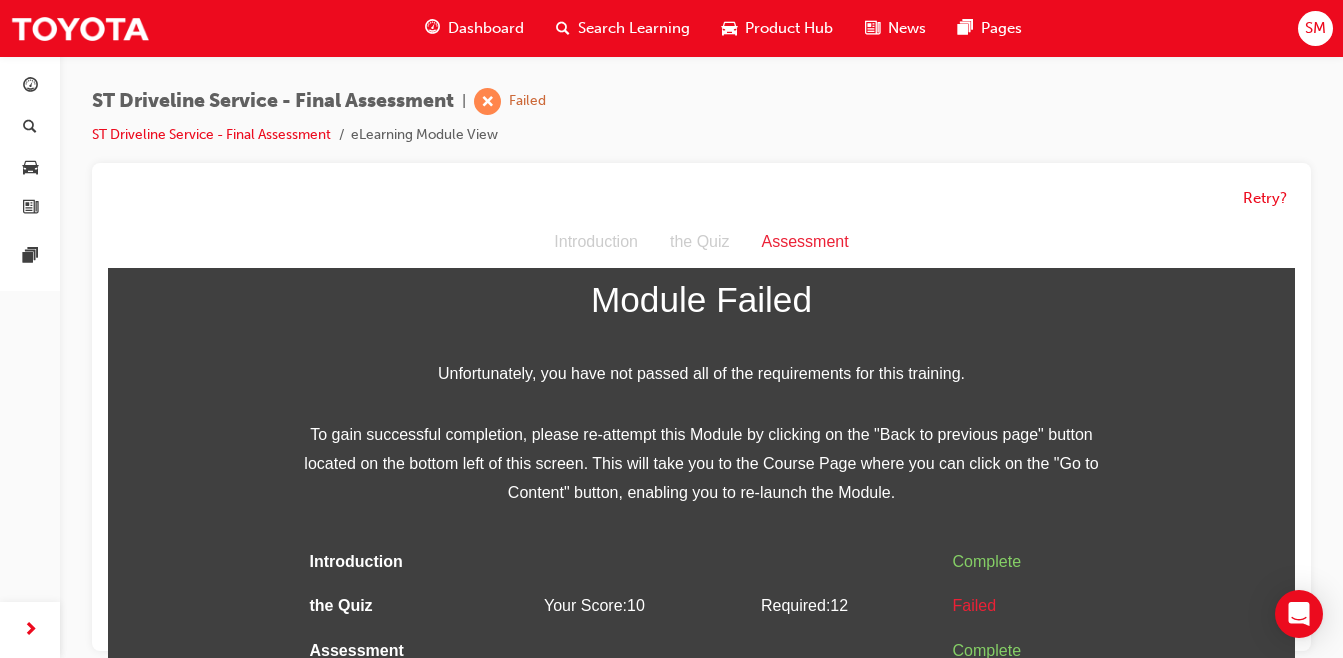 click on "Retry?" at bounding box center (701, 198) 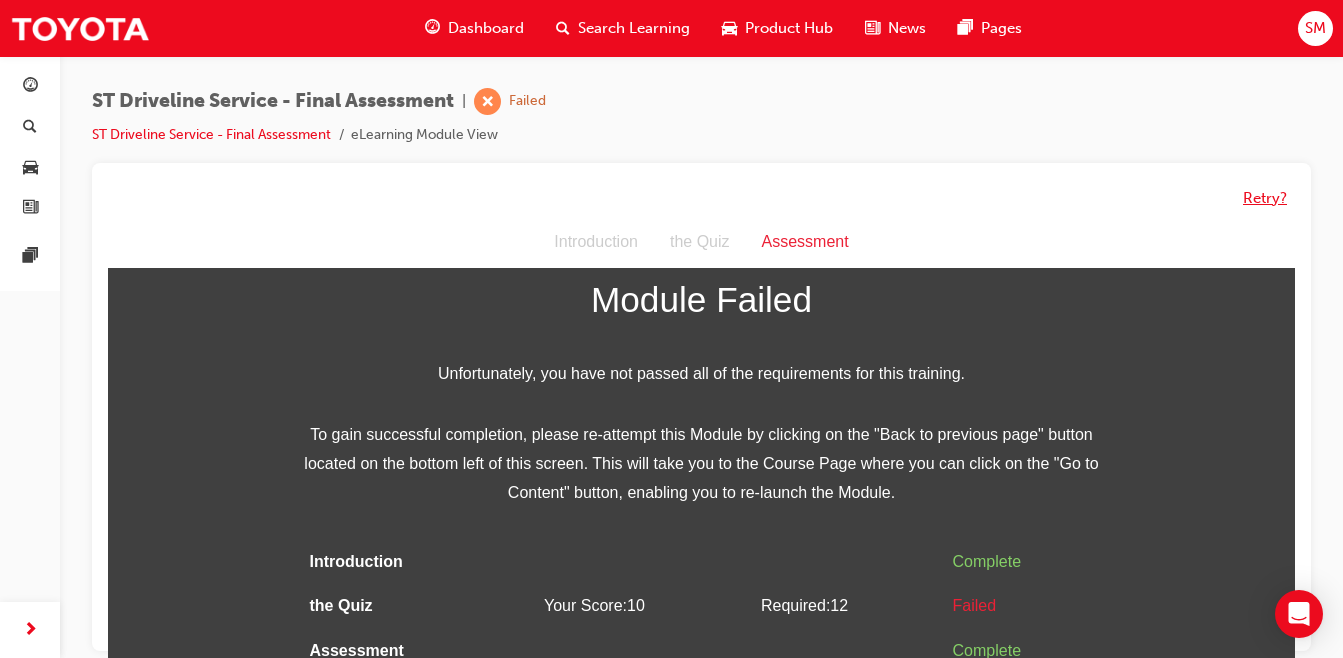 click on "Retry?" at bounding box center [1265, 198] 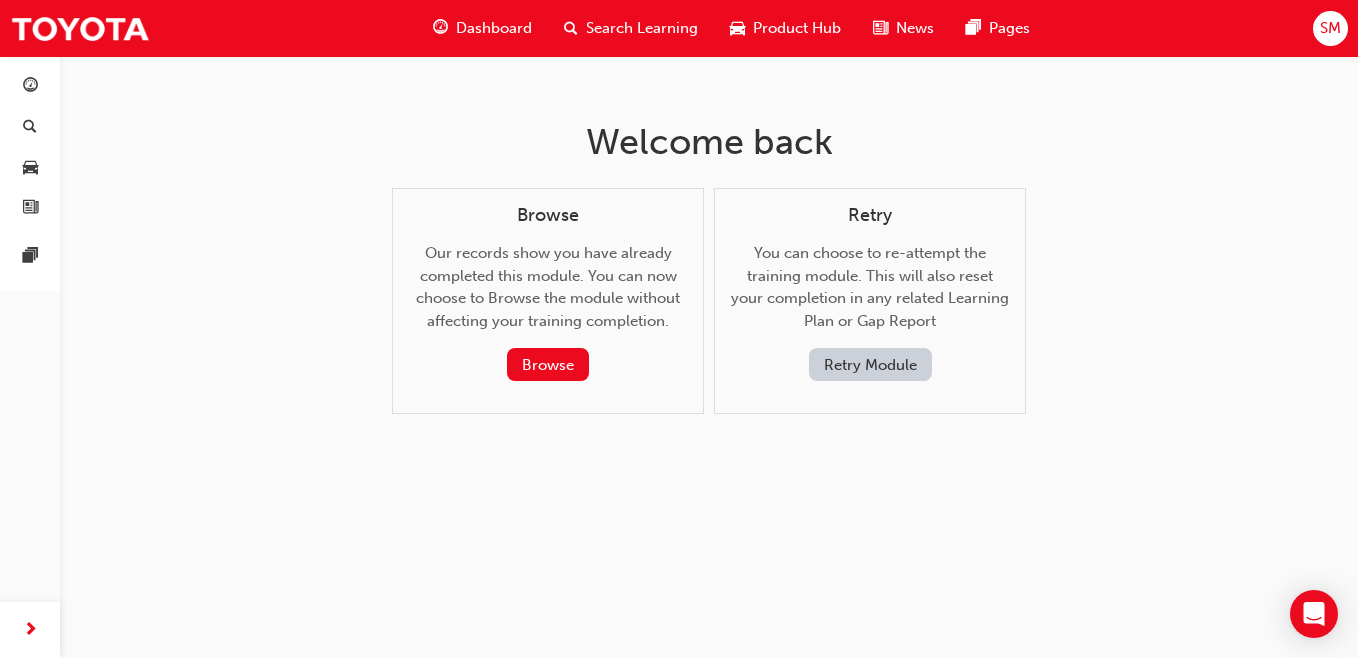 click on "Retry Module" at bounding box center [870, 364] 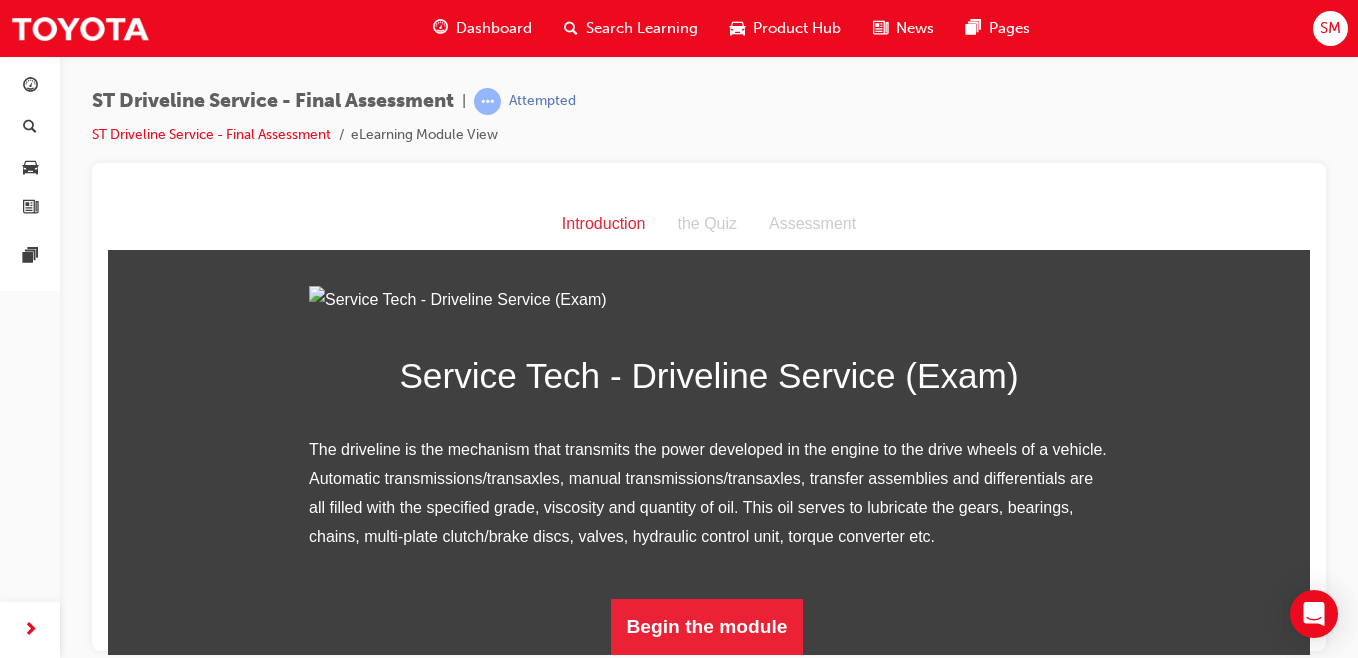 scroll, scrollTop: 240, scrollLeft: 0, axis: vertical 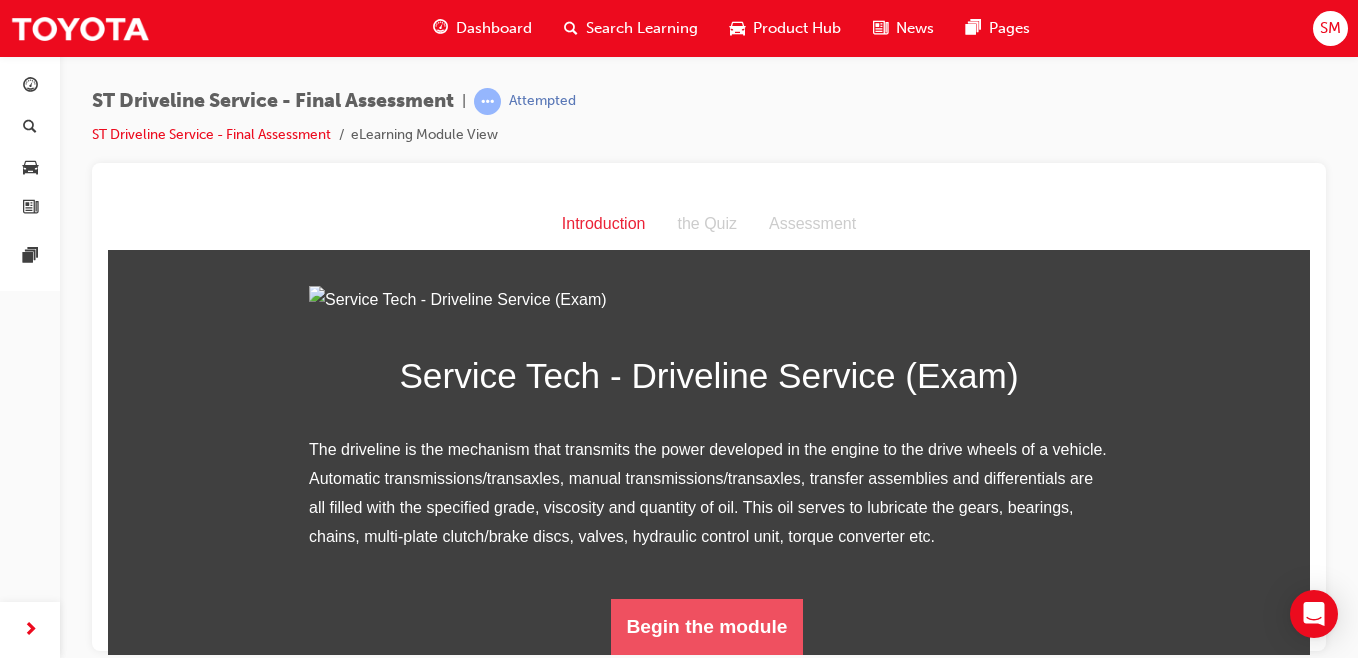 click on "Begin the module" at bounding box center [707, 626] 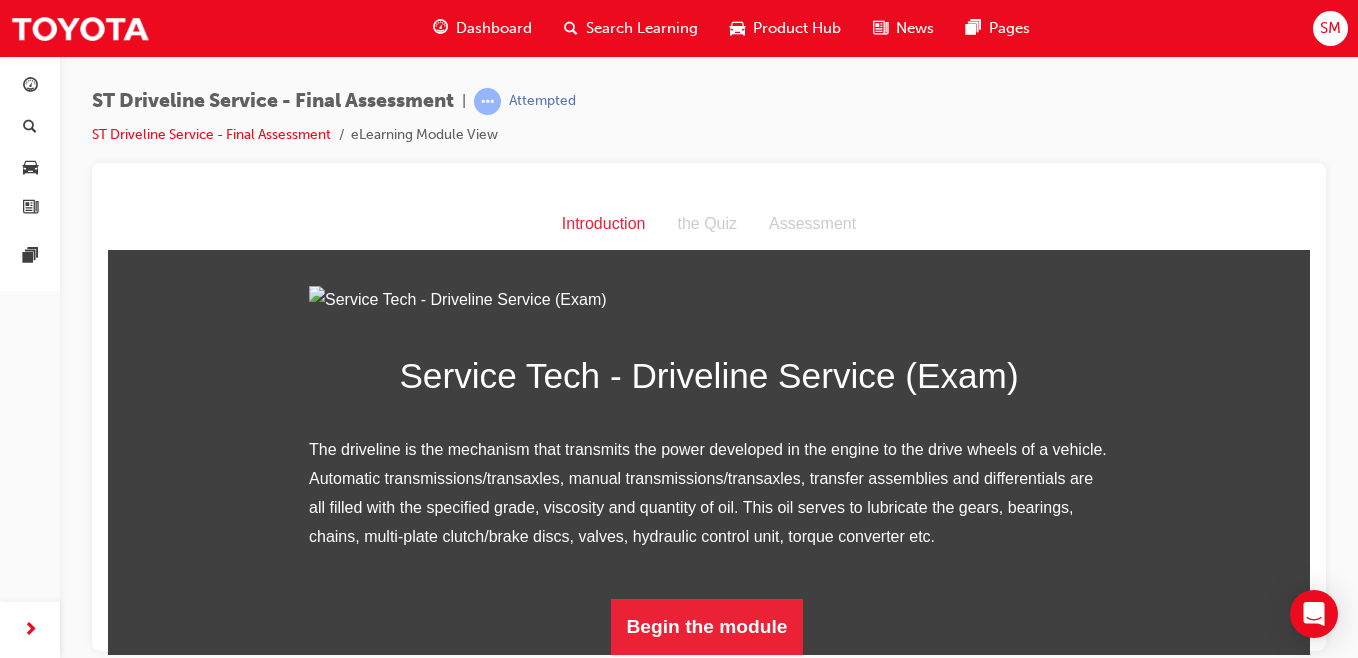 scroll, scrollTop: 0, scrollLeft: 0, axis: both 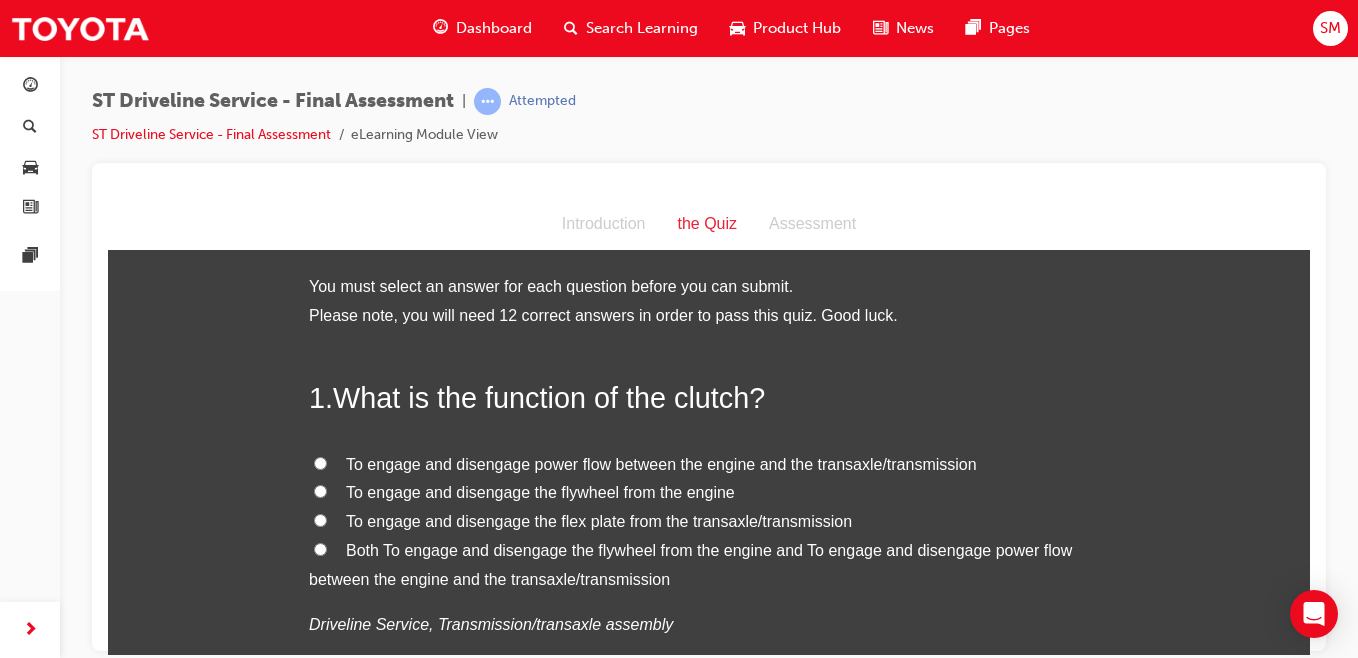click on "Both To engage and disengage the flywheel from the engine and To engage and disengage power flow between the engine and the transaxle/transmission" at bounding box center (320, 548) 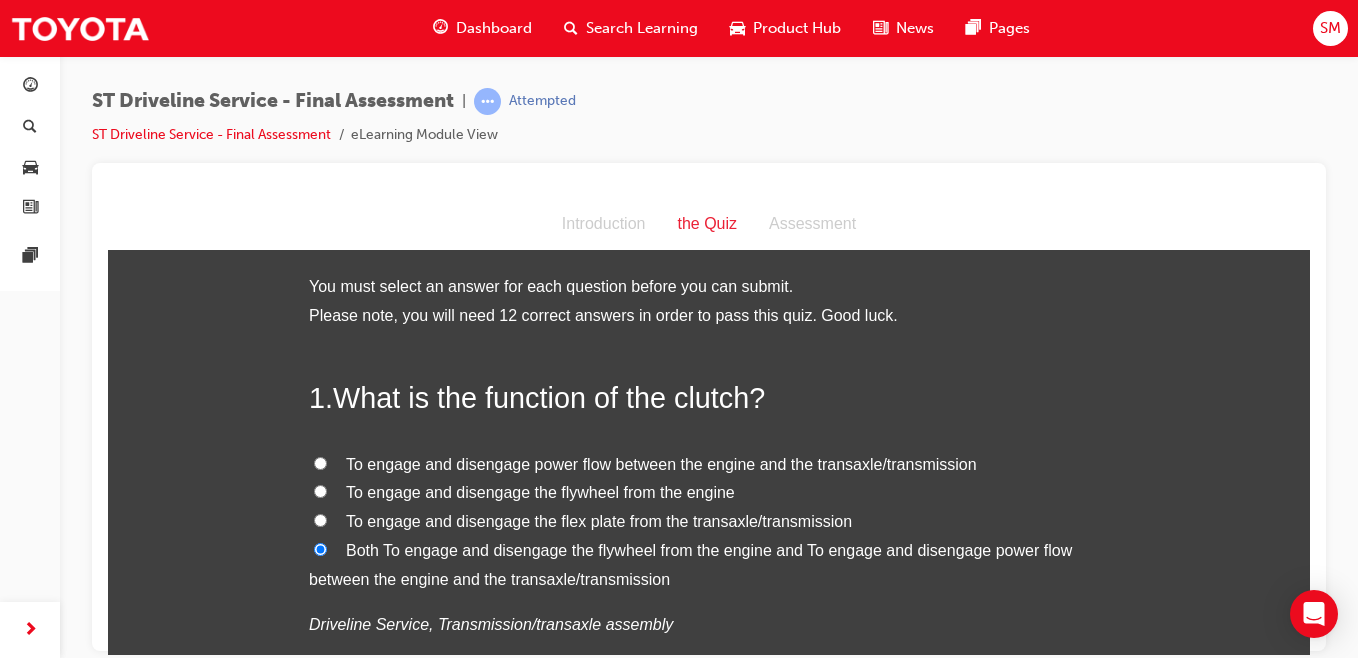 radio on "true" 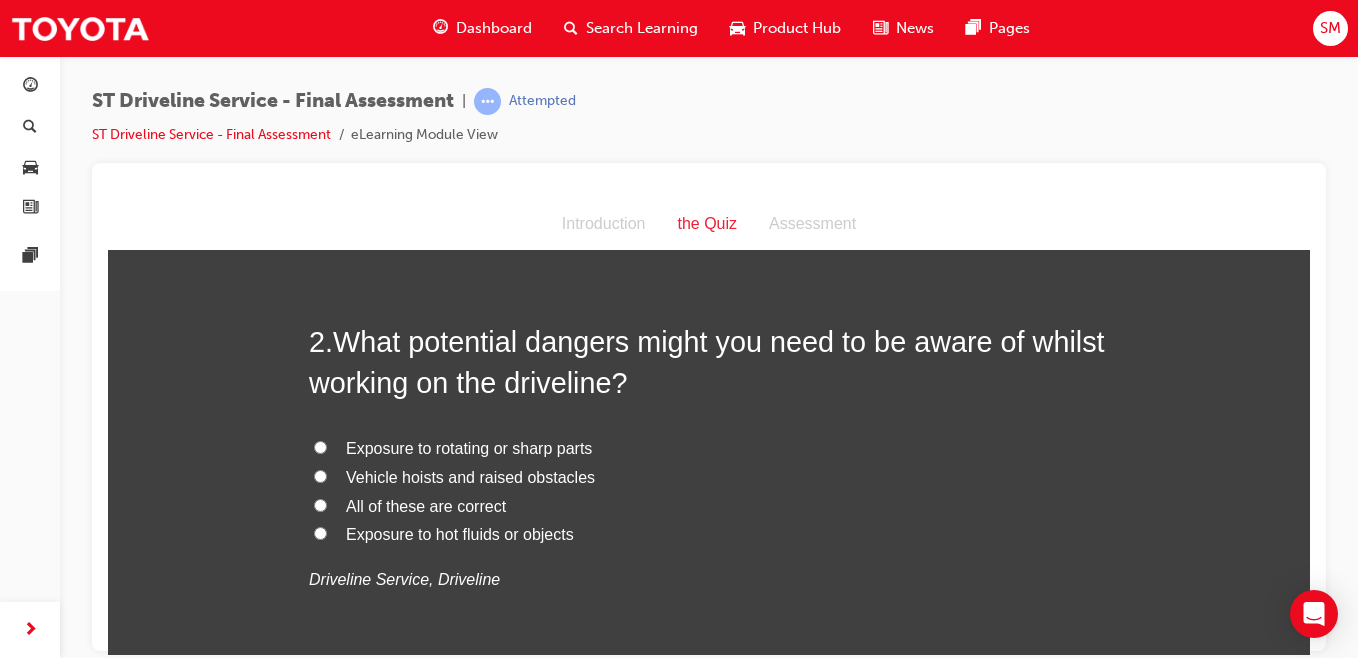 scroll, scrollTop: 516, scrollLeft: 0, axis: vertical 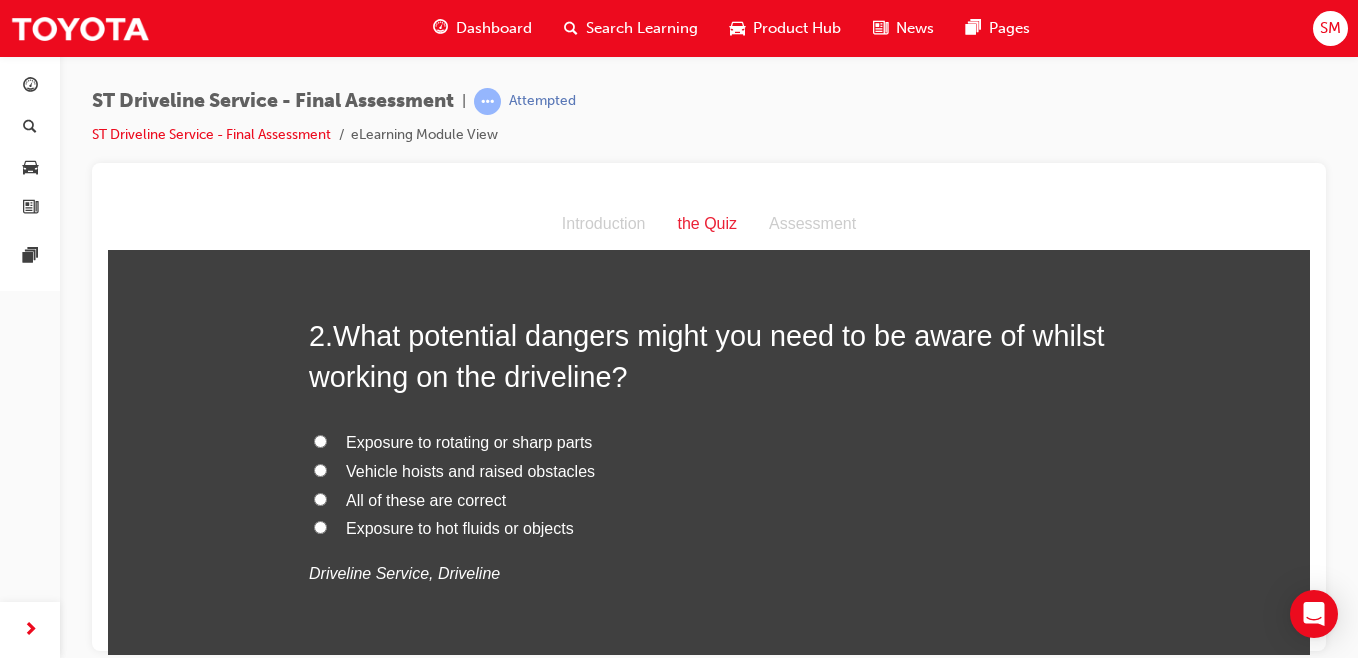 click on "All of these are correct" at bounding box center (320, 498) 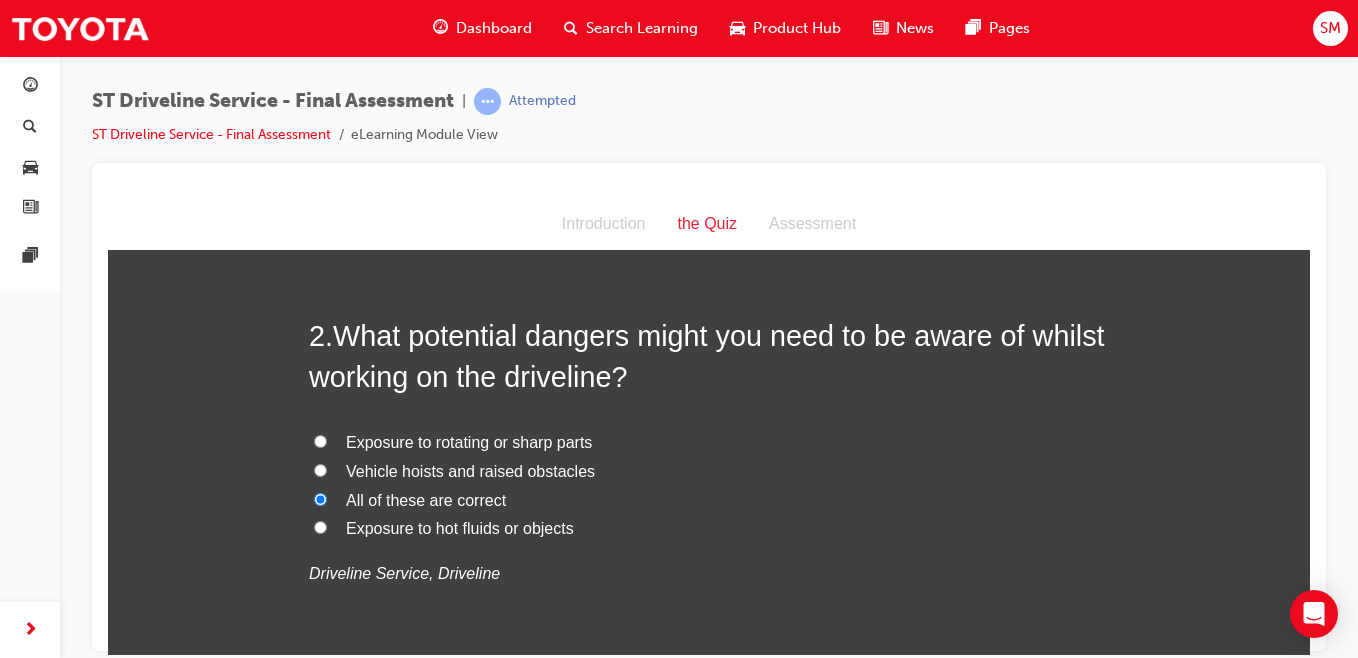 radio on "true" 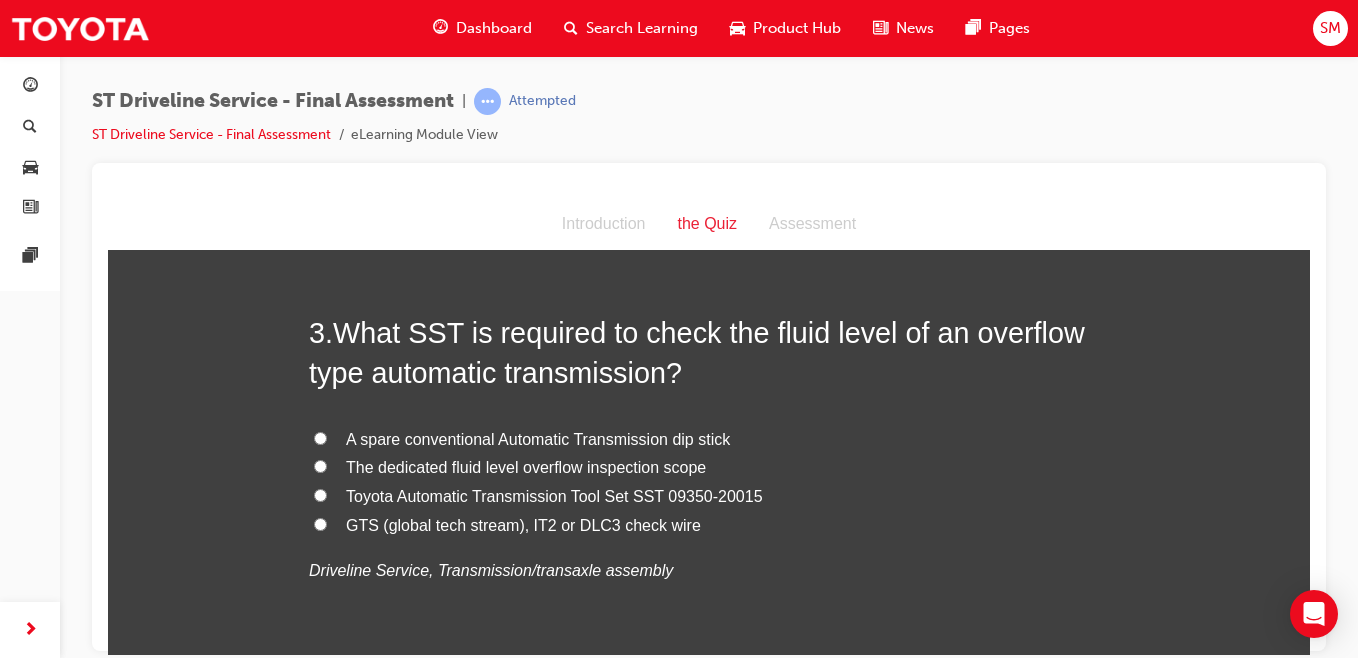 scroll, scrollTop: 991, scrollLeft: 0, axis: vertical 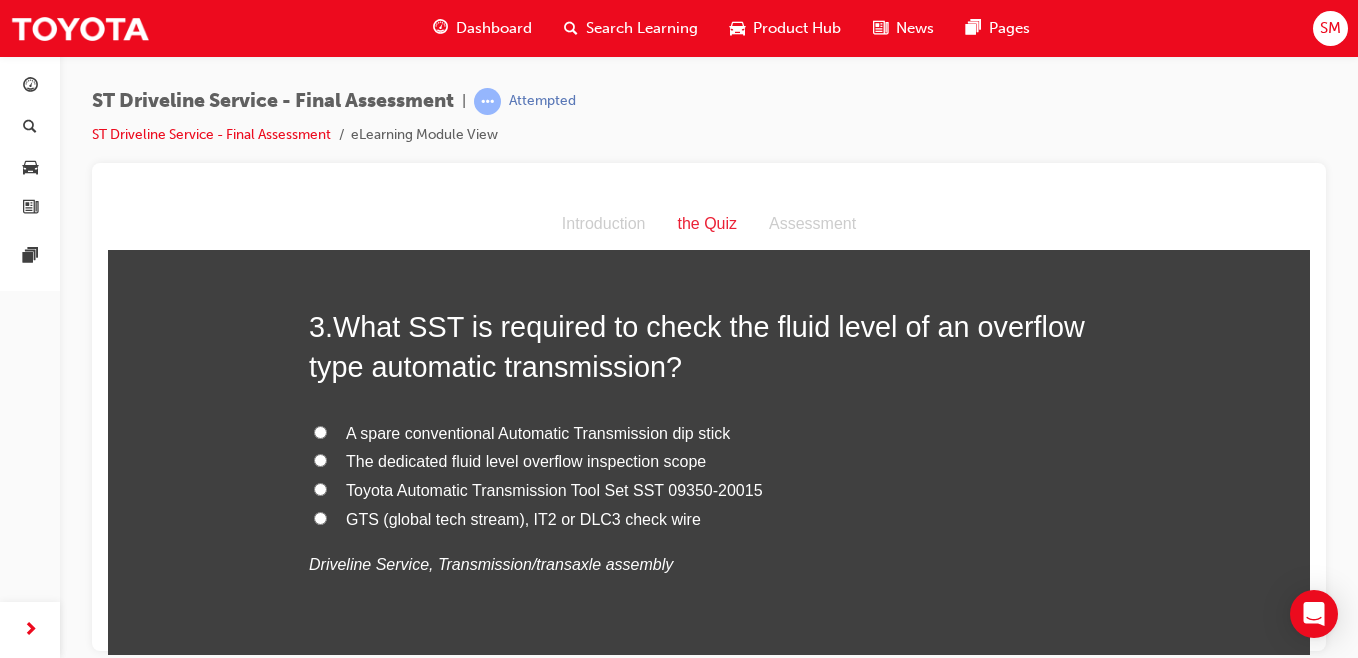 click on "Toyota Automatic Transmission Tool Set SST 09350-20015" at bounding box center [320, 488] 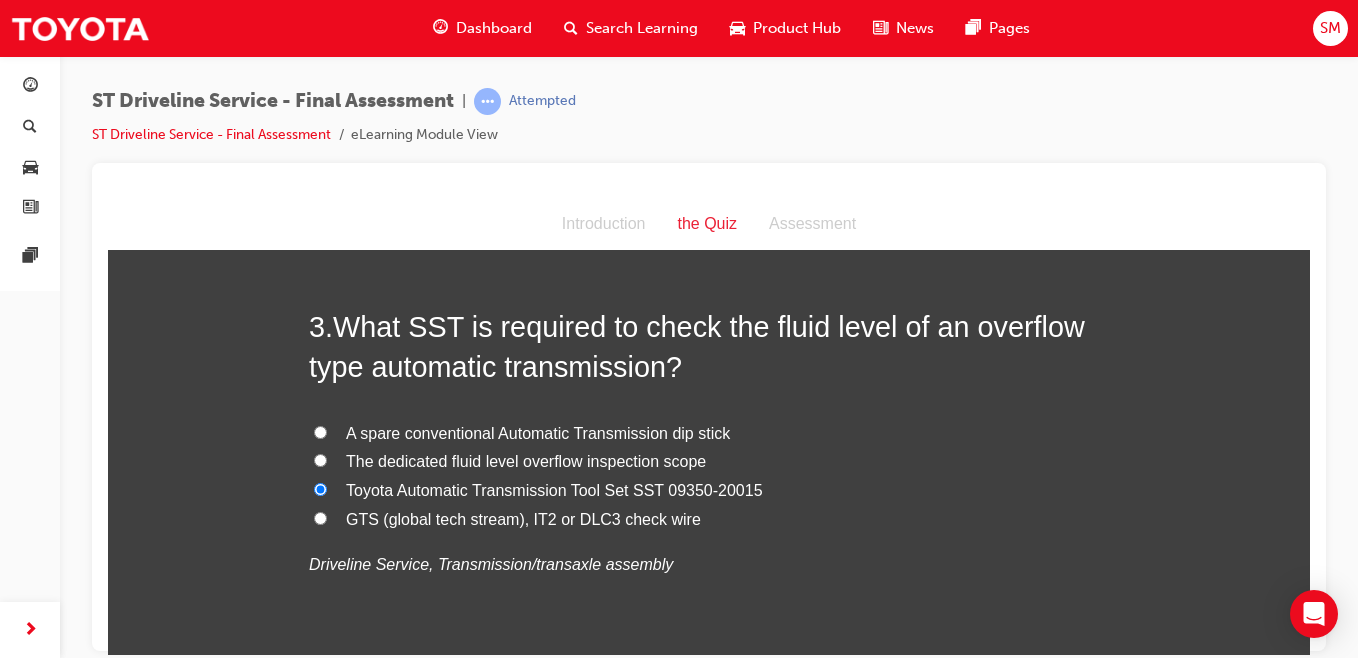 radio on "true" 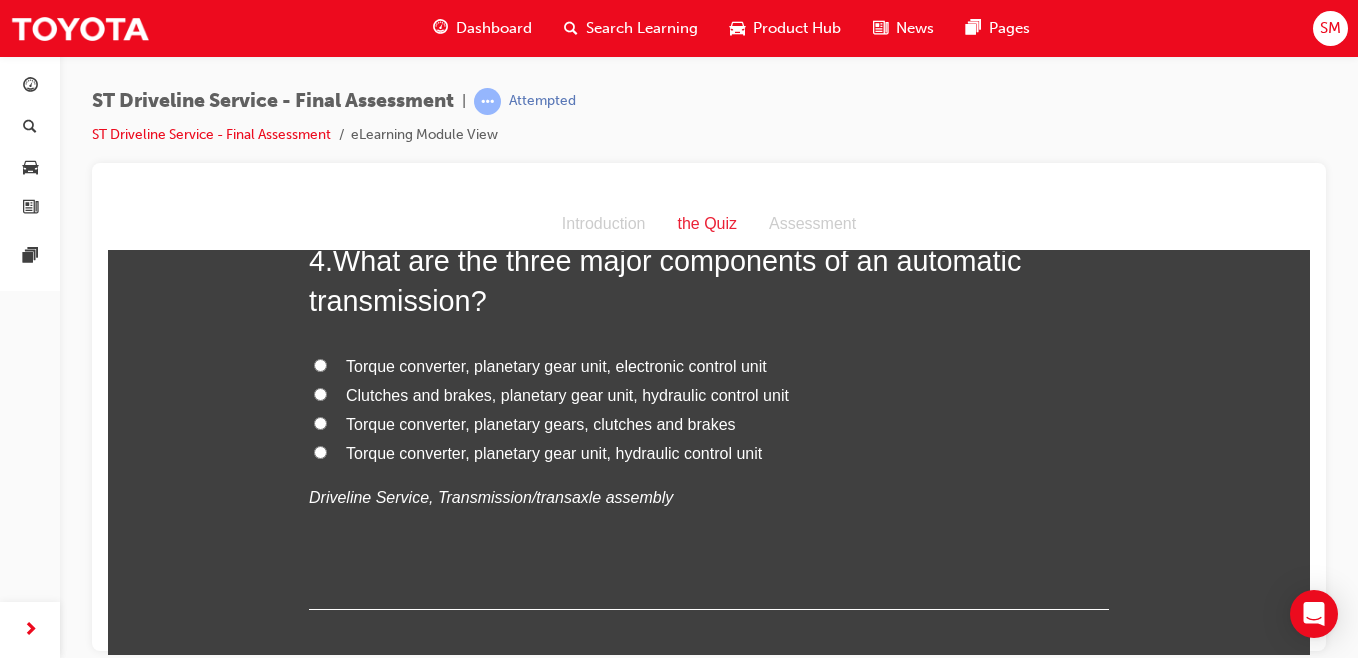 scroll, scrollTop: 1522, scrollLeft: 0, axis: vertical 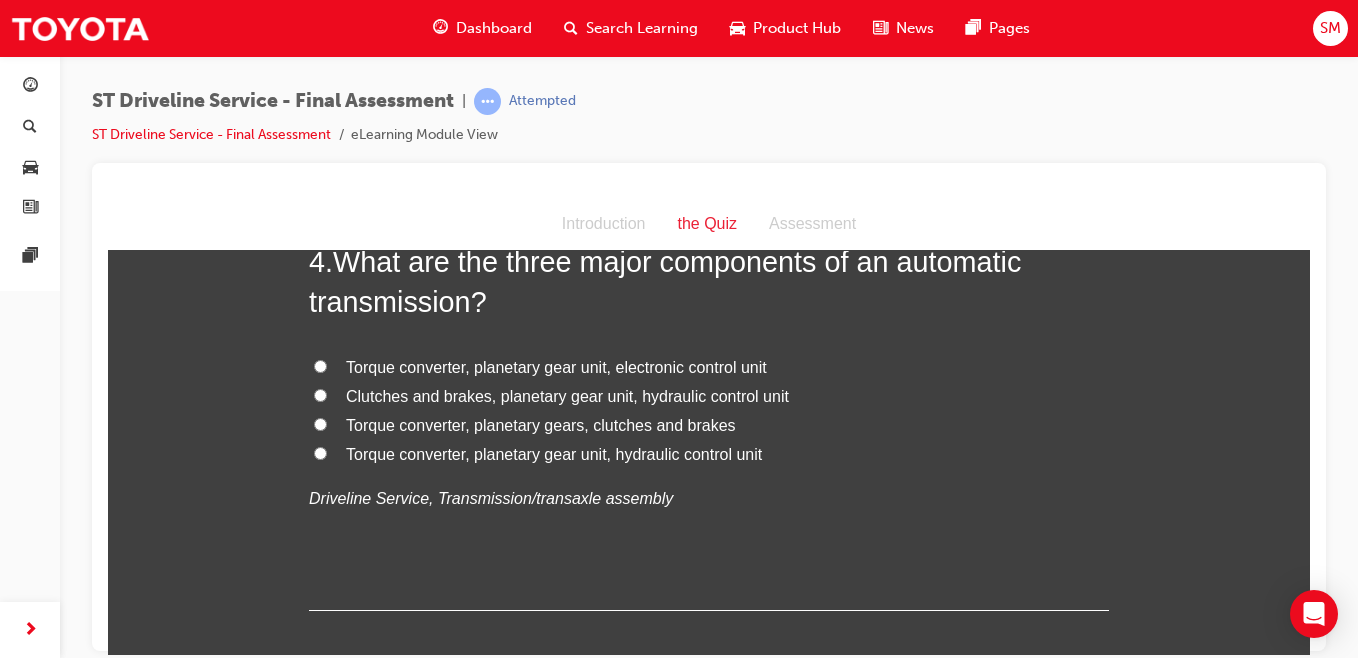 click on "Clutches and brakes, planetary gear unit, hydraulic control unit" at bounding box center (320, 394) 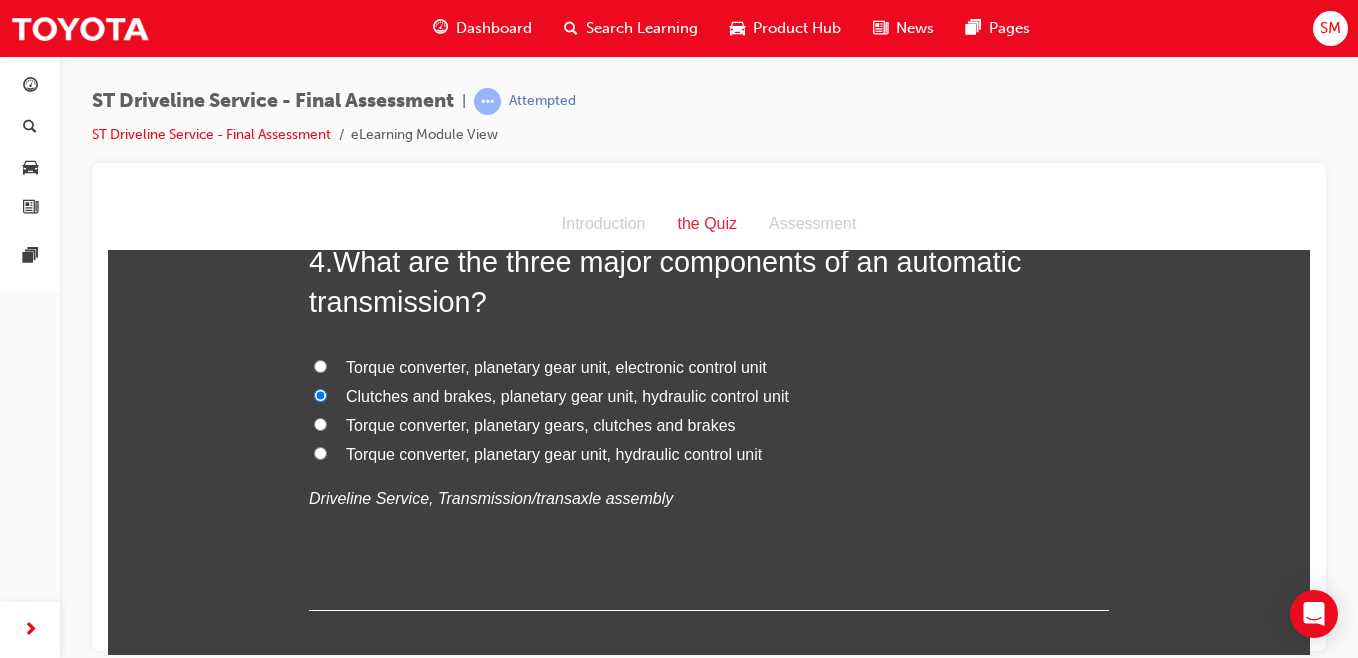 radio on "true" 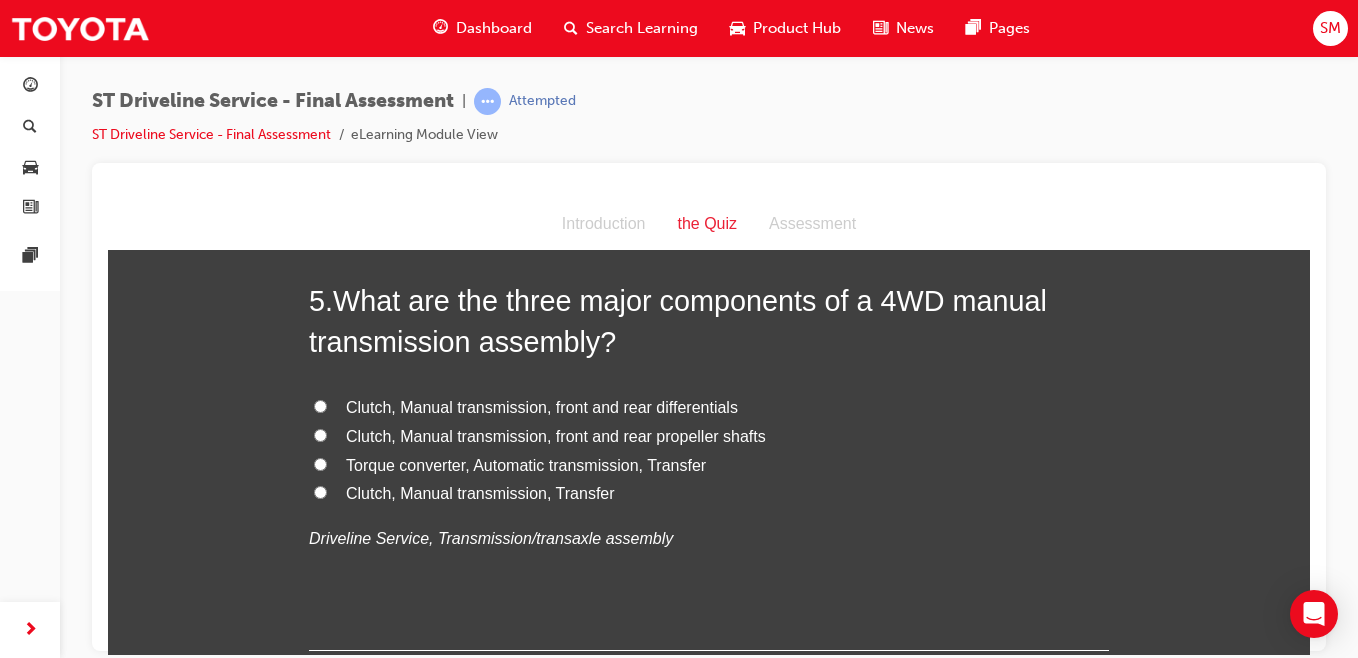 scroll, scrollTop: 1950, scrollLeft: 0, axis: vertical 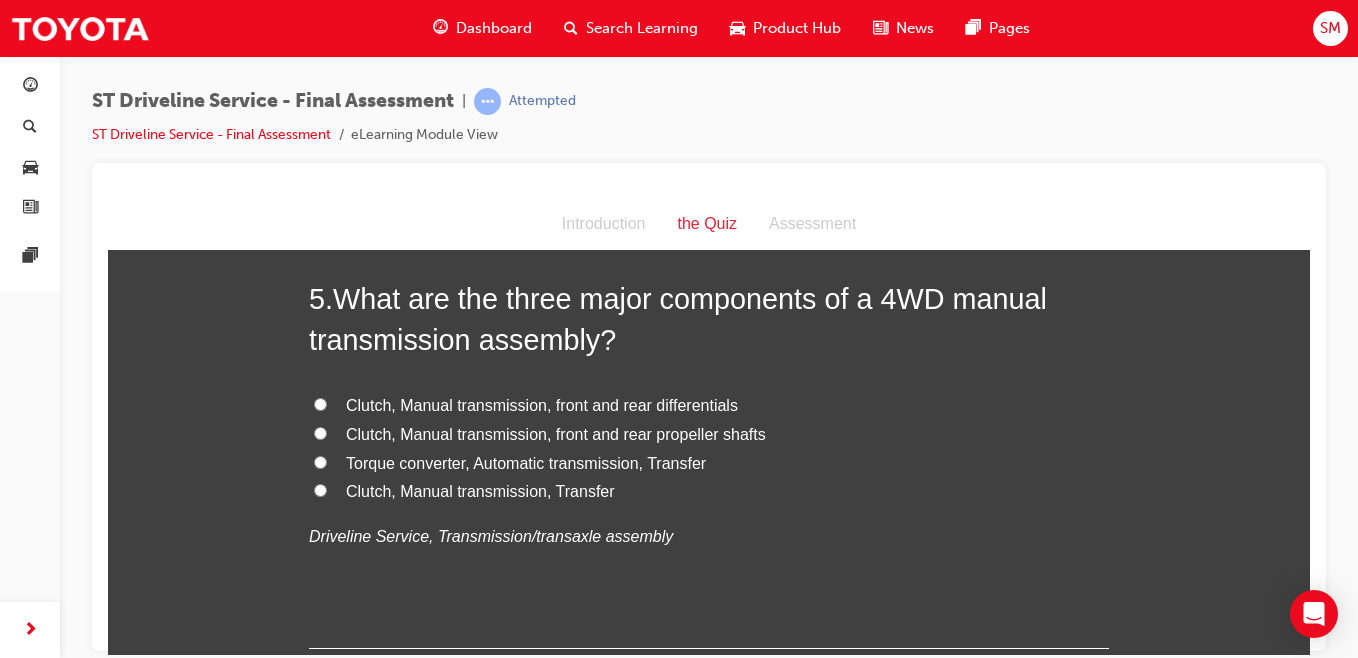 click on "Clutch, Manual transmission, front and rear propeller shafts" at bounding box center [709, 434] 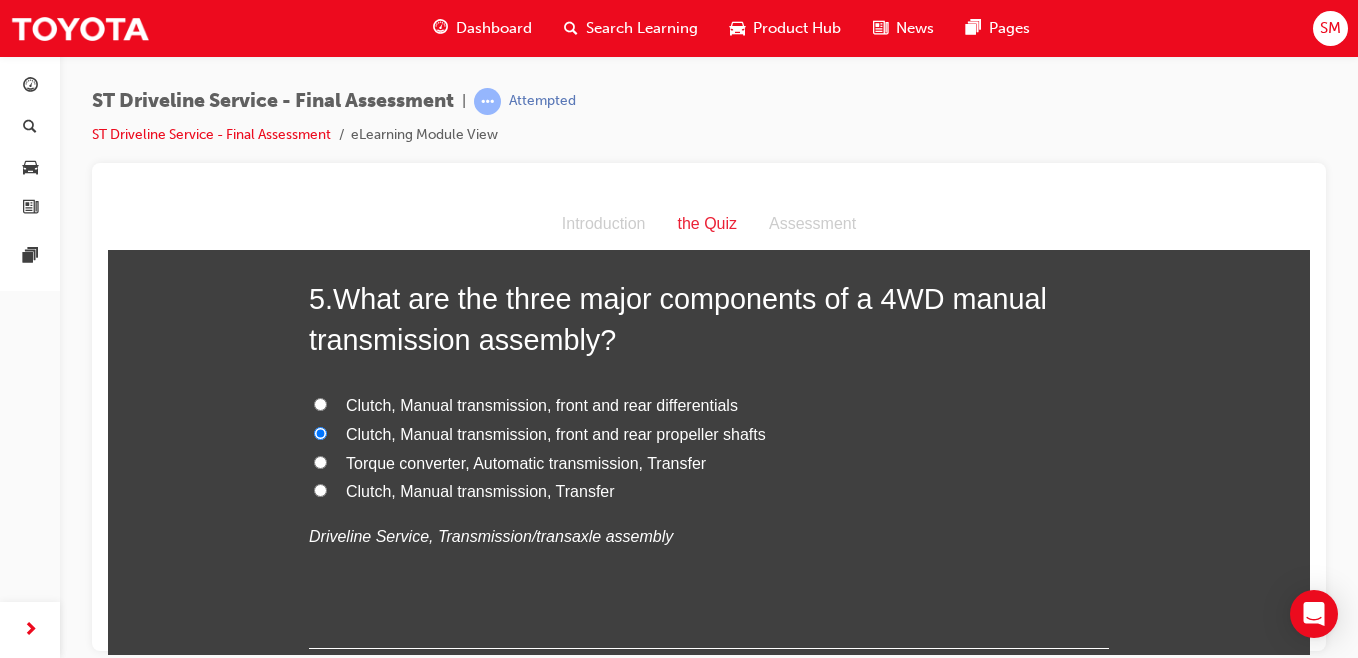 radio on "true" 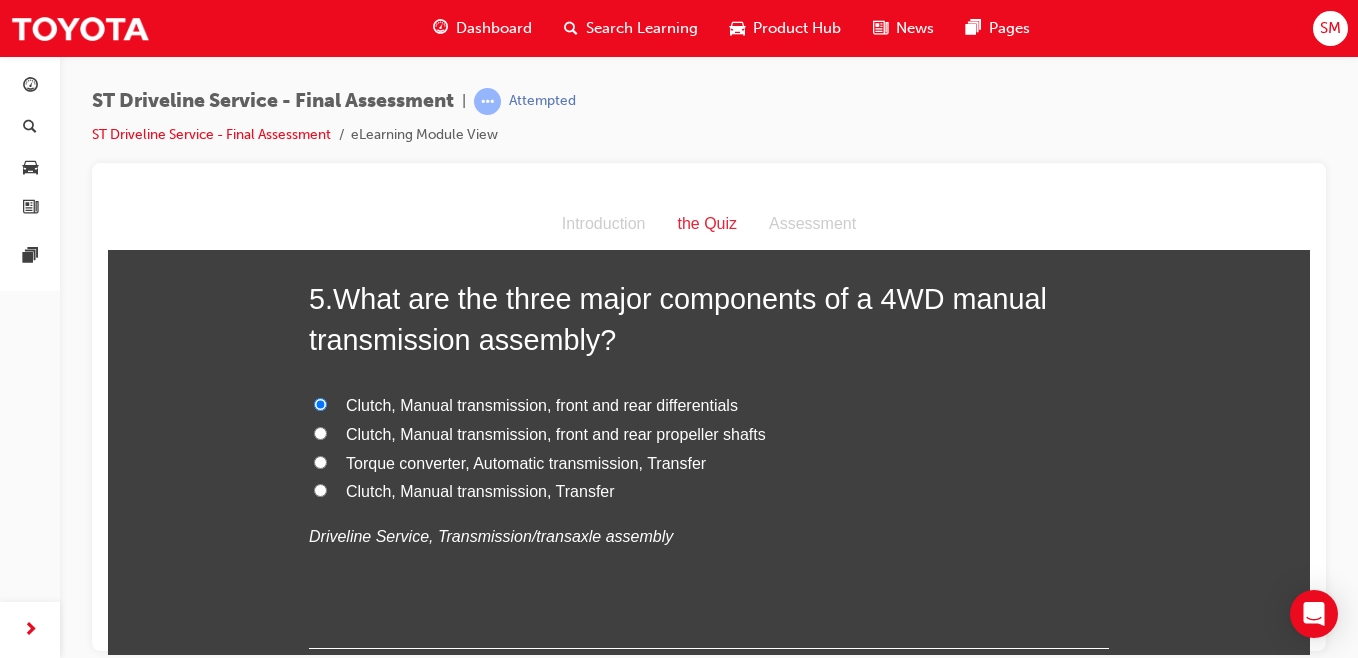 click on "Clutch, Manual transmission, Transfer" at bounding box center [320, 489] 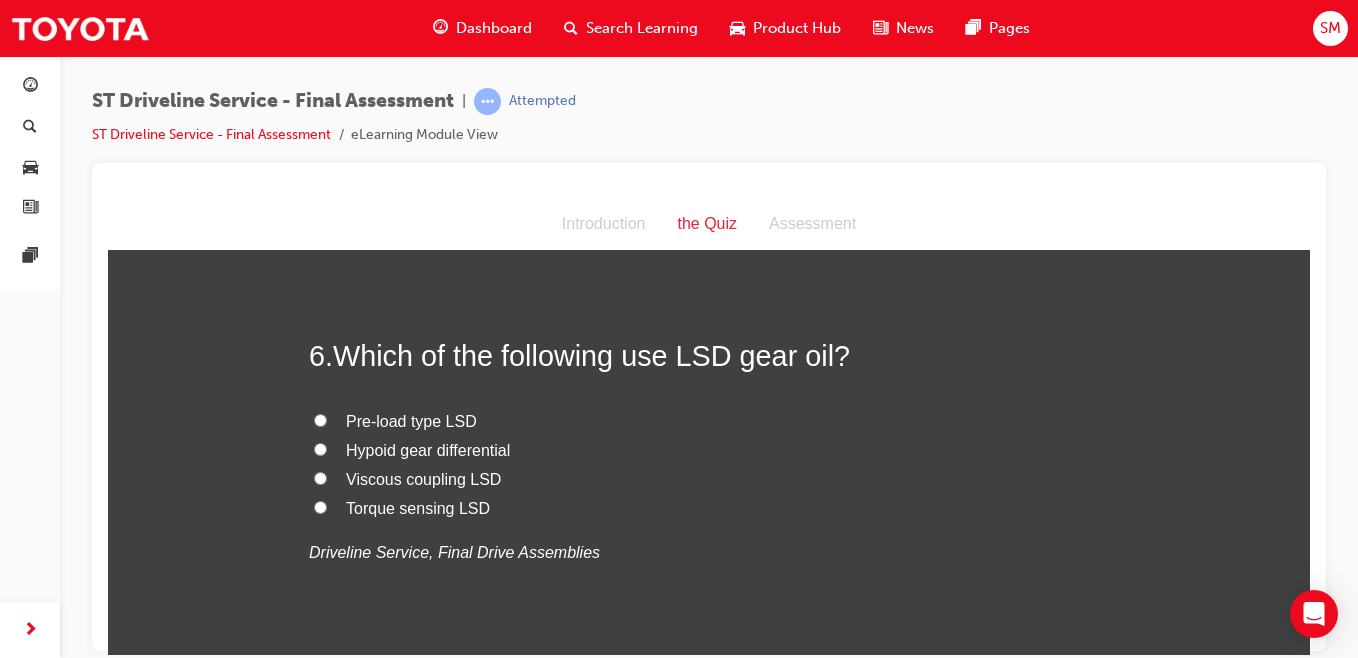 scroll, scrollTop: 2372, scrollLeft: 0, axis: vertical 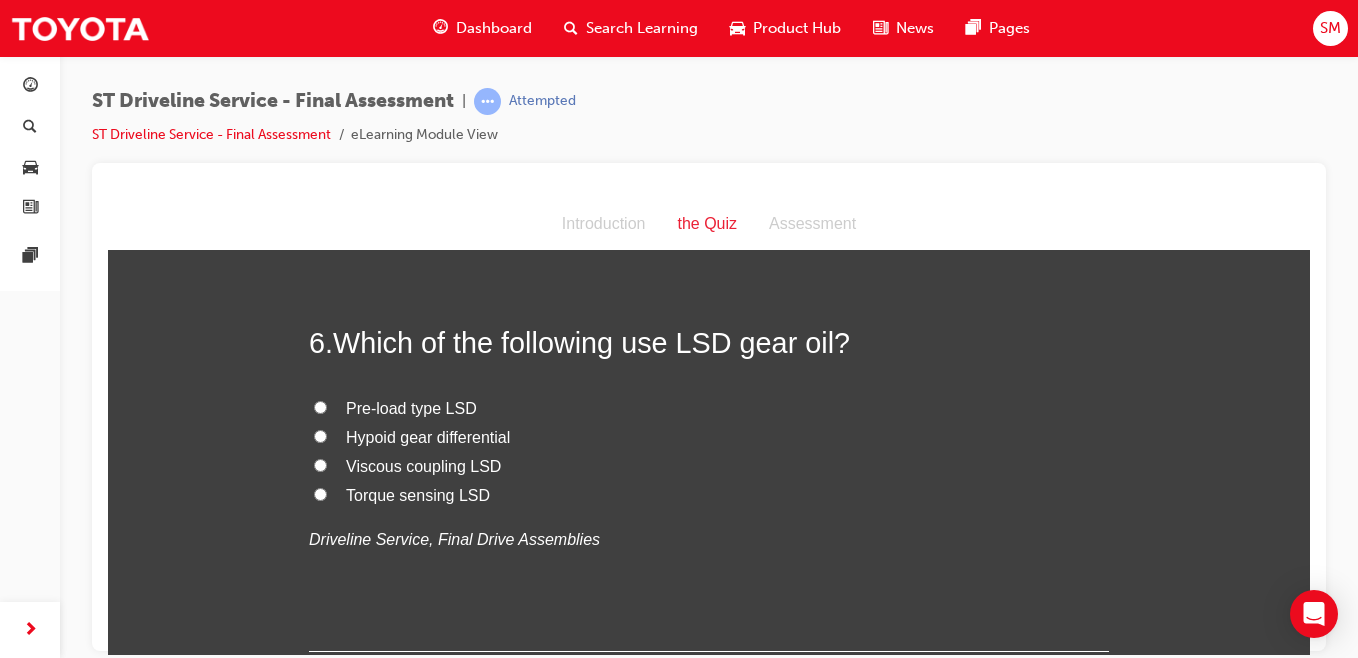 click on "Hypoid gear differential" at bounding box center [320, 435] 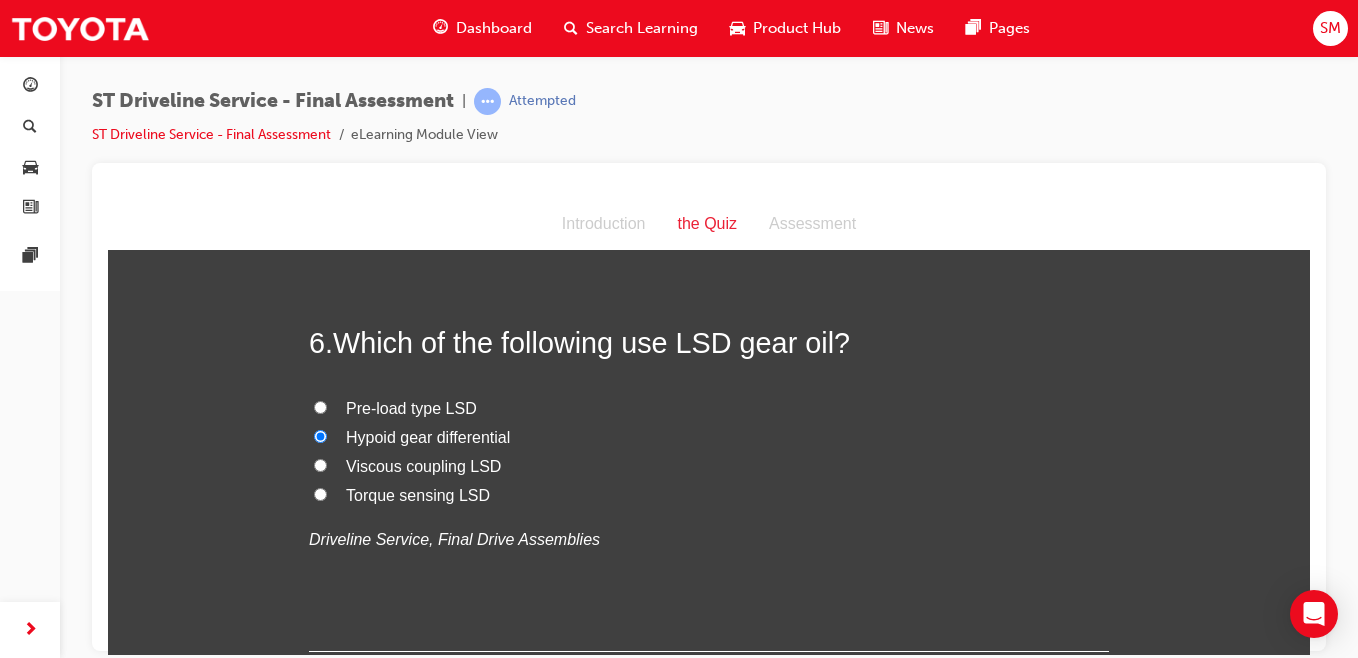 radio on "true" 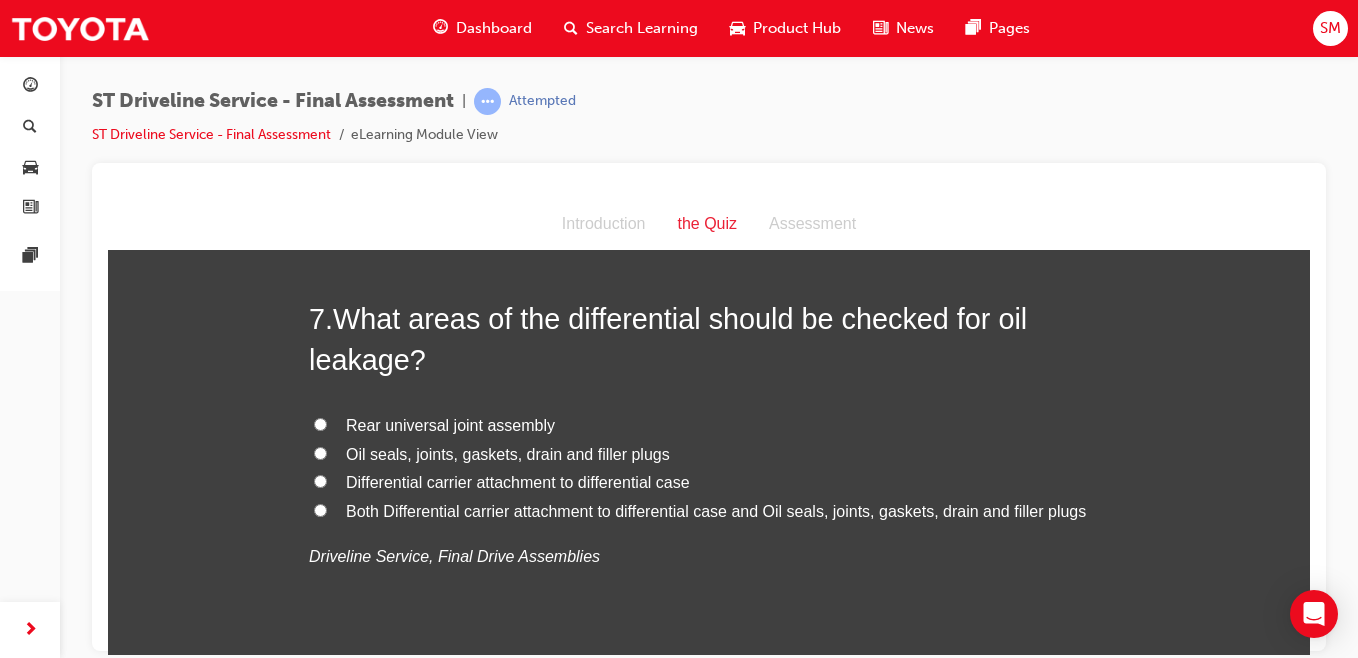 scroll, scrollTop: 2836, scrollLeft: 0, axis: vertical 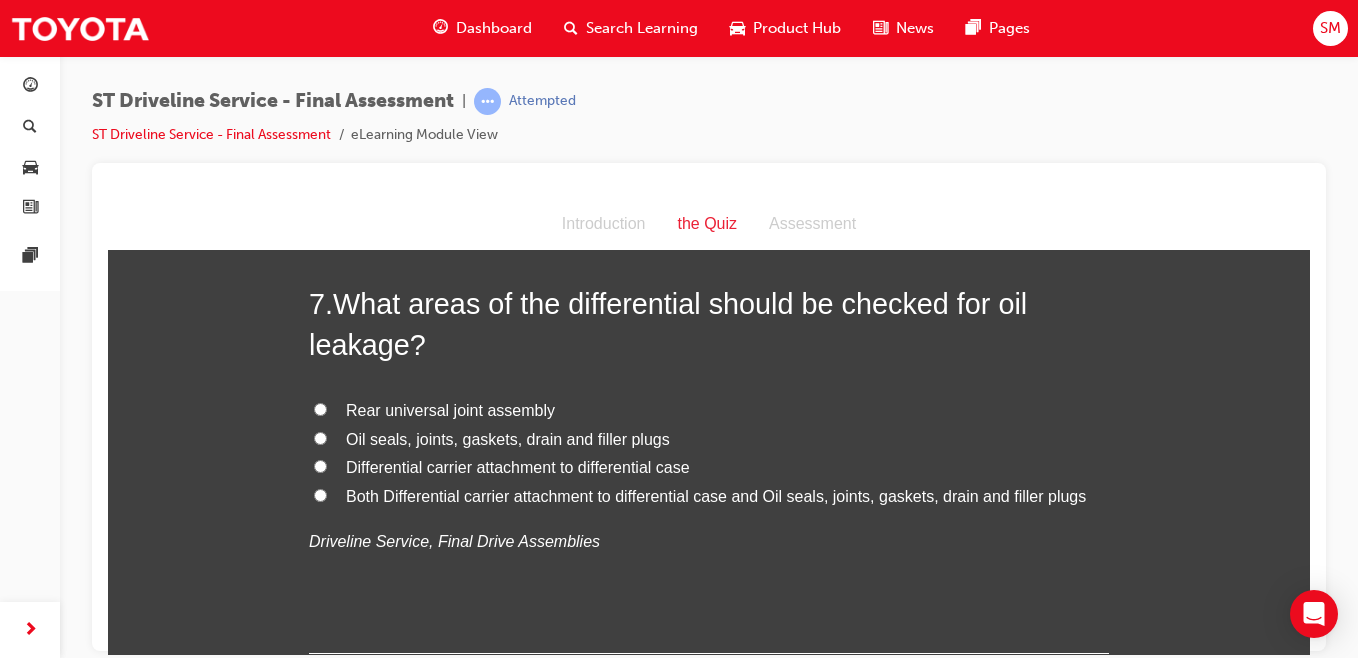 click on "Both Differential carrier attachment to differential case and Oil seals, joints, gaskets, drain and filler plugs" at bounding box center (320, 494) 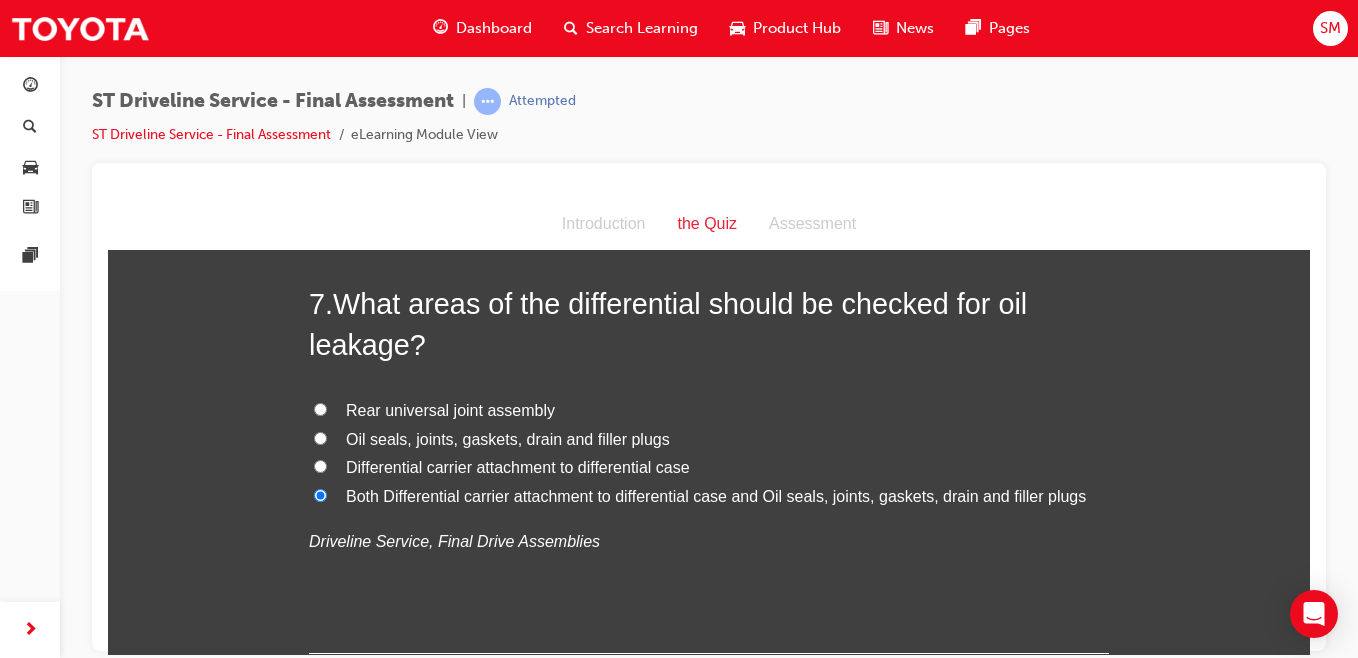 radio on "true" 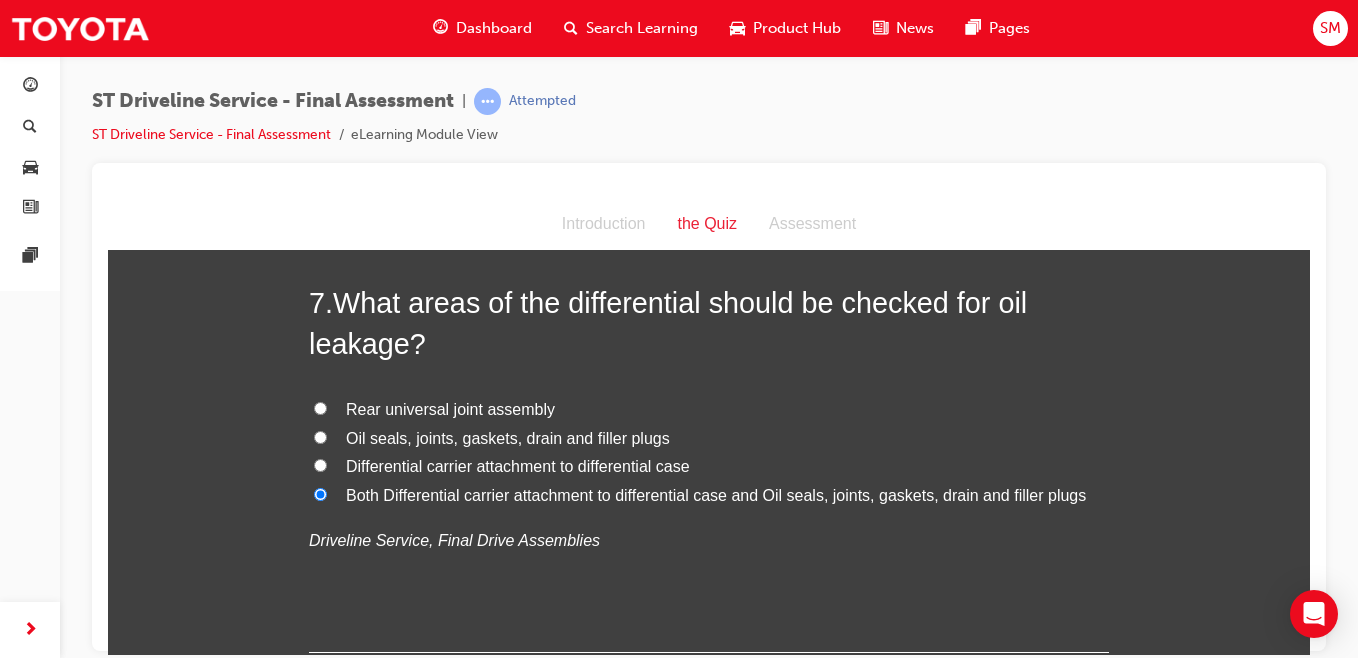 scroll, scrollTop: 2836, scrollLeft: 0, axis: vertical 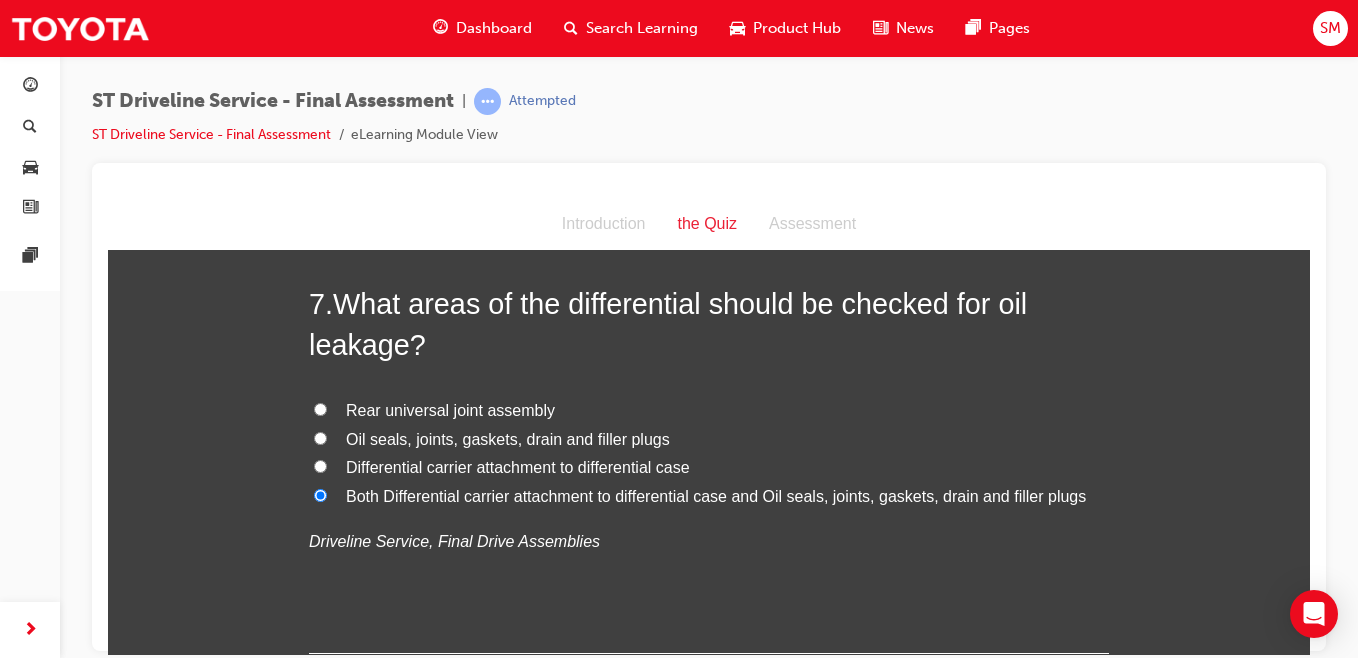 click on "Oil seals, joints, gaskets, drain and filler plugs" at bounding box center (320, 437) 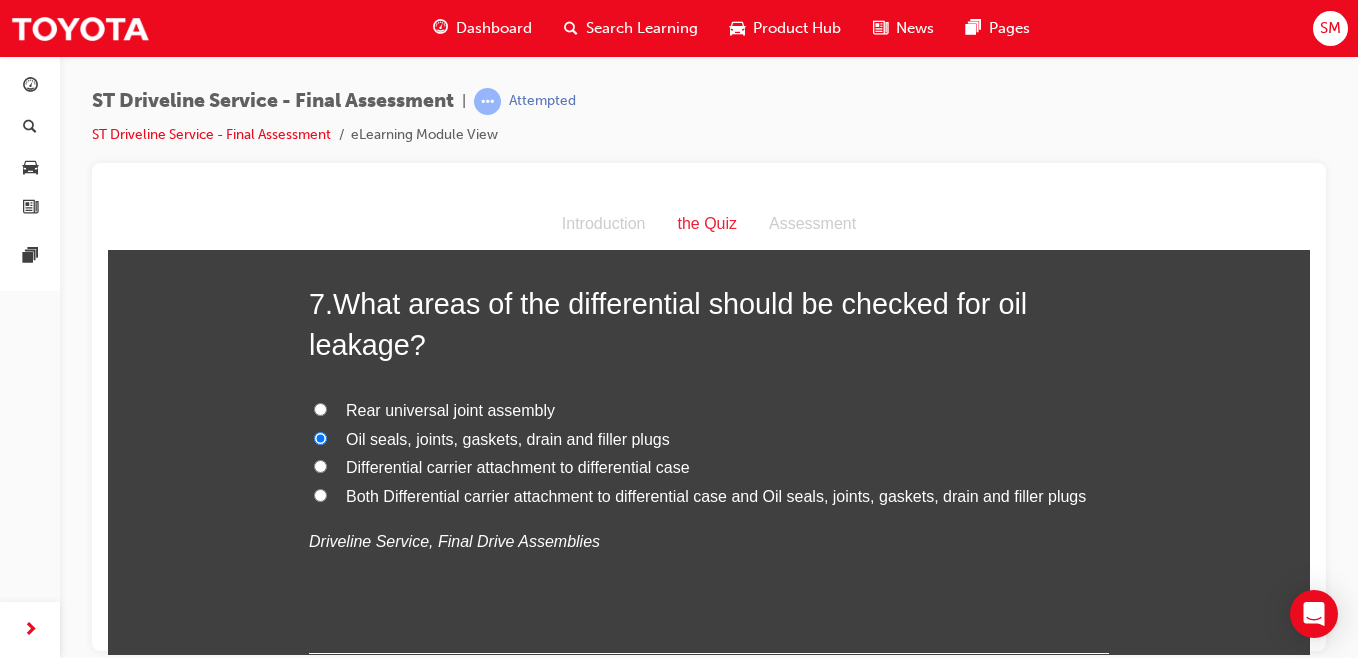 click on "Both Differential carrier attachment to differential case and Oil seals, joints, gaskets, drain and filler plugs" at bounding box center (709, 496) 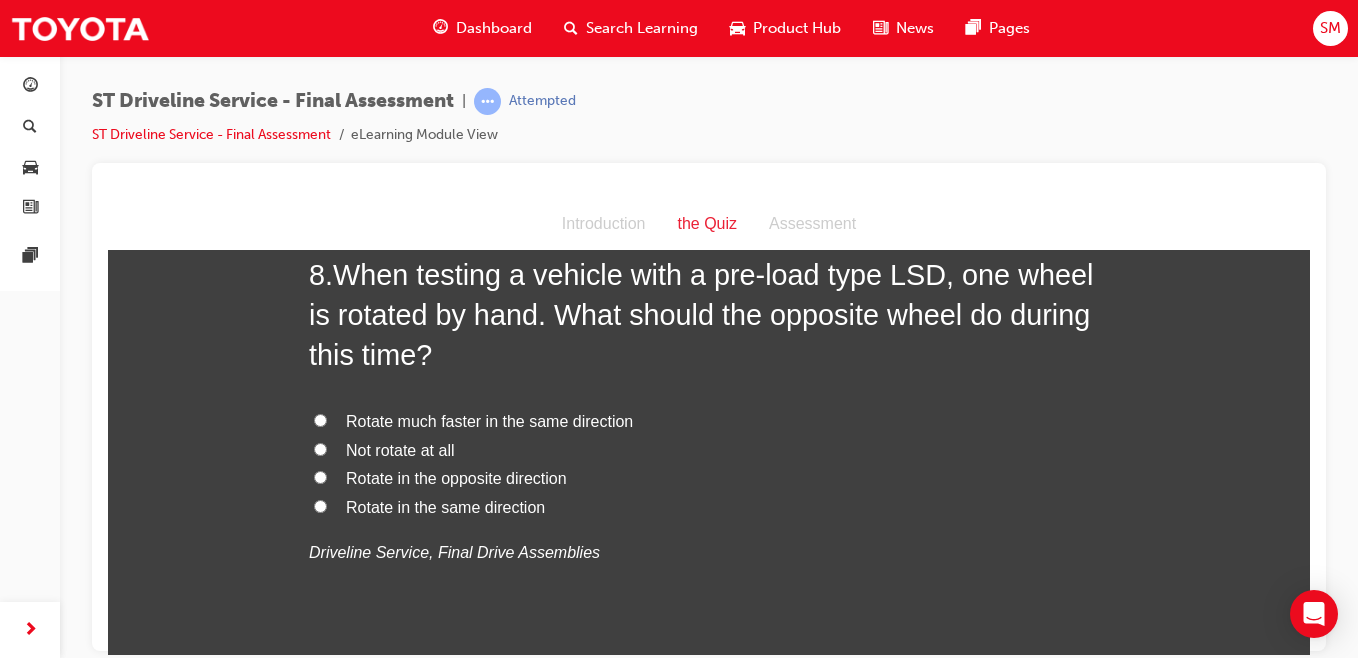 scroll, scrollTop: 3335, scrollLeft: 0, axis: vertical 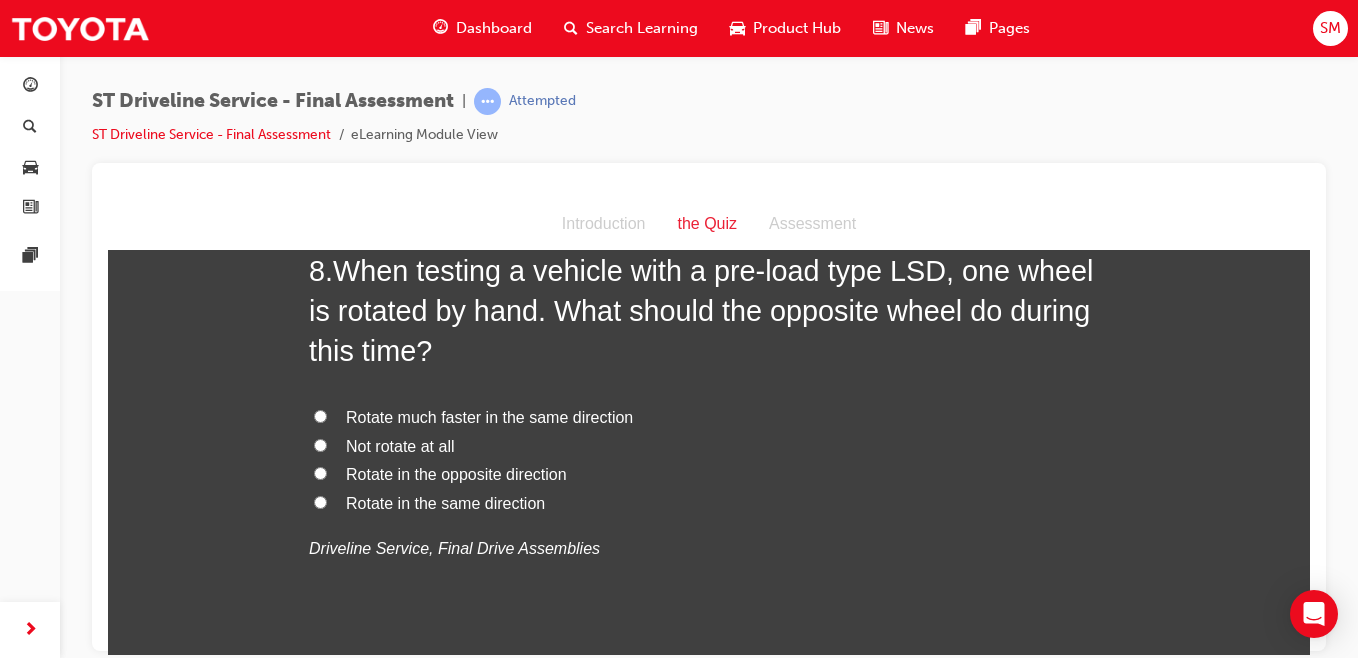 click on "Rotate in the opposite direction" at bounding box center (320, 472) 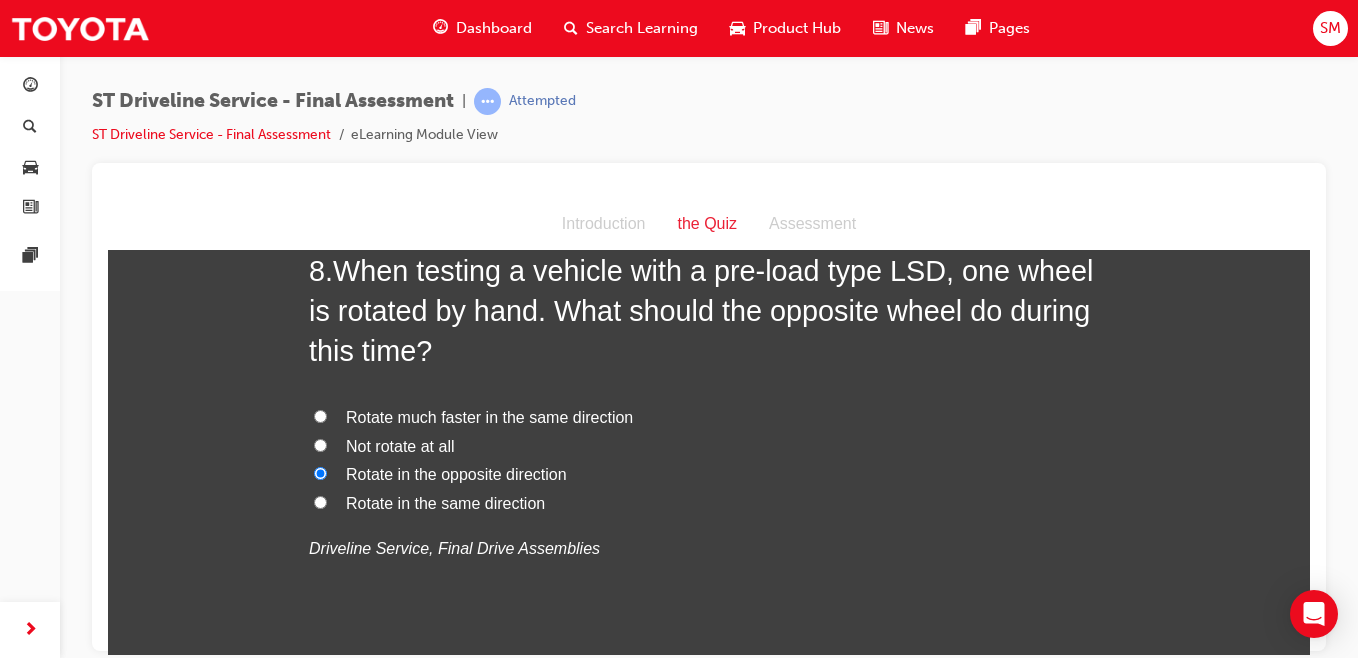 radio on "true" 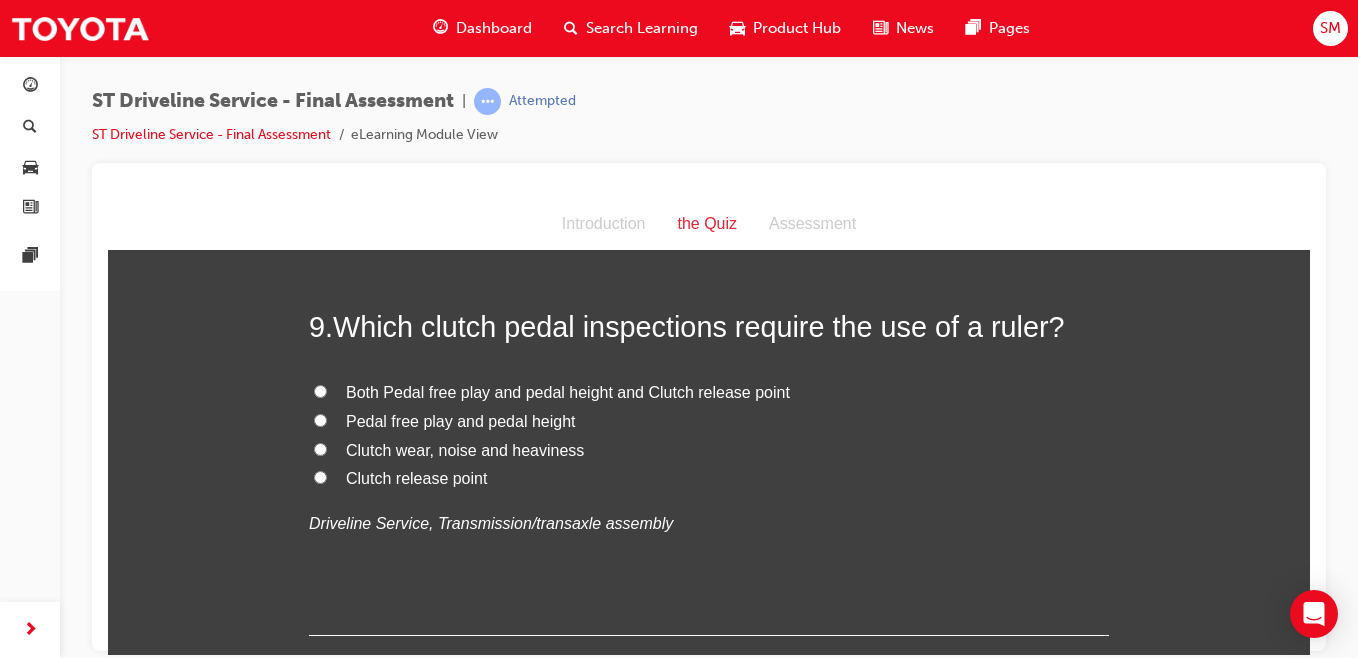 scroll, scrollTop: 3792, scrollLeft: 0, axis: vertical 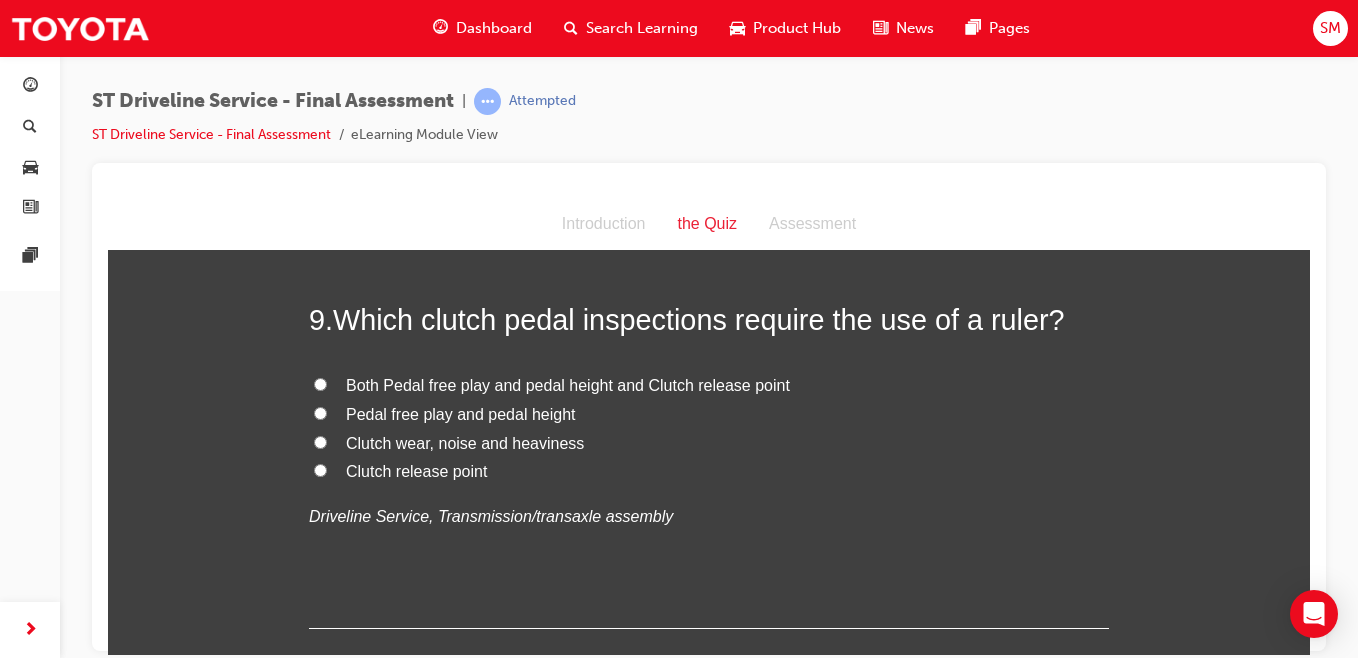 click on "Clutch wear, noise and heaviness" at bounding box center (320, 441) 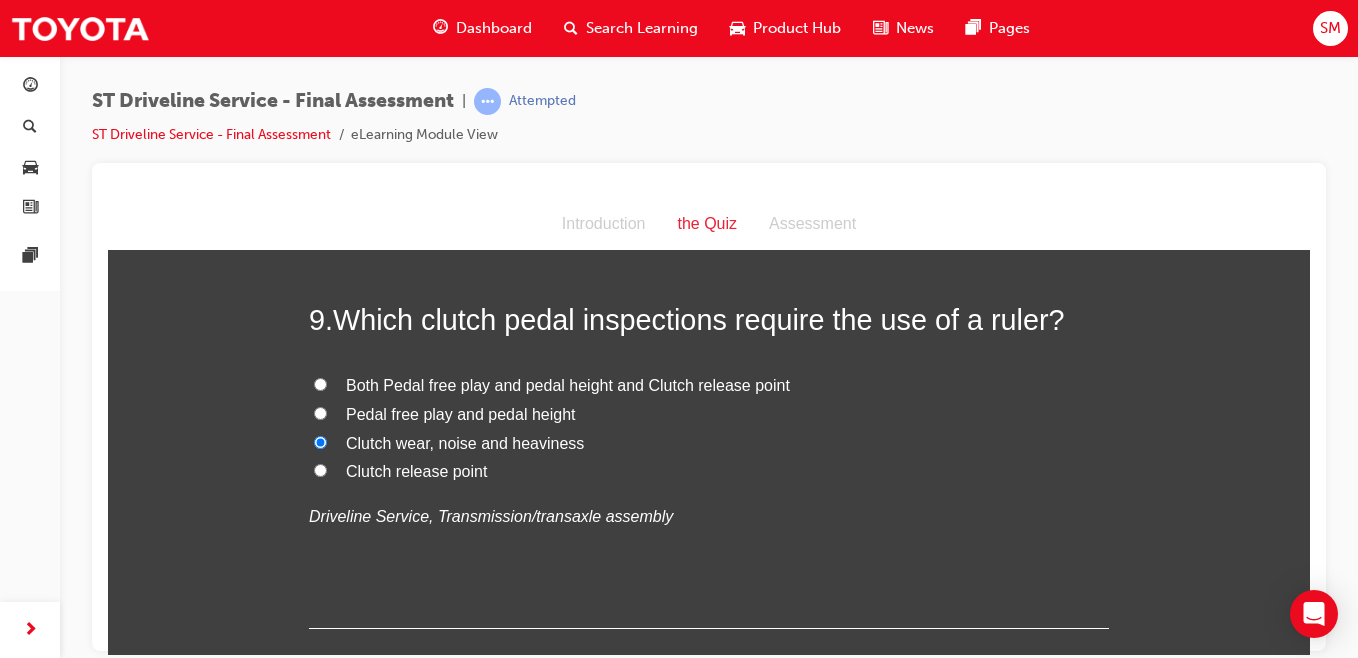radio on "true" 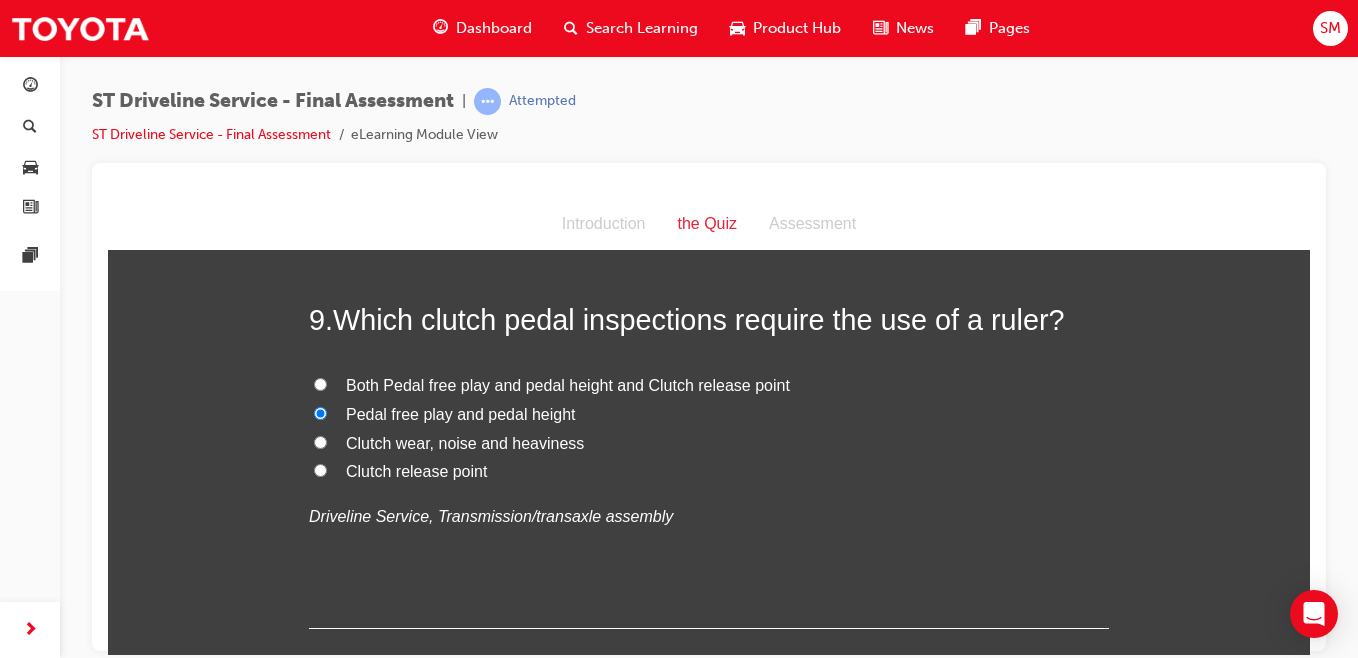 click on "Both Pedal free play and pedal height and Clutch release point" at bounding box center [320, 383] 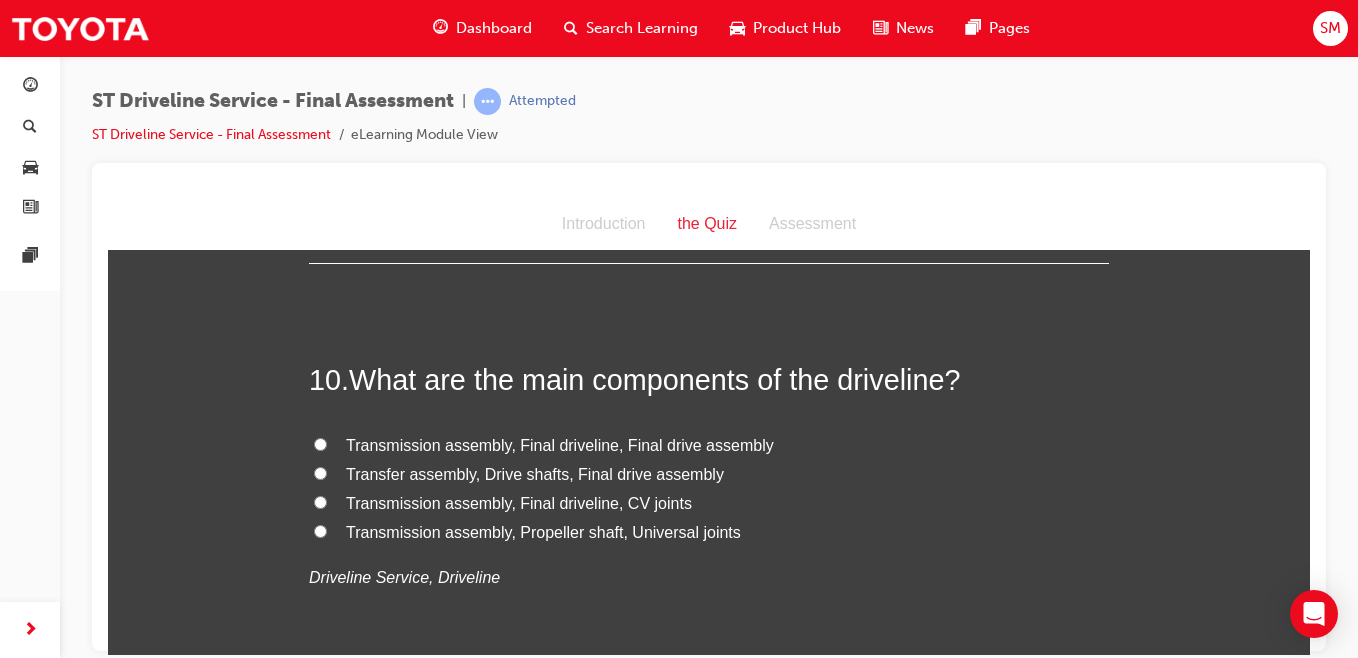 scroll, scrollTop: 4166, scrollLeft: 0, axis: vertical 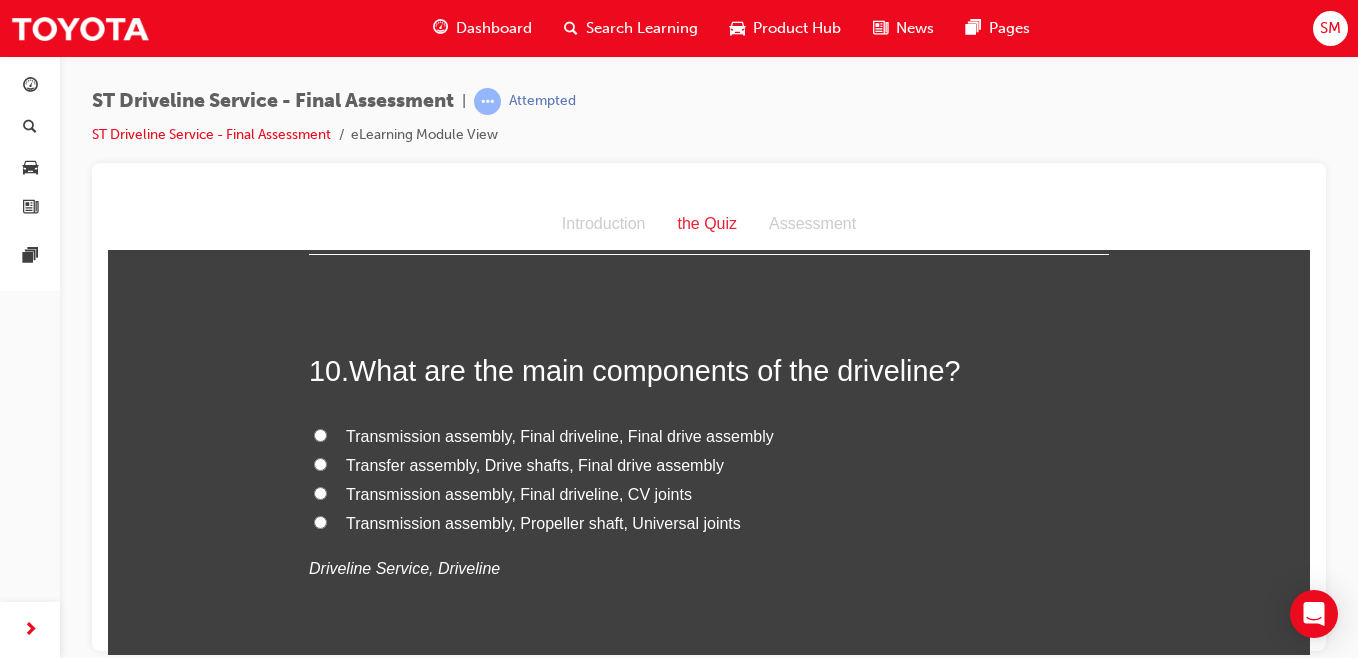 click on "Transmission assembly, Propeller shaft, Universal joints" at bounding box center [320, 521] 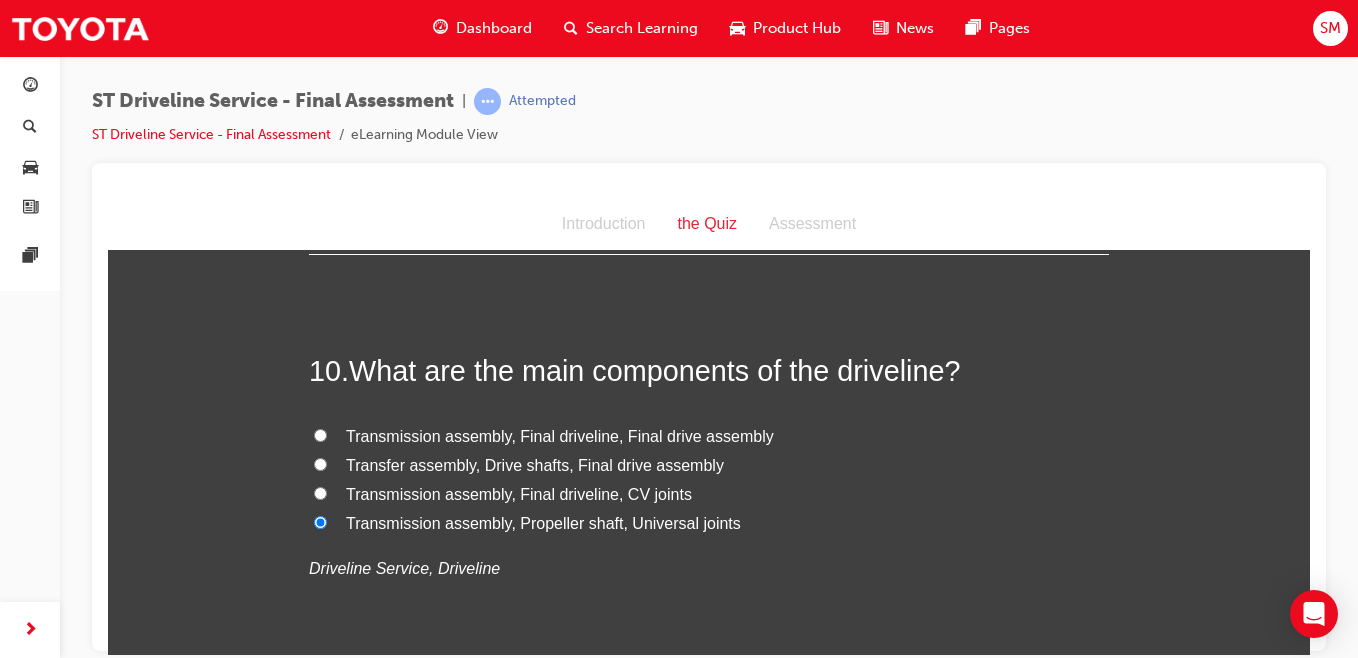 radio on "true" 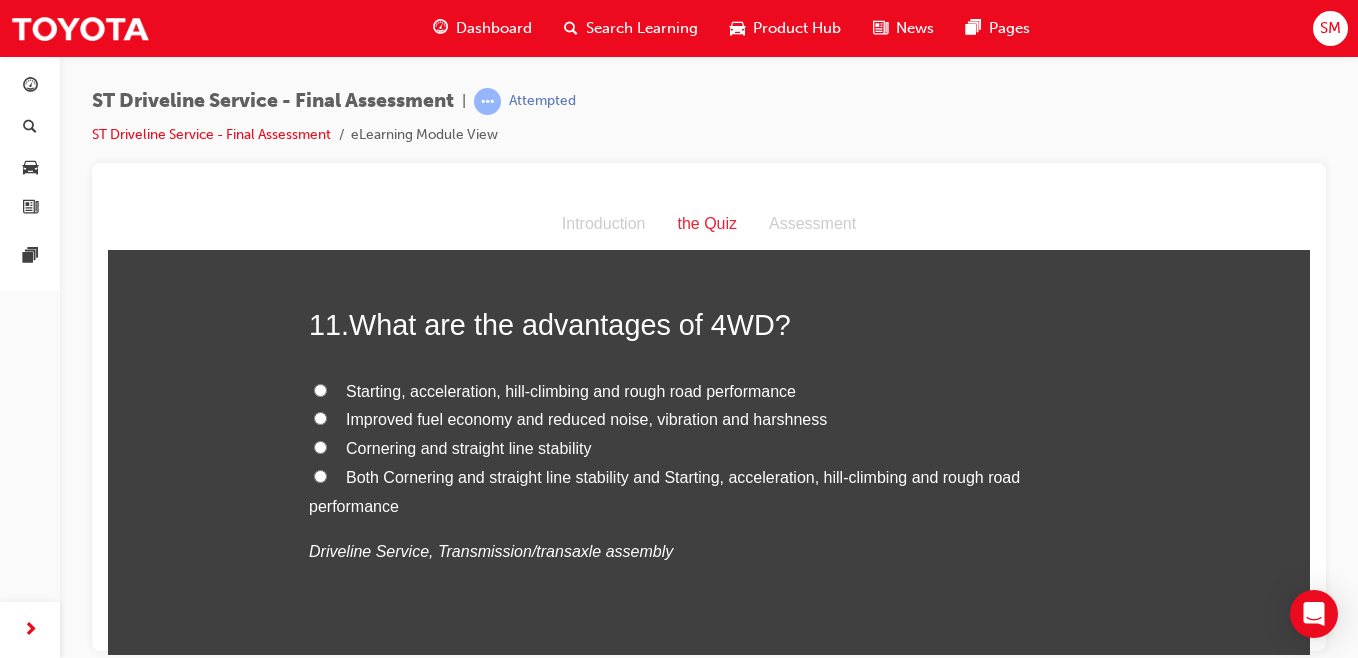 scroll, scrollTop: 4640, scrollLeft: 0, axis: vertical 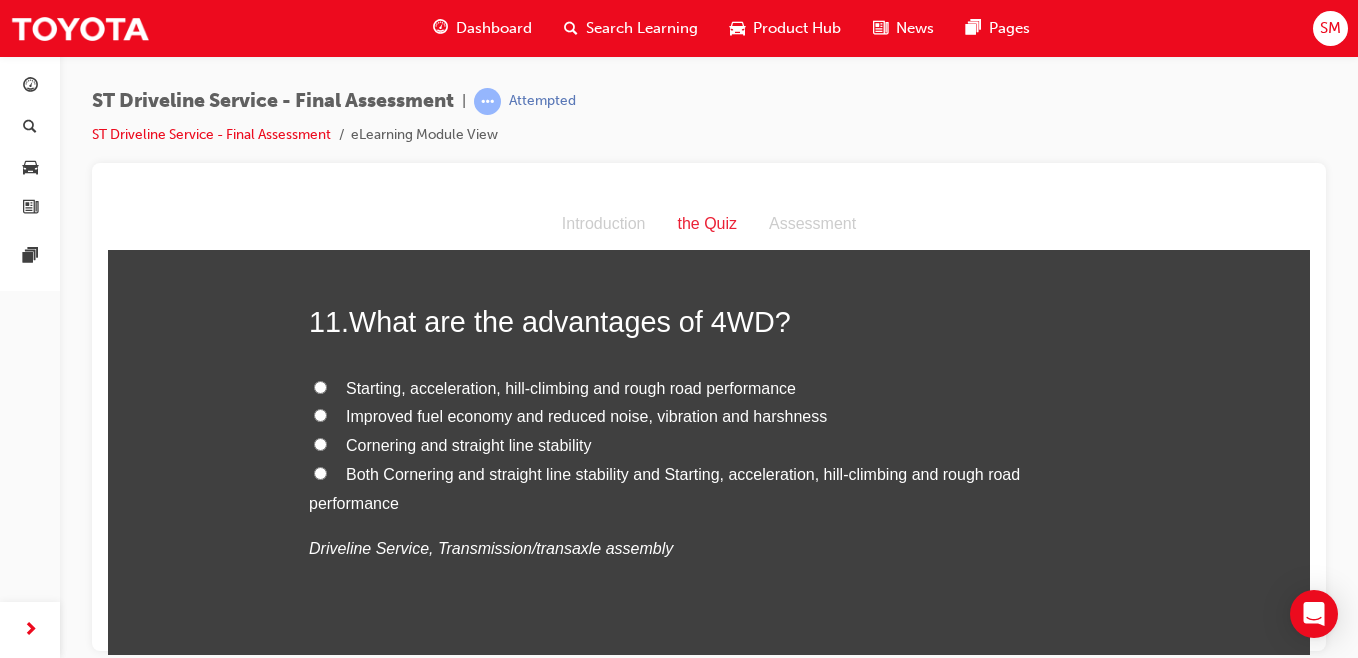 click on "Both Cornering and straight line stability and Starting, acceleration, hill-climbing and rough road performance" at bounding box center (320, 472) 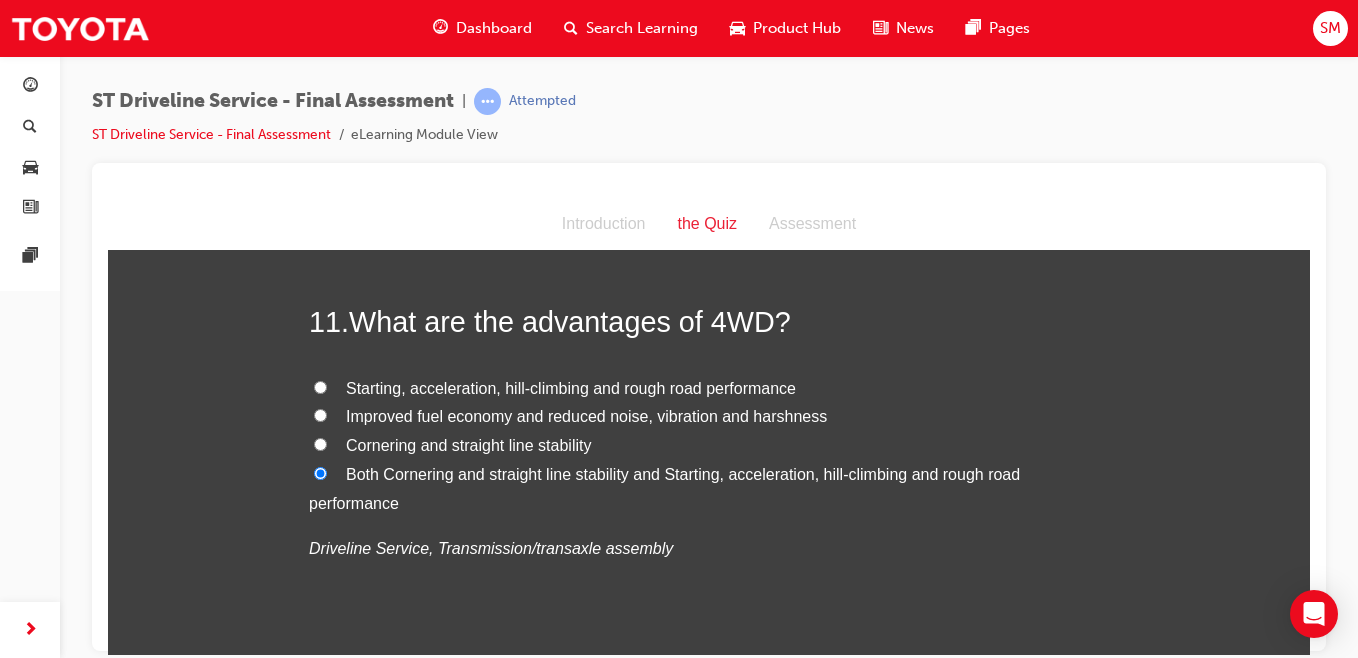 radio on "true" 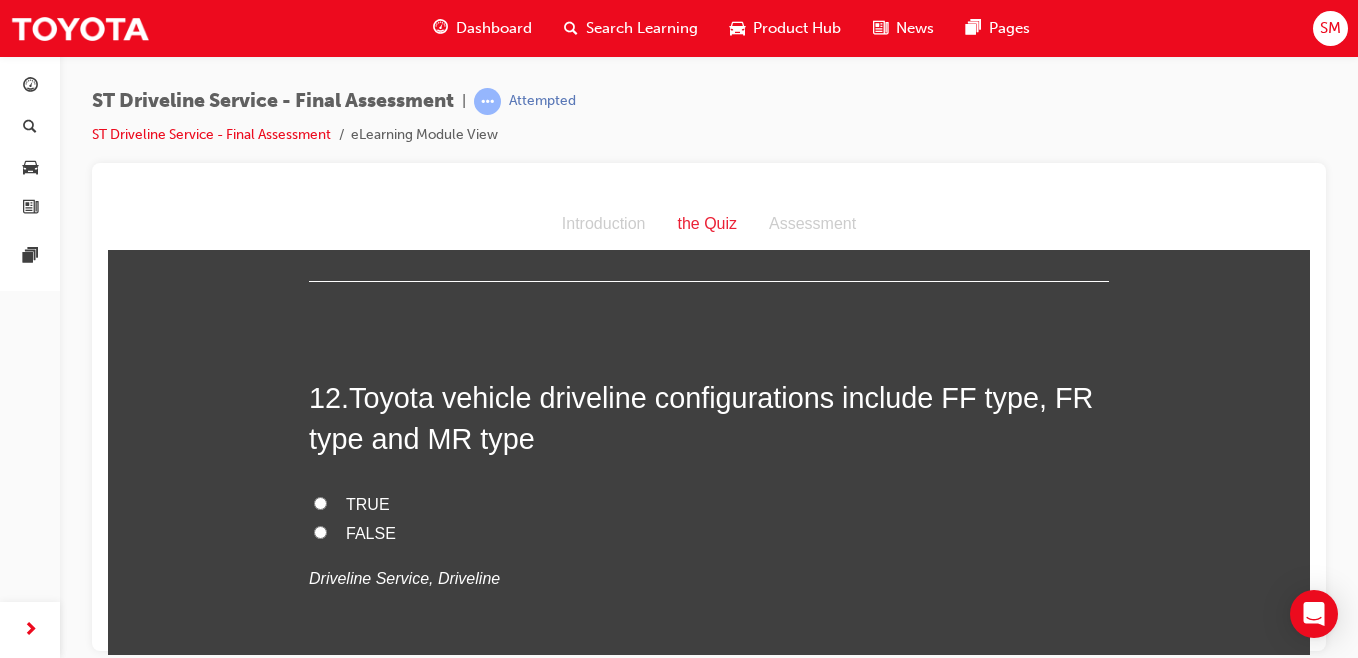 scroll, scrollTop: 5036, scrollLeft: 0, axis: vertical 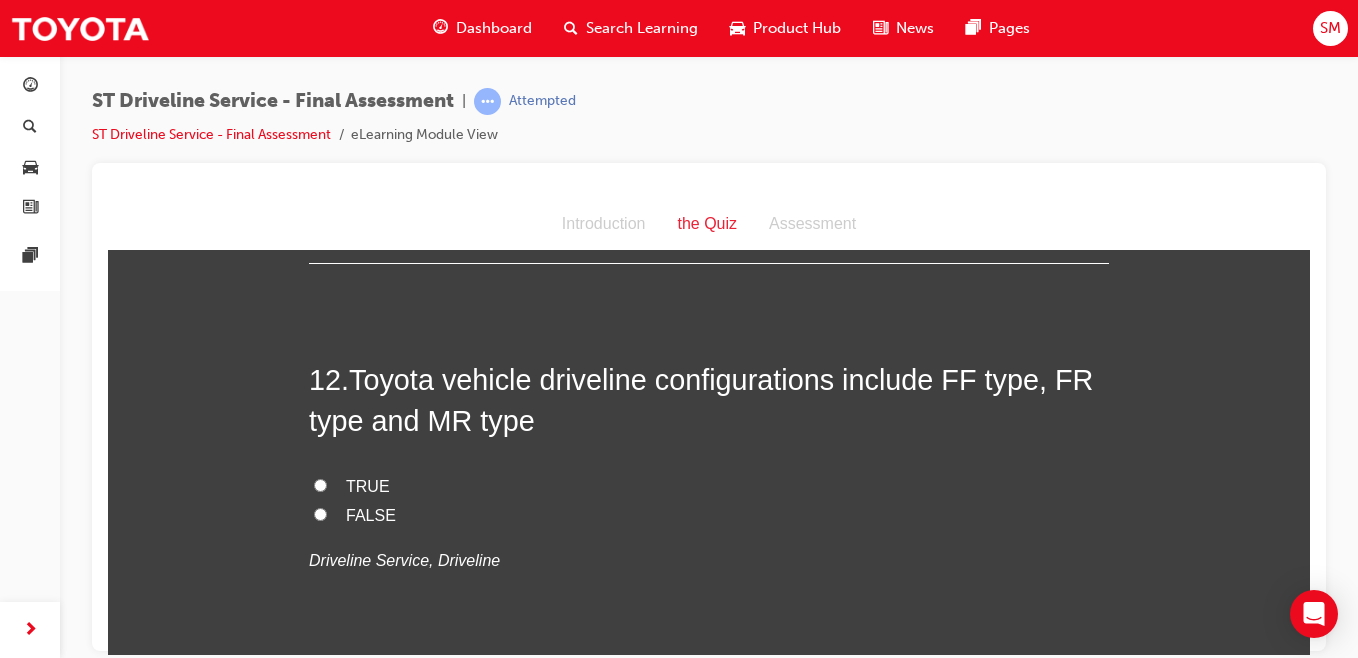 click on "TRUE" at bounding box center (320, 484) 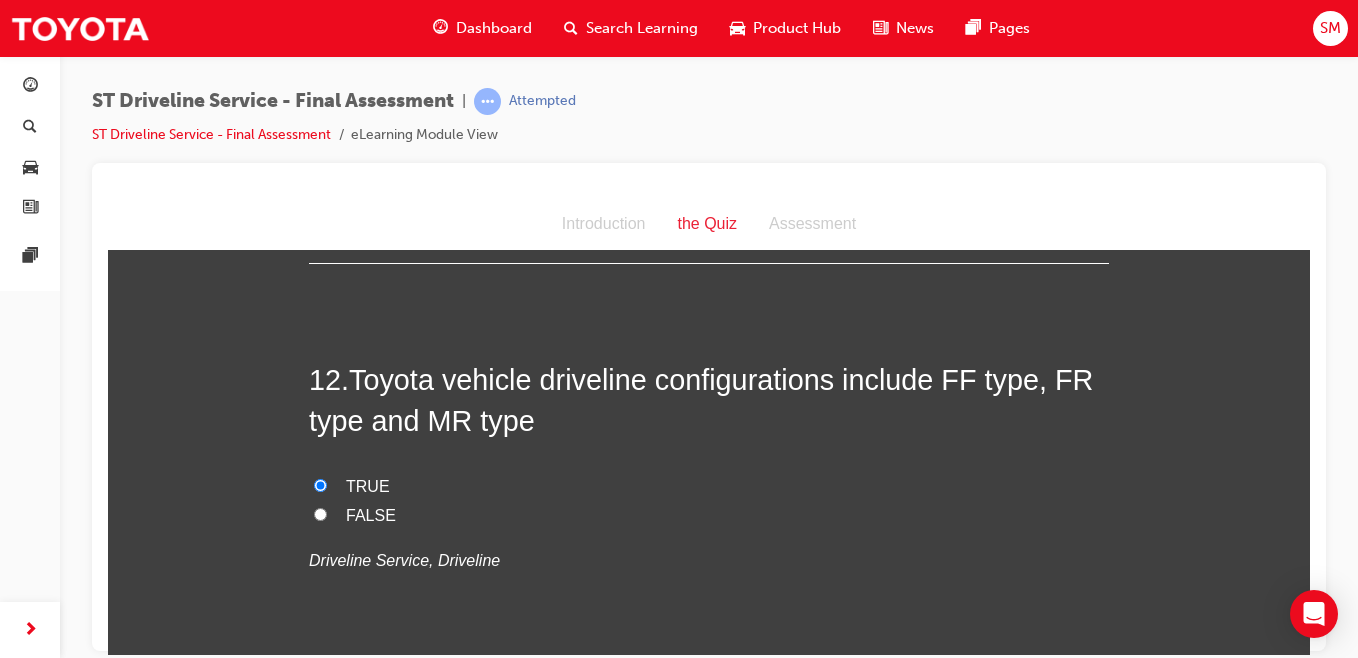 radio on "true" 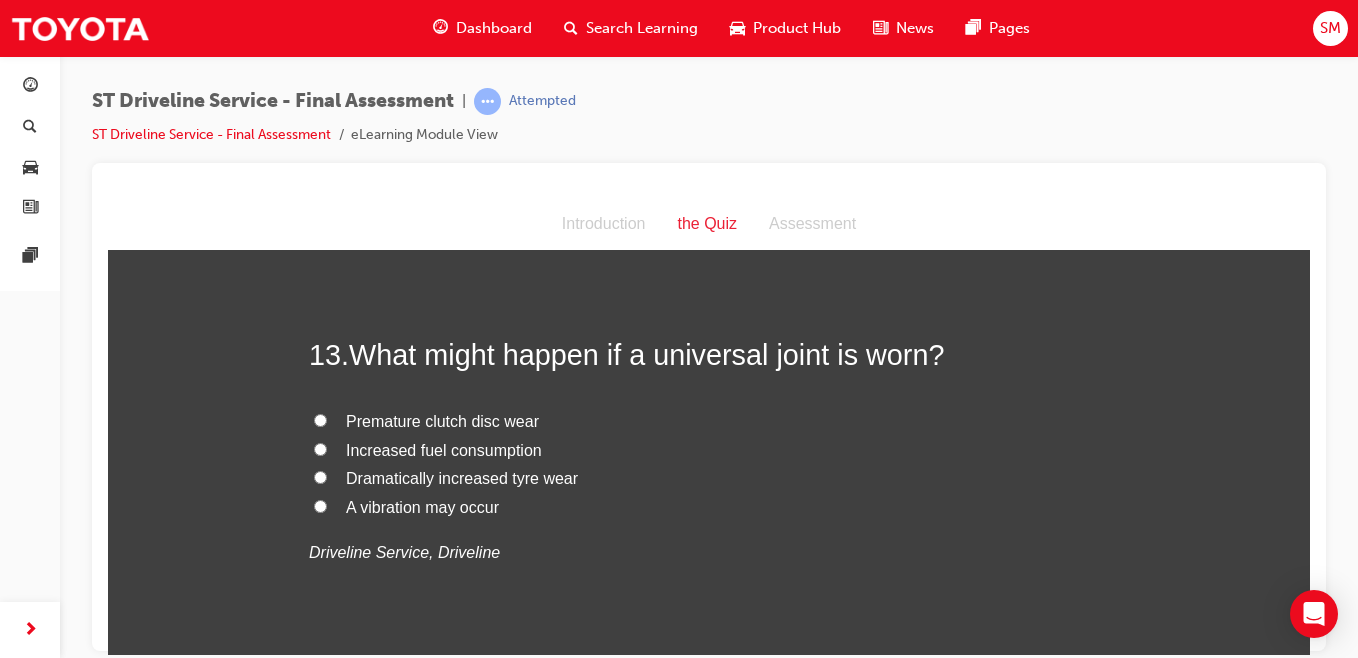 scroll, scrollTop: 5471, scrollLeft: 0, axis: vertical 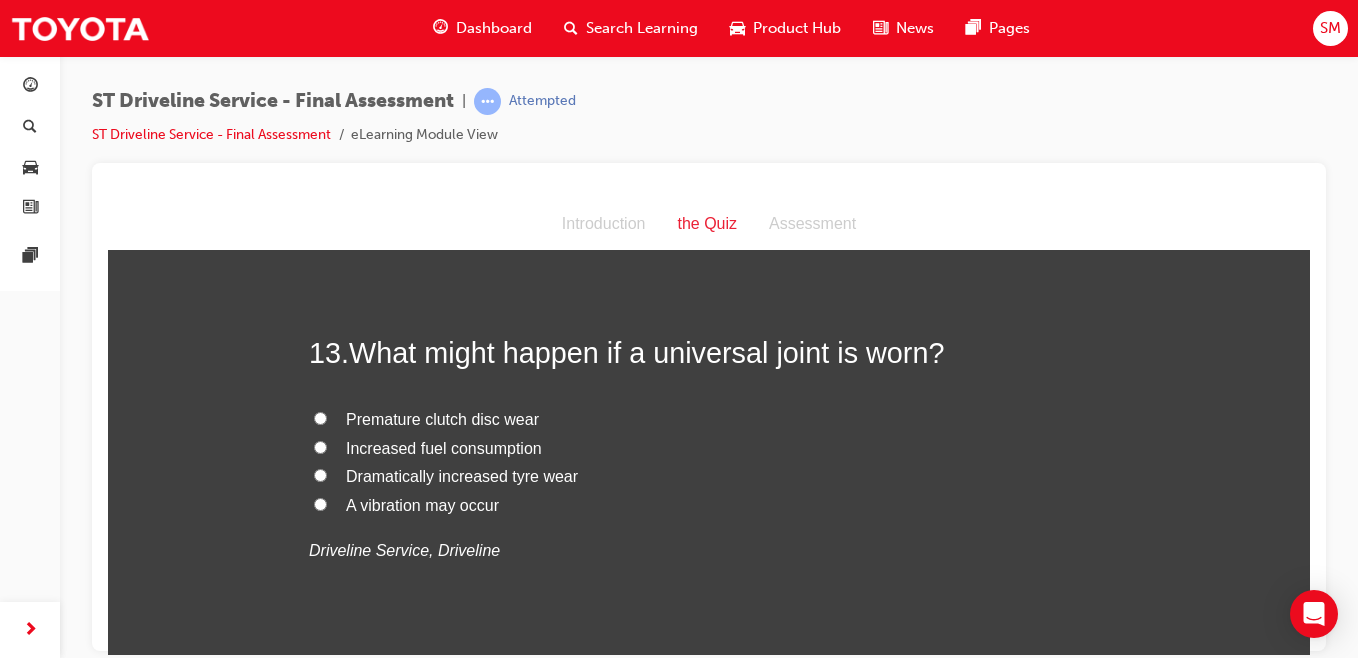 click on "Increased fuel consumption" at bounding box center [320, 446] 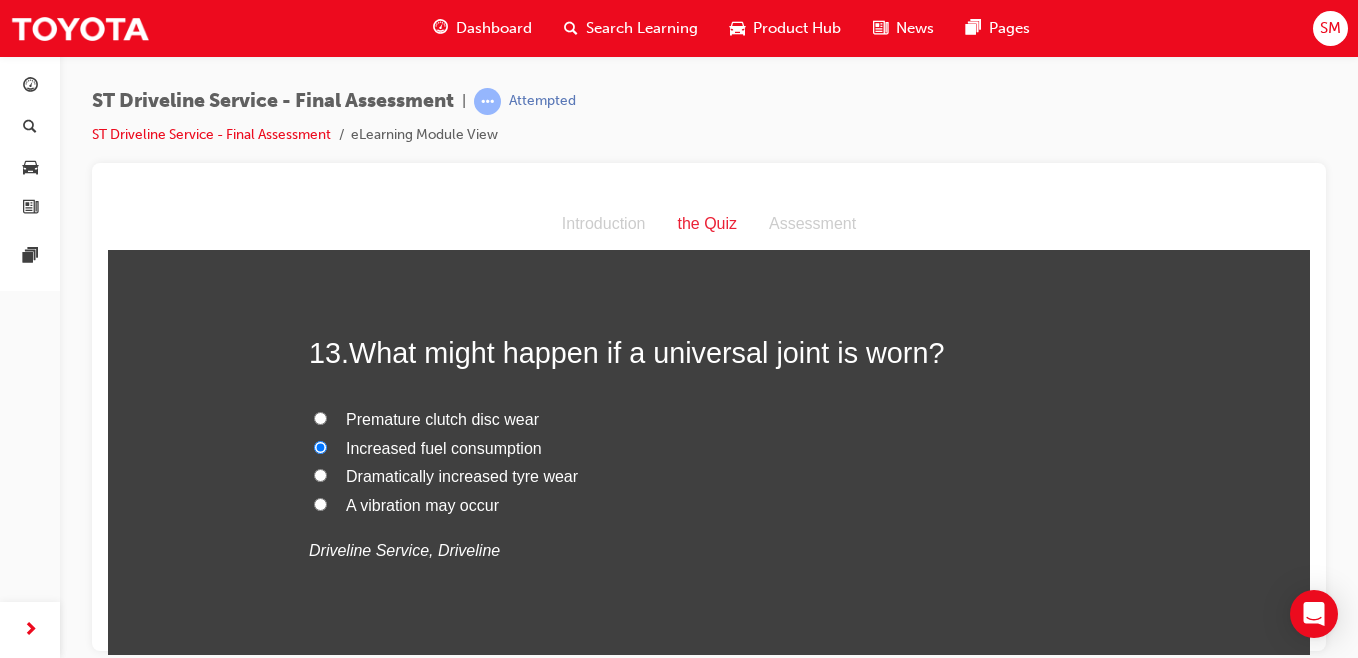 radio on "true" 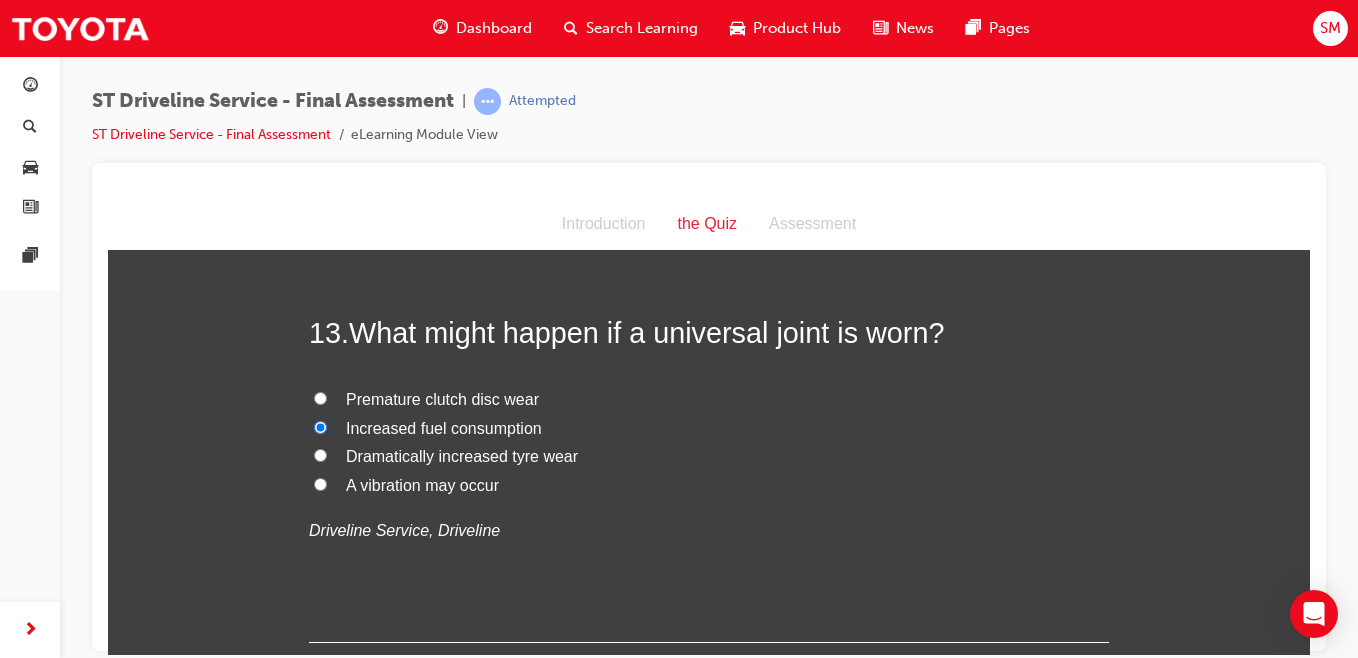 scroll, scrollTop: 5505, scrollLeft: 0, axis: vertical 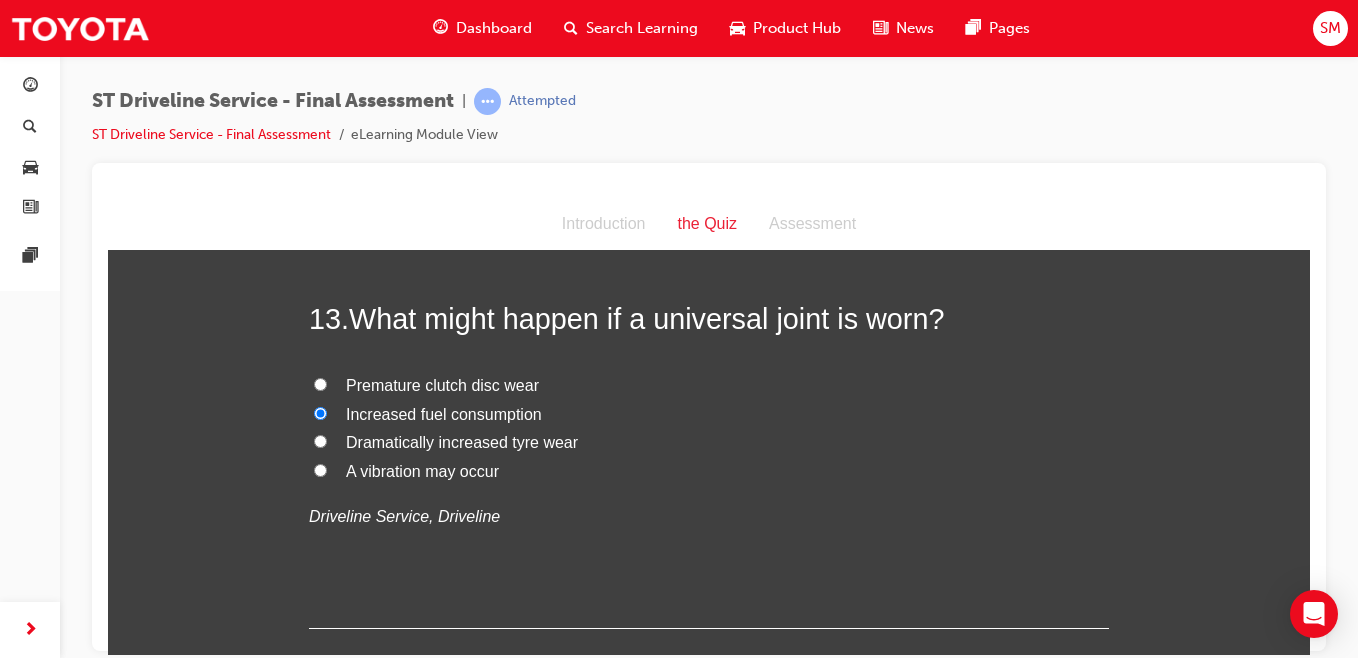 click on "A vibration may occur" at bounding box center (709, 471) 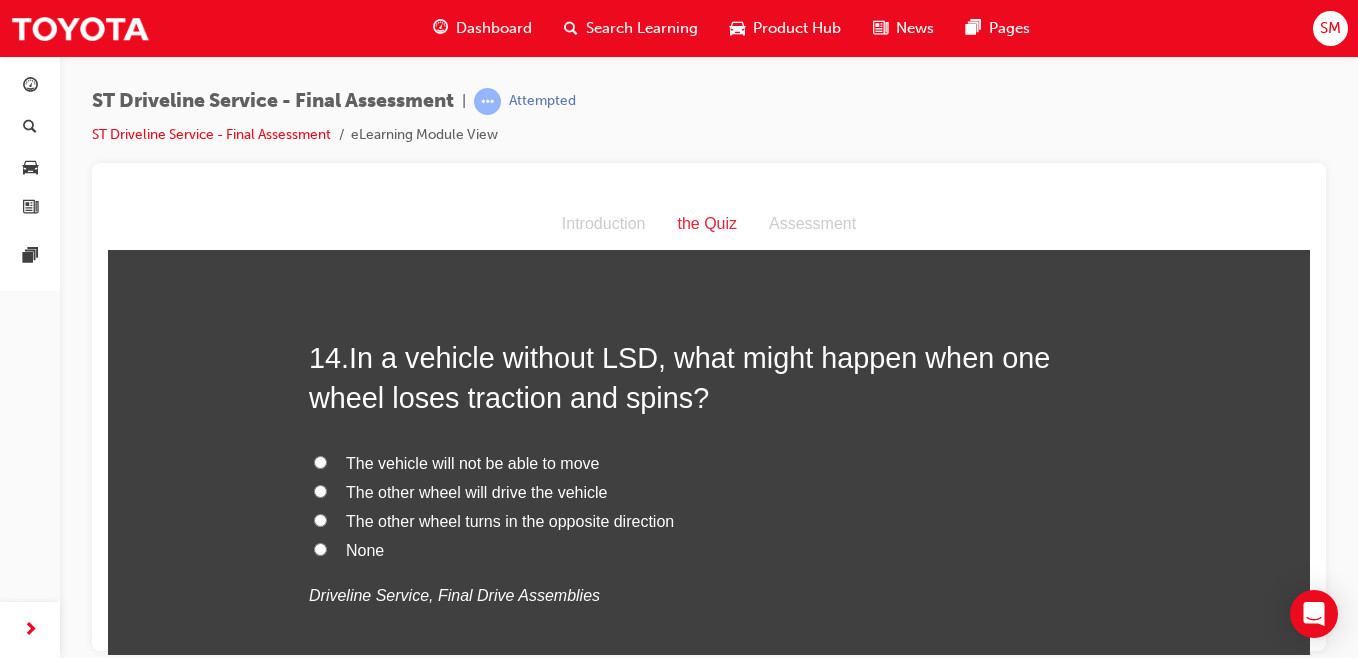 scroll, scrollTop: 5922, scrollLeft: 0, axis: vertical 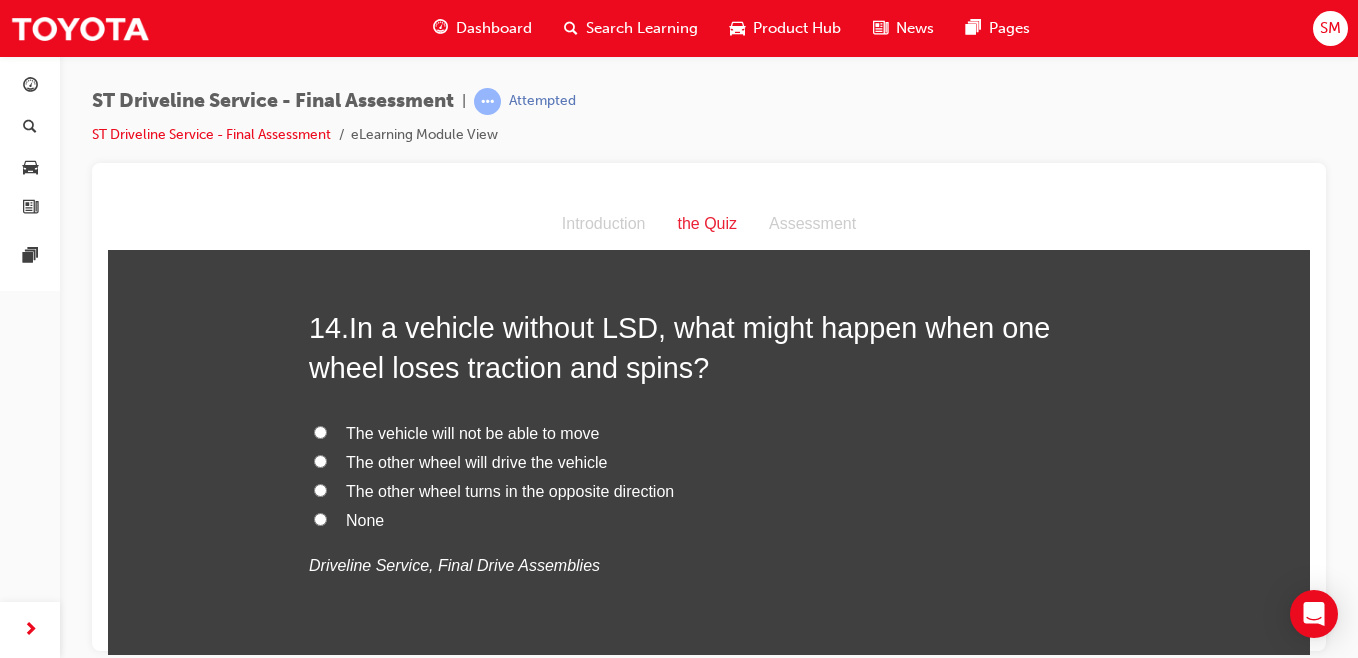 click on "The vehicle will not be able to move" at bounding box center [320, 431] 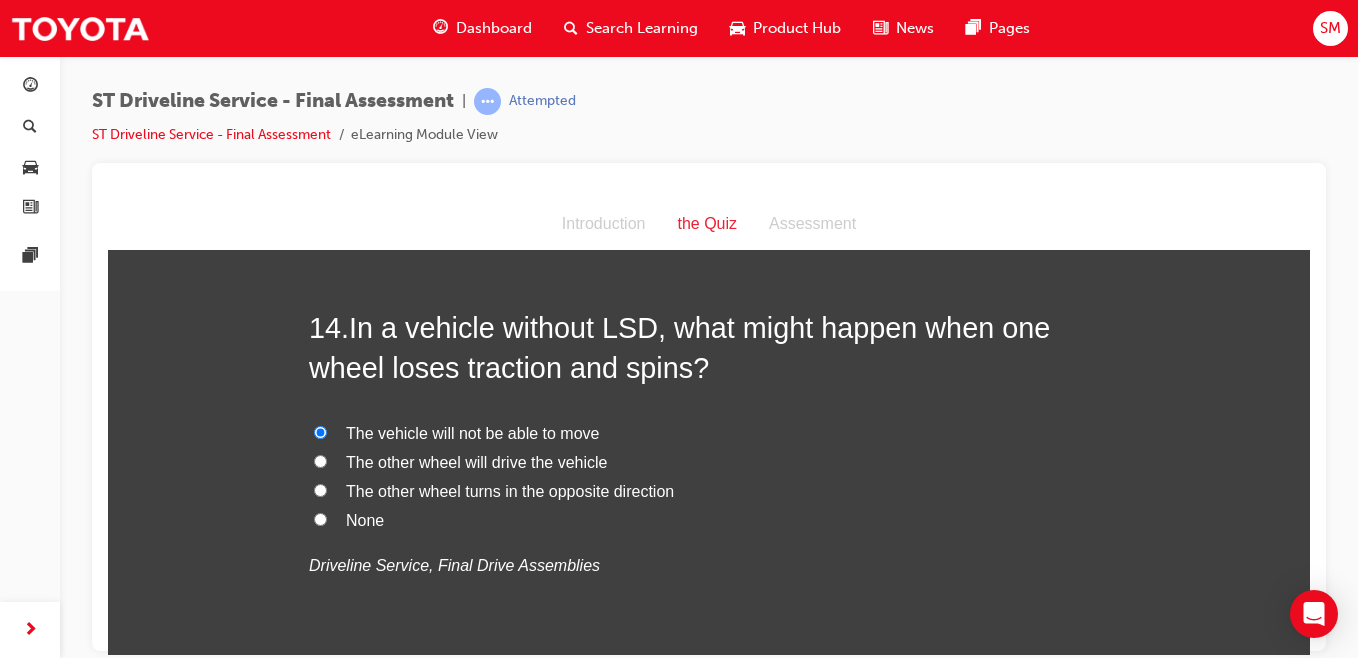 radio on "true" 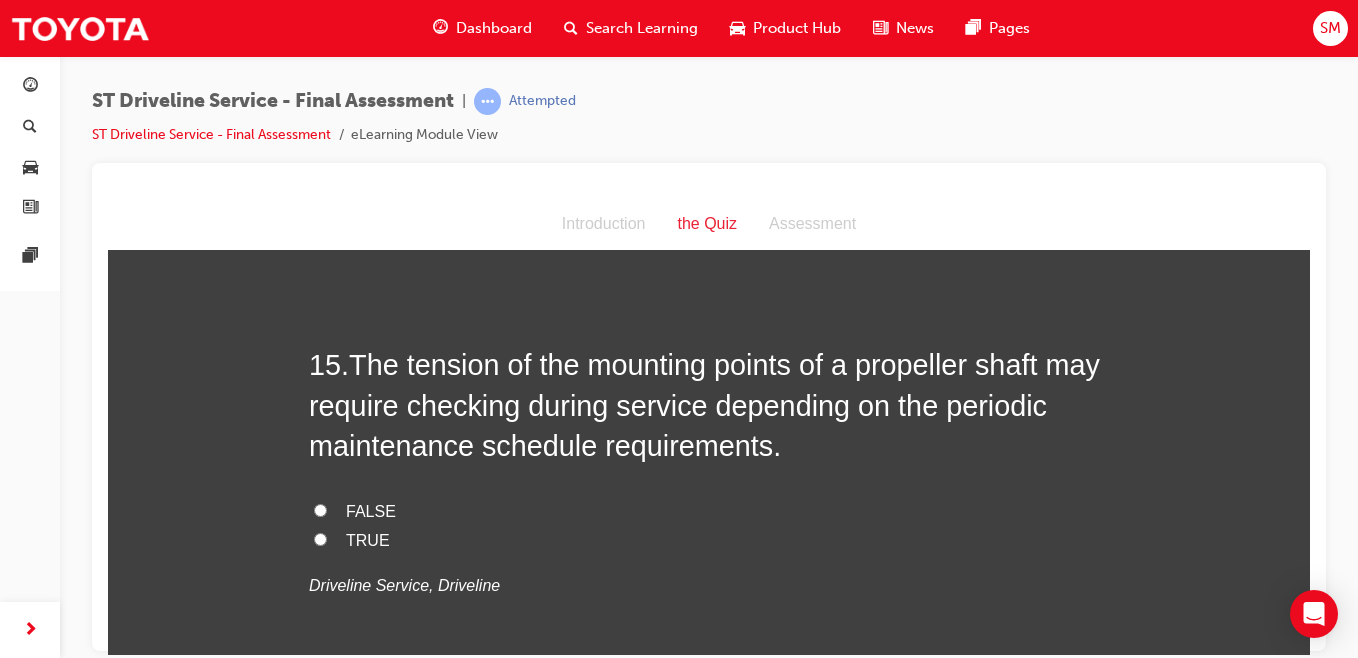 scroll, scrollTop: 6349, scrollLeft: 0, axis: vertical 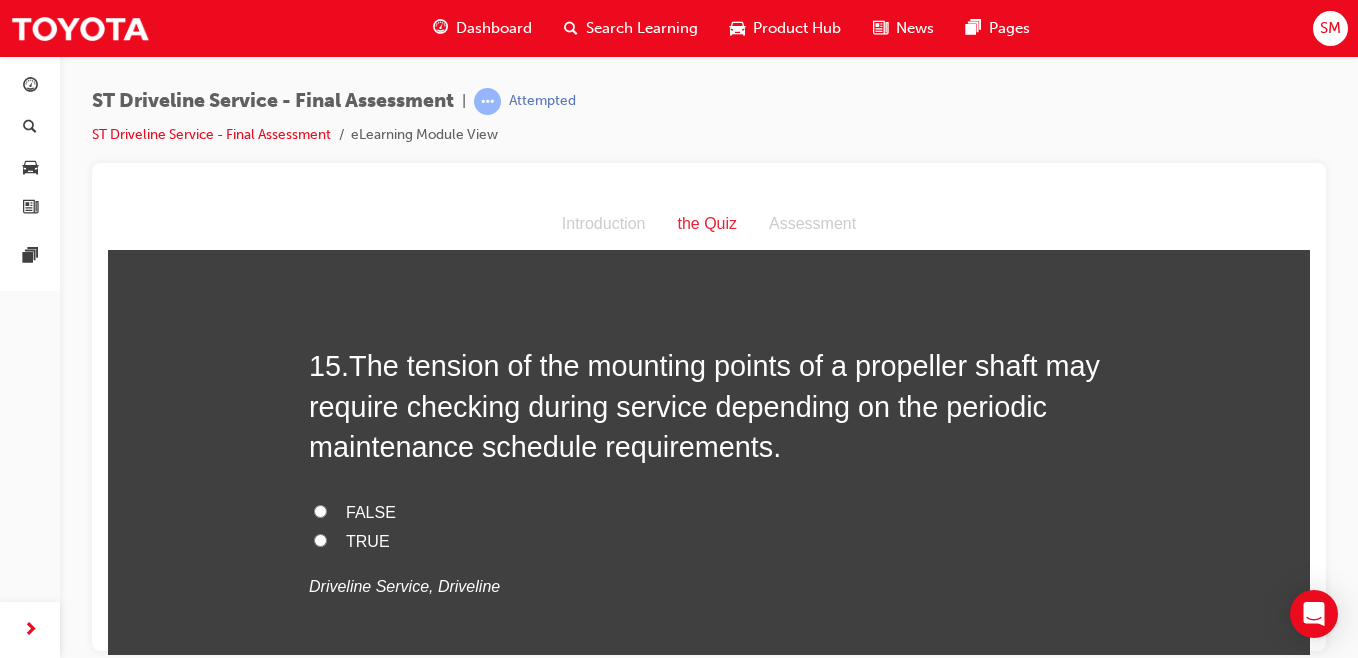 click on "FALSE" at bounding box center [320, 510] 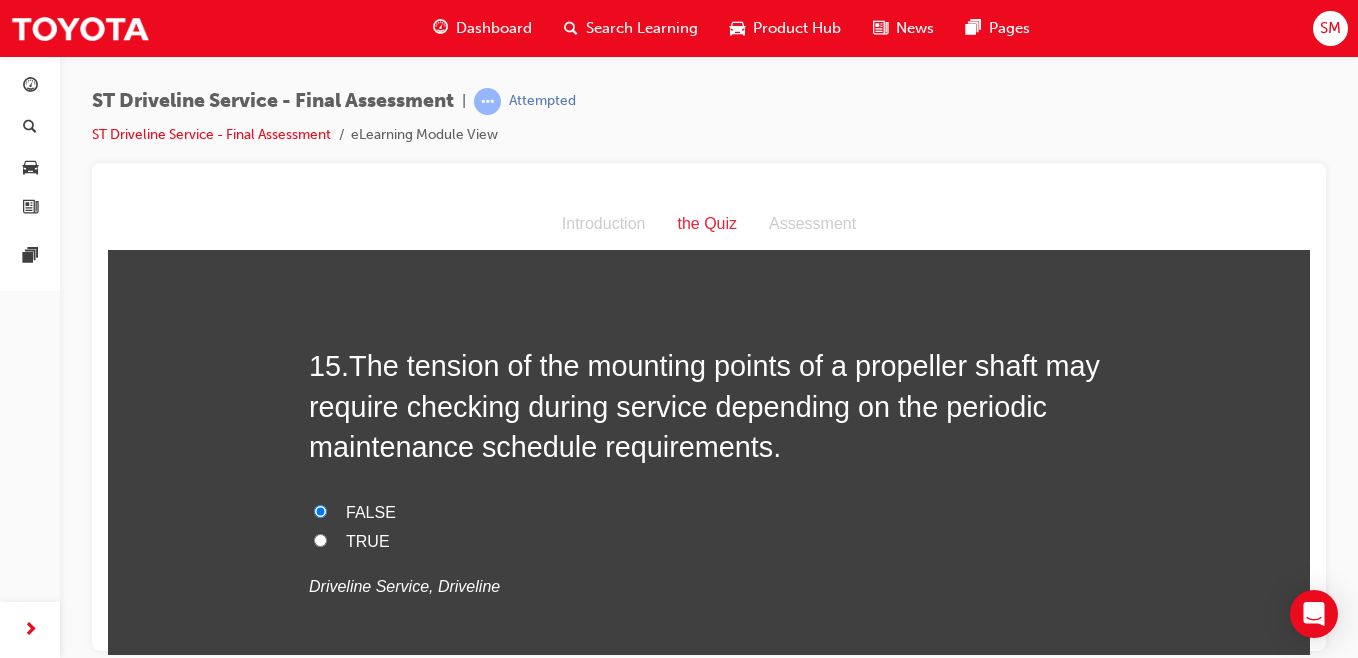 radio on "true" 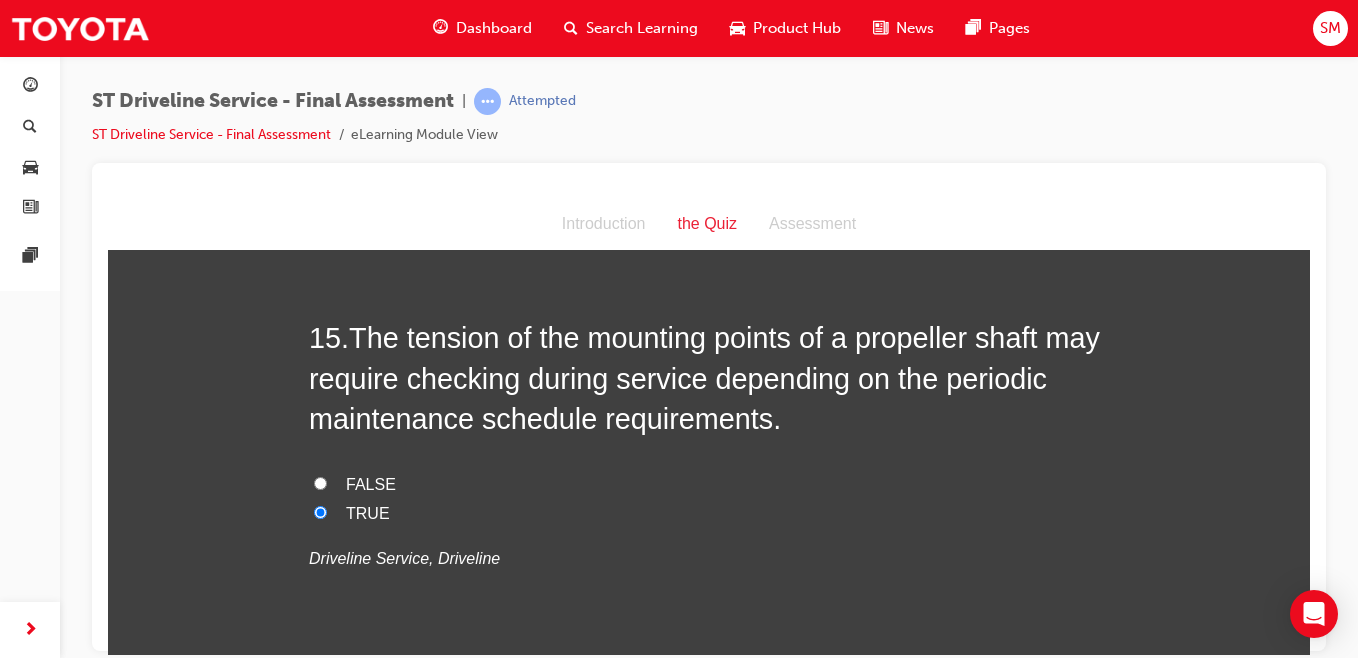 scroll, scrollTop: 6544, scrollLeft: 0, axis: vertical 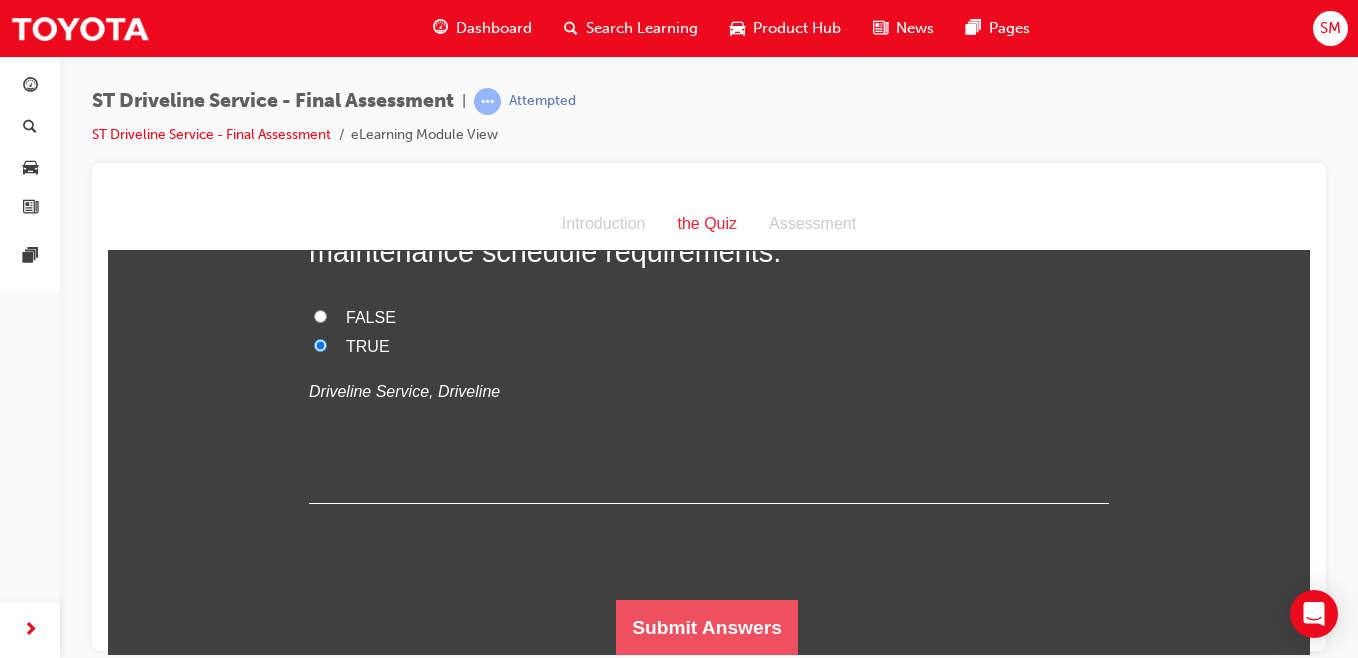 click on "Submit Answers" at bounding box center [707, 627] 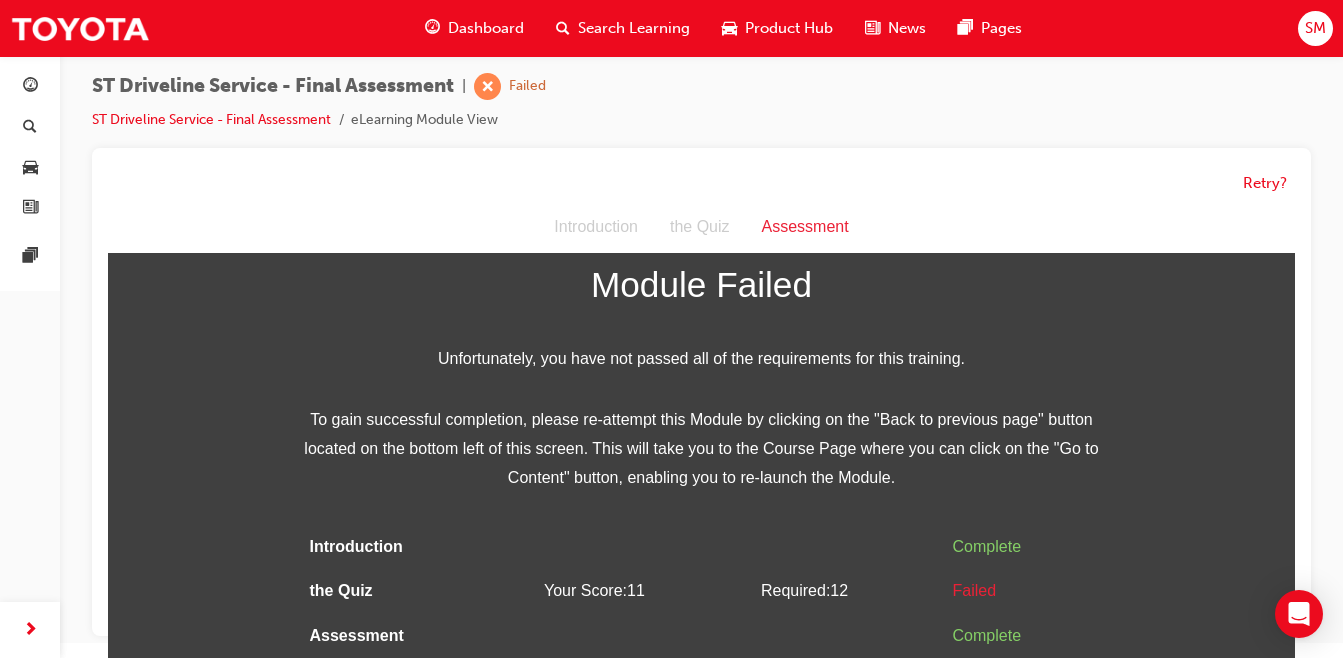 scroll, scrollTop: 15, scrollLeft: 0, axis: vertical 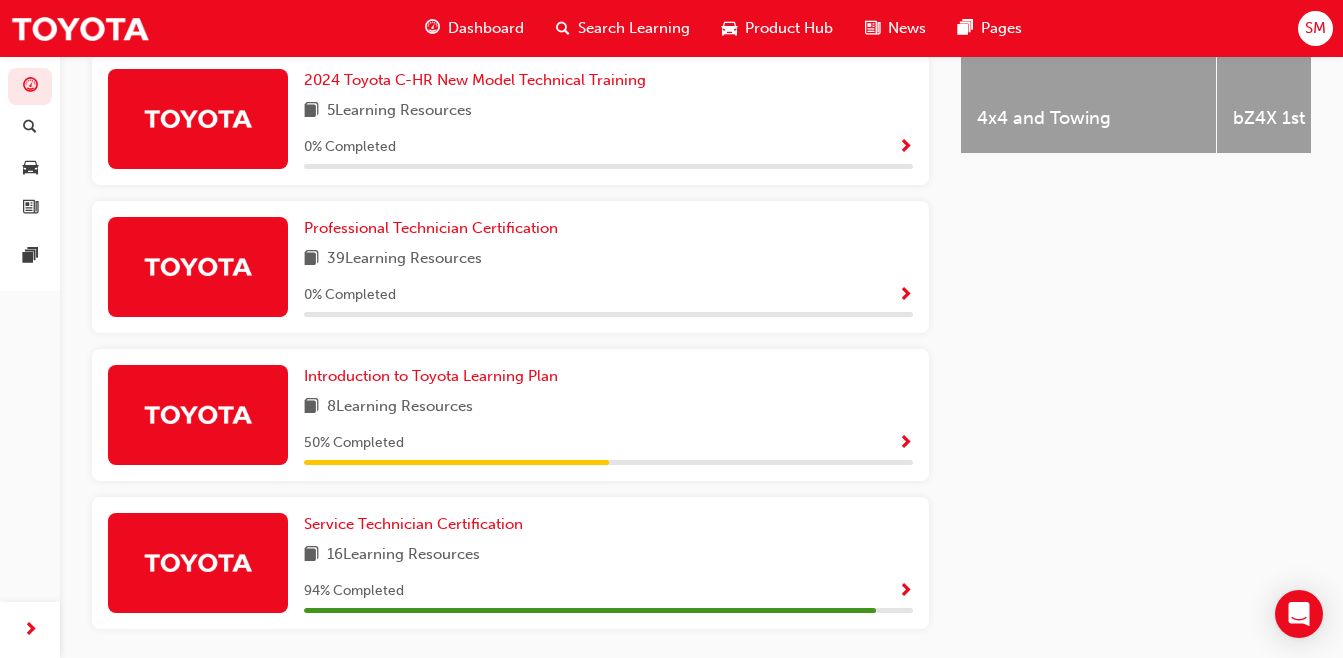 click at bounding box center (198, 415) 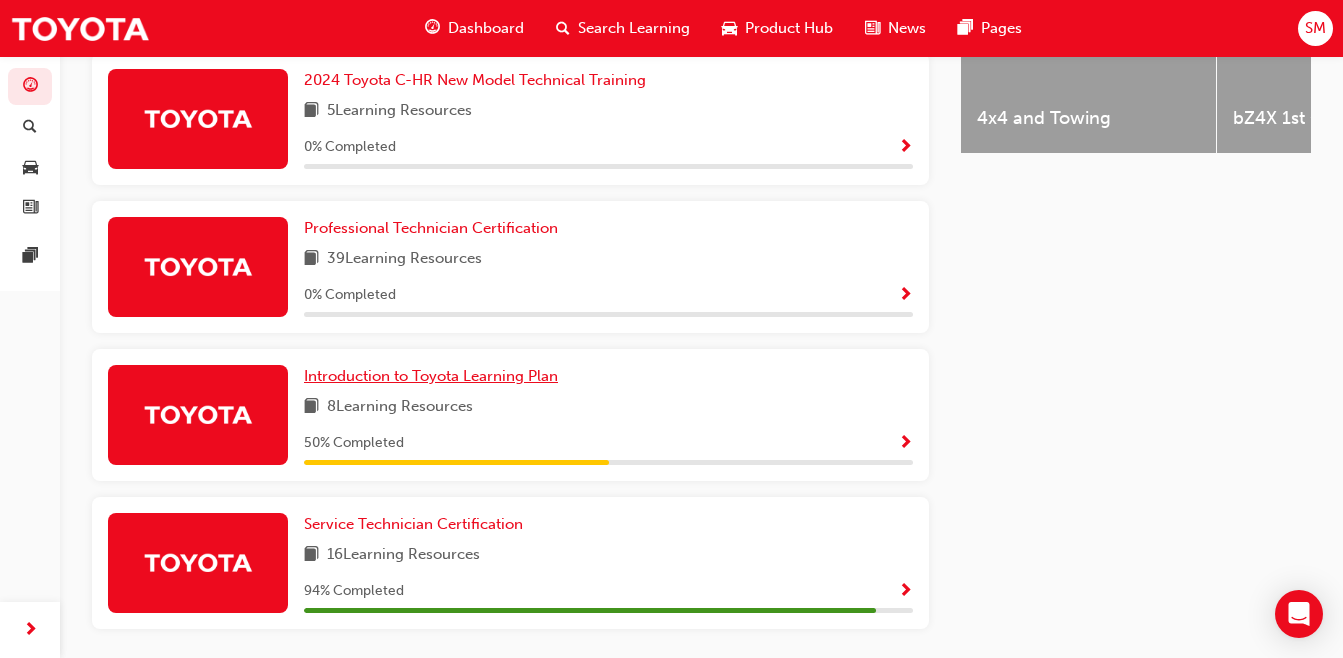 click on "Introduction to Toyota Learning Plan" at bounding box center [431, 376] 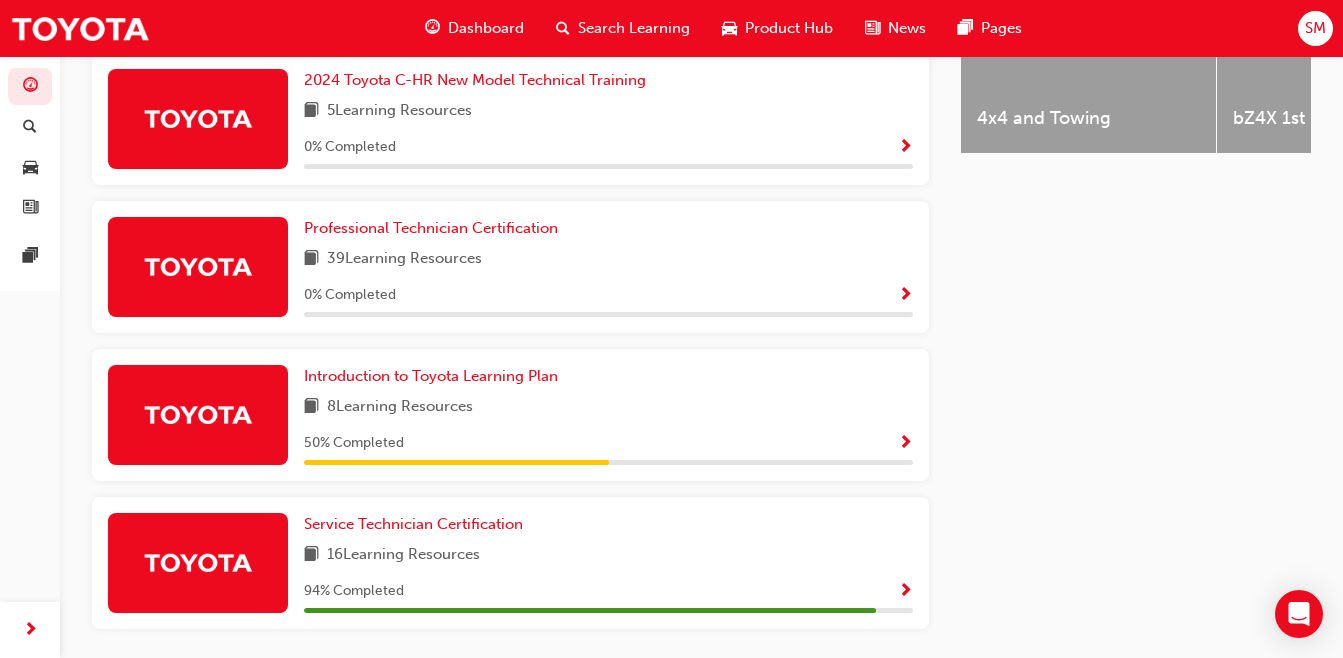 scroll, scrollTop: 0, scrollLeft: 0, axis: both 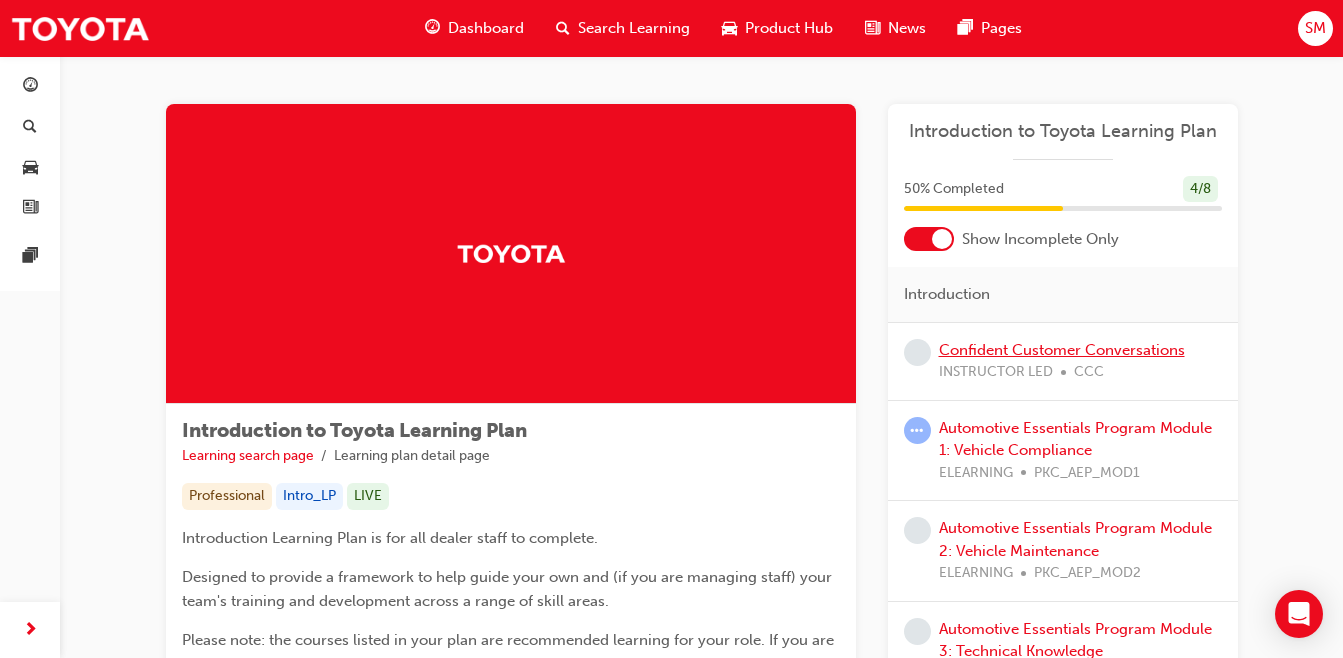 click on "Confident Customer Conversations" at bounding box center (1062, 350) 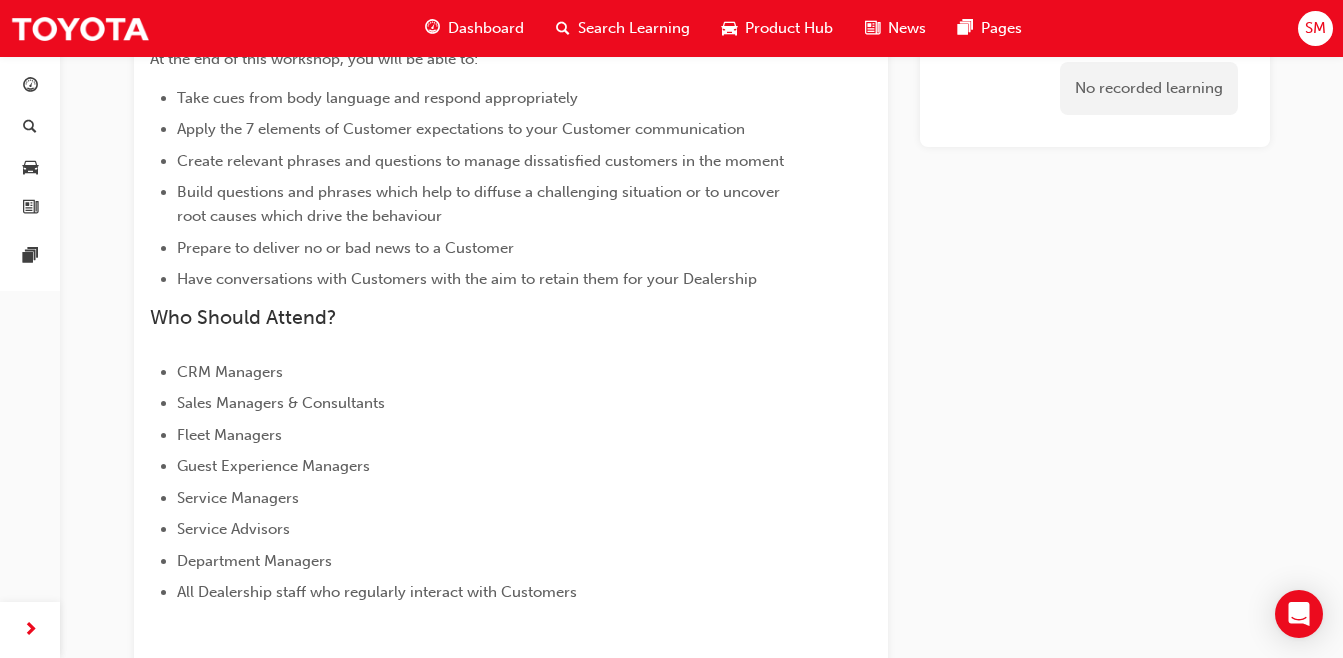 scroll, scrollTop: 1121, scrollLeft: 0, axis: vertical 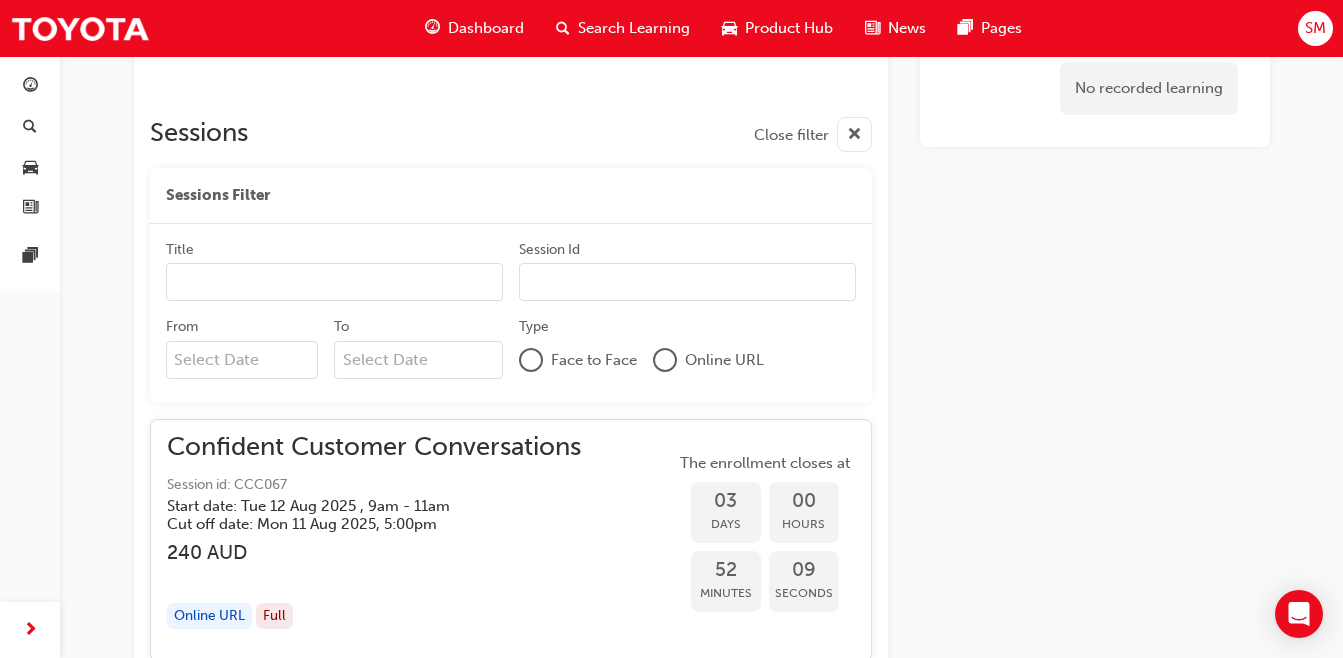 click at bounding box center (854, 135) 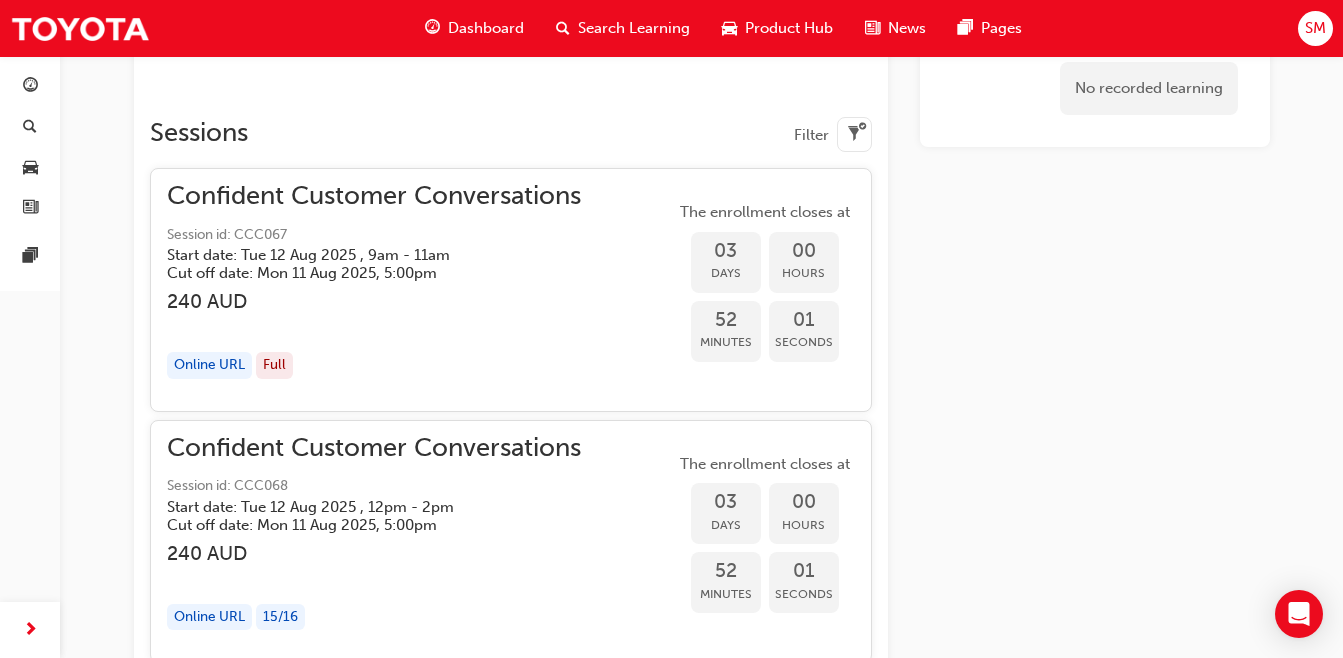 type 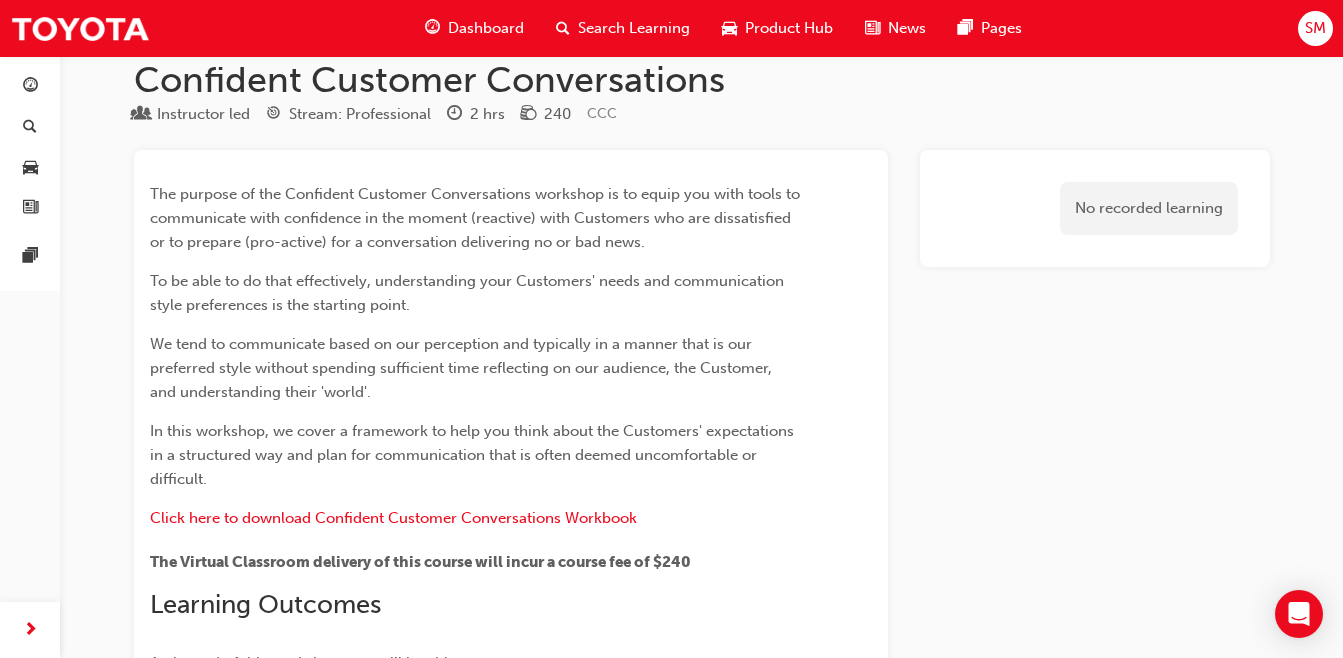 scroll, scrollTop: 0, scrollLeft: 0, axis: both 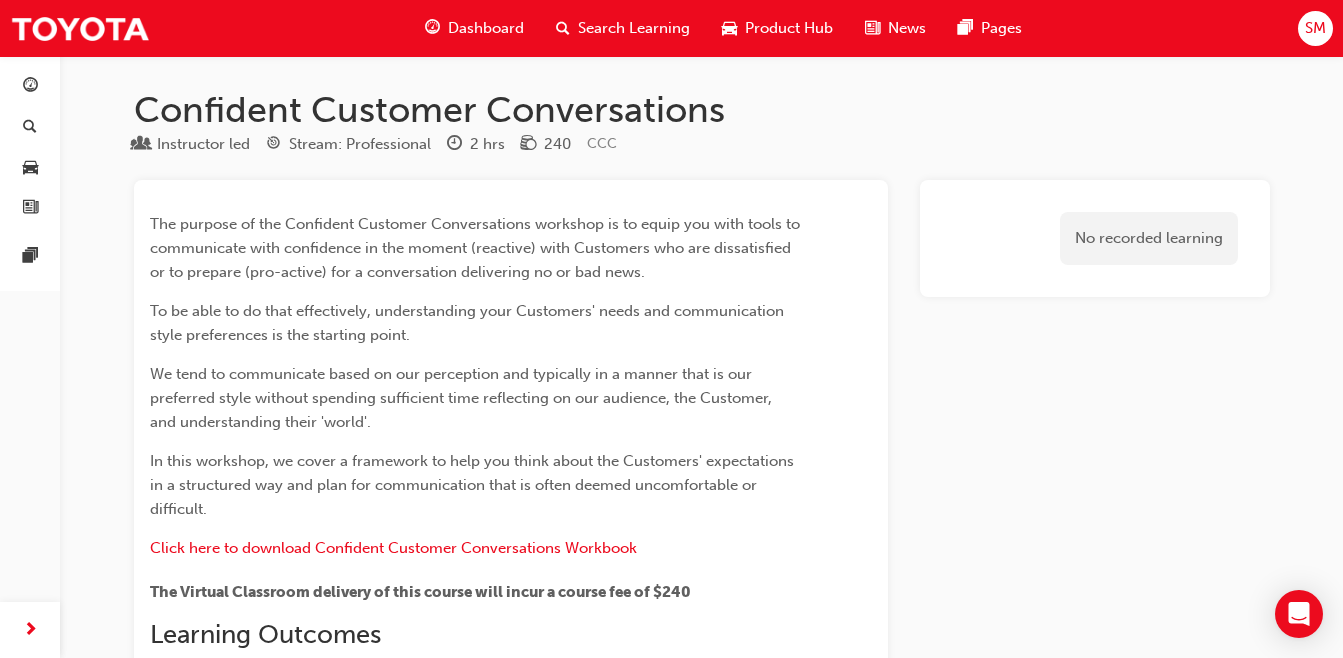 click on "Dashboard" at bounding box center (486, 28) 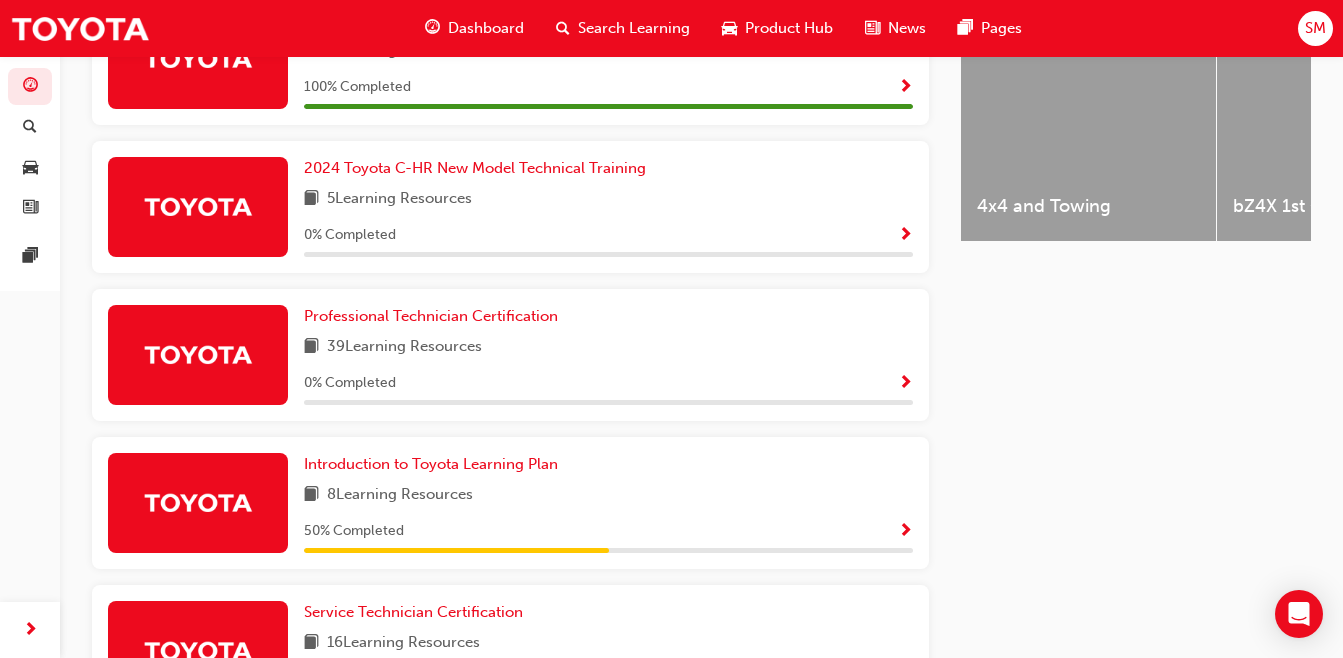 scroll, scrollTop: 861, scrollLeft: 0, axis: vertical 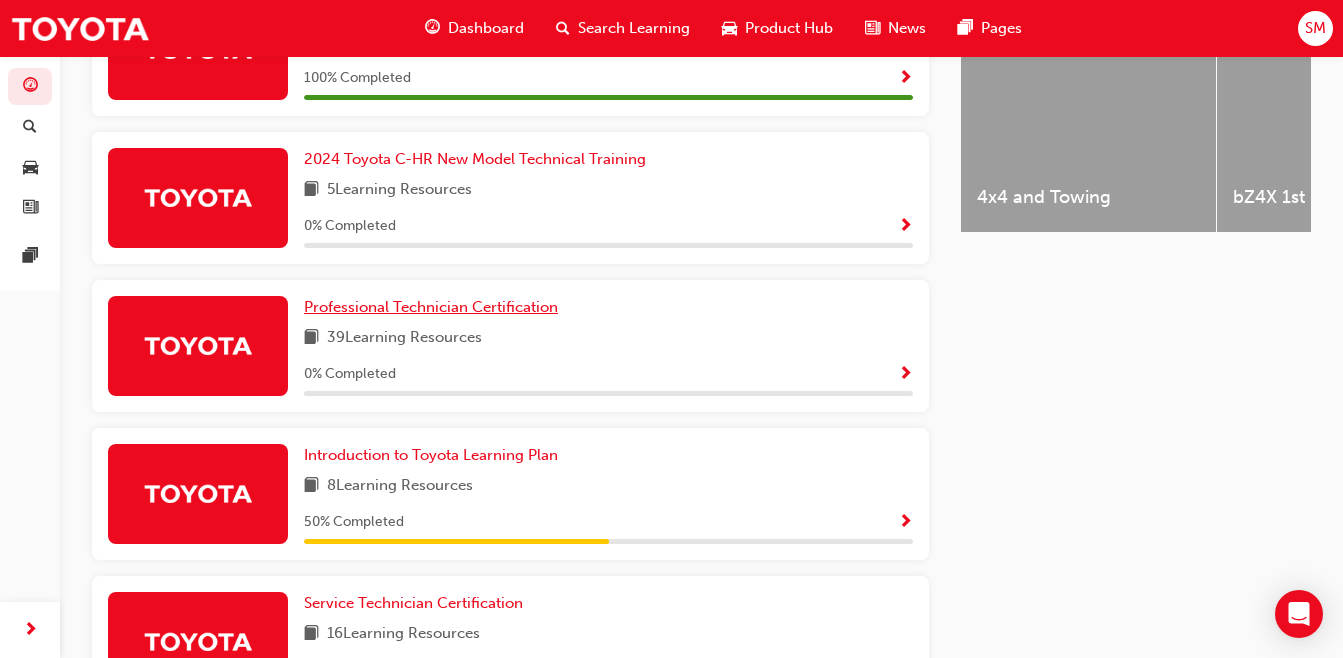click on "Professional Technician Certification" at bounding box center [431, 307] 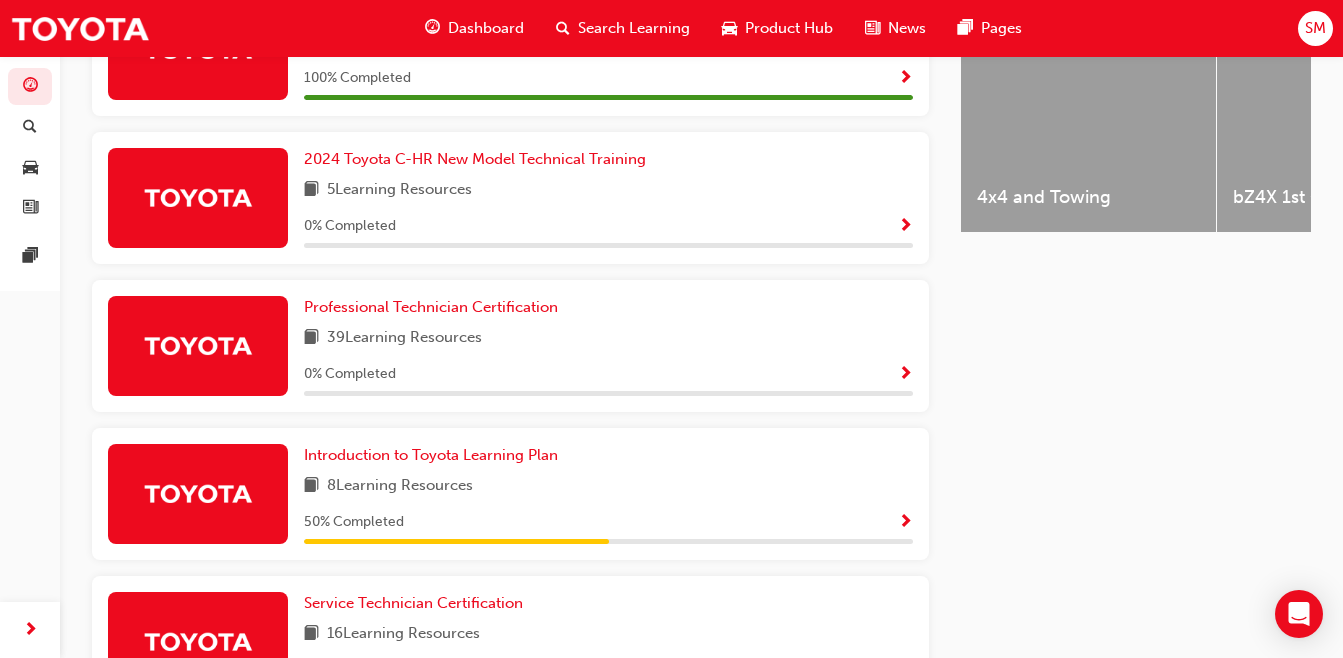 scroll, scrollTop: 0, scrollLeft: 0, axis: both 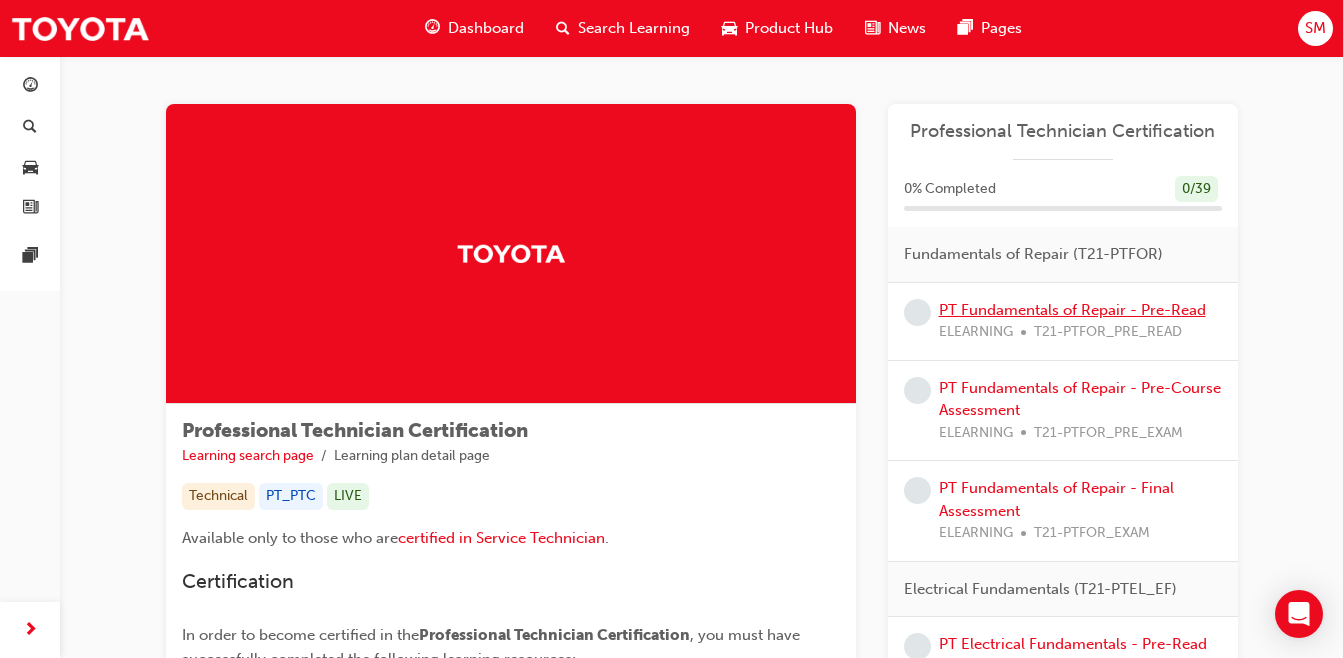 click on "PT Fundamentals of Repair - Pre-Read" at bounding box center [1072, 310] 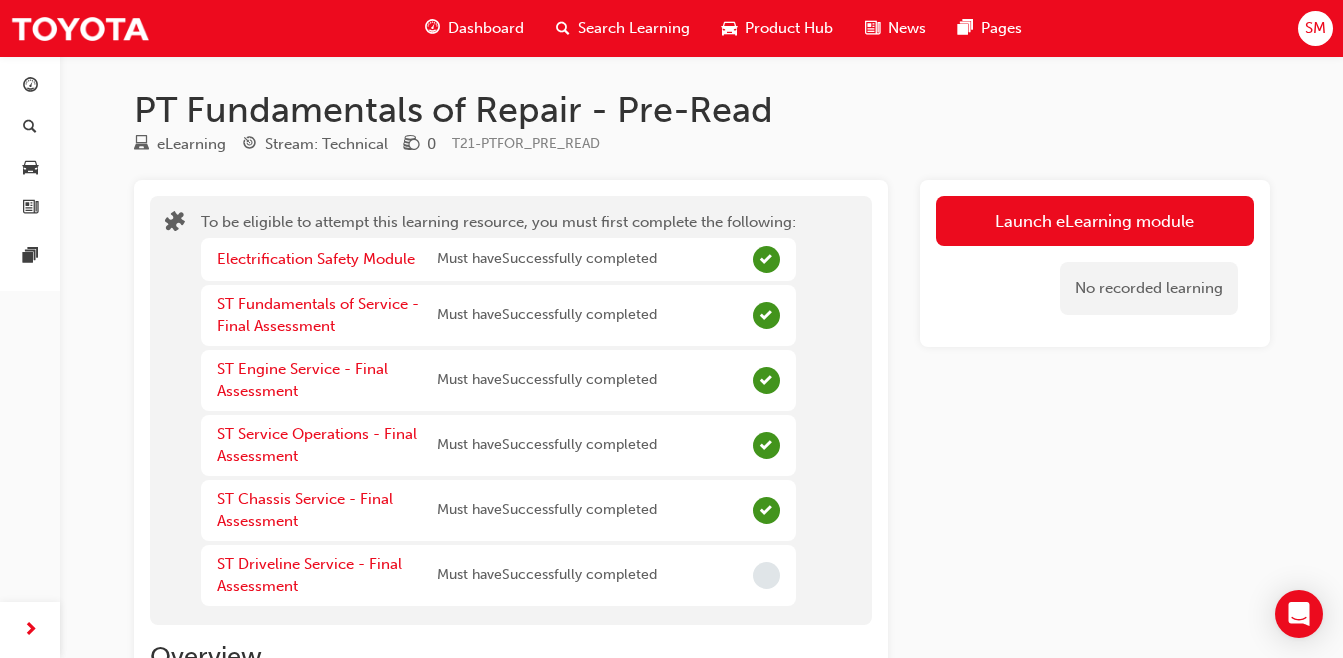 click on "No recorded learning" at bounding box center [1095, 288] 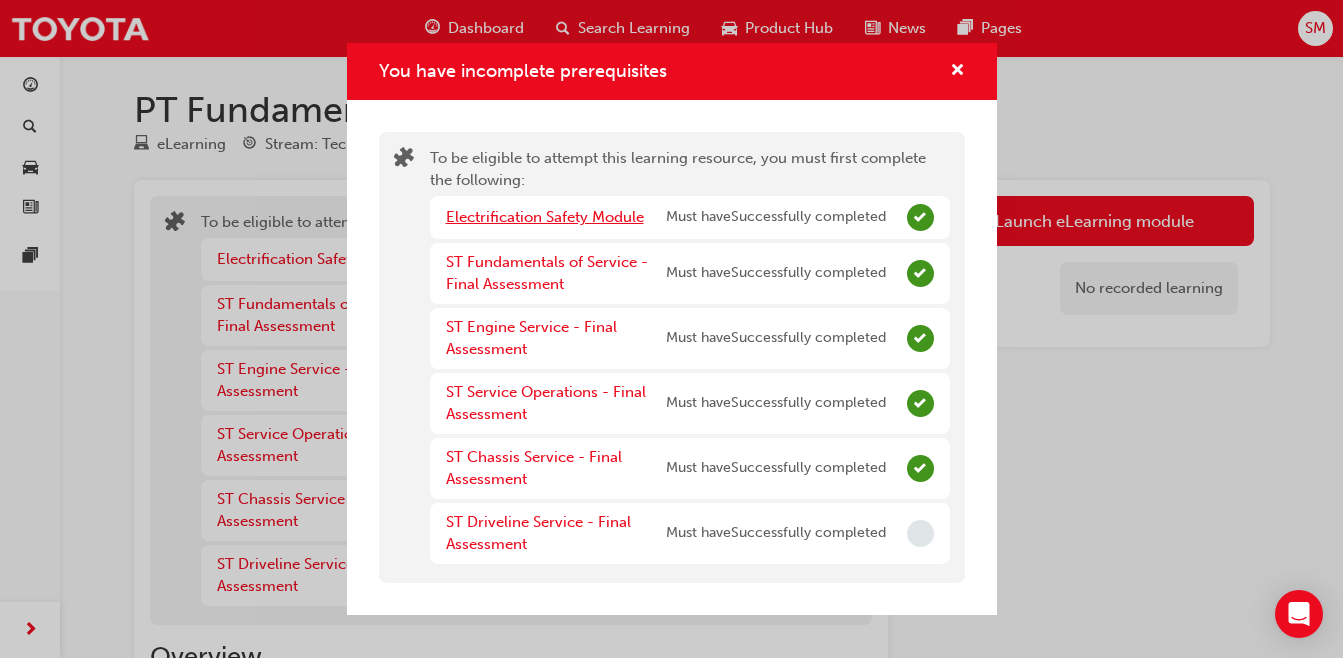 click on "Electrification Safety Module" at bounding box center [545, 217] 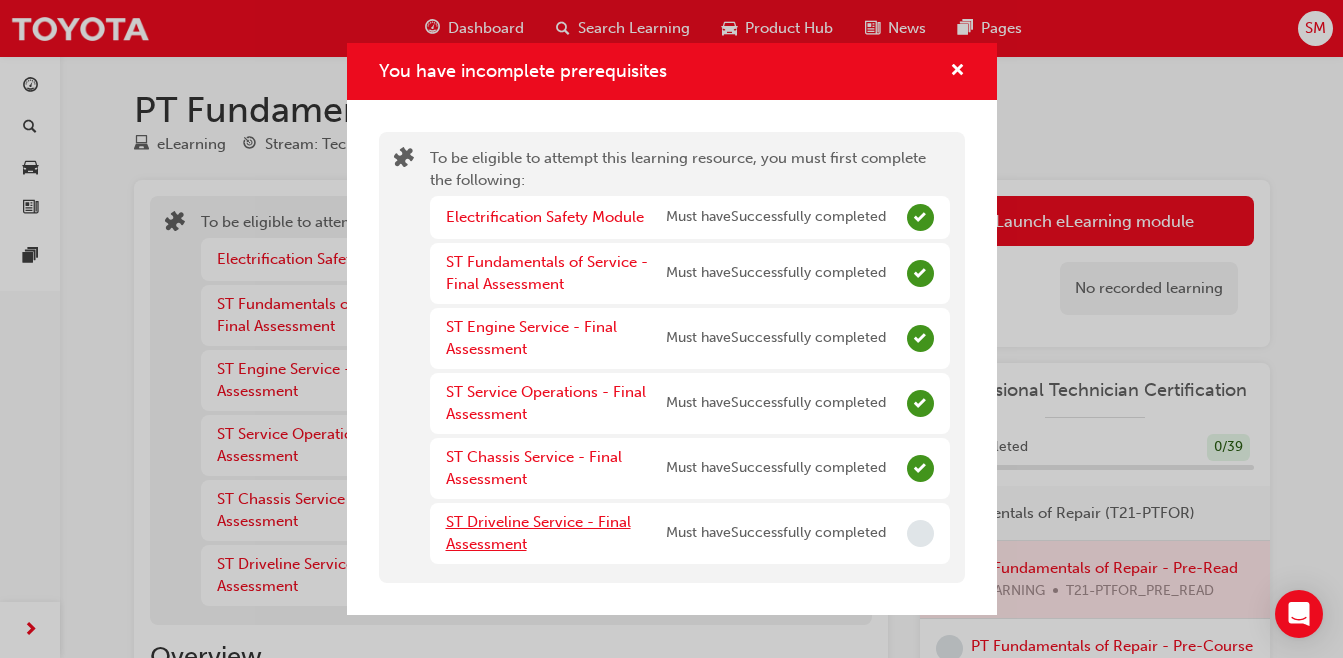 click on "ST Driveline Service - Final Assessment" at bounding box center [538, 533] 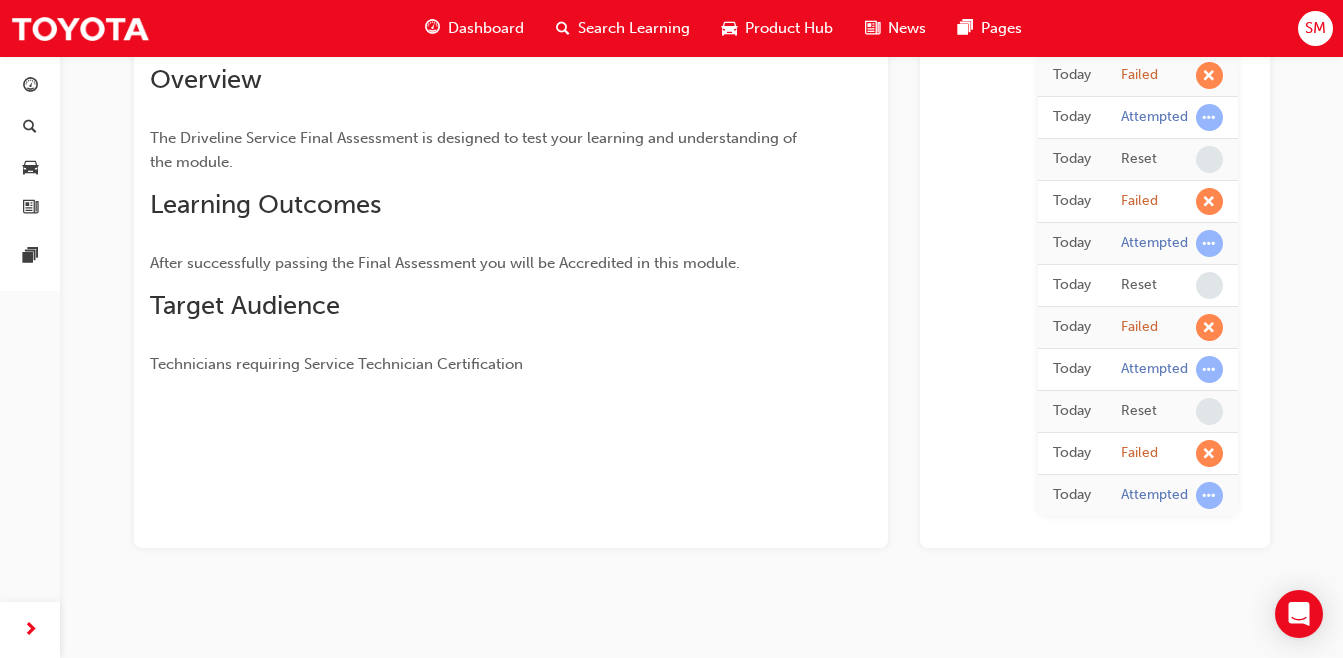 scroll, scrollTop: 227, scrollLeft: 0, axis: vertical 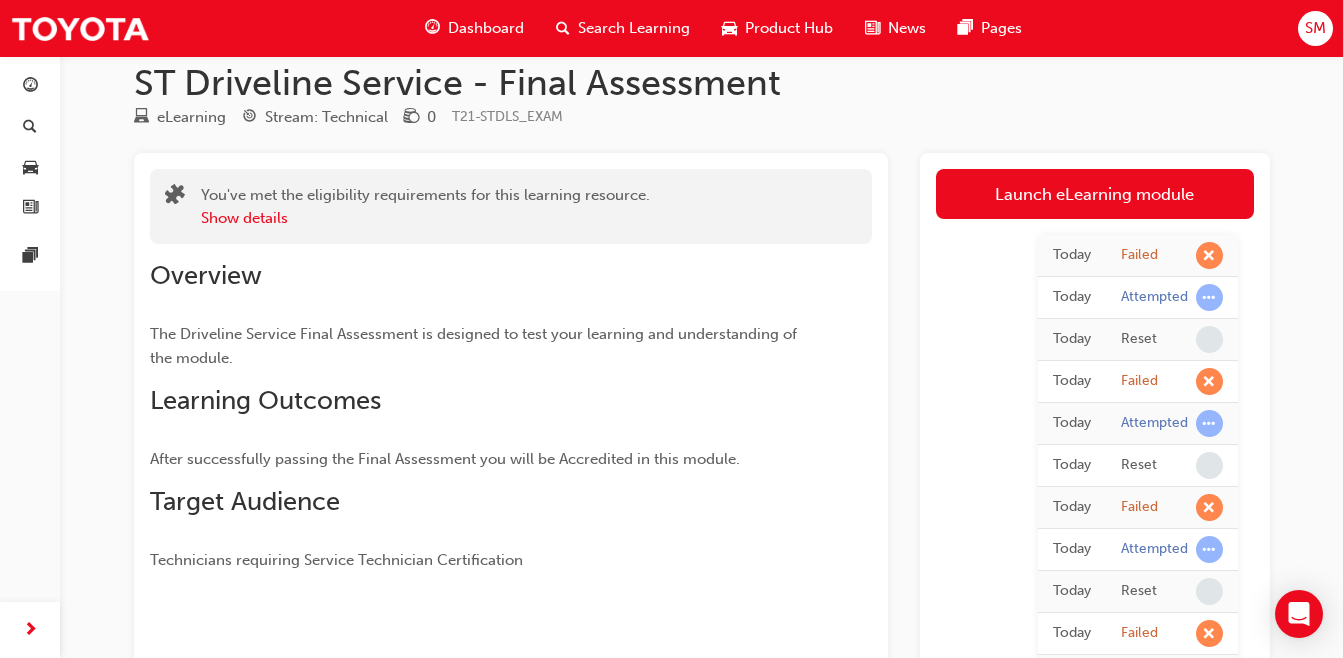 click on "Launch eLearning module" at bounding box center [1095, 194] 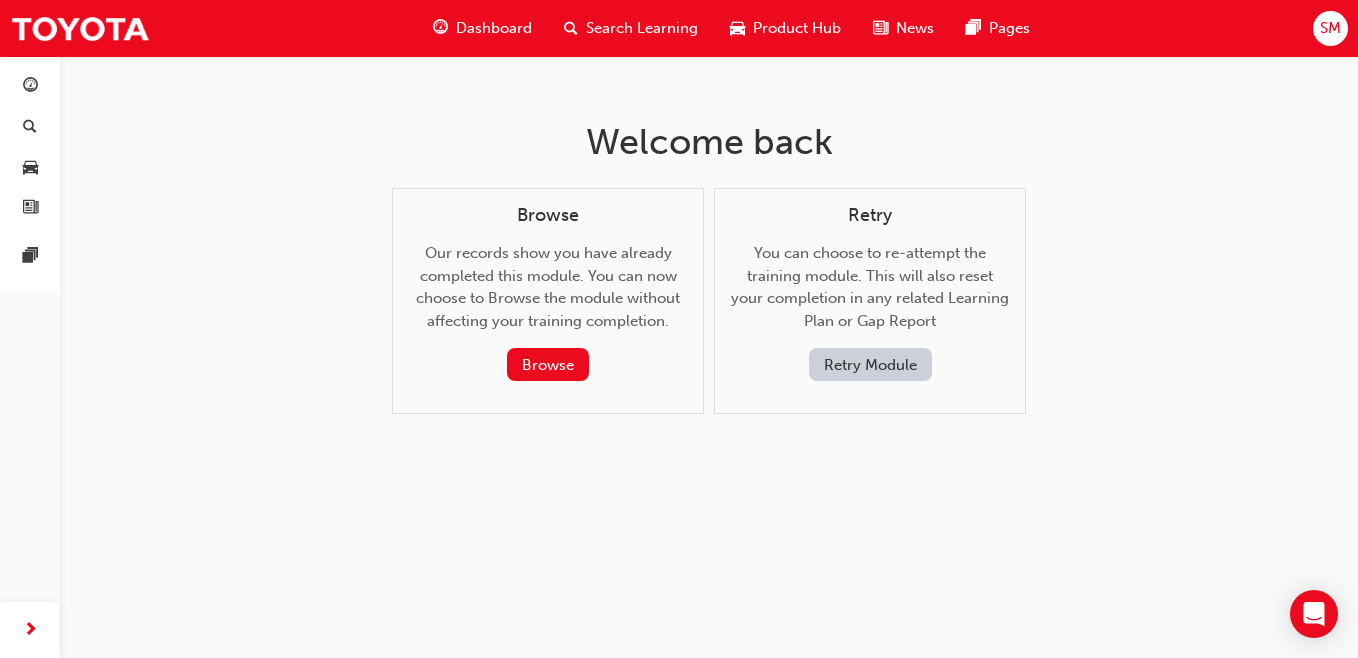 click on "Retry Module" at bounding box center (870, 364) 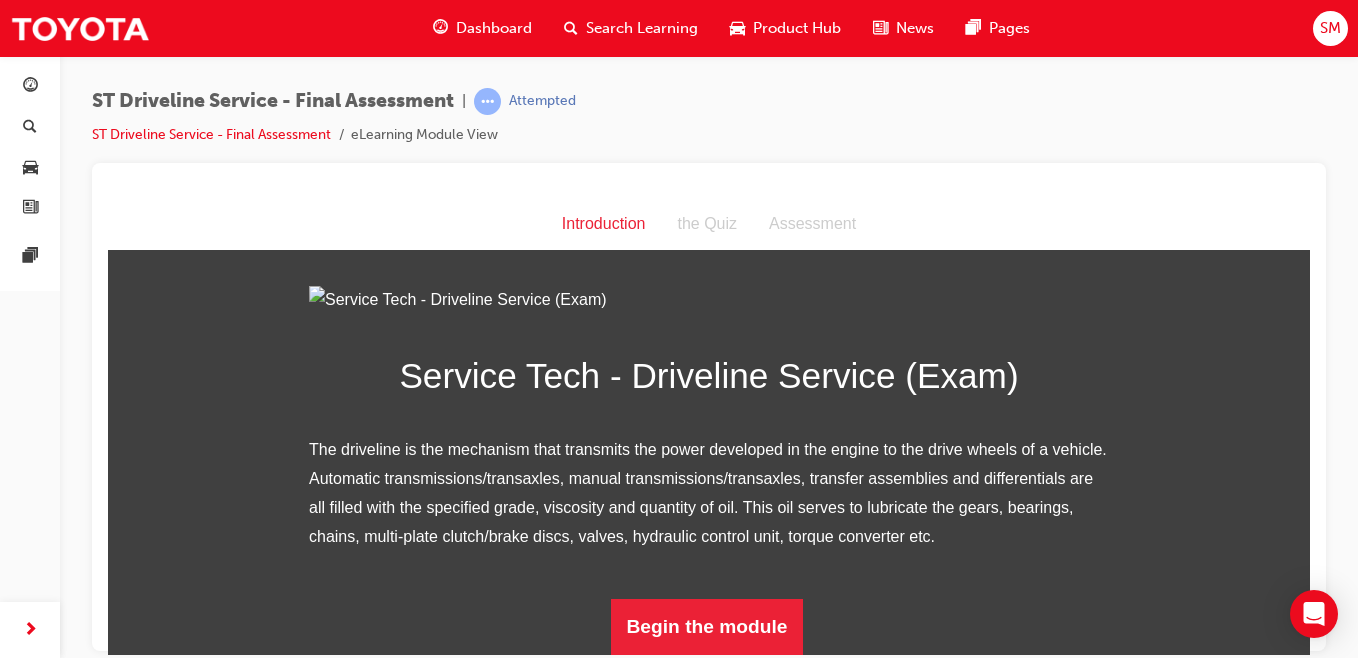 scroll, scrollTop: 238, scrollLeft: 0, axis: vertical 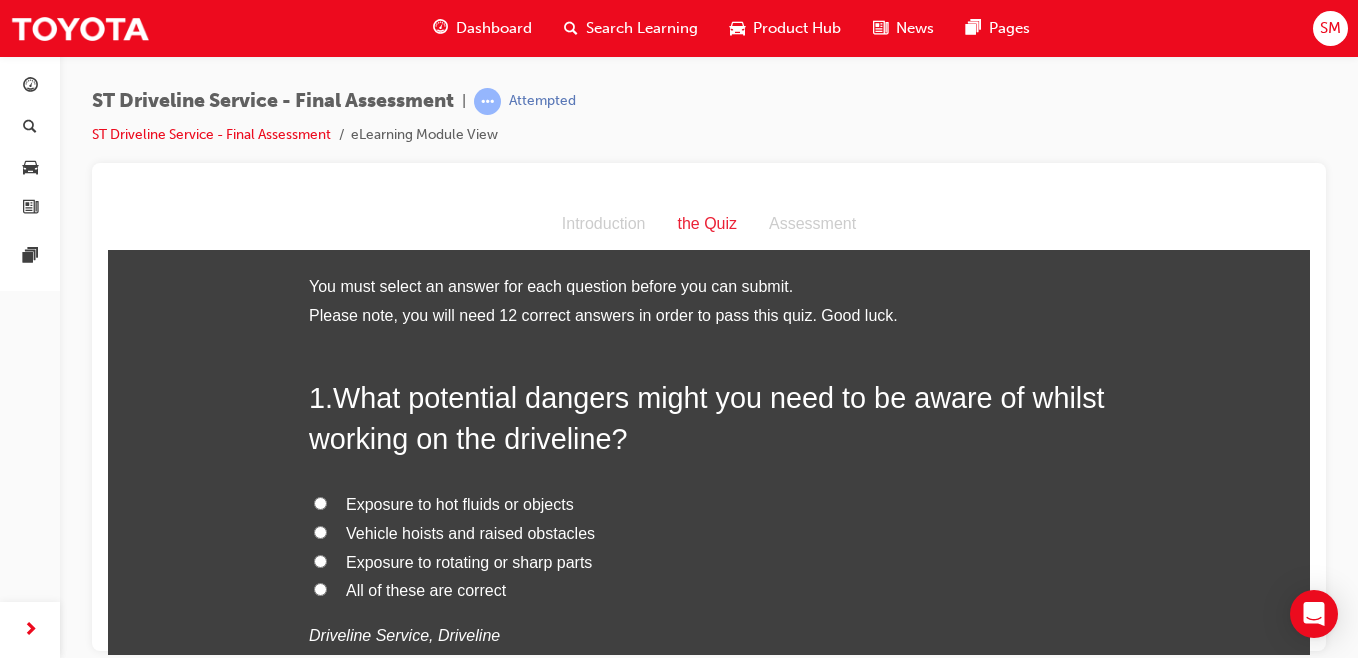 click on "All of these are correct" at bounding box center [709, 590] 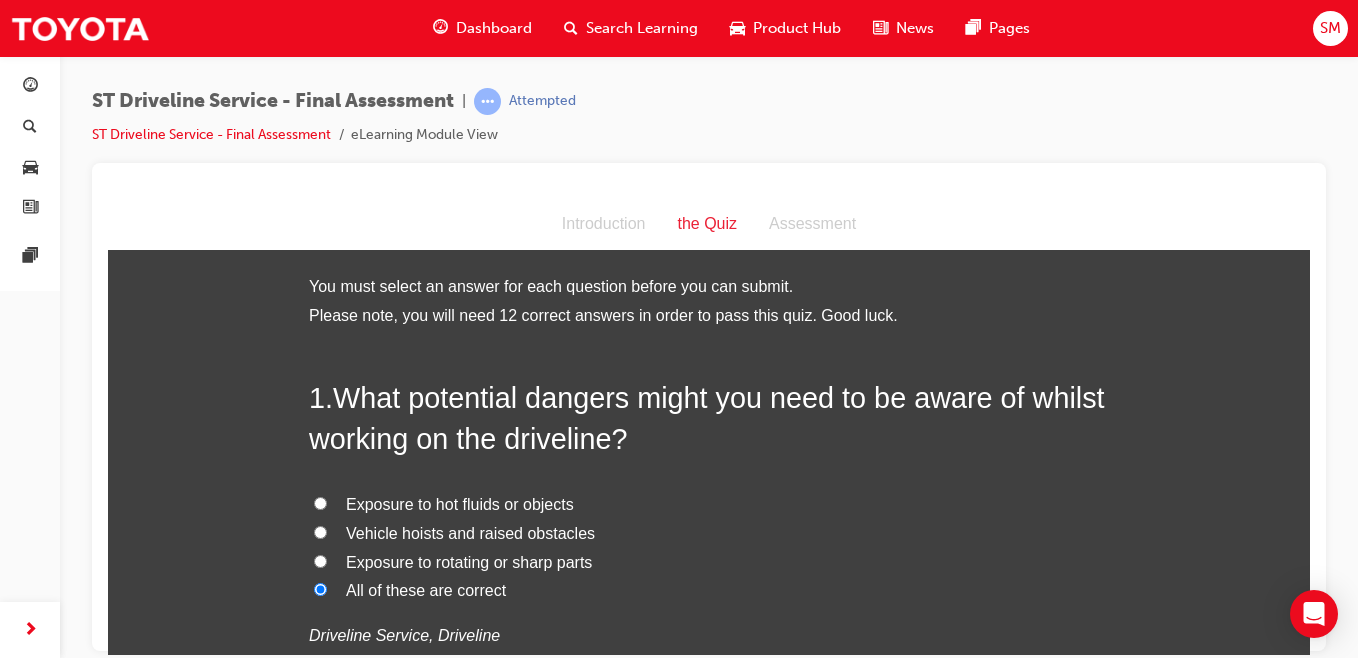 radio on "true" 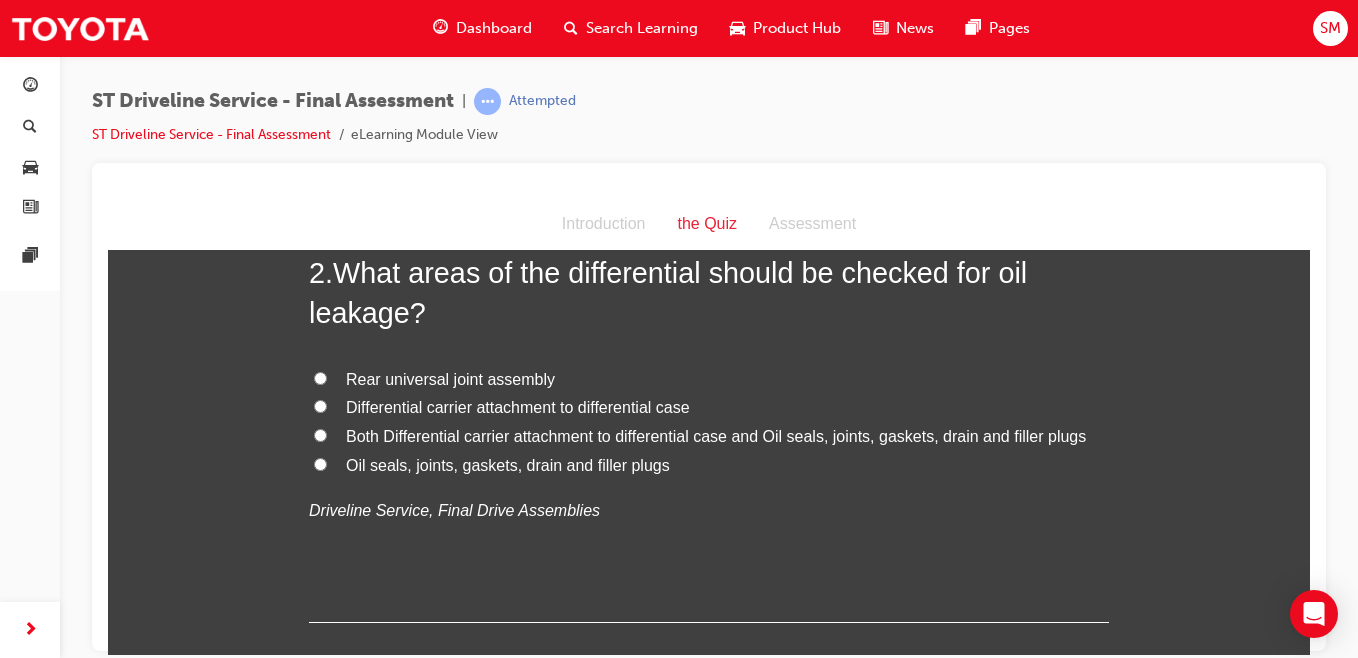 scroll, scrollTop: 592, scrollLeft: 0, axis: vertical 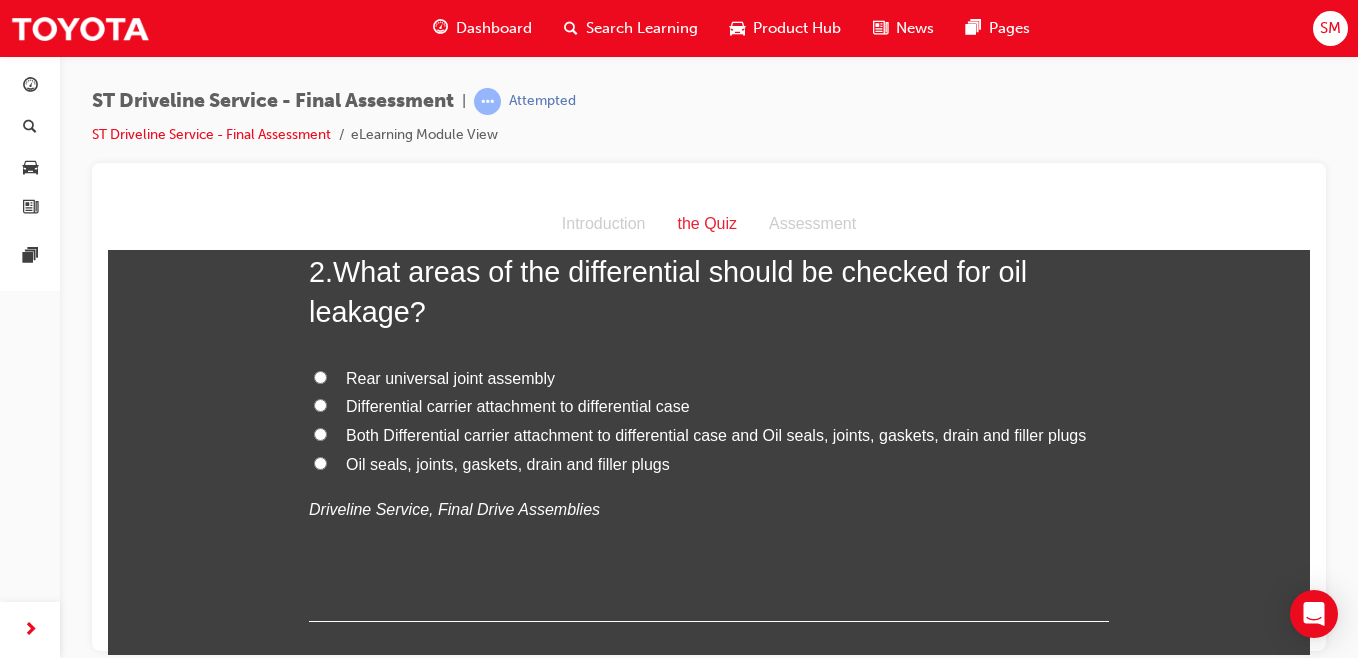 click on "Differential carrier attachment to differential case" at bounding box center [709, 406] 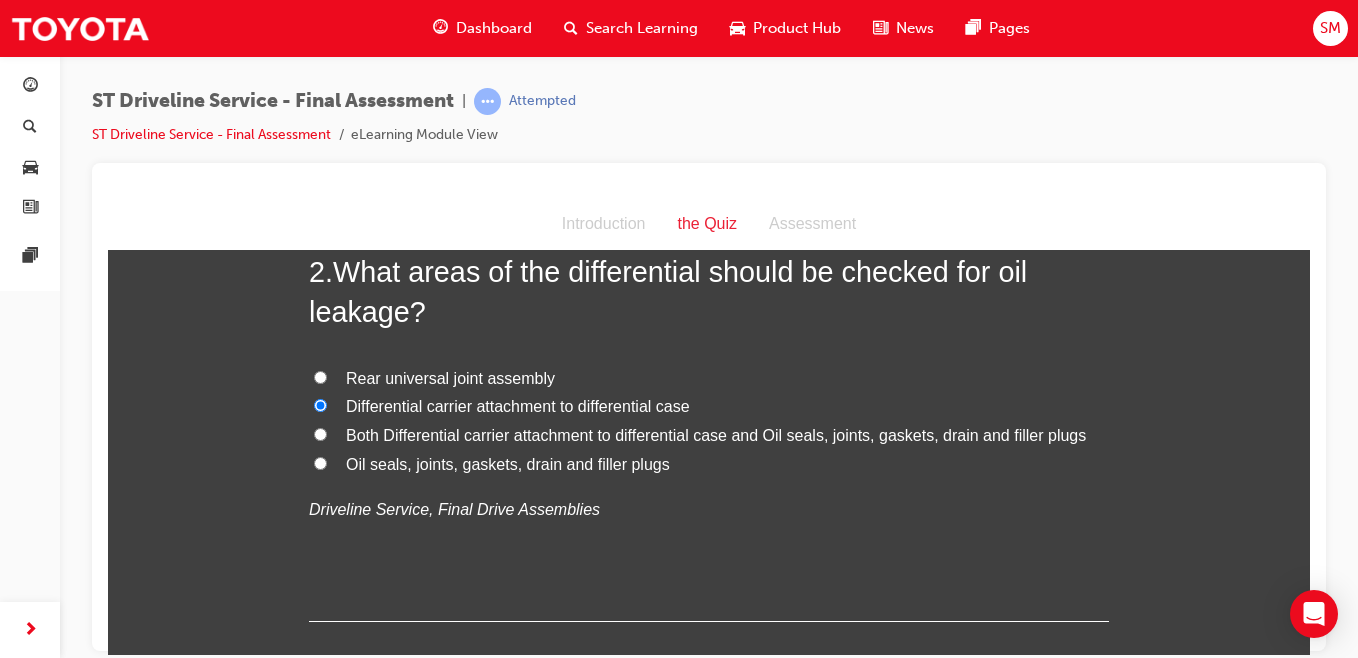 radio on "true" 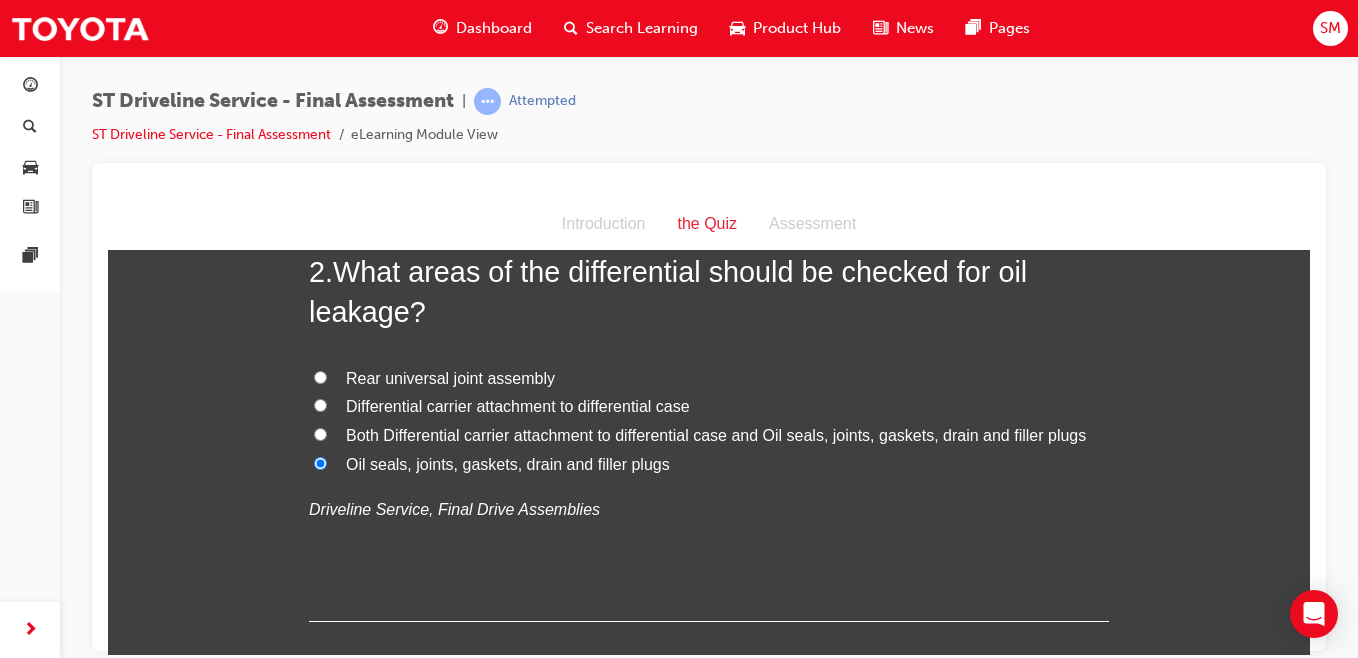 click on "Both Differential carrier attachment to differential case and Oil seals, joints, gaskets, drain and filler plugs" at bounding box center [320, 433] 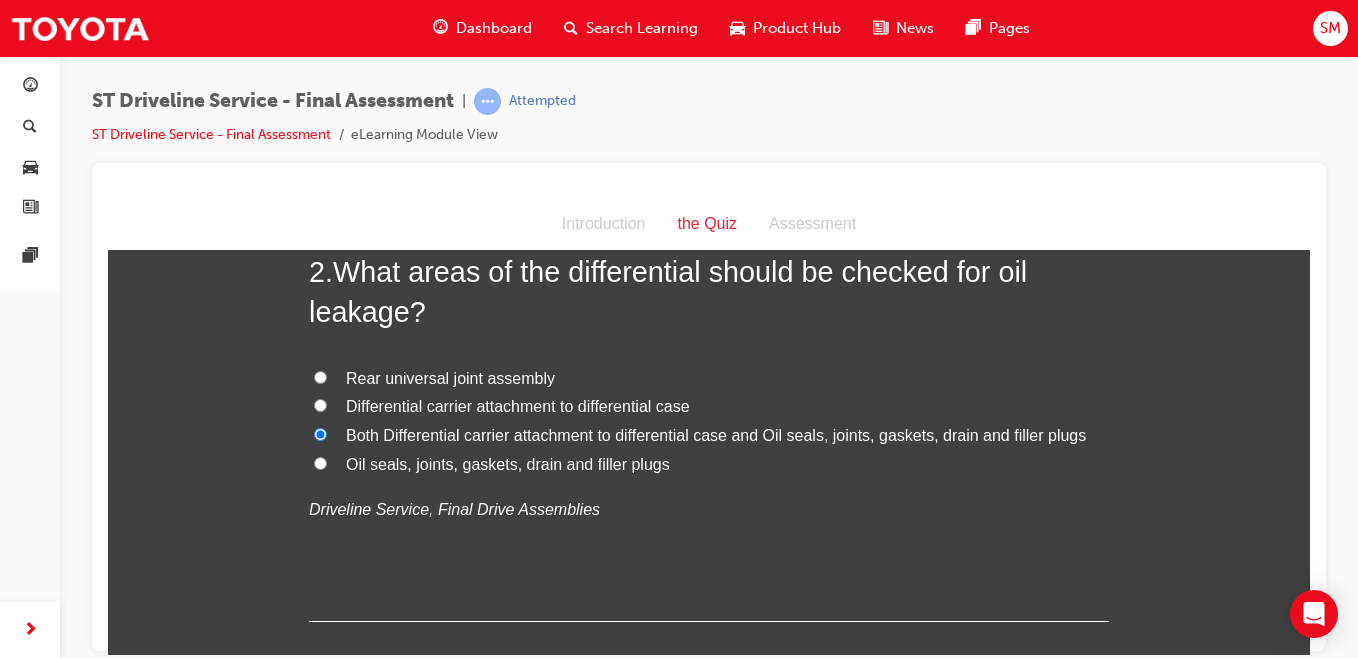 click on "Oil seals, joints, gaskets, drain and filler plugs" at bounding box center (320, 462) 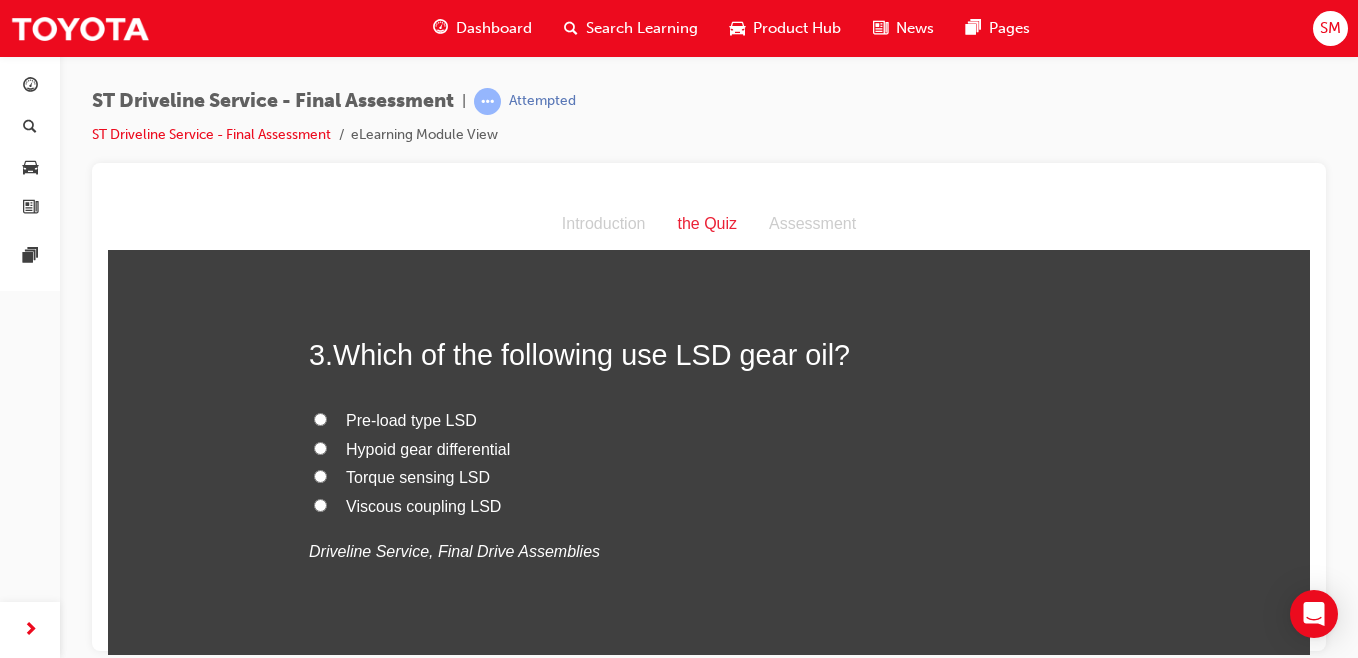 scroll, scrollTop: 974, scrollLeft: 0, axis: vertical 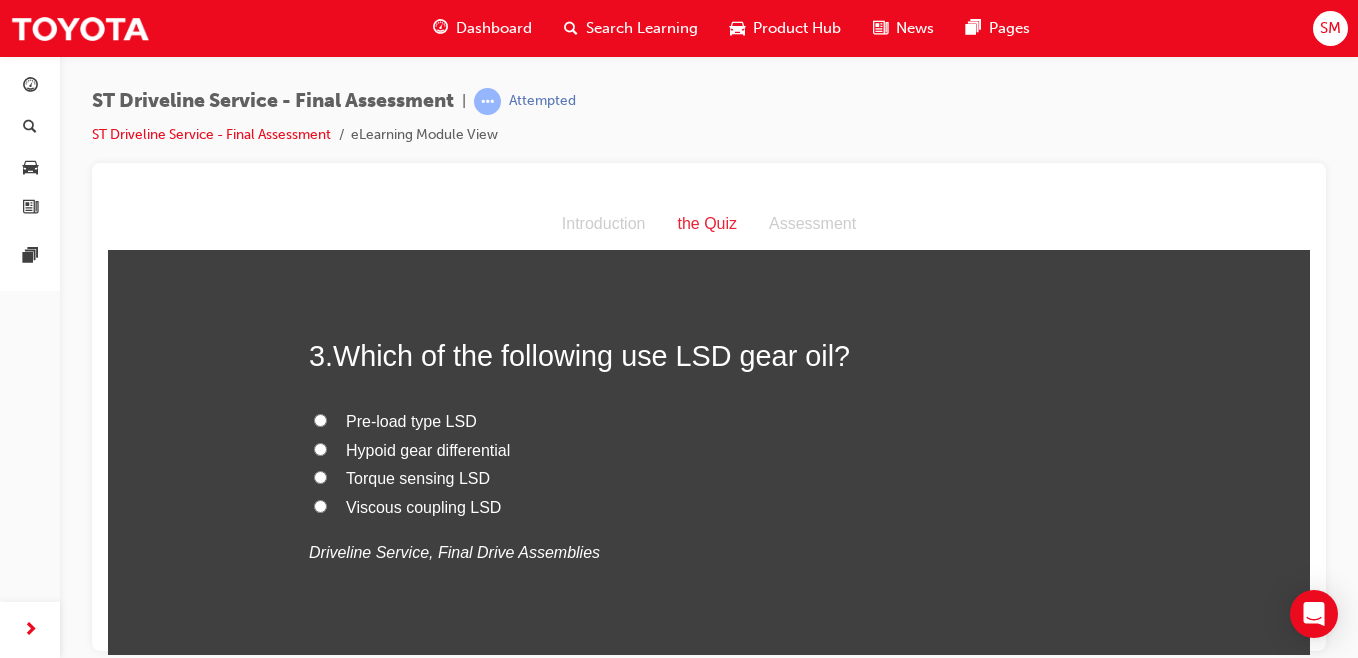 click on "Hypoid gear differential" at bounding box center (320, 448) 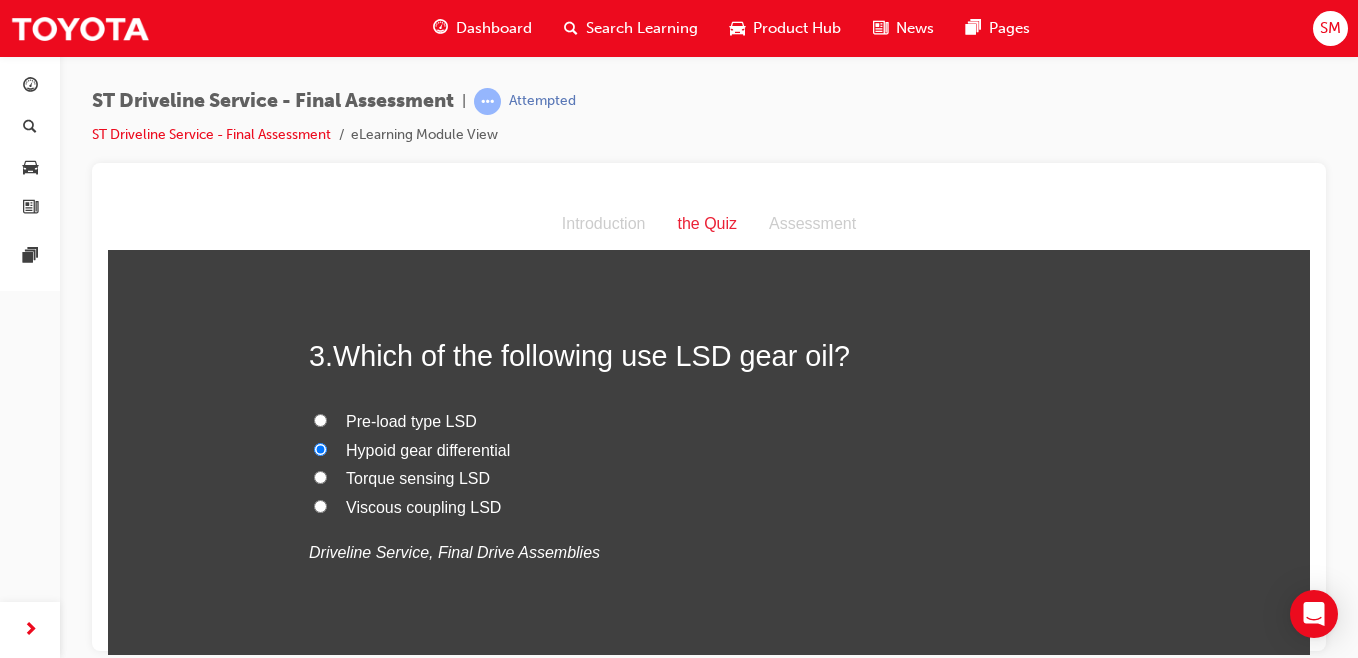 radio on "true" 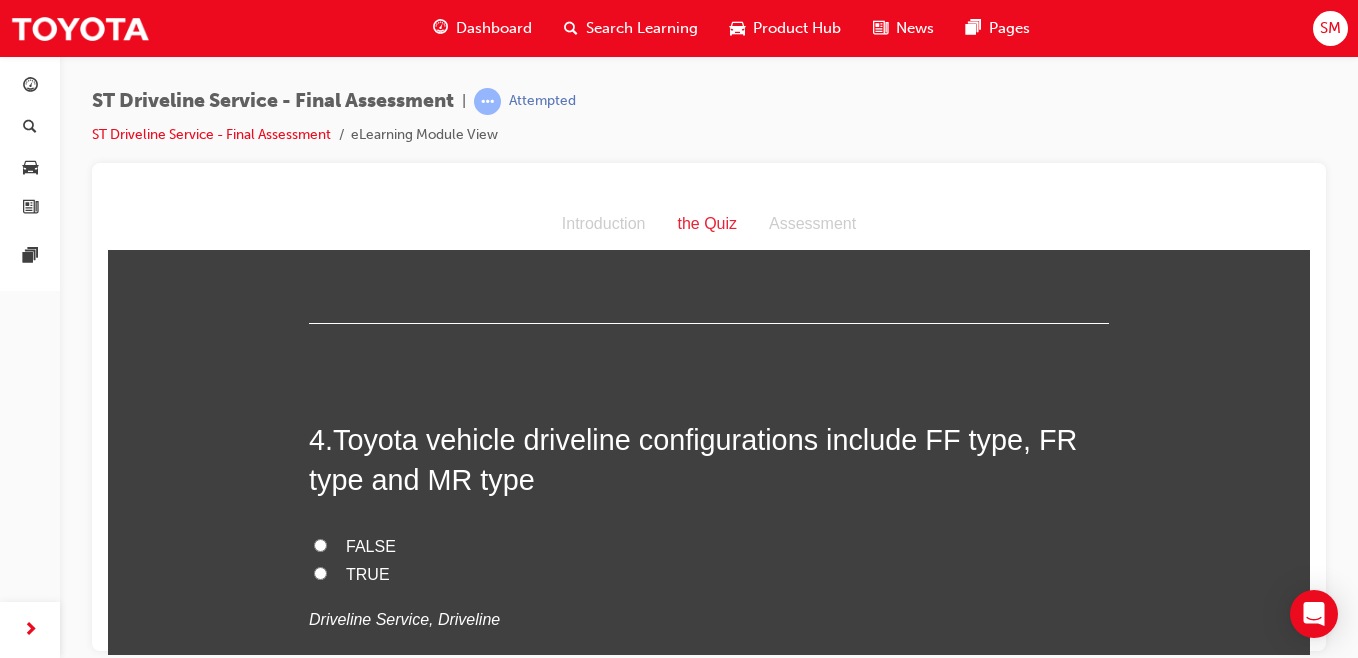 scroll, scrollTop: 1319, scrollLeft: 0, axis: vertical 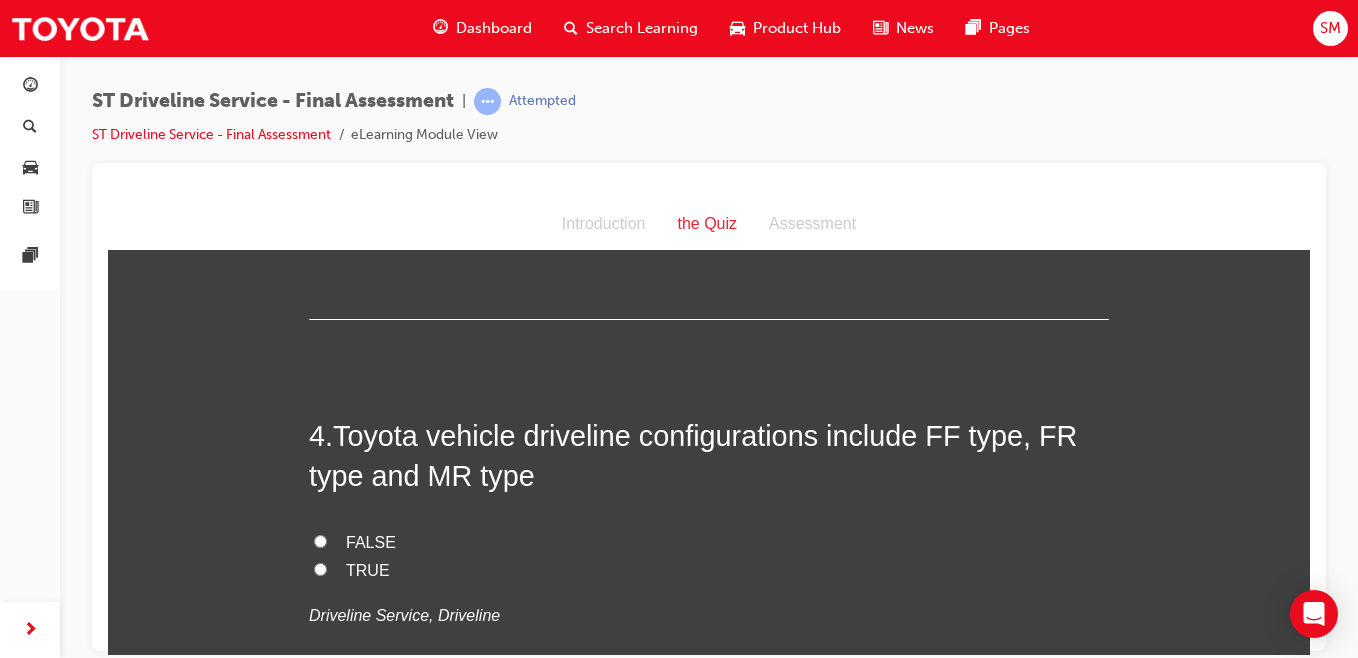 click on "TRUE" at bounding box center [320, 568] 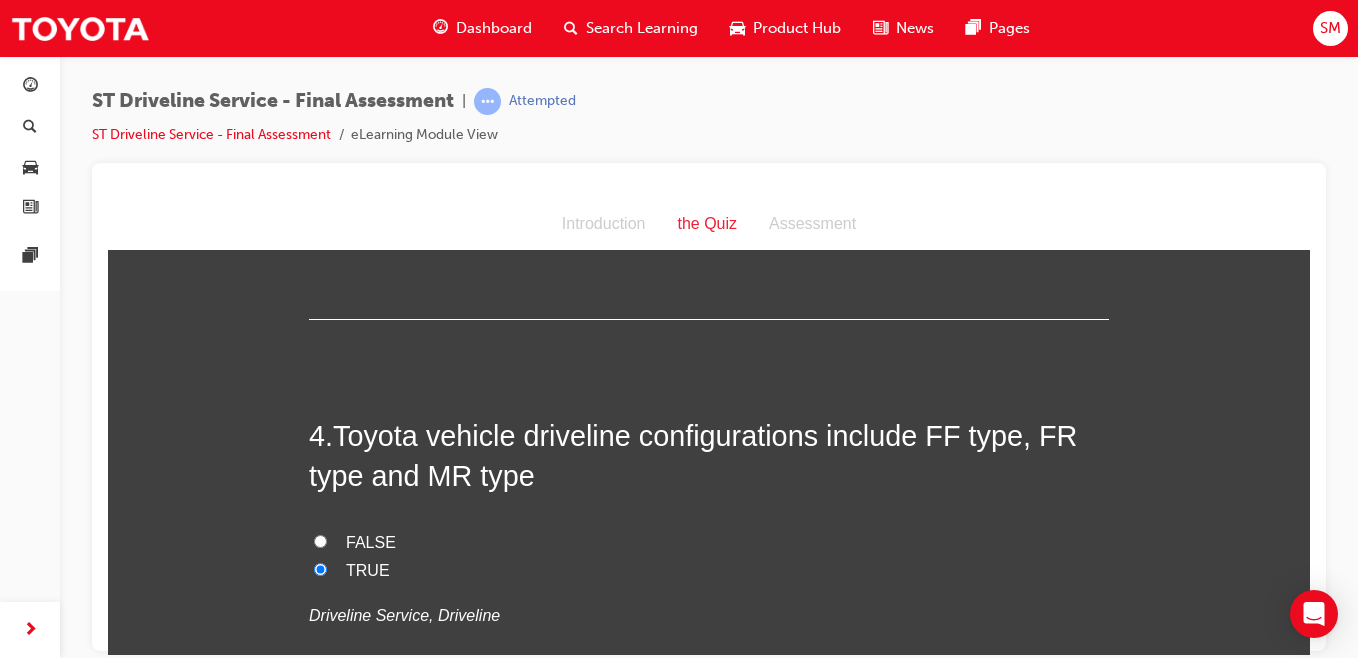 radio on "true" 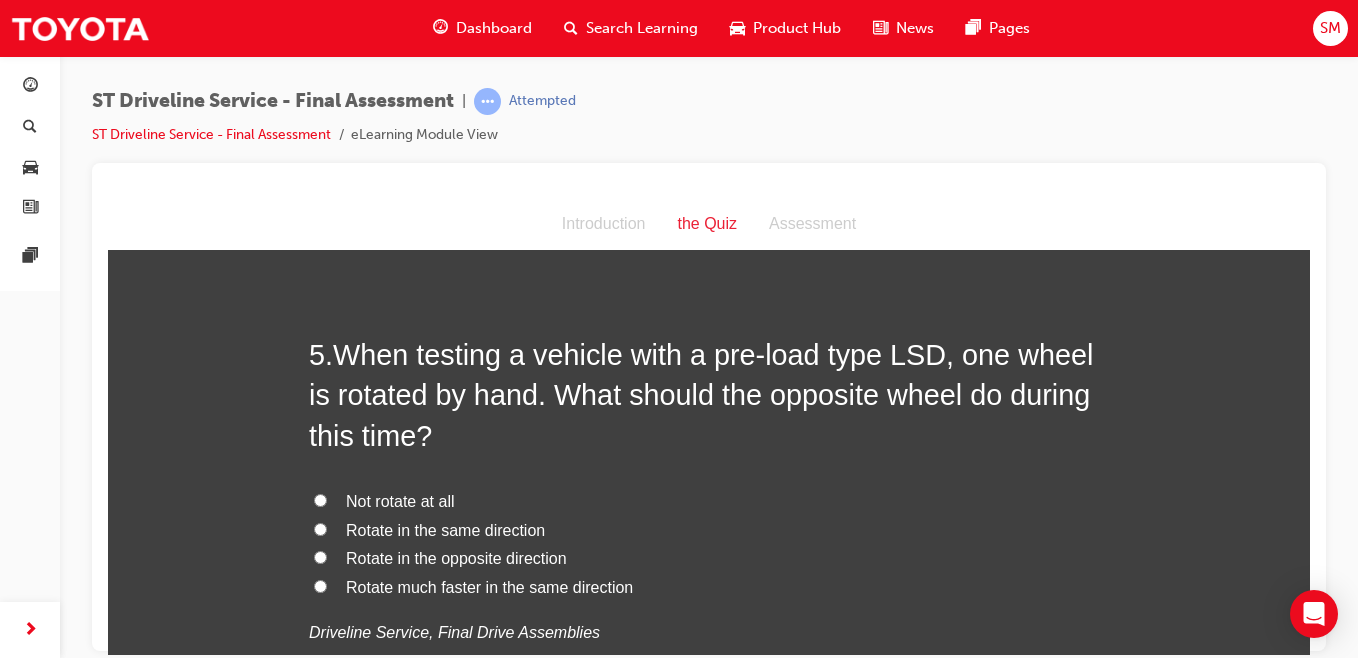 scroll, scrollTop: 1814, scrollLeft: 0, axis: vertical 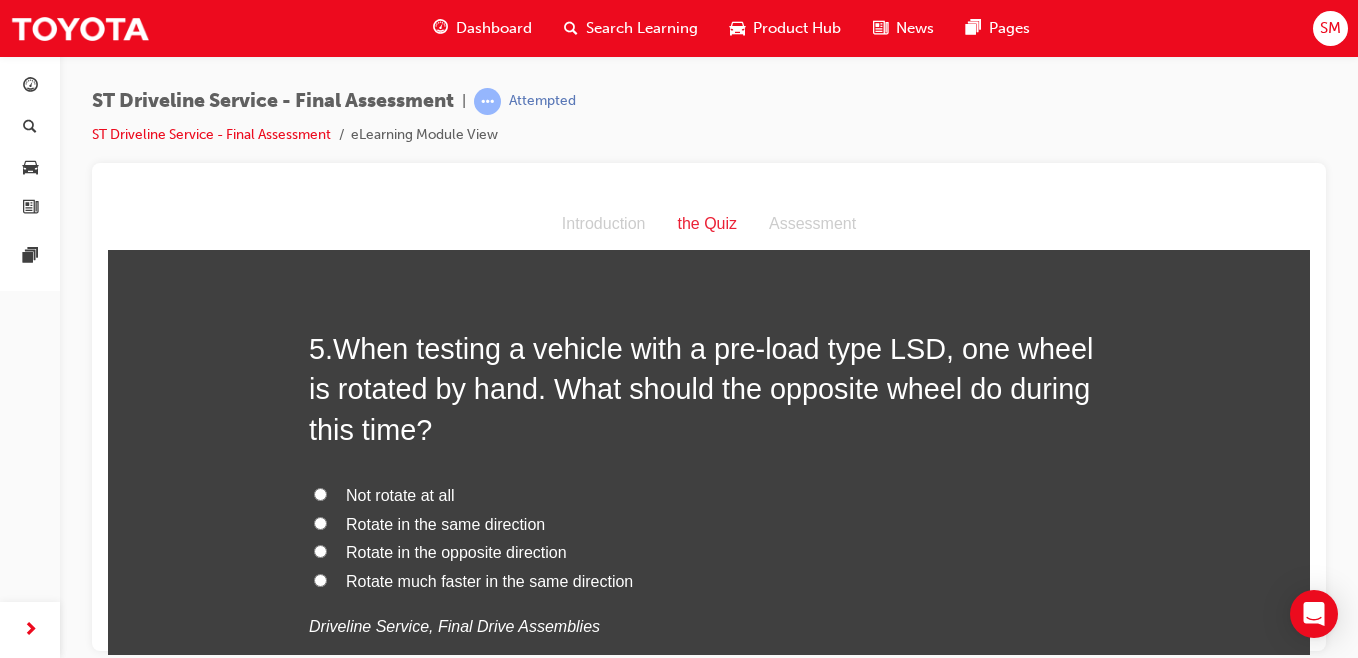 click on "Rotate in the opposite direction" at bounding box center [320, 550] 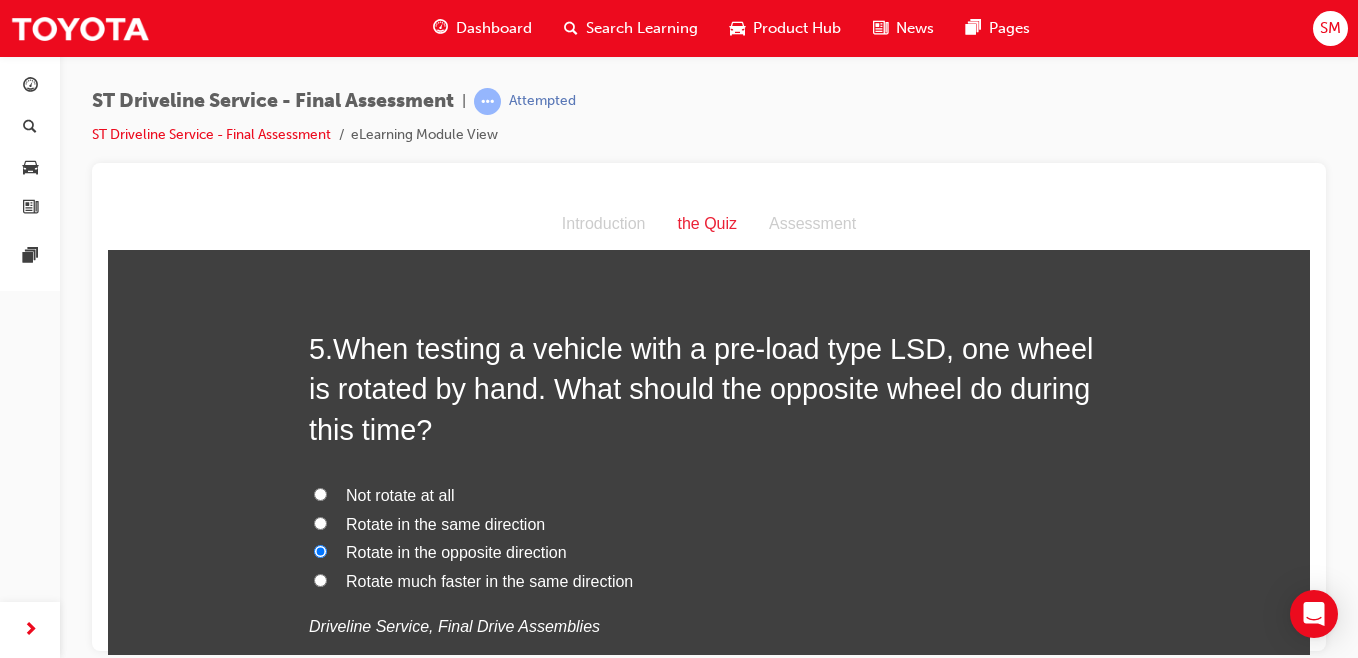 radio on "true" 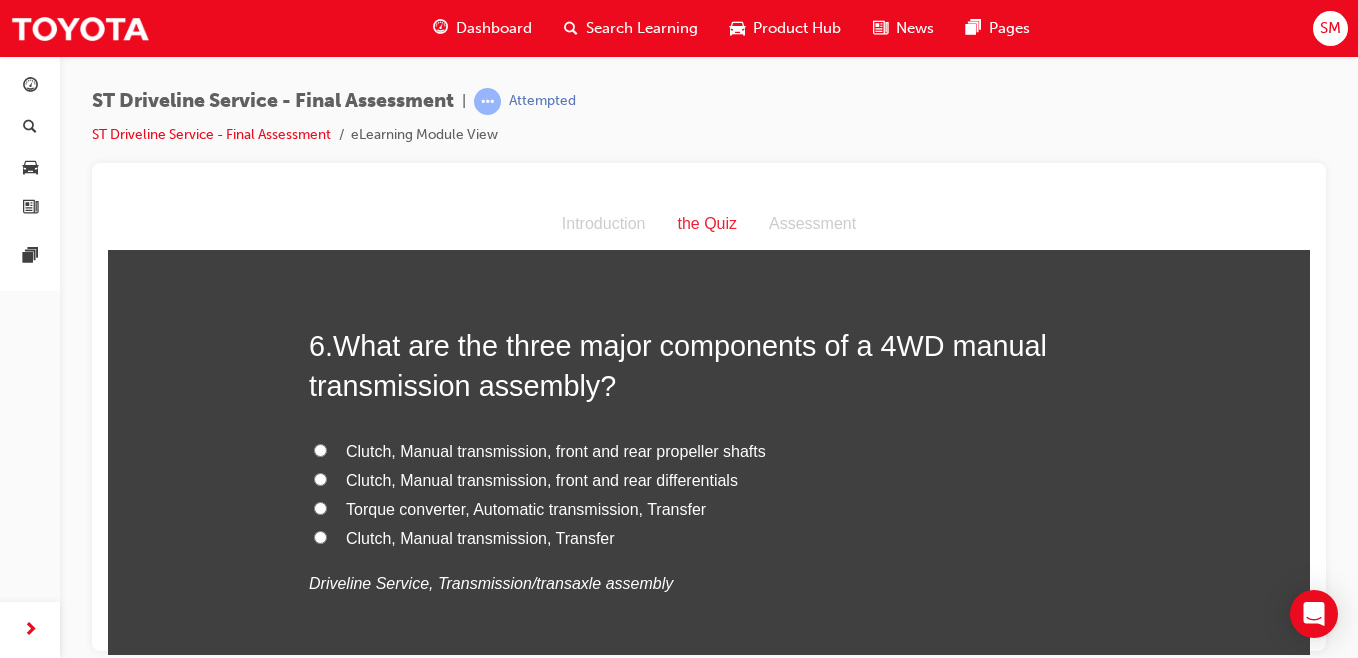 scroll, scrollTop: 2326, scrollLeft: 0, axis: vertical 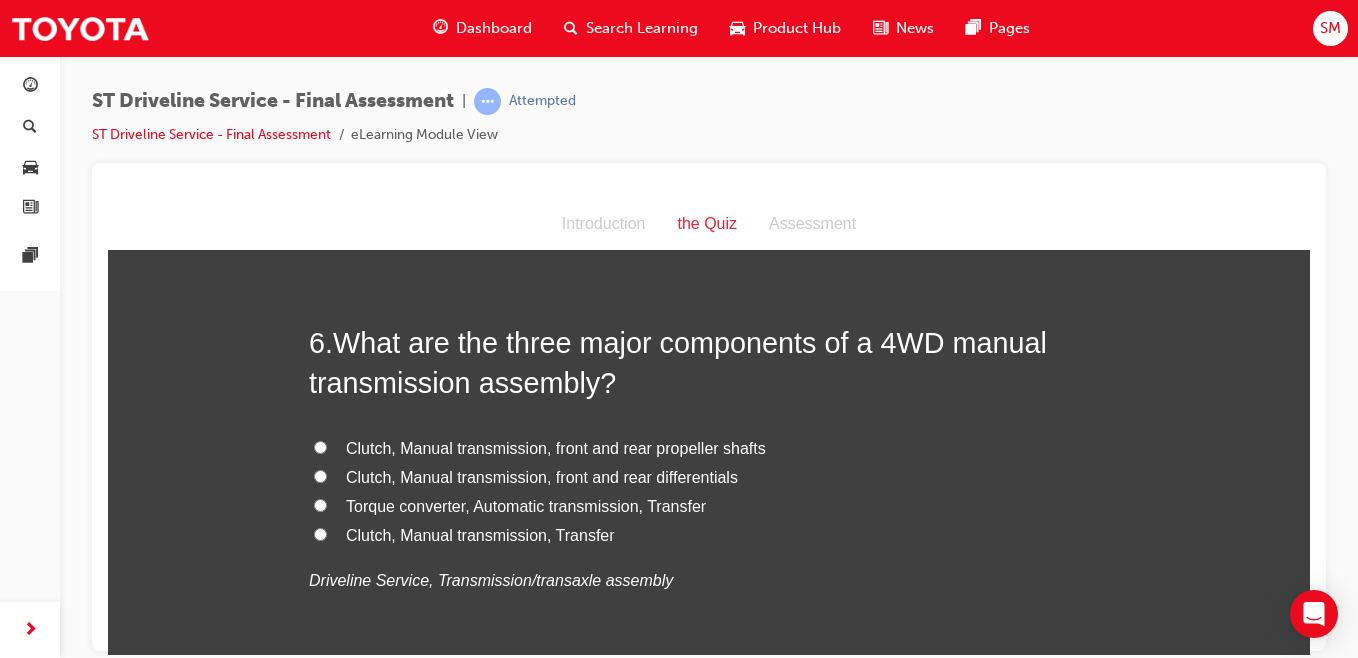 click on "Clutch, Manual transmission, front and rear differentials" at bounding box center (709, 477) 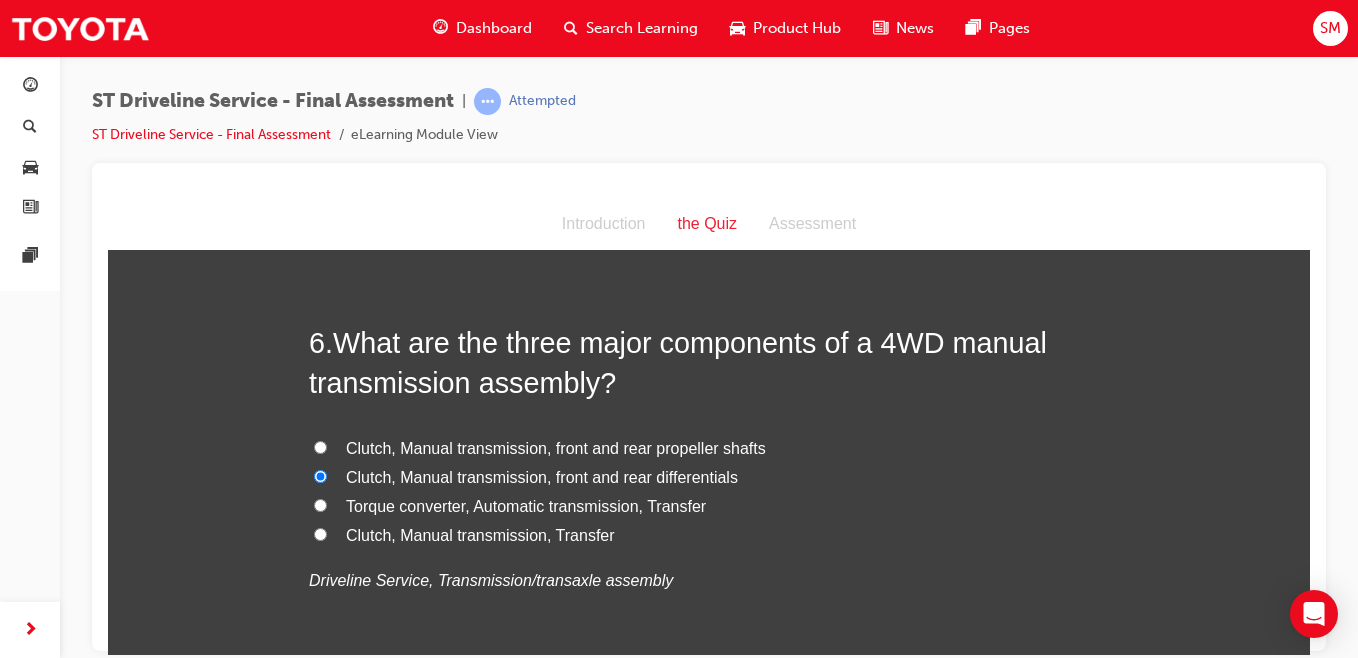 radio on "true" 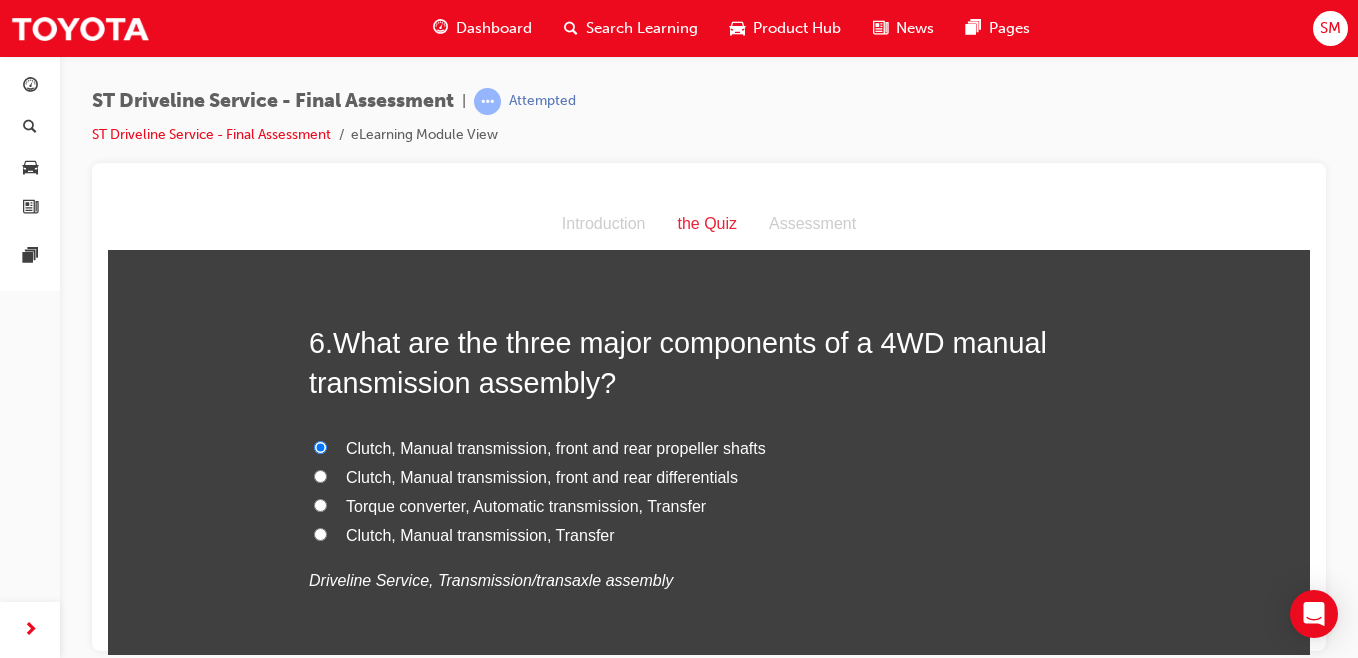 click on "Clutch, Manual transmission, Transfer" at bounding box center (320, 533) 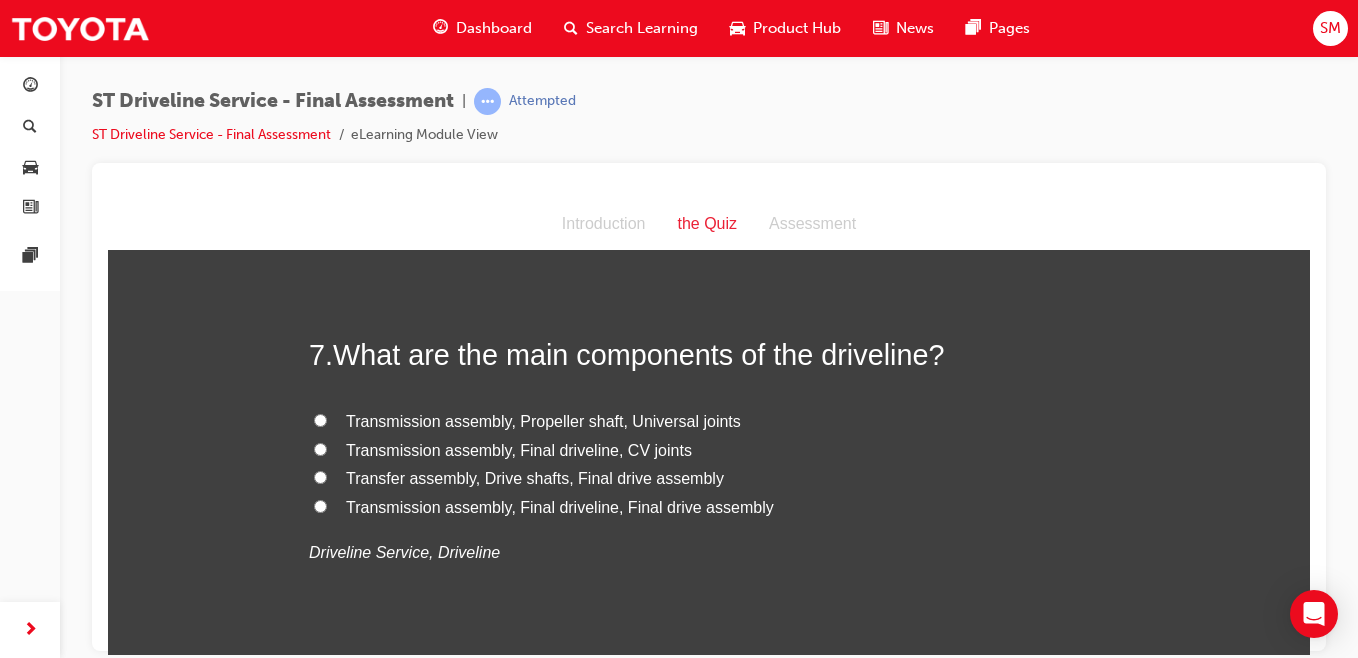 scroll, scrollTop: 2776, scrollLeft: 0, axis: vertical 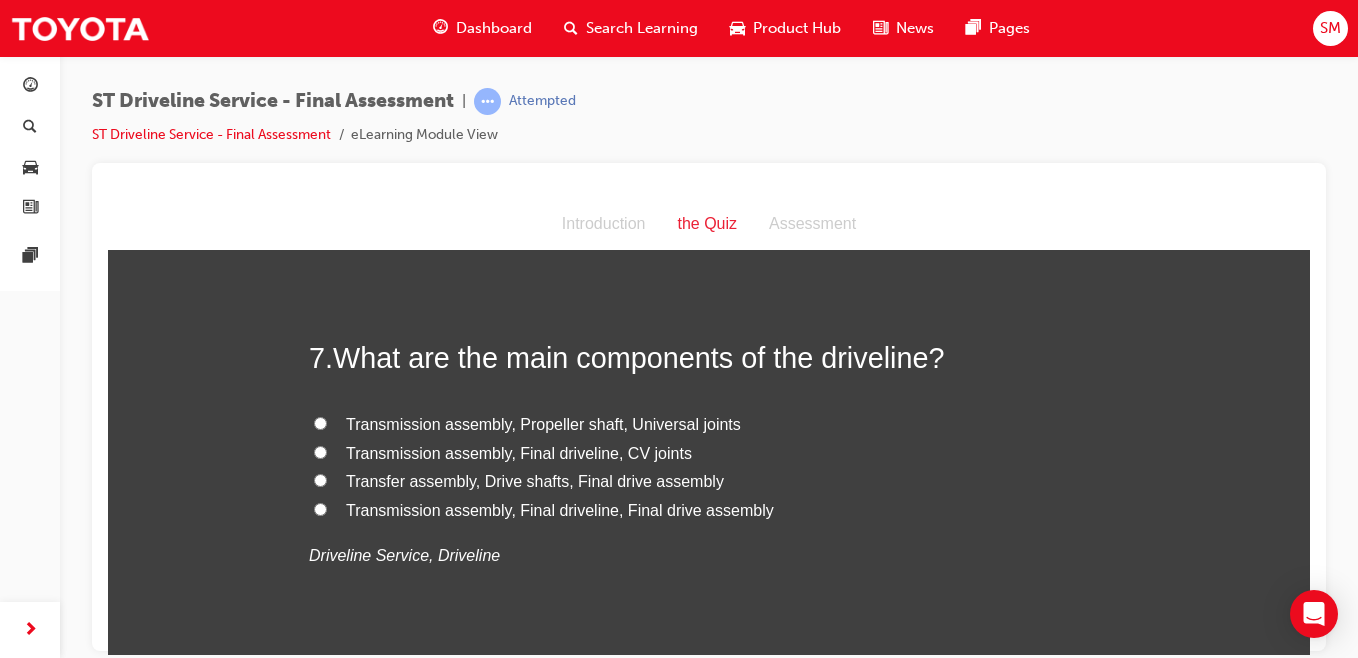 click on "Transmission assembly, Propeller shaft, Universal joints" at bounding box center [320, 422] 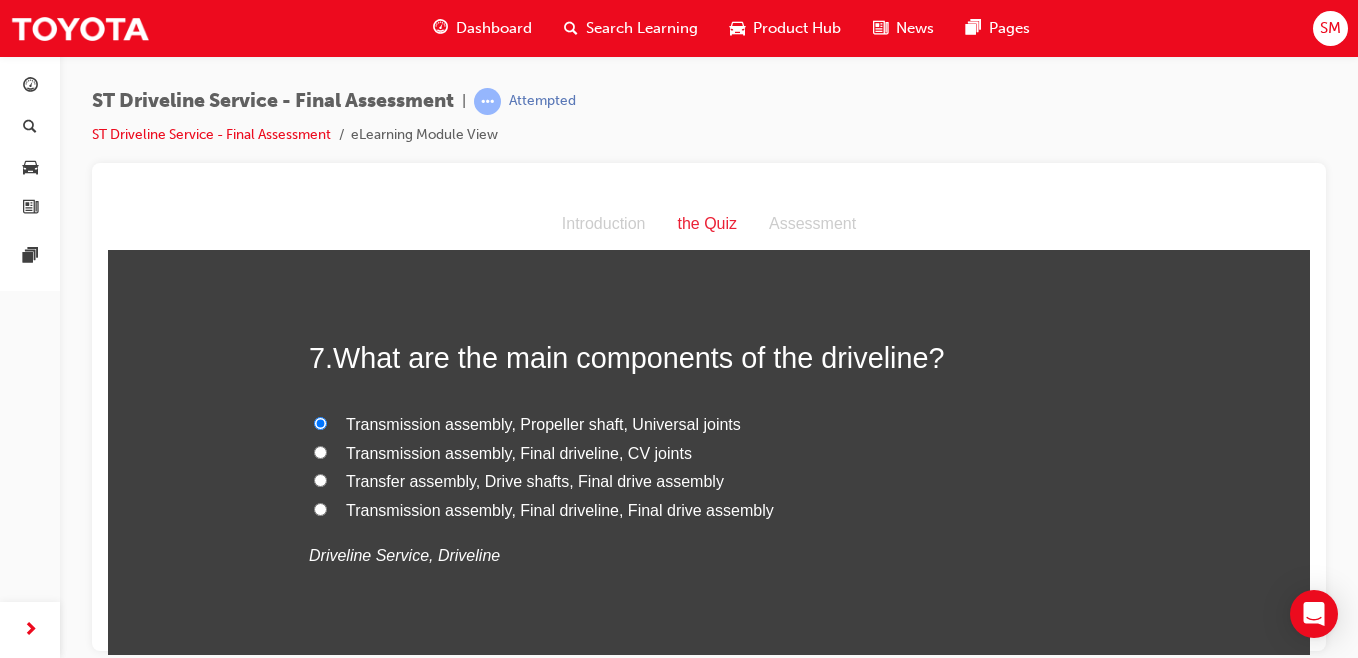 radio on "true" 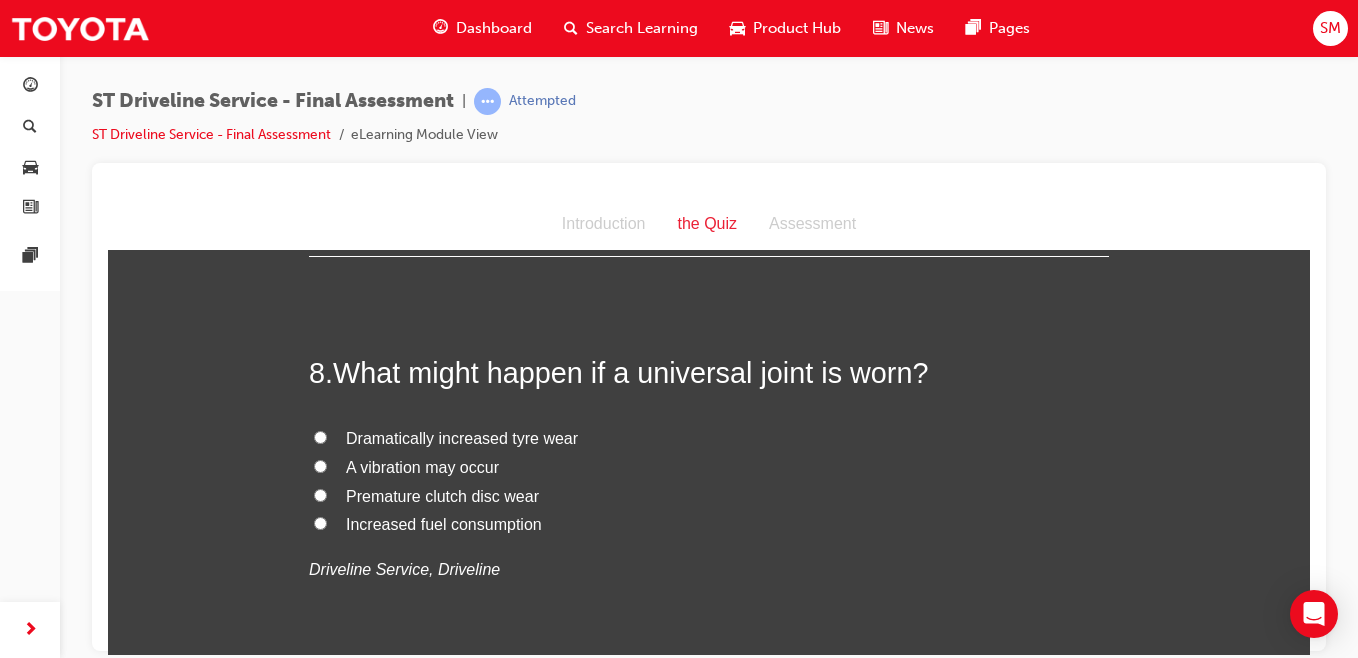 scroll, scrollTop: 3186, scrollLeft: 0, axis: vertical 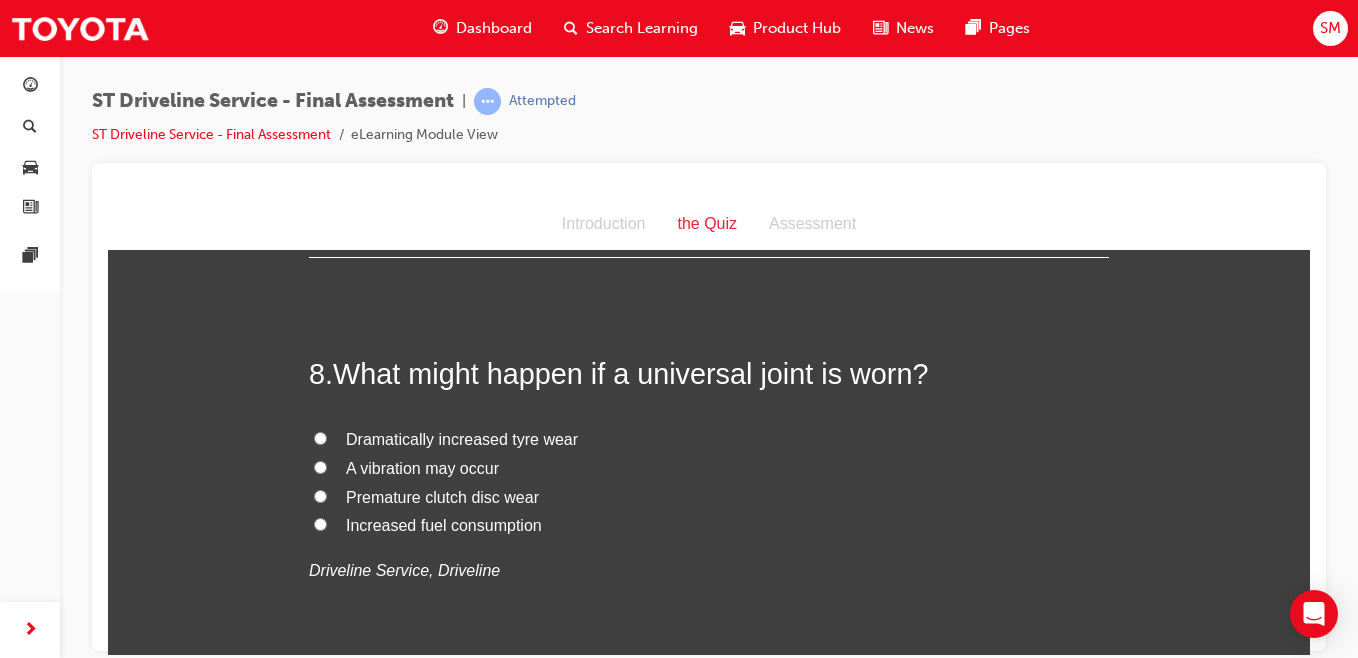 click on "A vibration may occur" at bounding box center [320, 466] 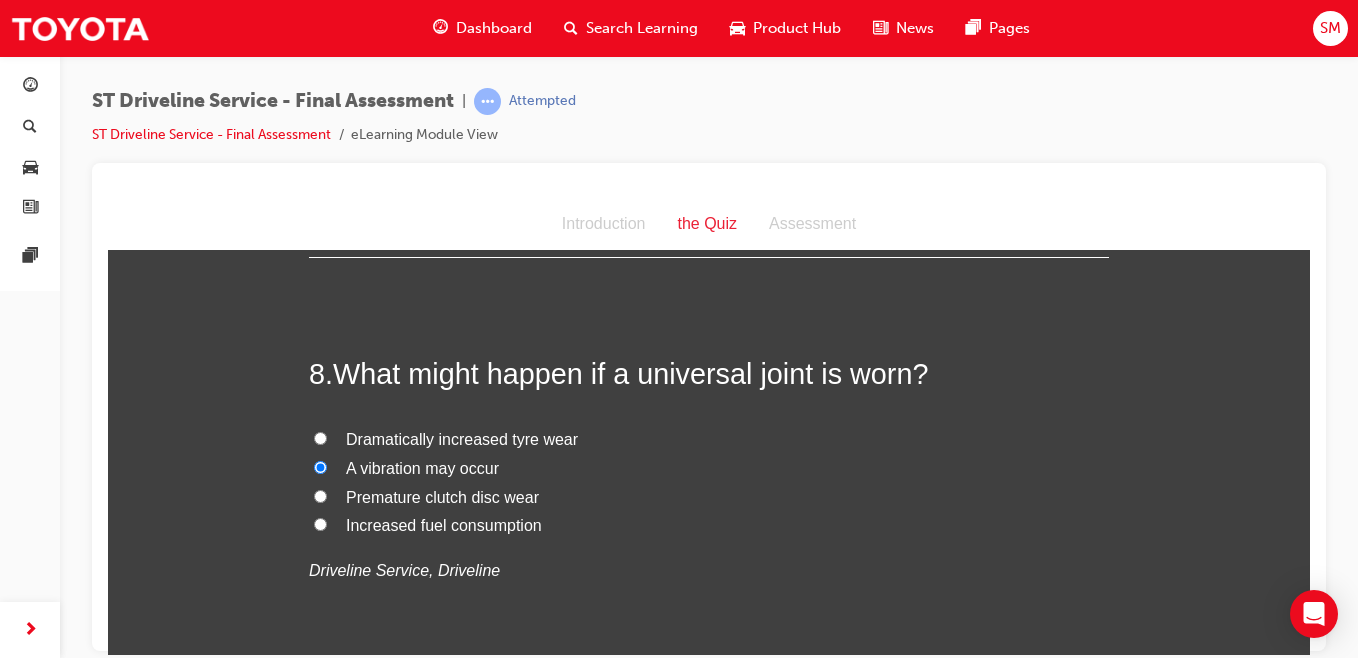 radio on "true" 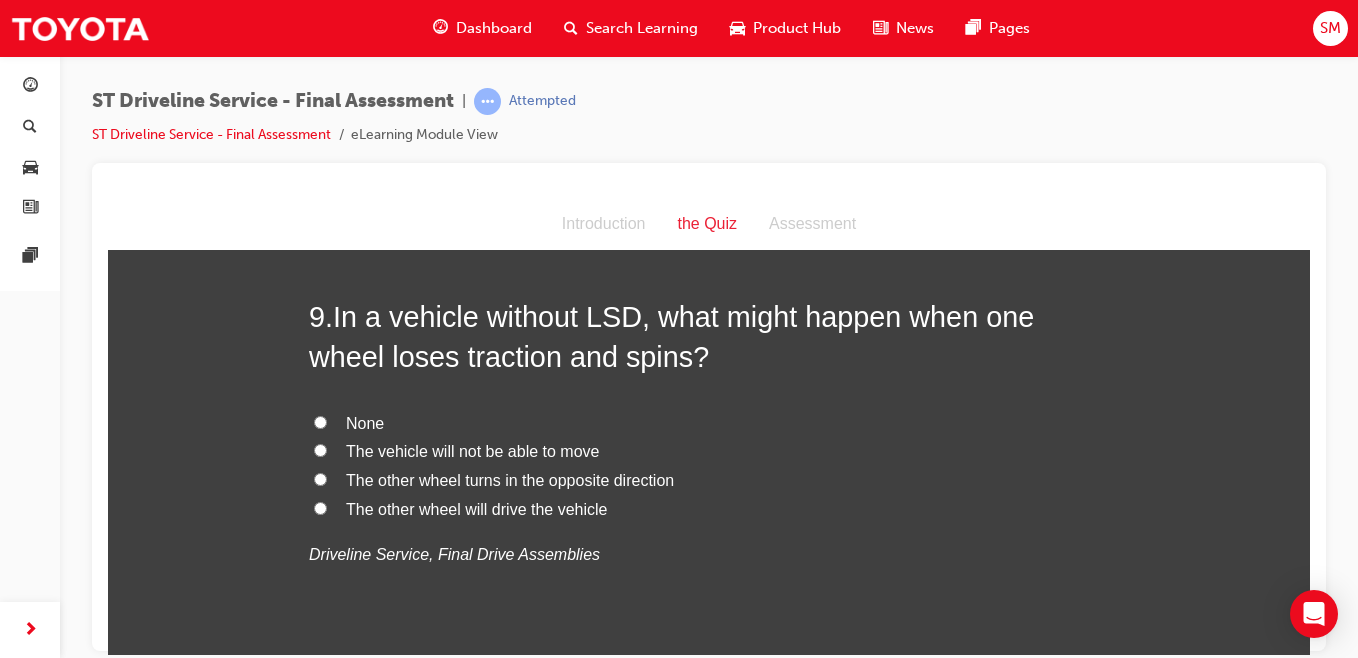 scroll, scrollTop: 3661, scrollLeft: 0, axis: vertical 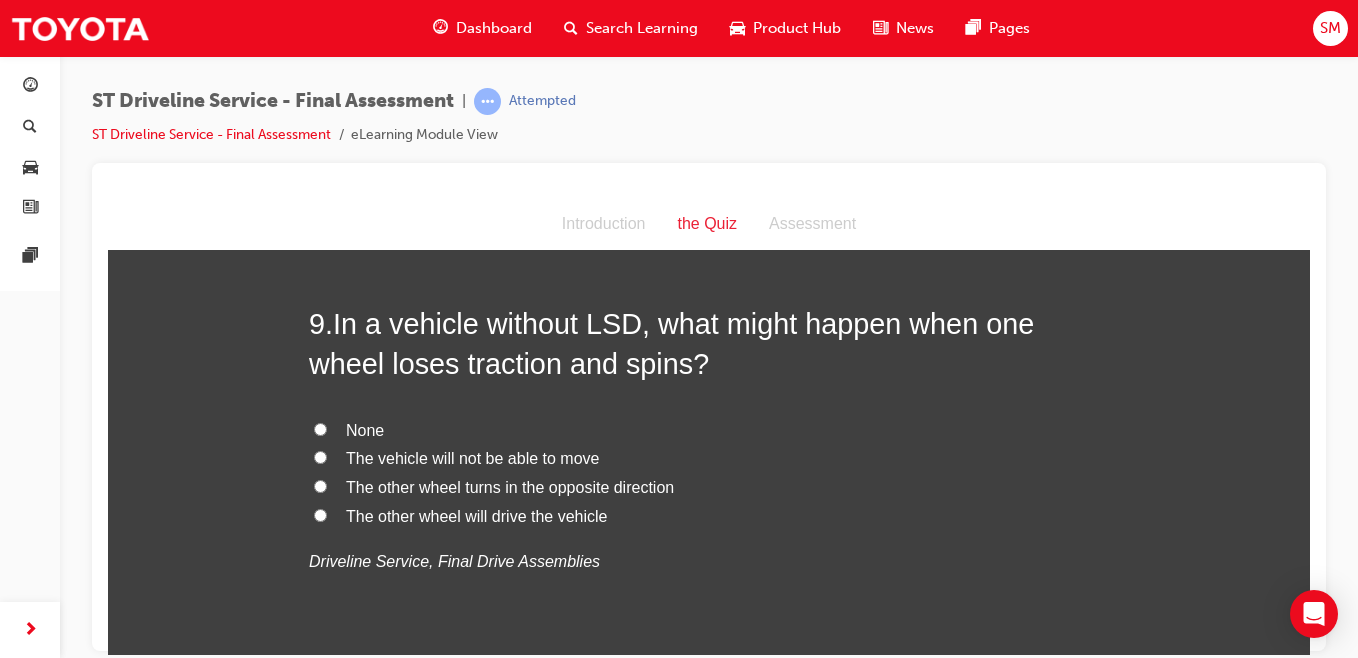 click on "The other wheel turns in the opposite direction" at bounding box center [320, 485] 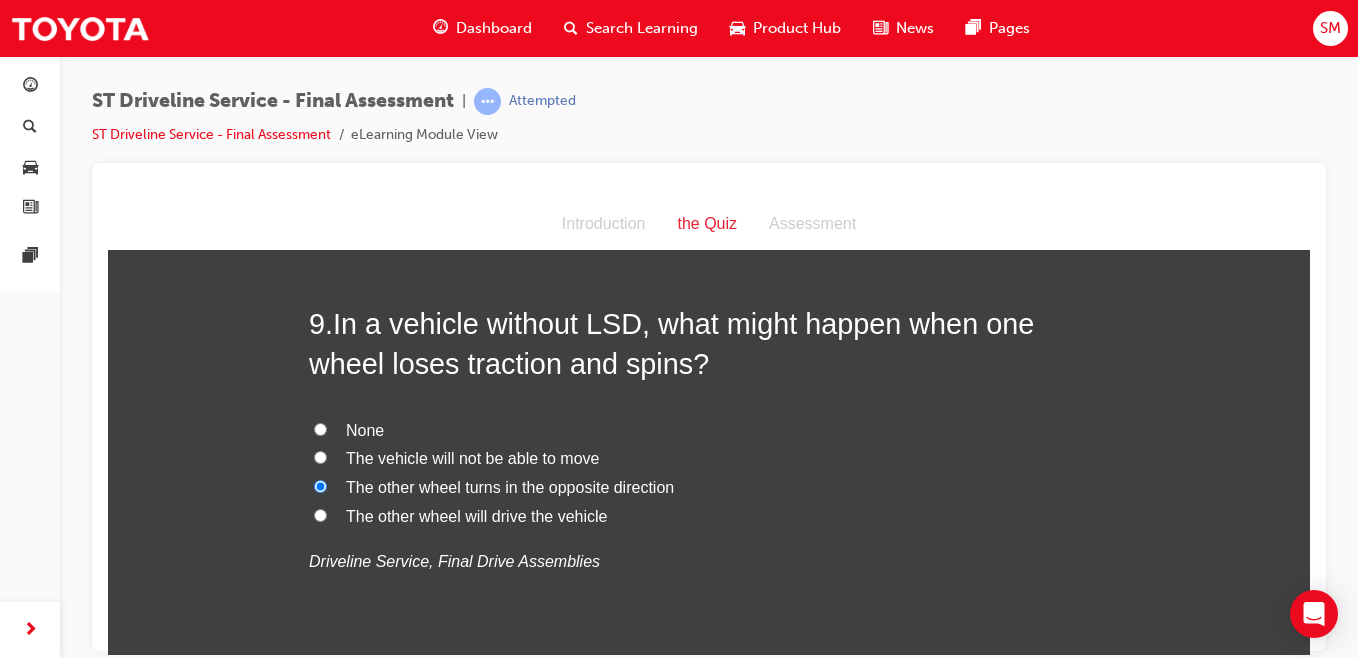 radio on "true" 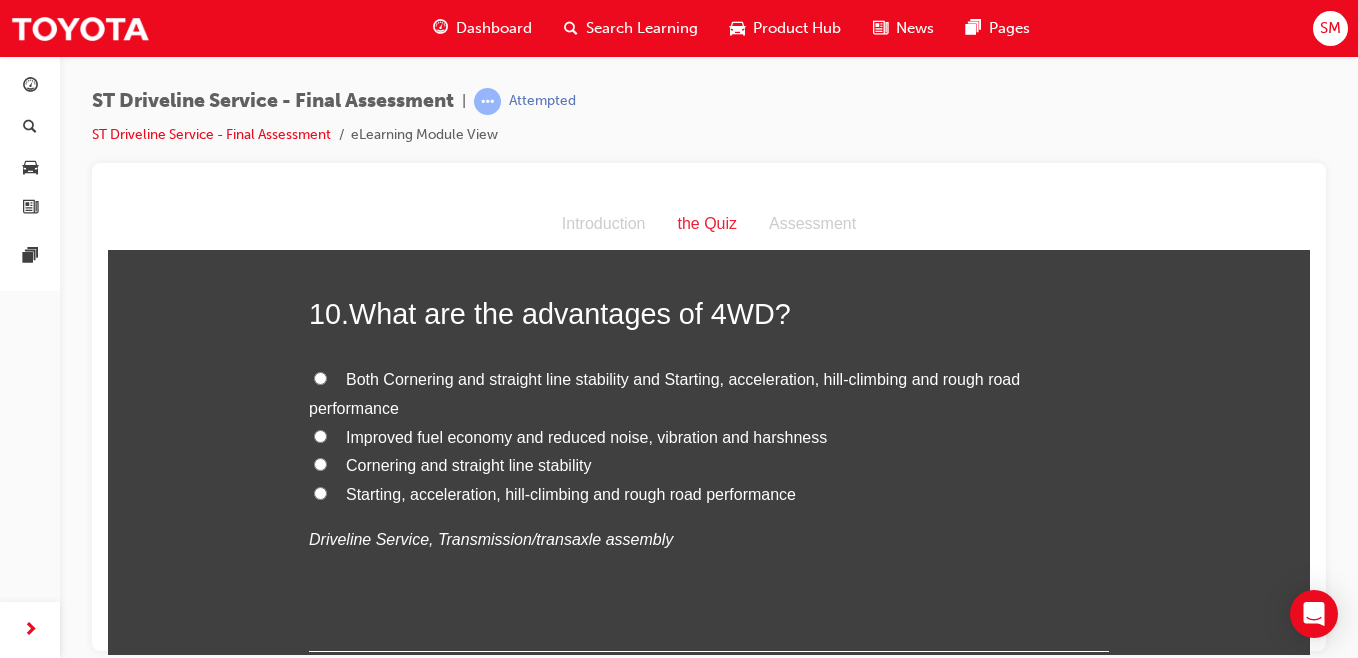 scroll, scrollTop: 4138, scrollLeft: 0, axis: vertical 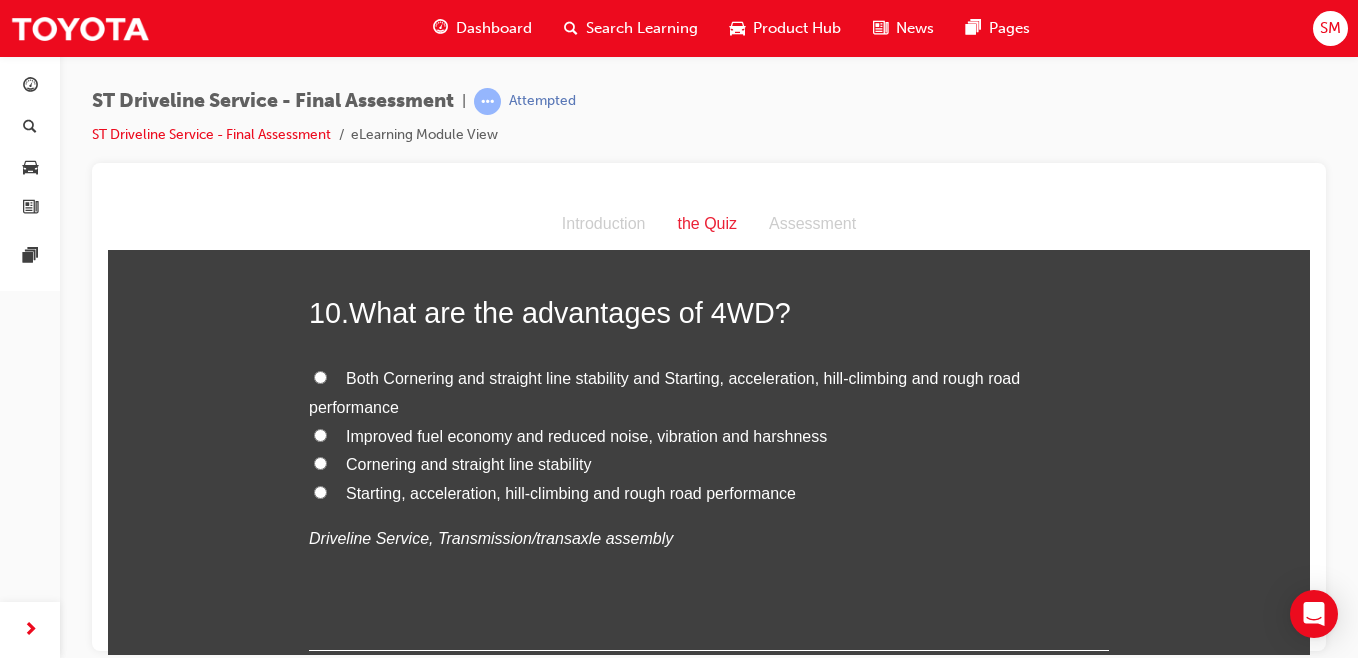 click on "Both Cornering and straight line stability and Starting, acceleration, hill-climbing and rough road performance" at bounding box center [320, 376] 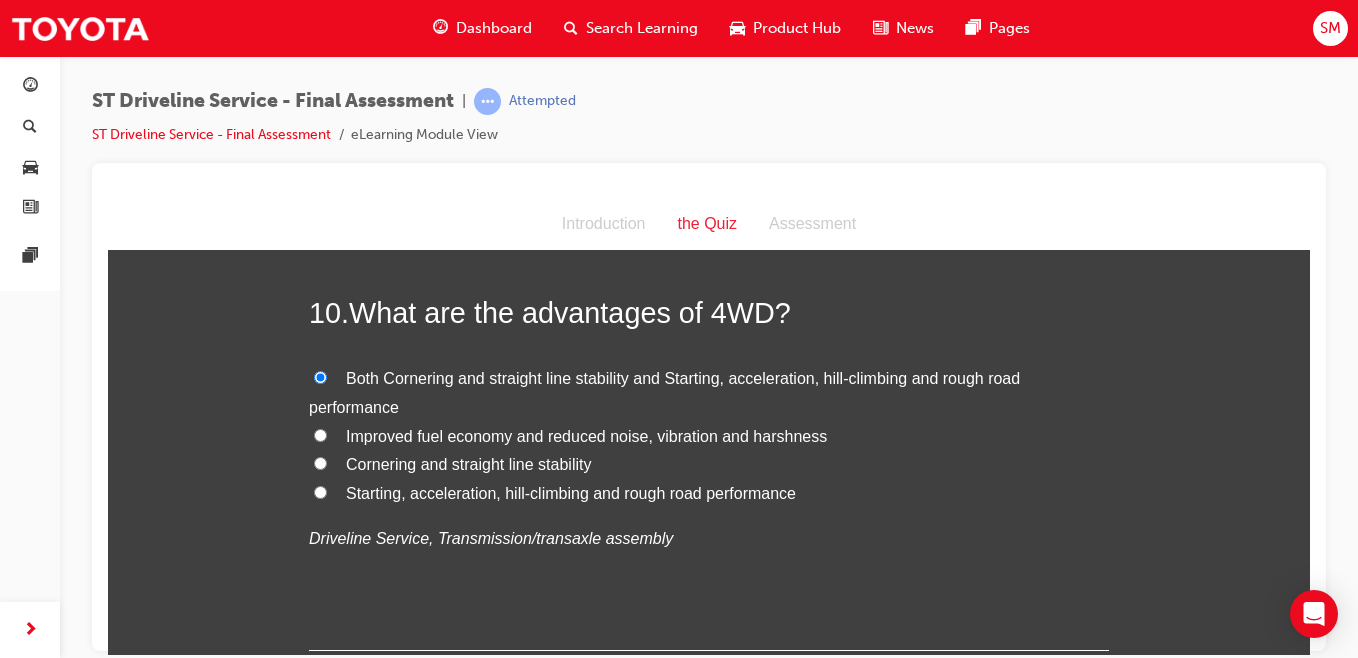 radio on "true" 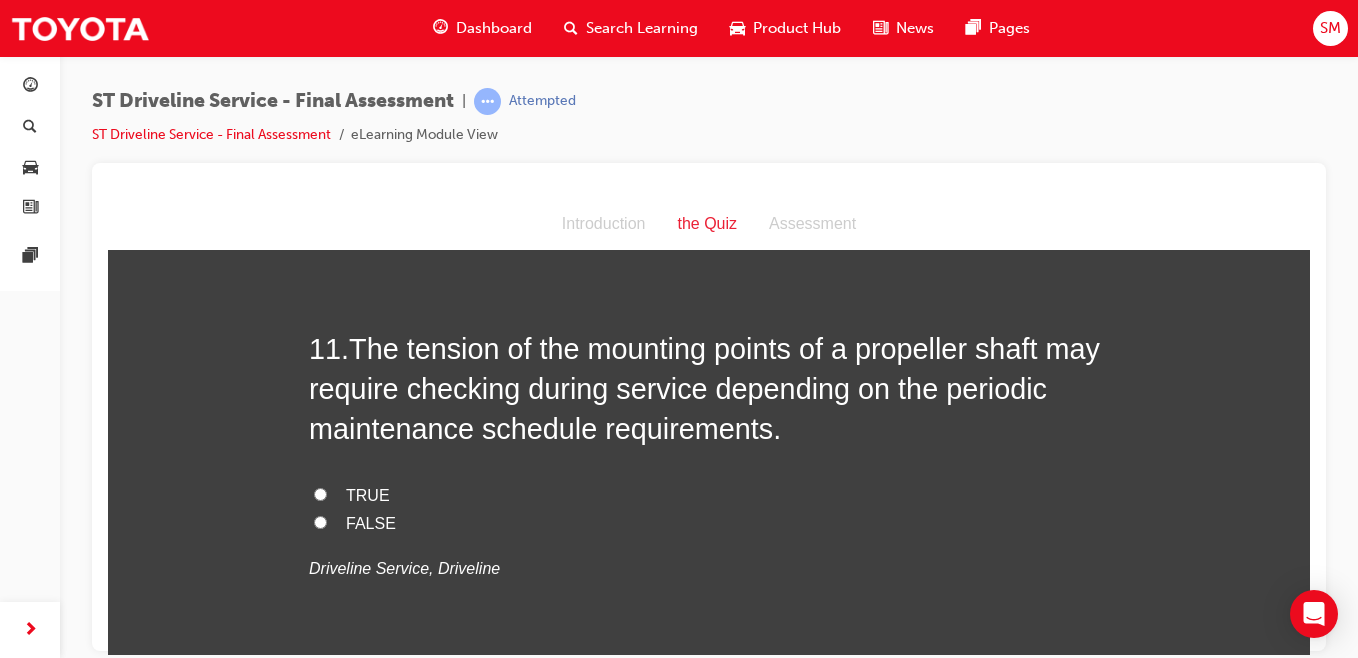 scroll, scrollTop: 4557, scrollLeft: 0, axis: vertical 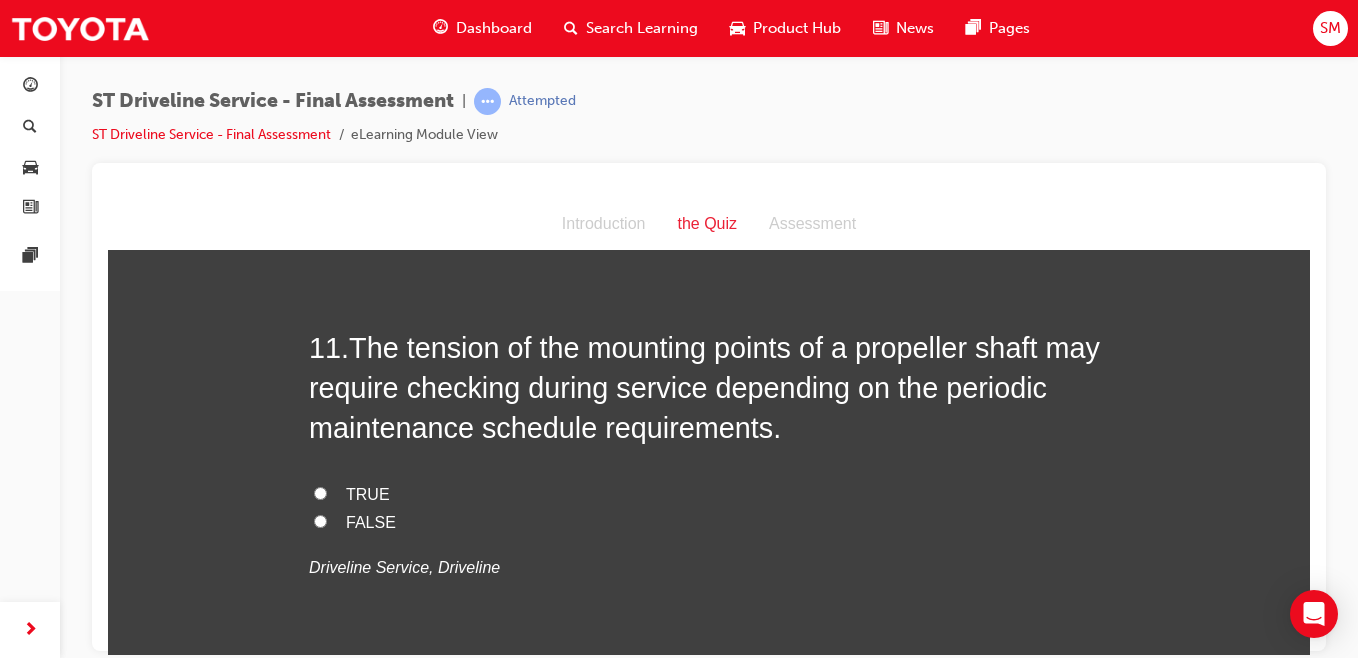 click on "TRUE" at bounding box center [320, 492] 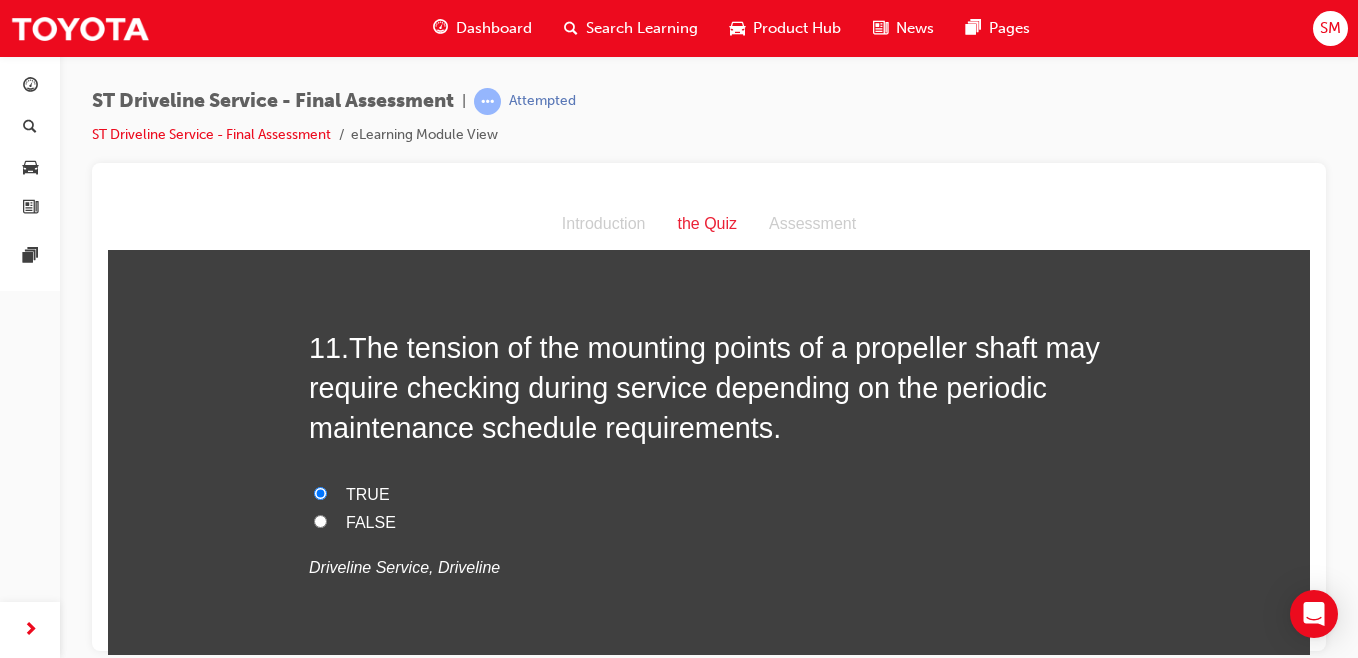 radio on "true" 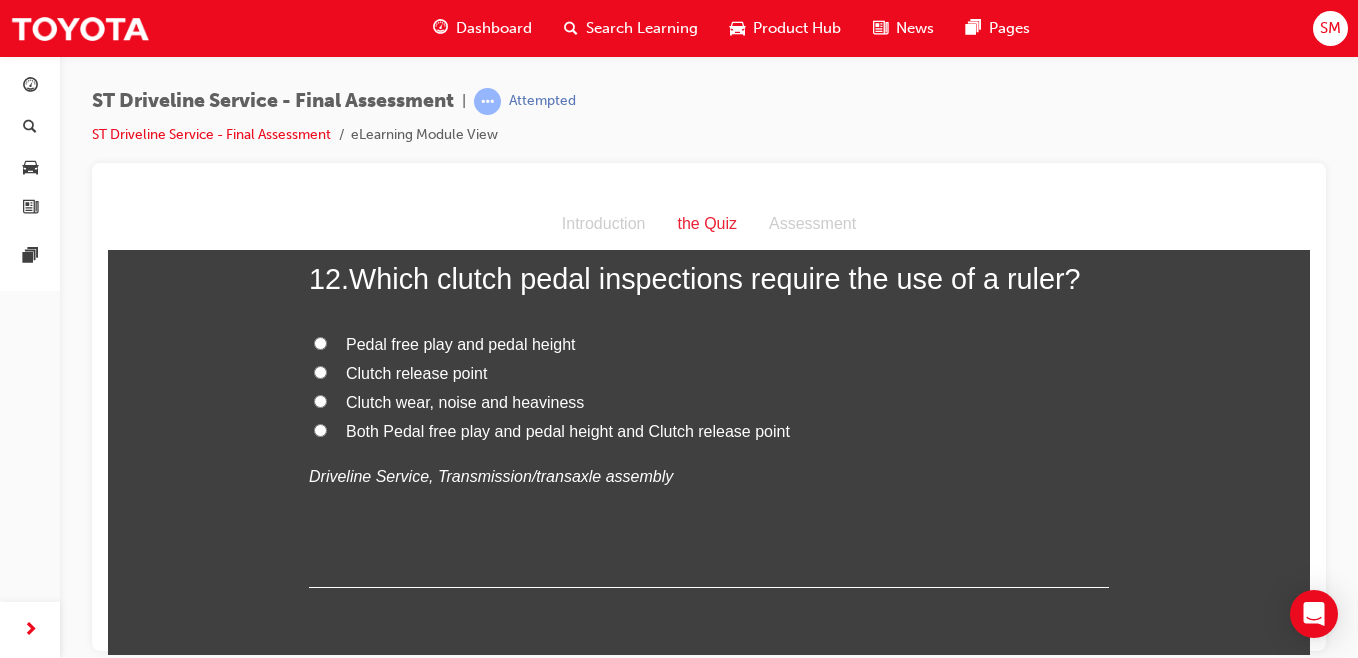 scroll, scrollTop: 5075, scrollLeft: 0, axis: vertical 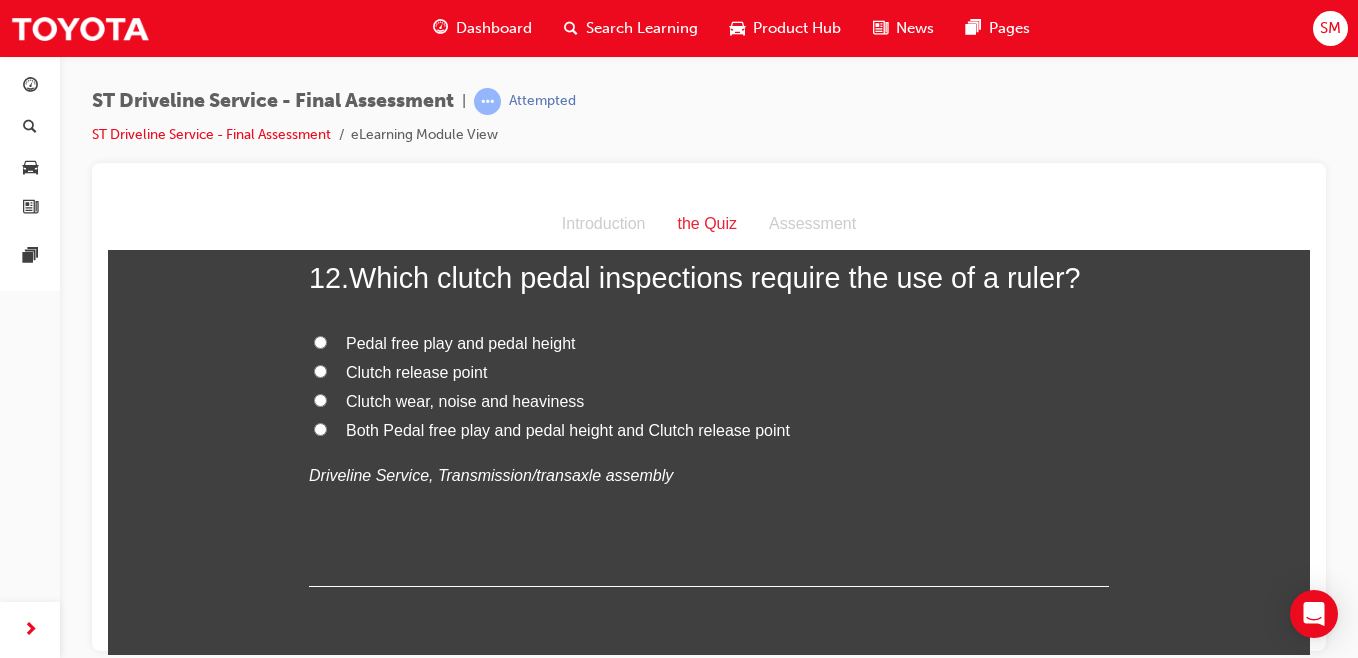 click on "Pedal free play and pedal height" at bounding box center (461, 342) 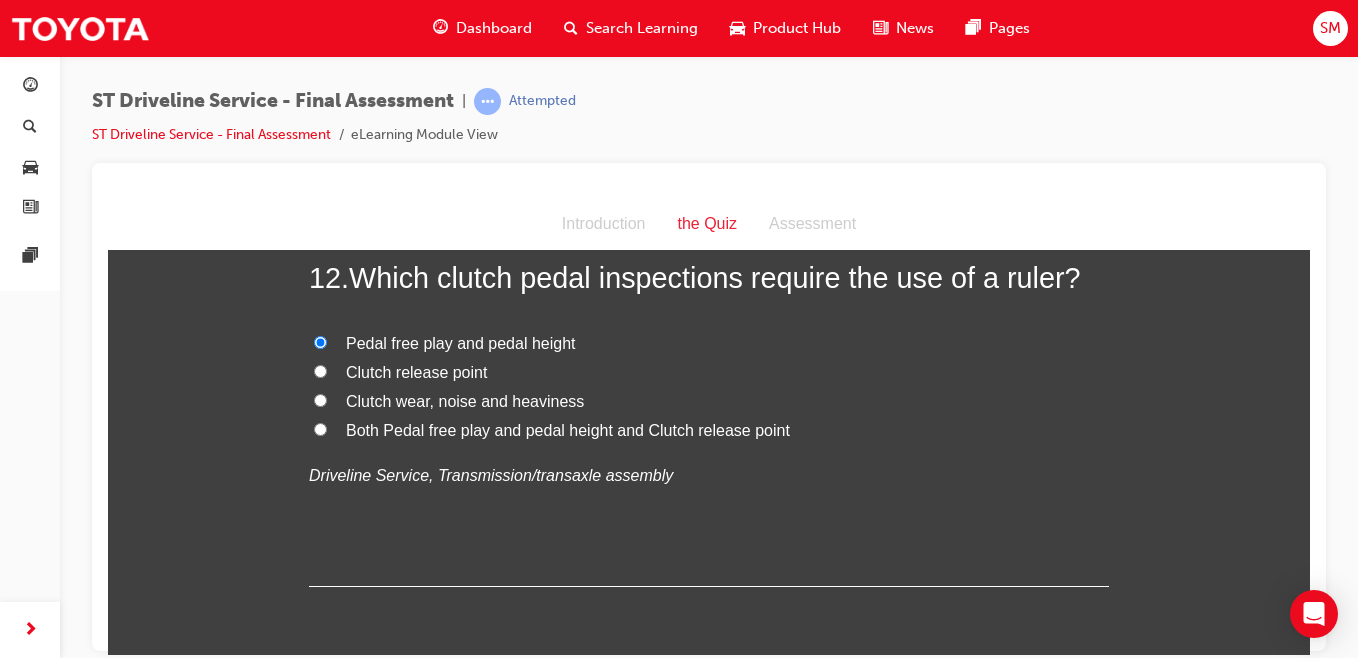 radio on "true" 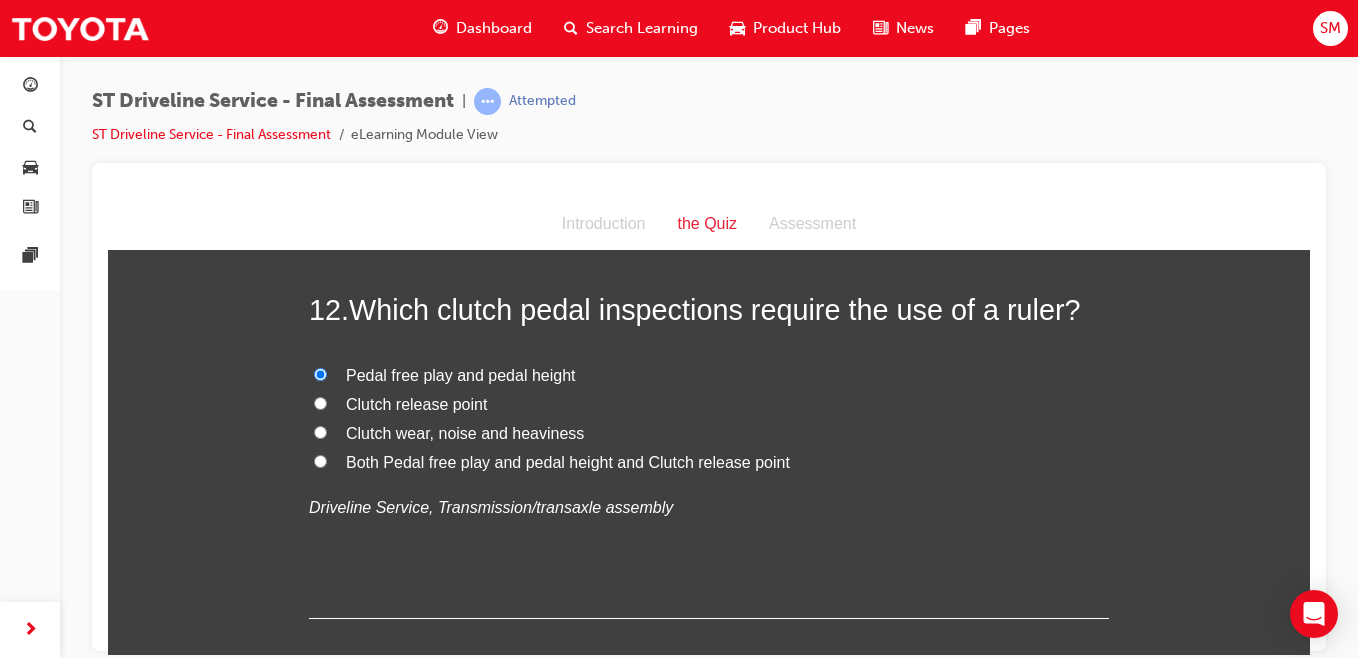 scroll, scrollTop: 5041, scrollLeft: 0, axis: vertical 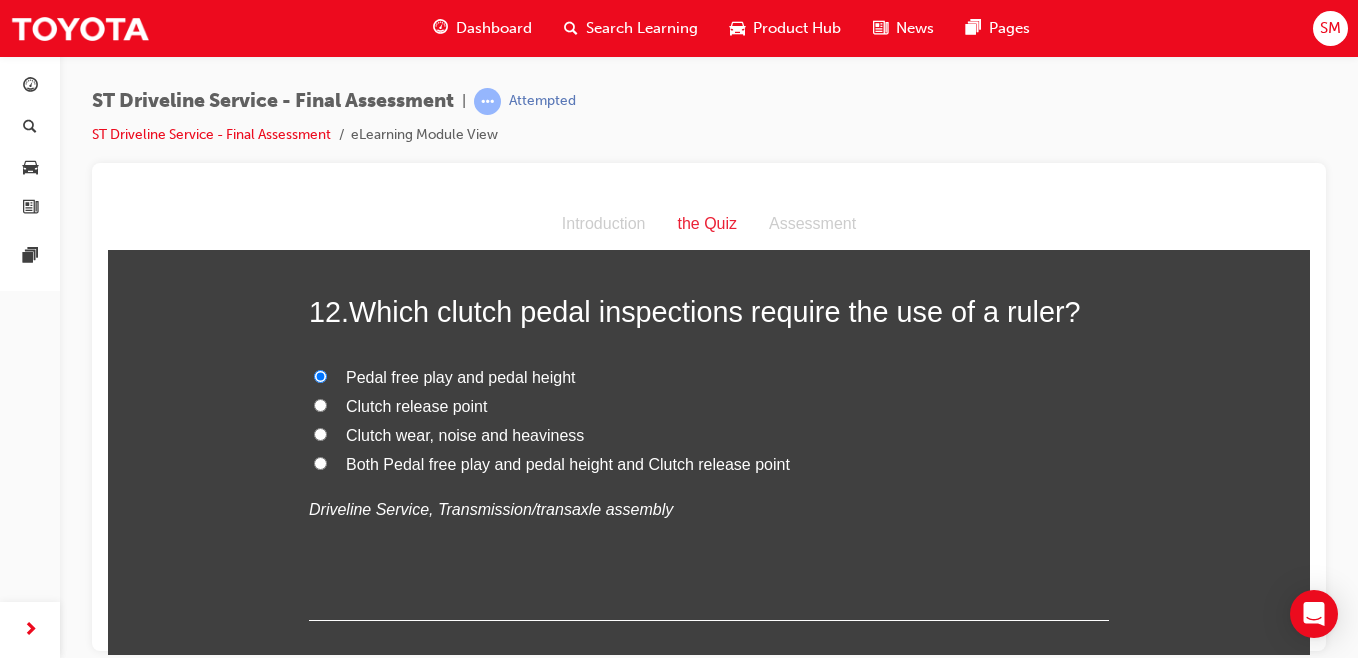 click on "Both Pedal free play and pedal height and Clutch release point" at bounding box center (320, 462) 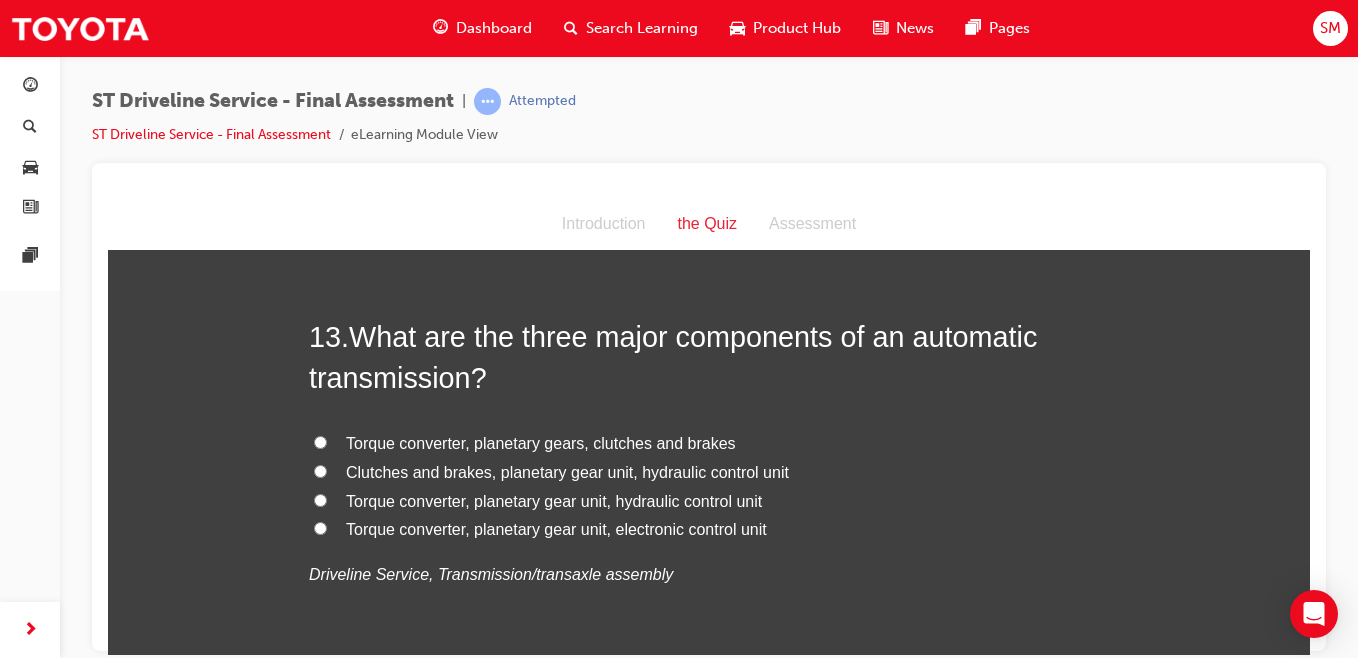 scroll, scrollTop: 5444, scrollLeft: 0, axis: vertical 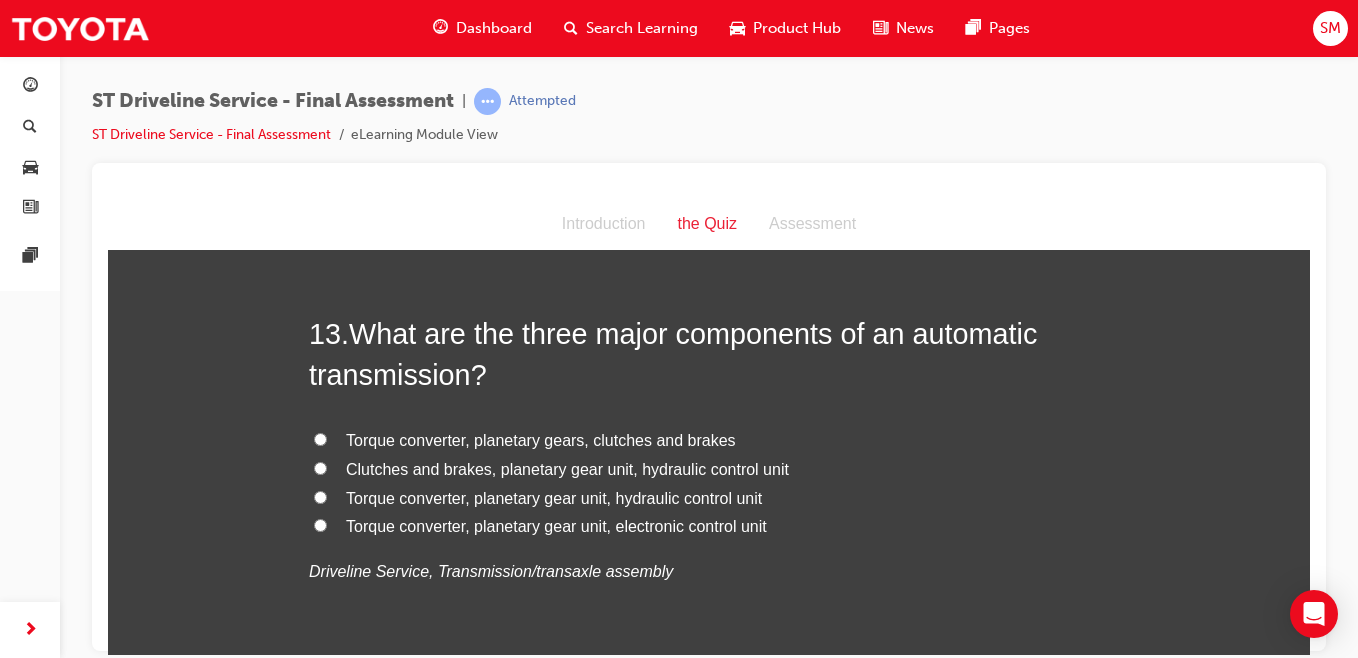 click on "Torque converter, planetary gear unit, electronic control unit" at bounding box center [709, 526] 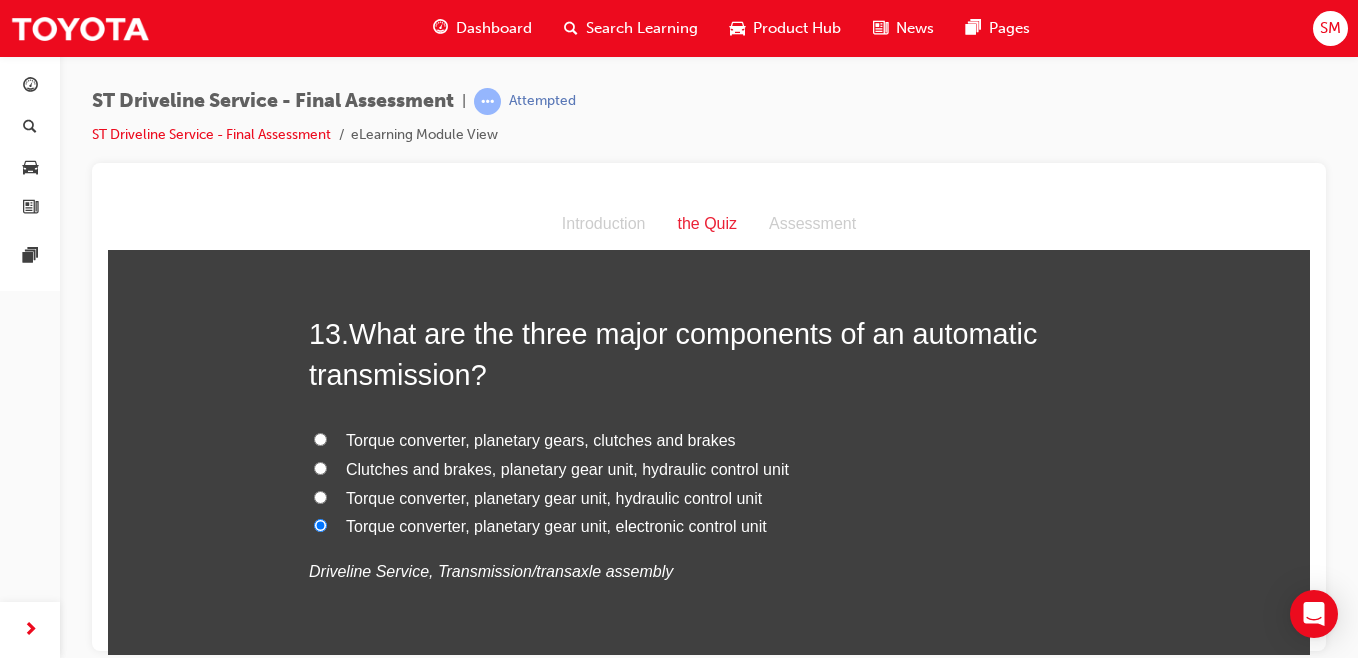 radio on "true" 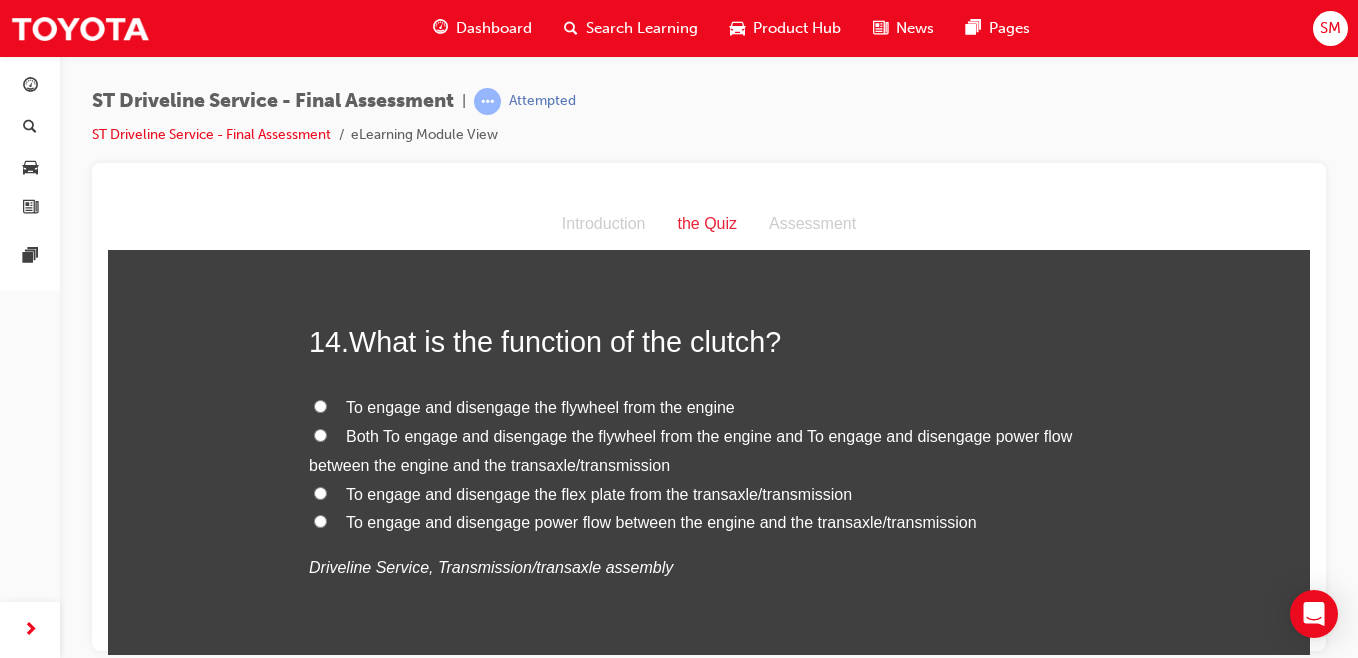 scroll, scrollTop: 5894, scrollLeft: 0, axis: vertical 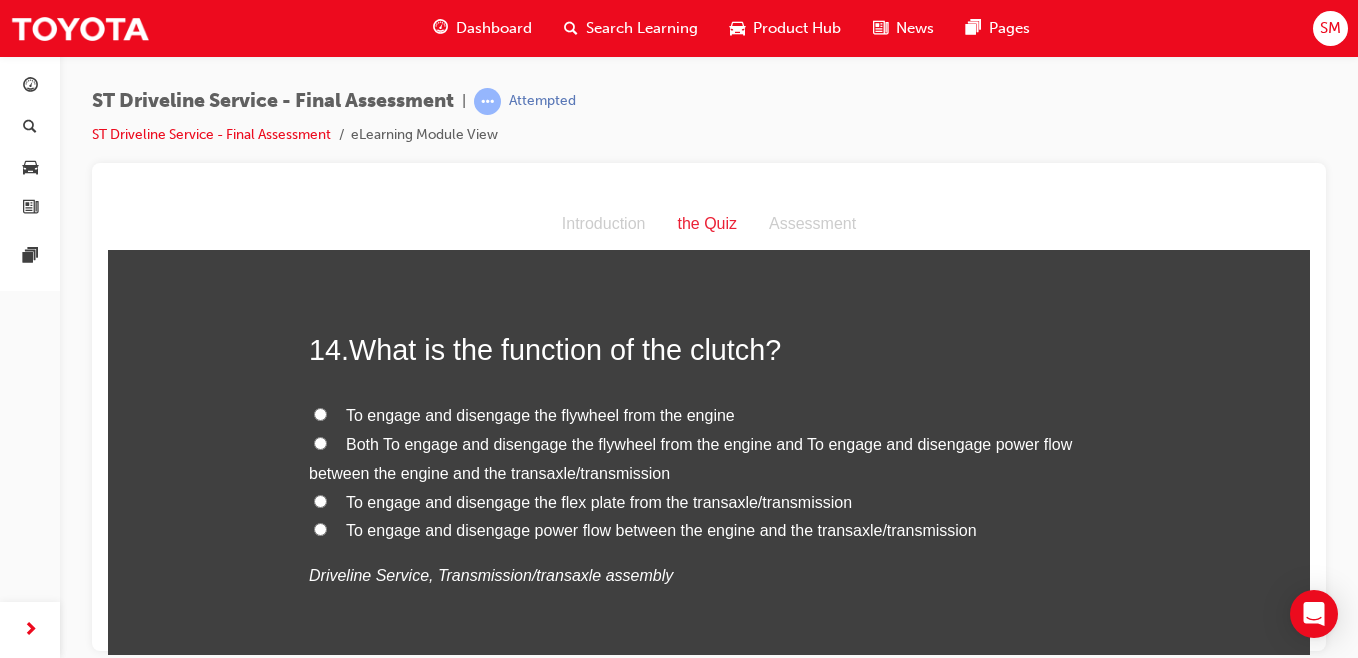 click on "Both To engage and disengage the flywheel from the engine and To engage and disengage power flow between the engine and the transaxle/transmission" at bounding box center [320, 442] 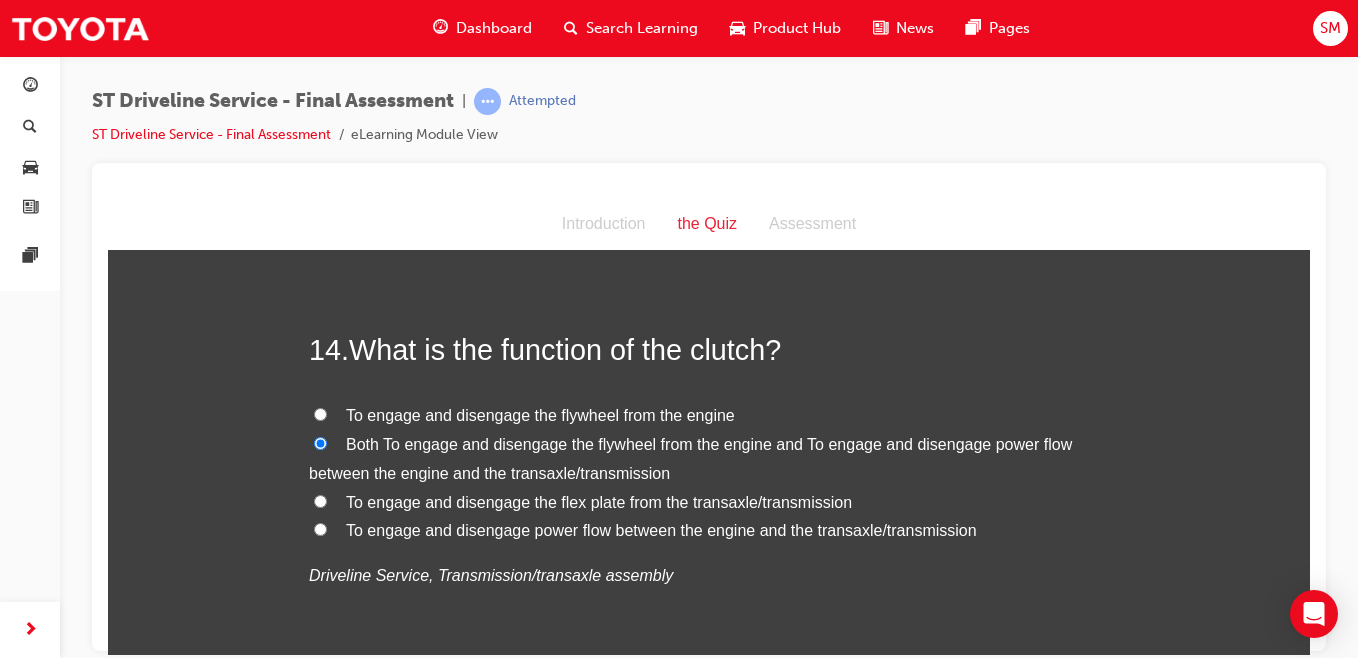 radio on "true" 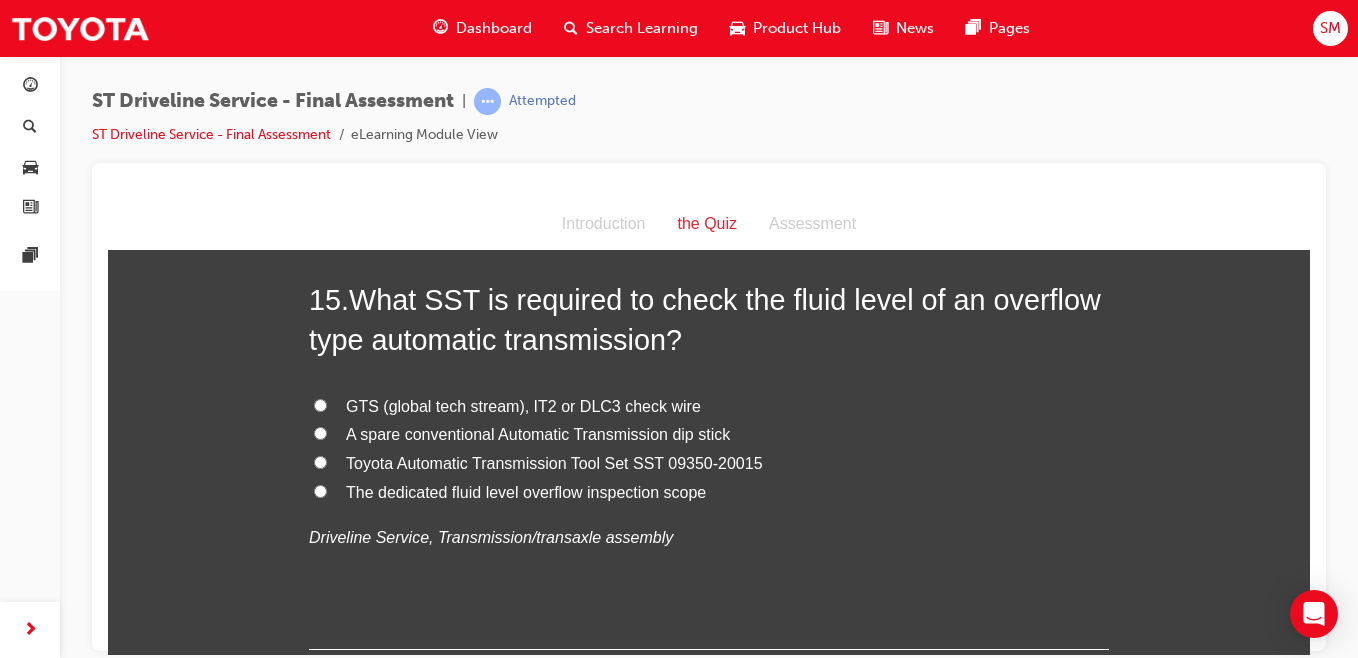 scroll, scrollTop: 6417, scrollLeft: 0, axis: vertical 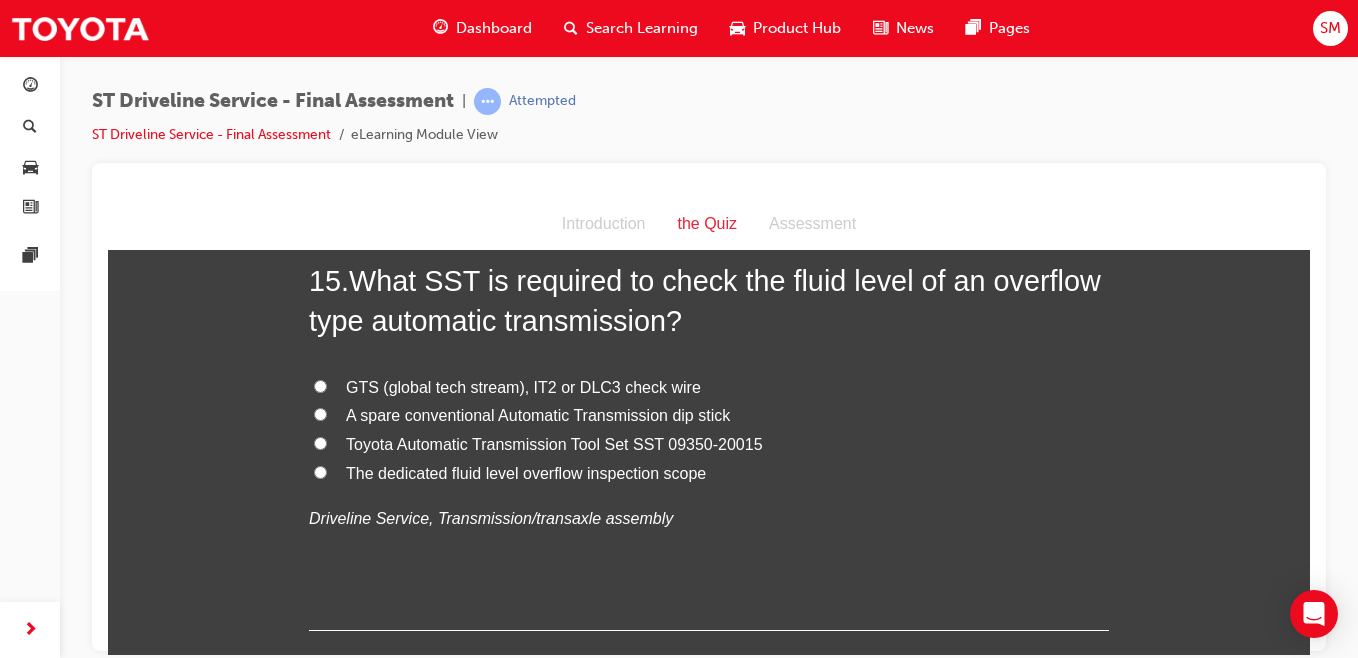 click on "GTS (global tech stream), IT2 or DLC3 check wire" at bounding box center [320, 385] 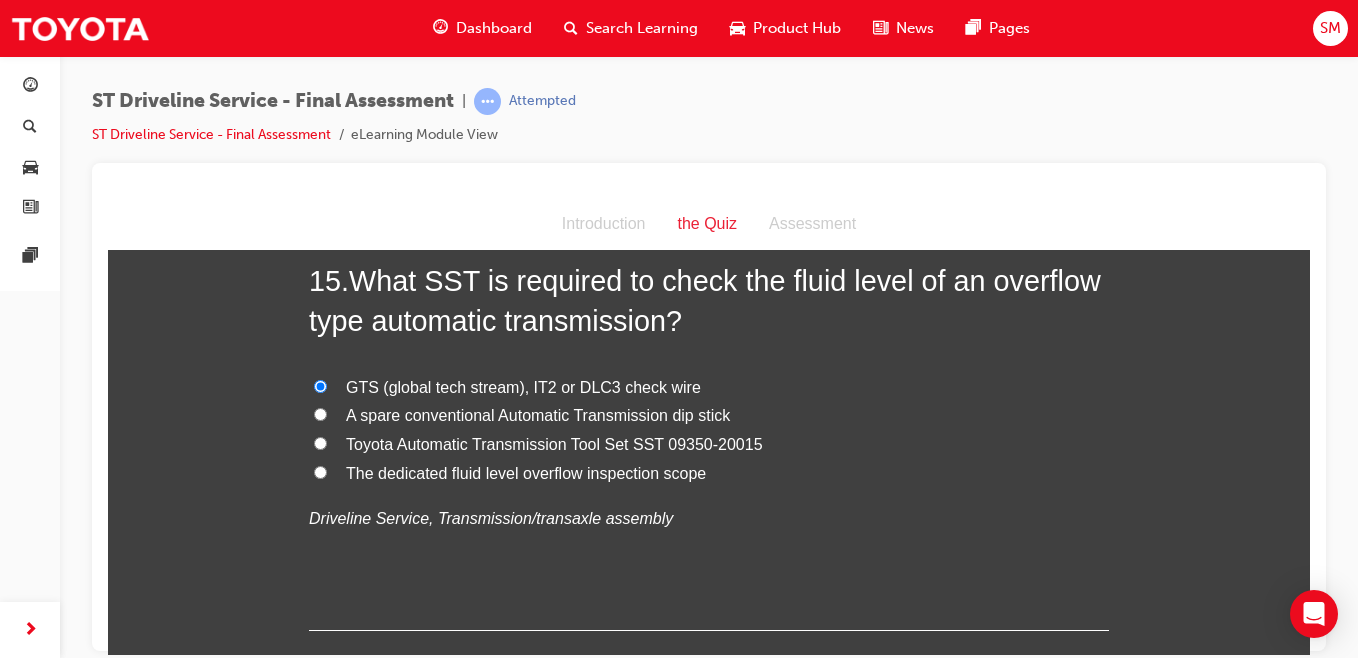 radio on "true" 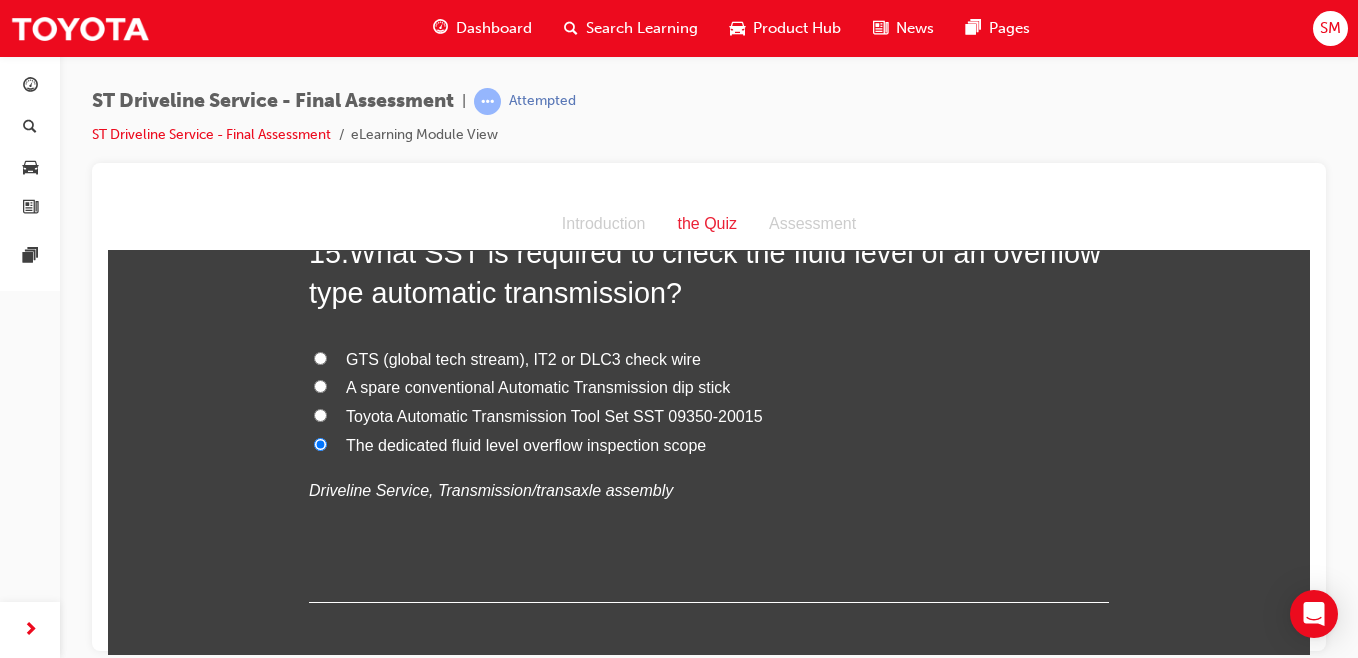 scroll, scrollTop: 6544, scrollLeft: 0, axis: vertical 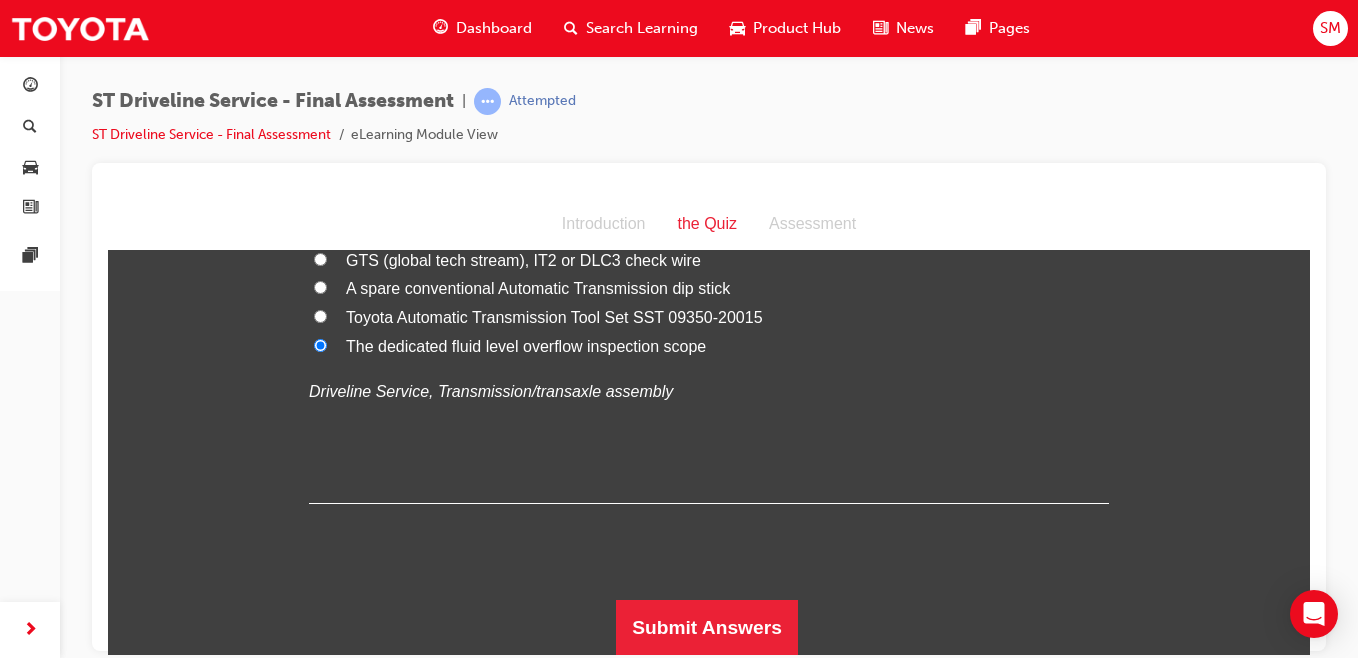 click on "Submit Answers" at bounding box center [707, 627] 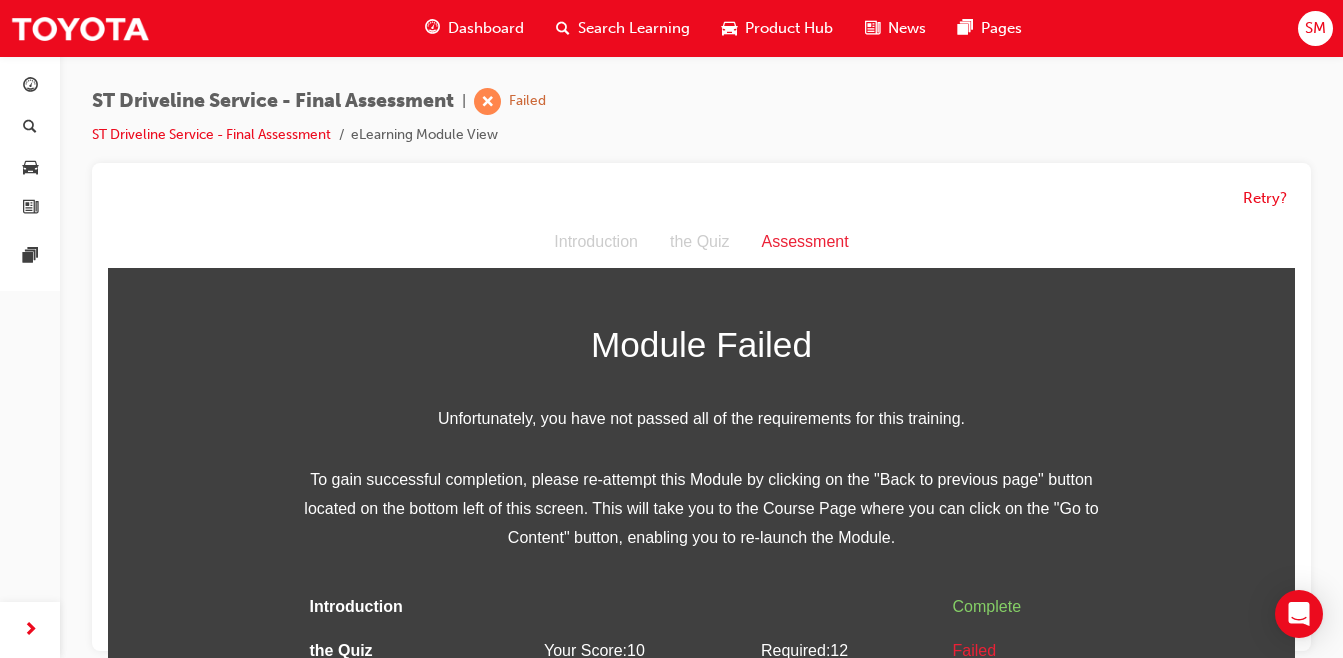 scroll, scrollTop: 68, scrollLeft: 0, axis: vertical 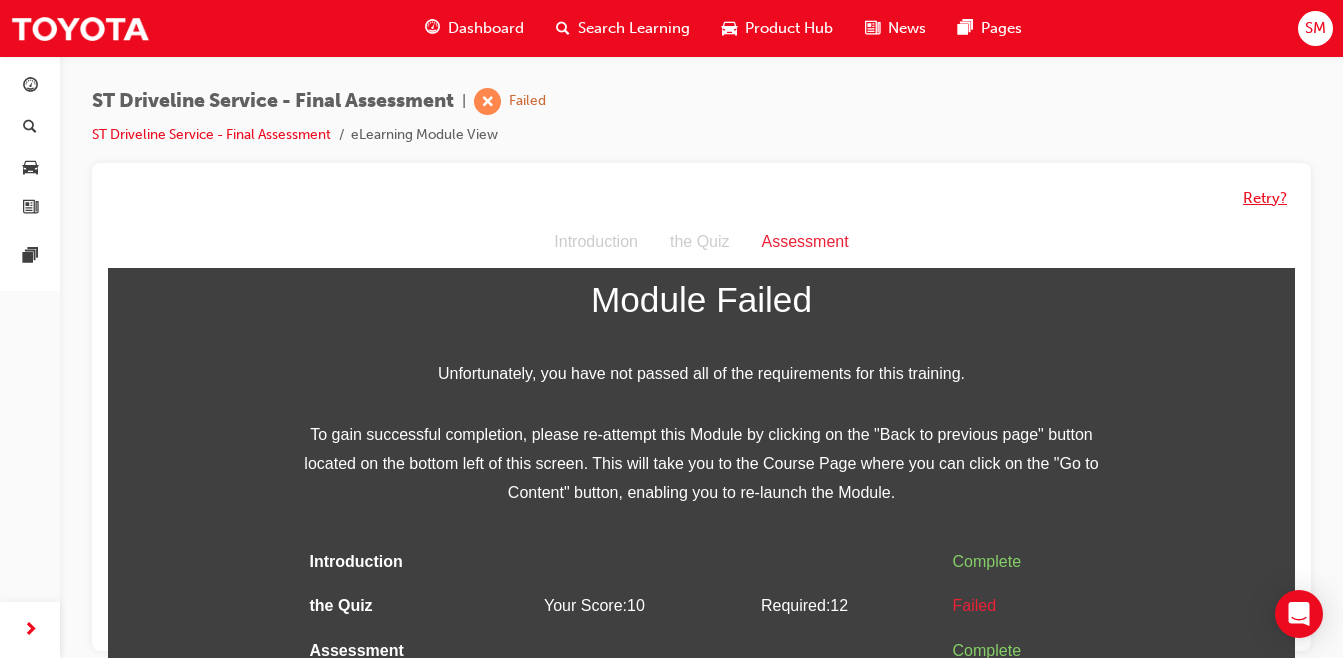 click on "Retry?" at bounding box center (1265, 198) 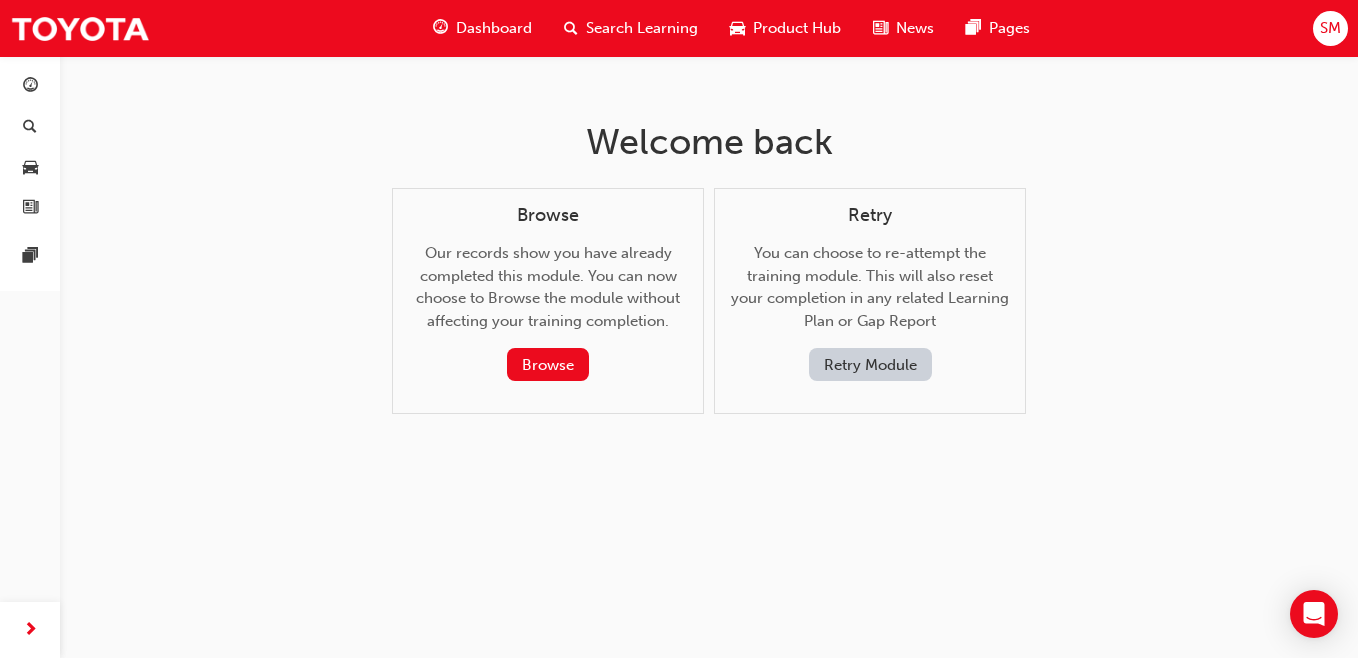 click on "Retry Module" at bounding box center (870, 364) 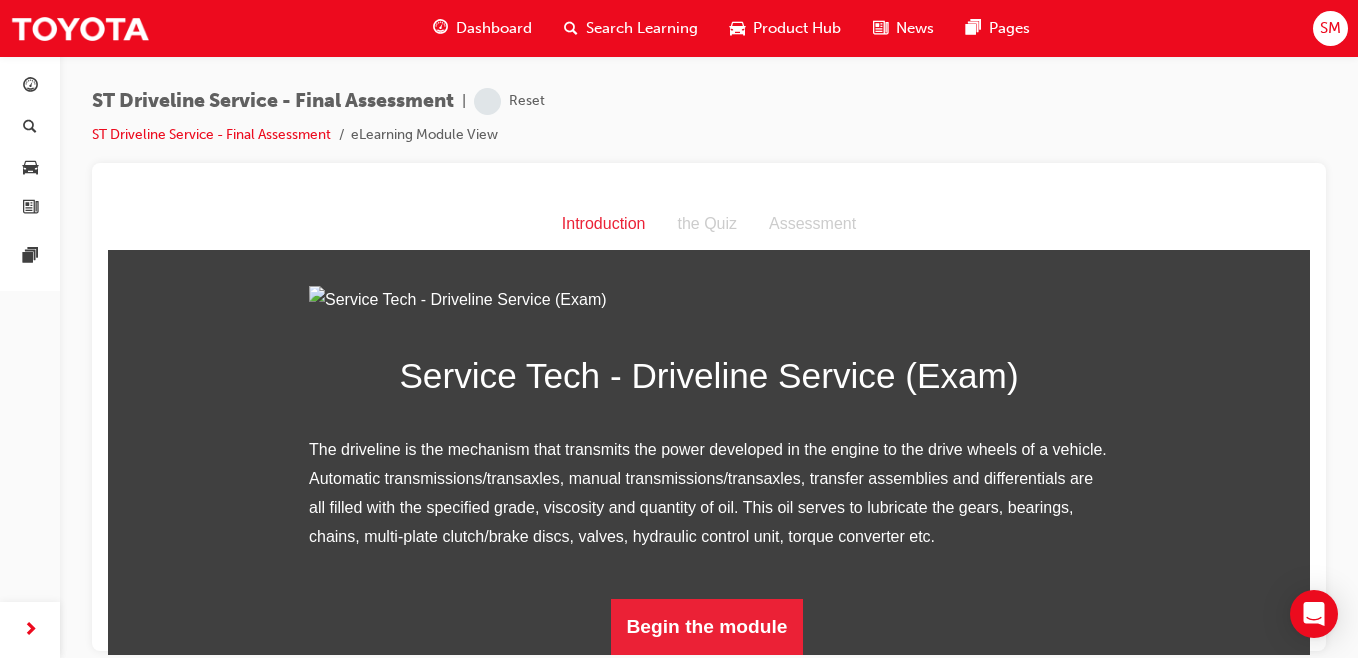 scroll, scrollTop: 239, scrollLeft: 0, axis: vertical 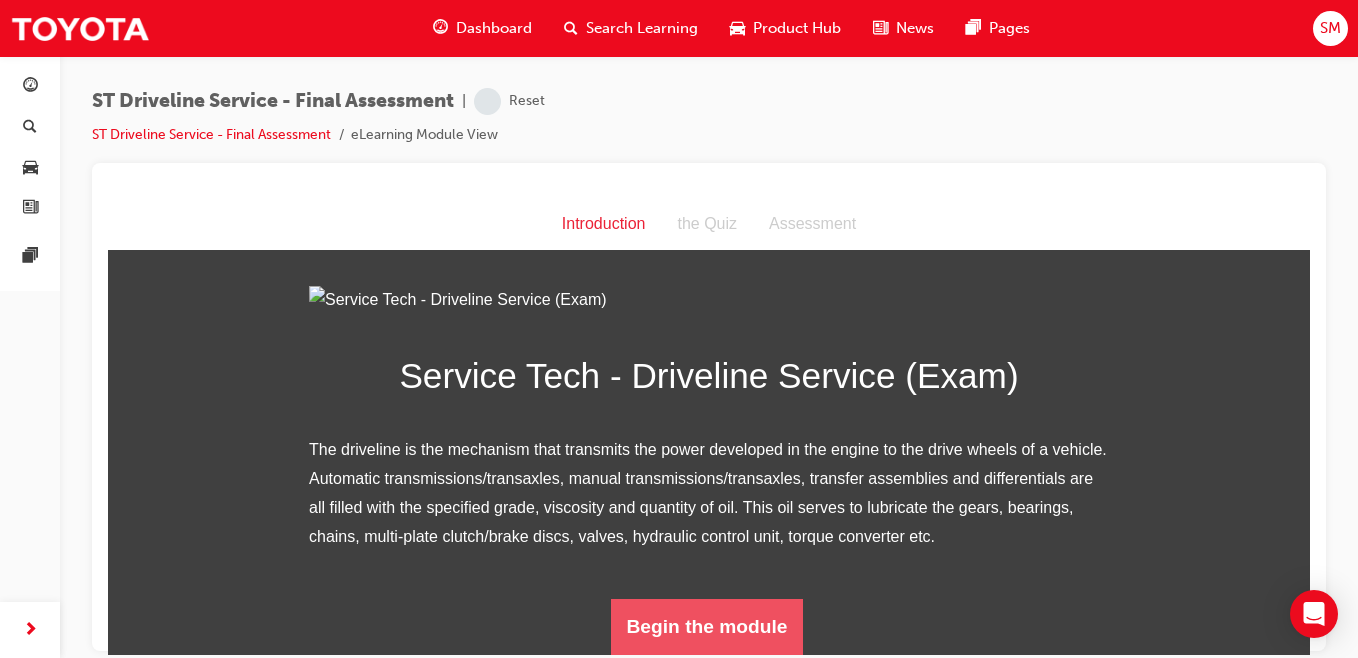 click on "Begin the module" at bounding box center (707, 626) 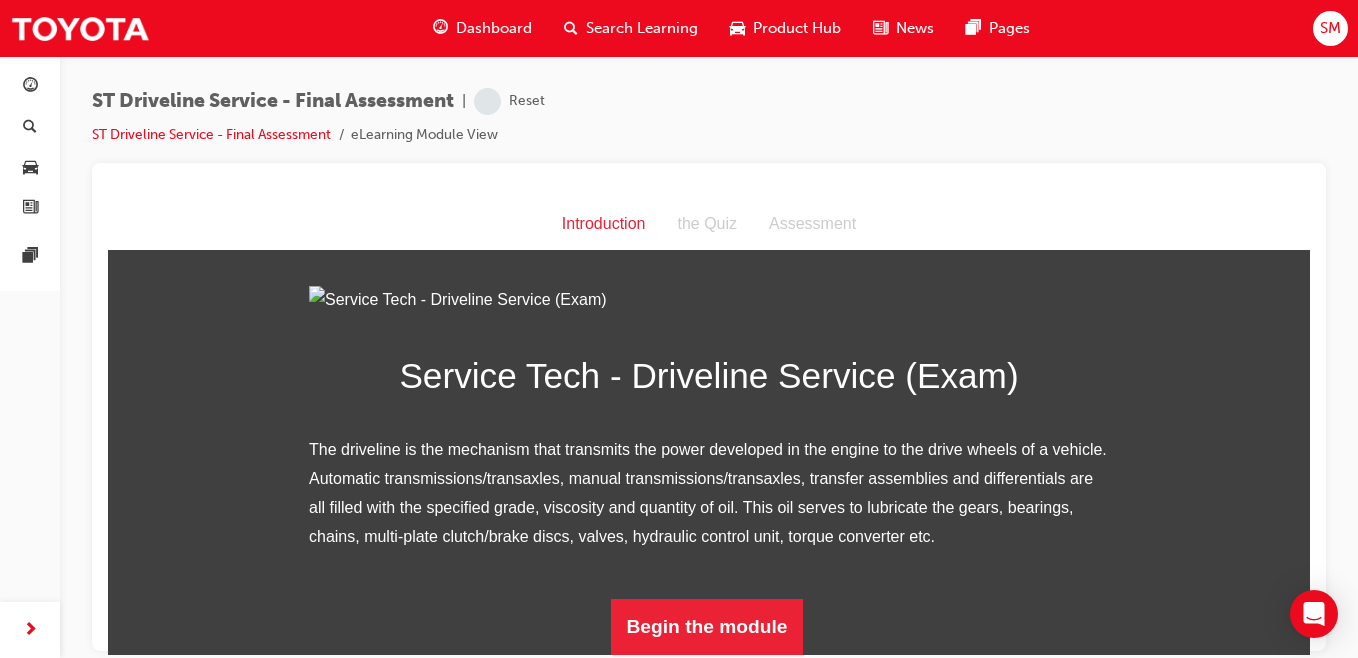 scroll, scrollTop: 0, scrollLeft: 0, axis: both 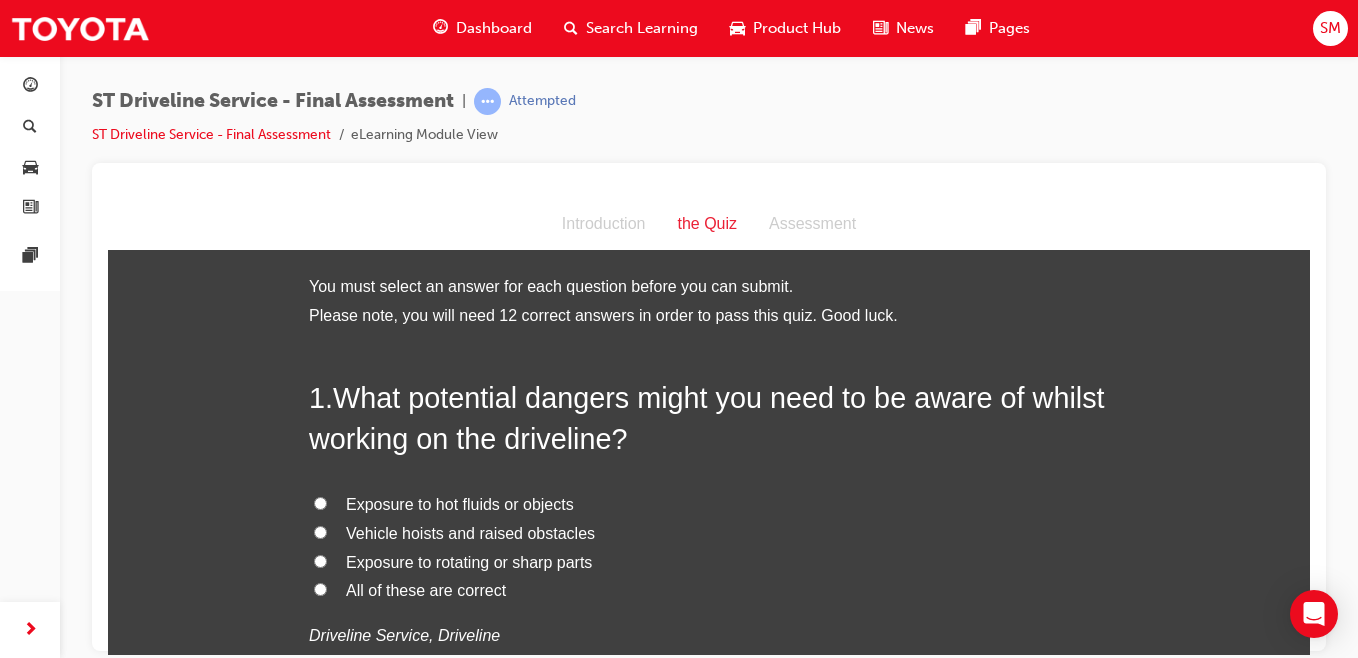 click on "All of these are correct" at bounding box center [320, 588] 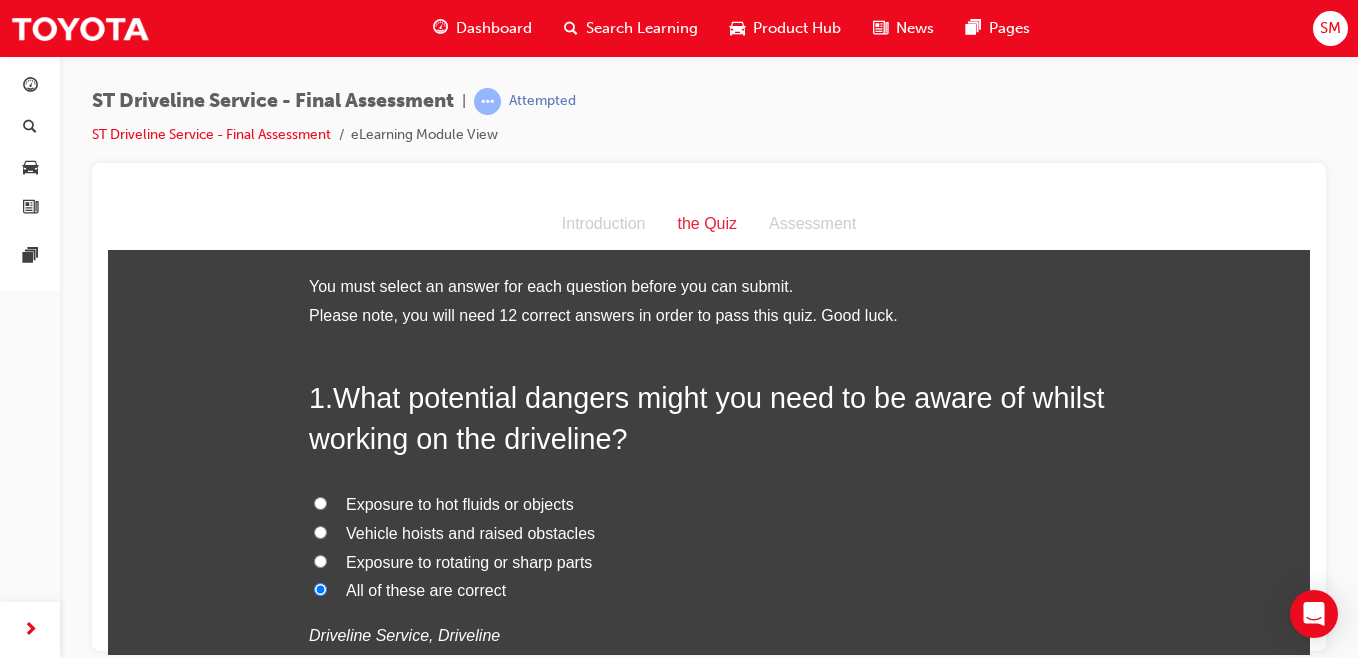 radio on "true" 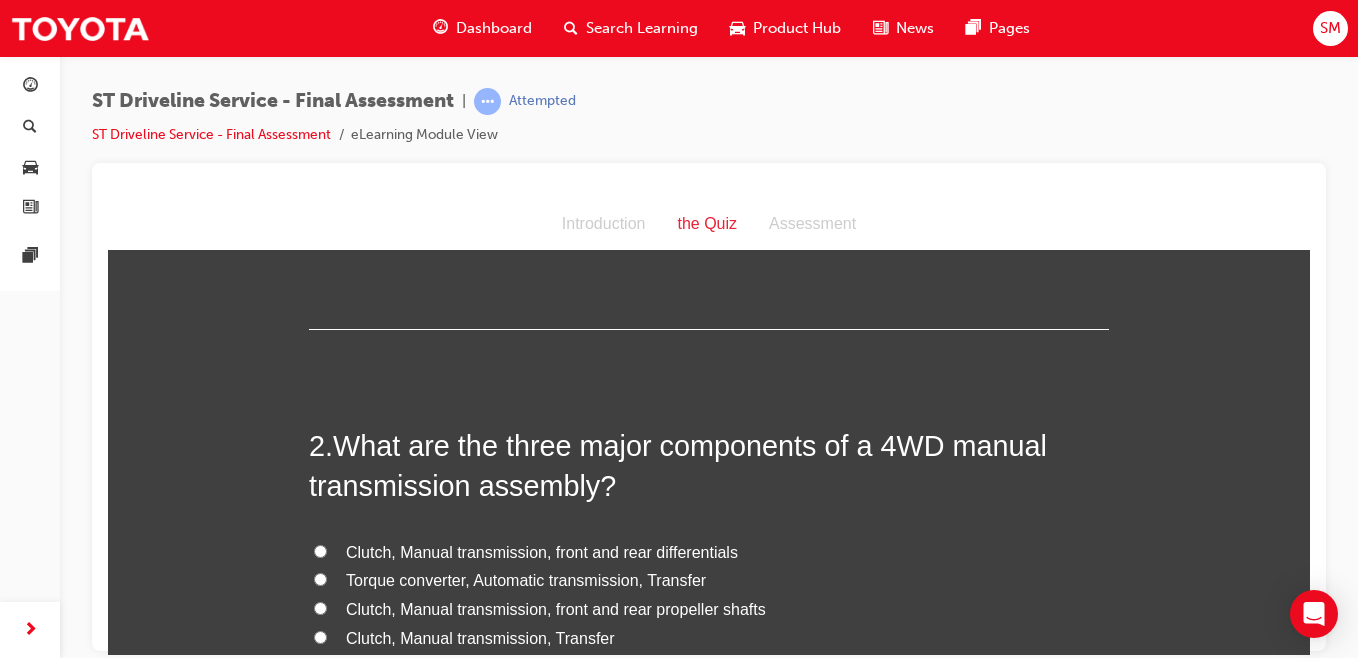 scroll, scrollTop: 486, scrollLeft: 0, axis: vertical 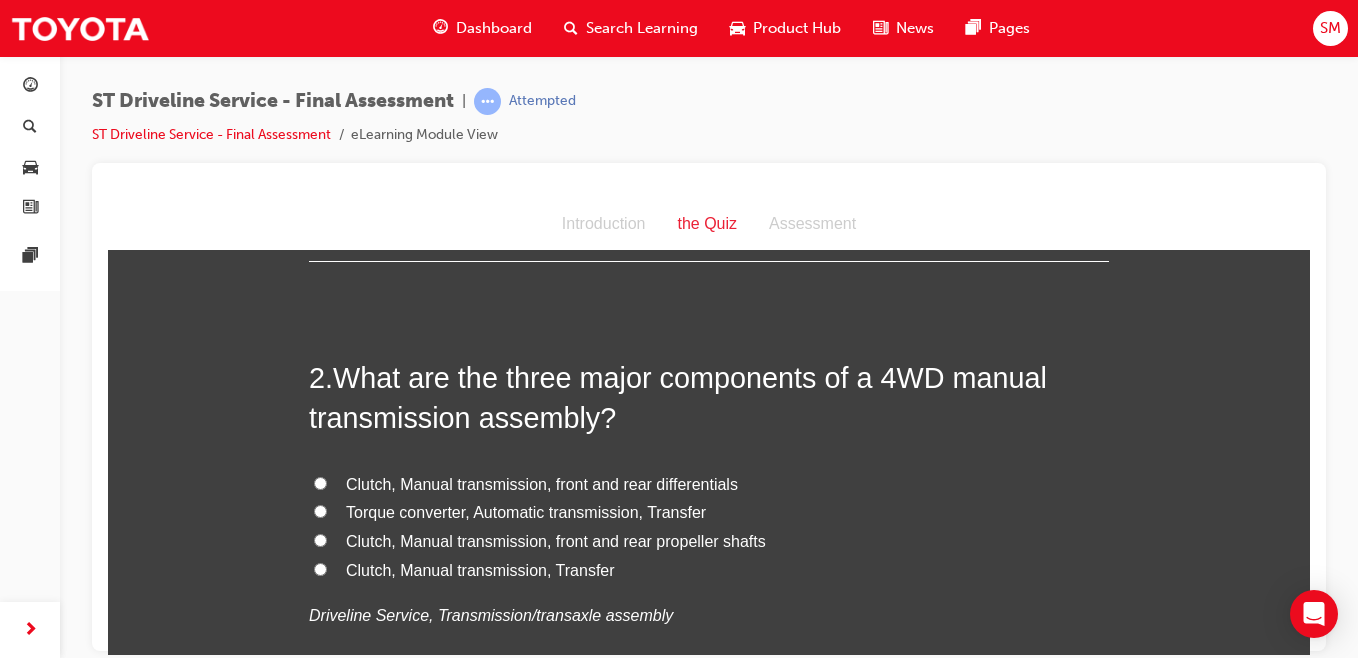 click on "Clutch, Manual transmission, Transfer" at bounding box center [320, 568] 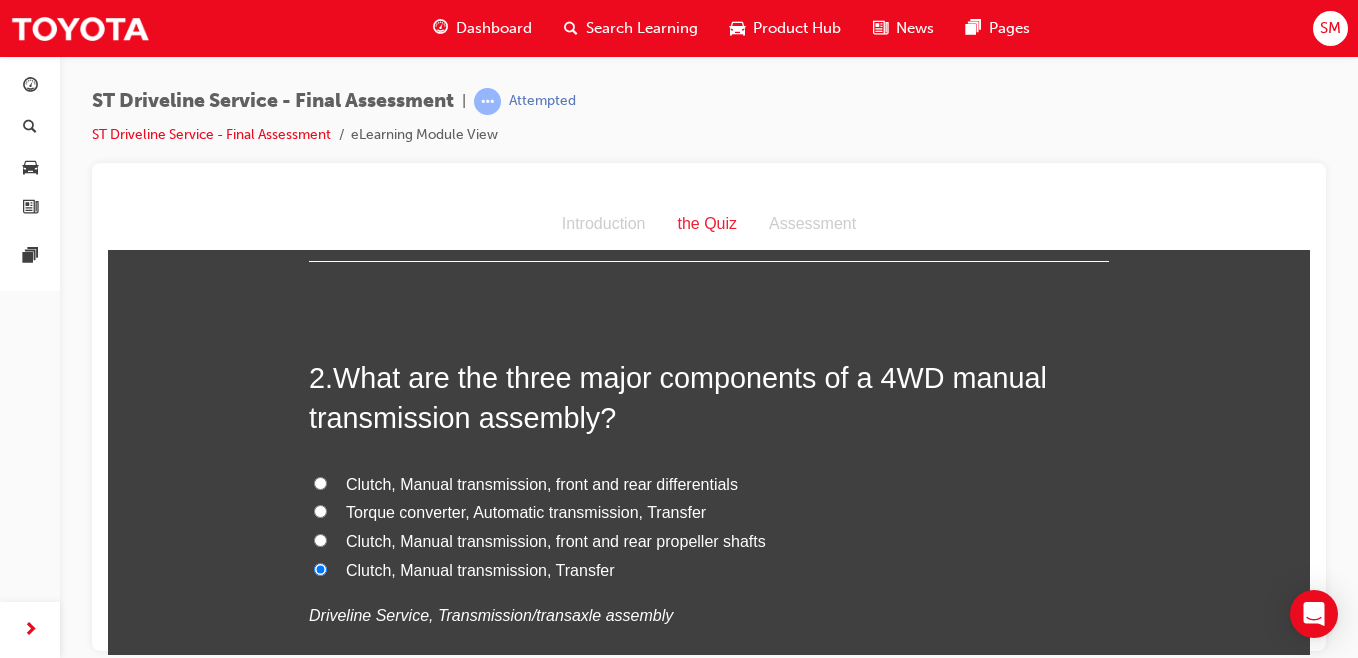 radio on "true" 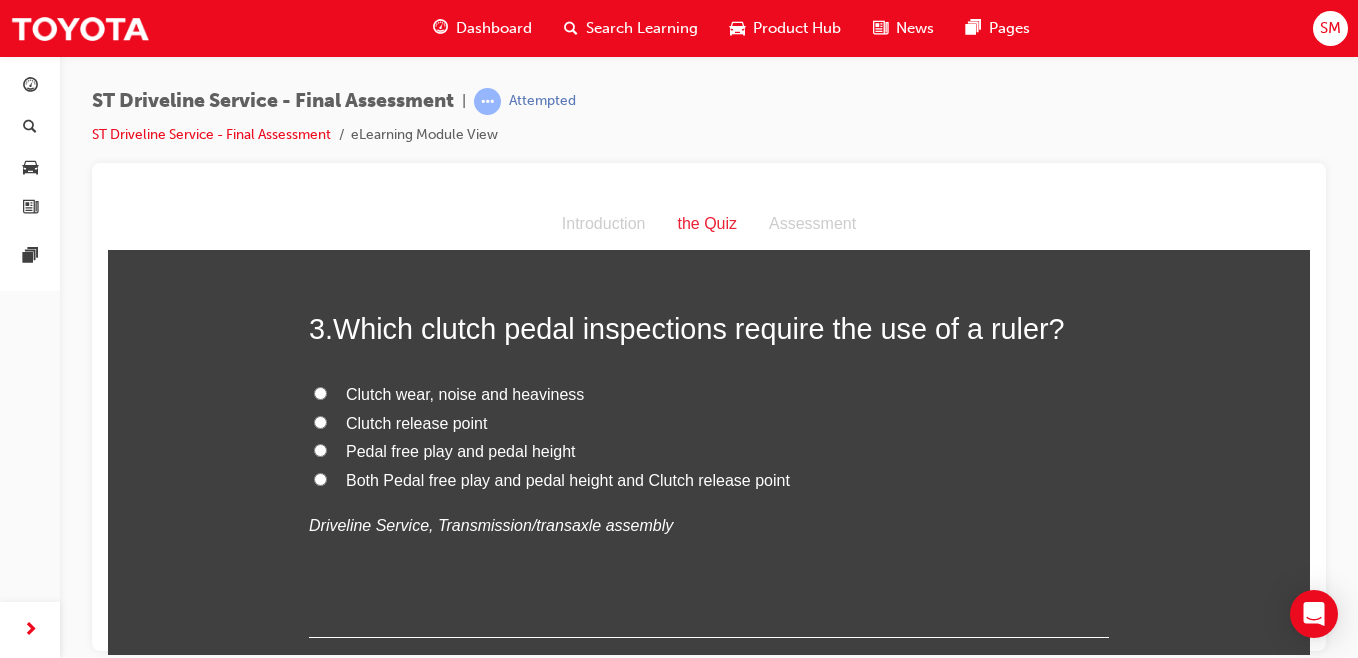 scroll, scrollTop: 1003, scrollLeft: 0, axis: vertical 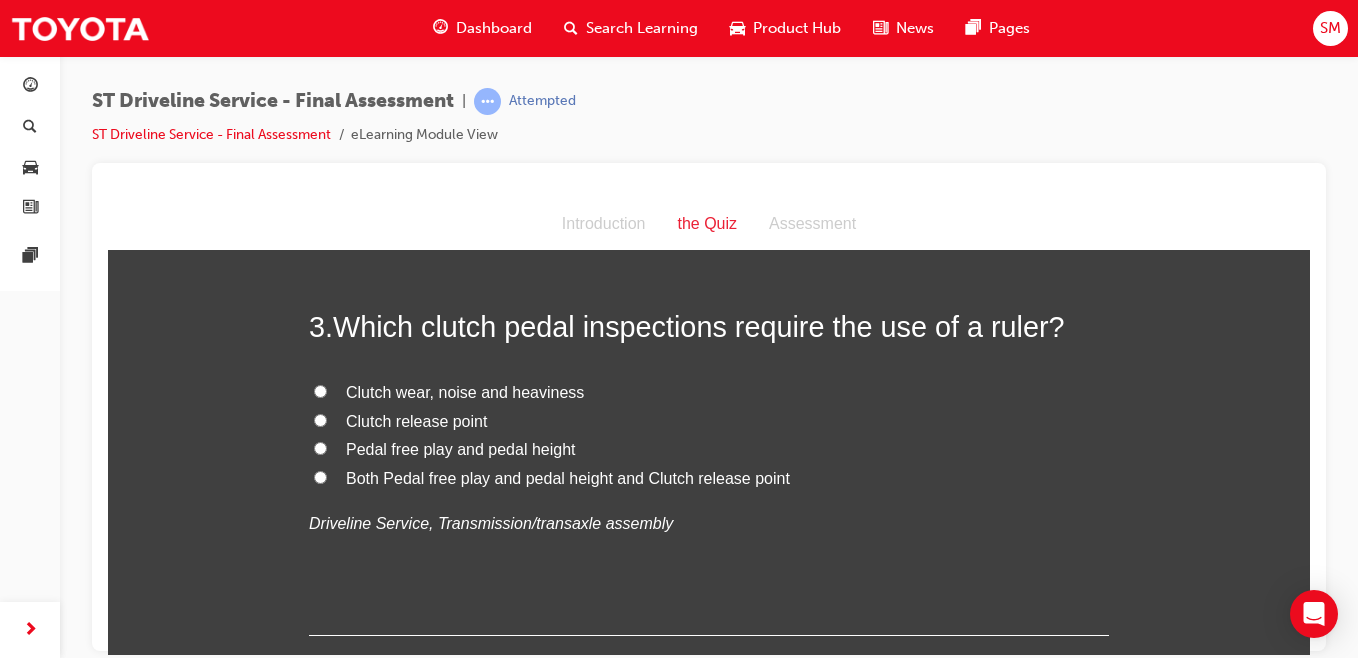 click on "Both Pedal free play and pedal height and Clutch release point" at bounding box center (320, 476) 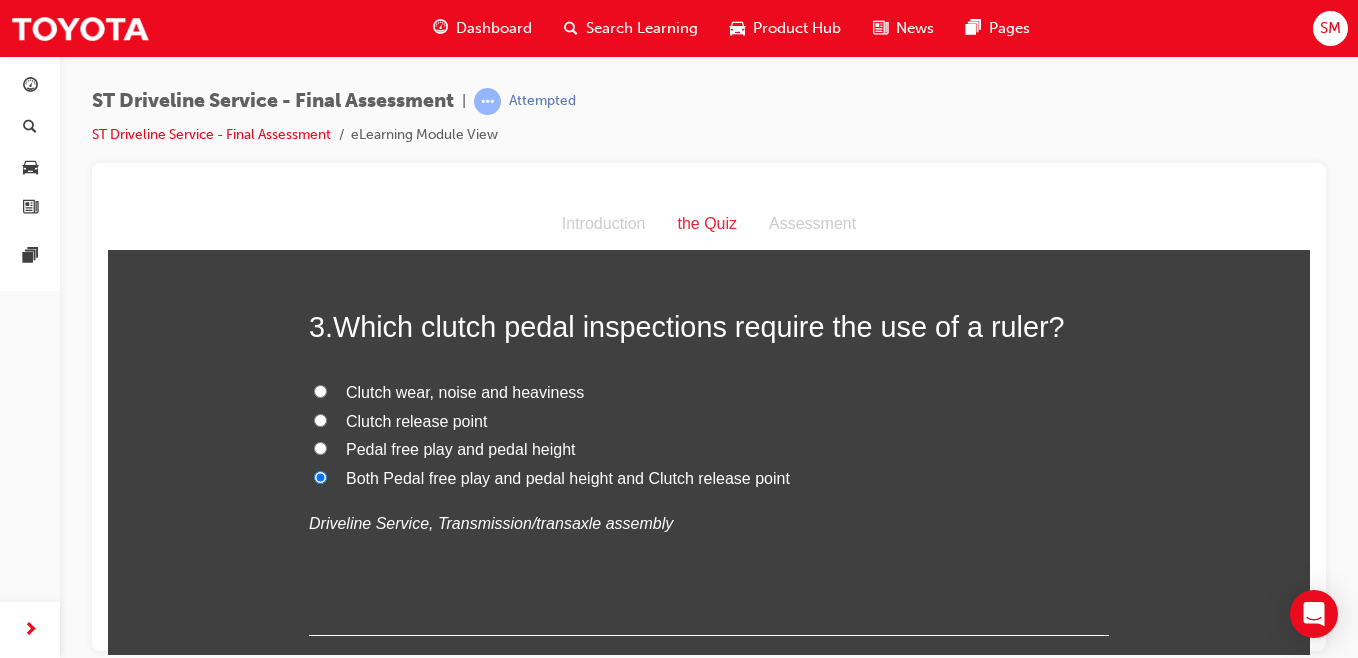 radio on "true" 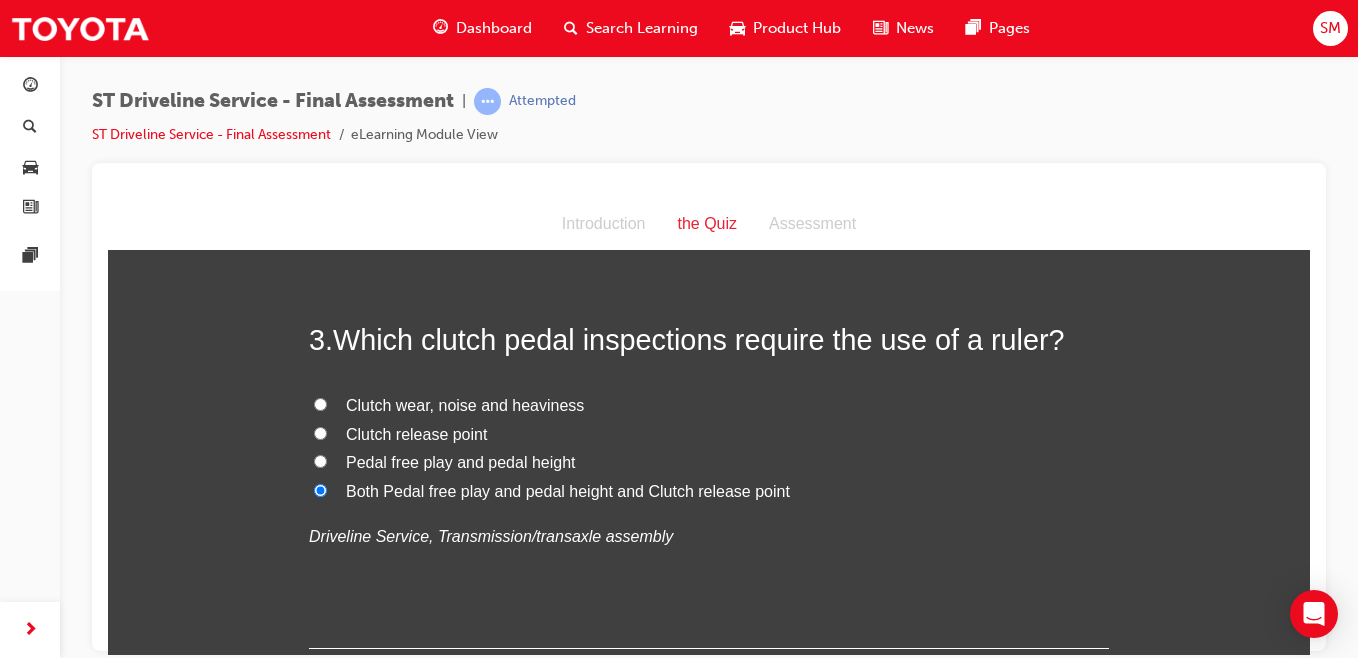 scroll, scrollTop: 992, scrollLeft: 0, axis: vertical 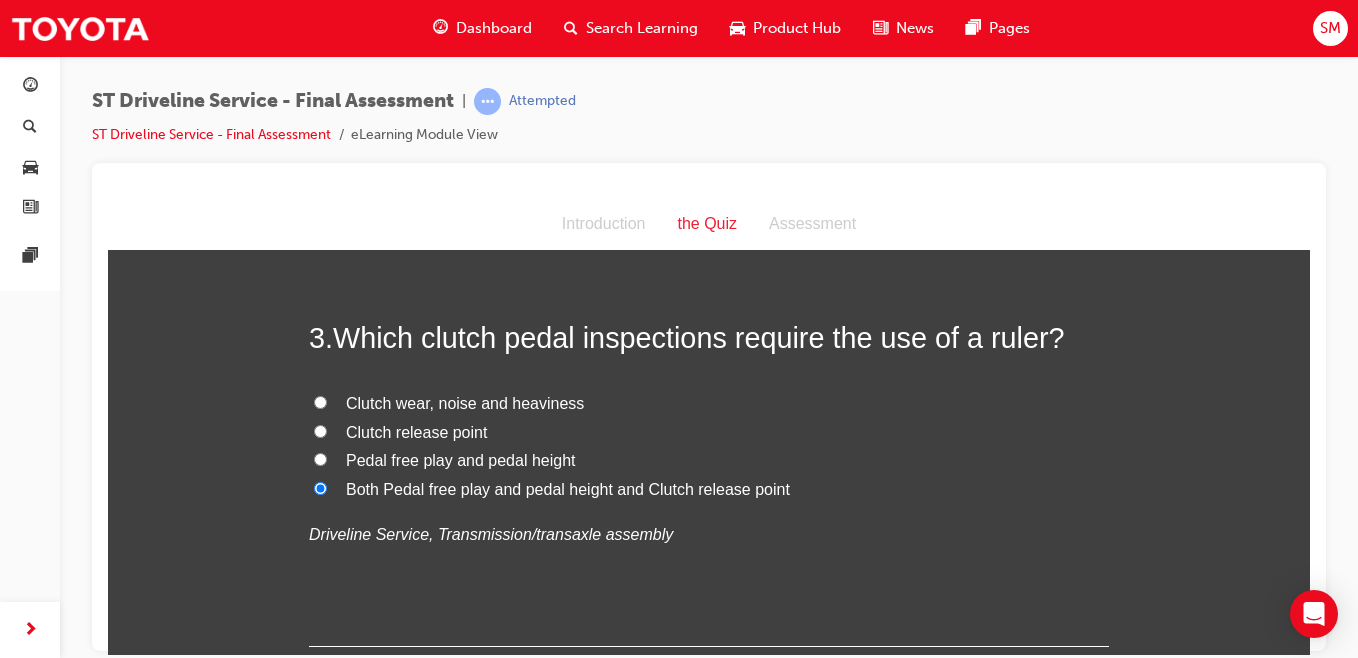click on "Clutch release point" at bounding box center [709, 432] 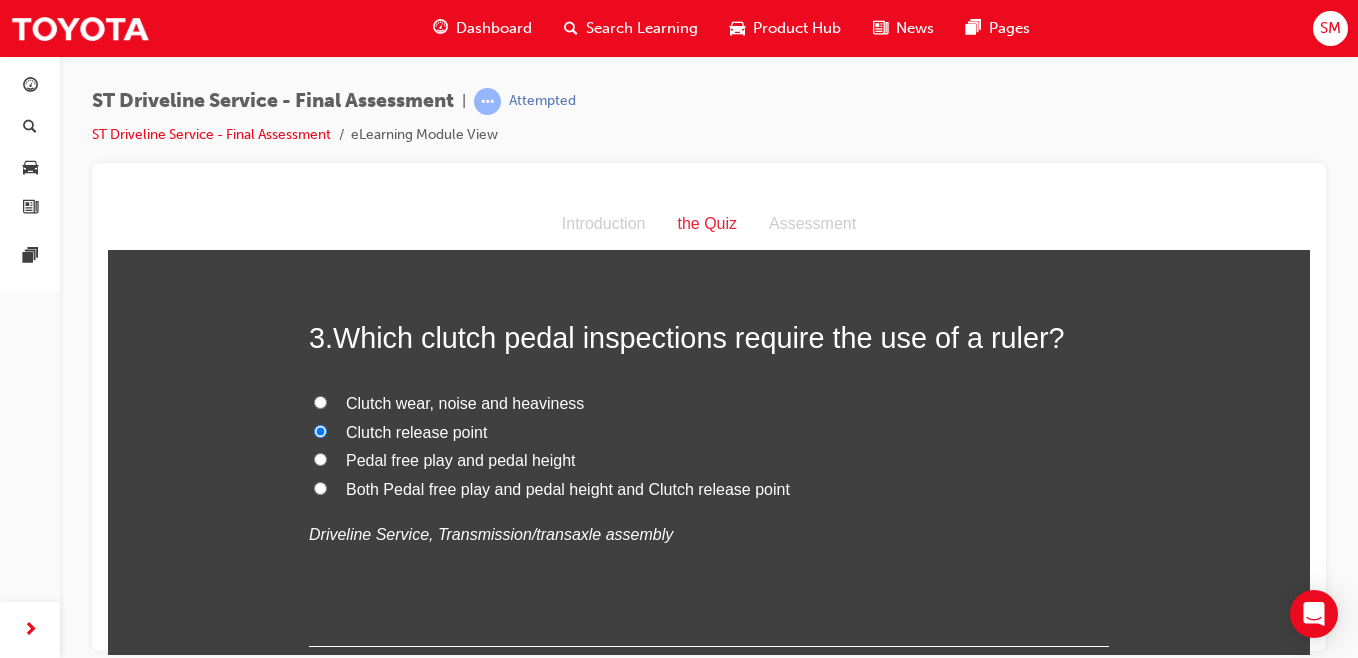 click on "Pedal free play and pedal height" at bounding box center (320, 458) 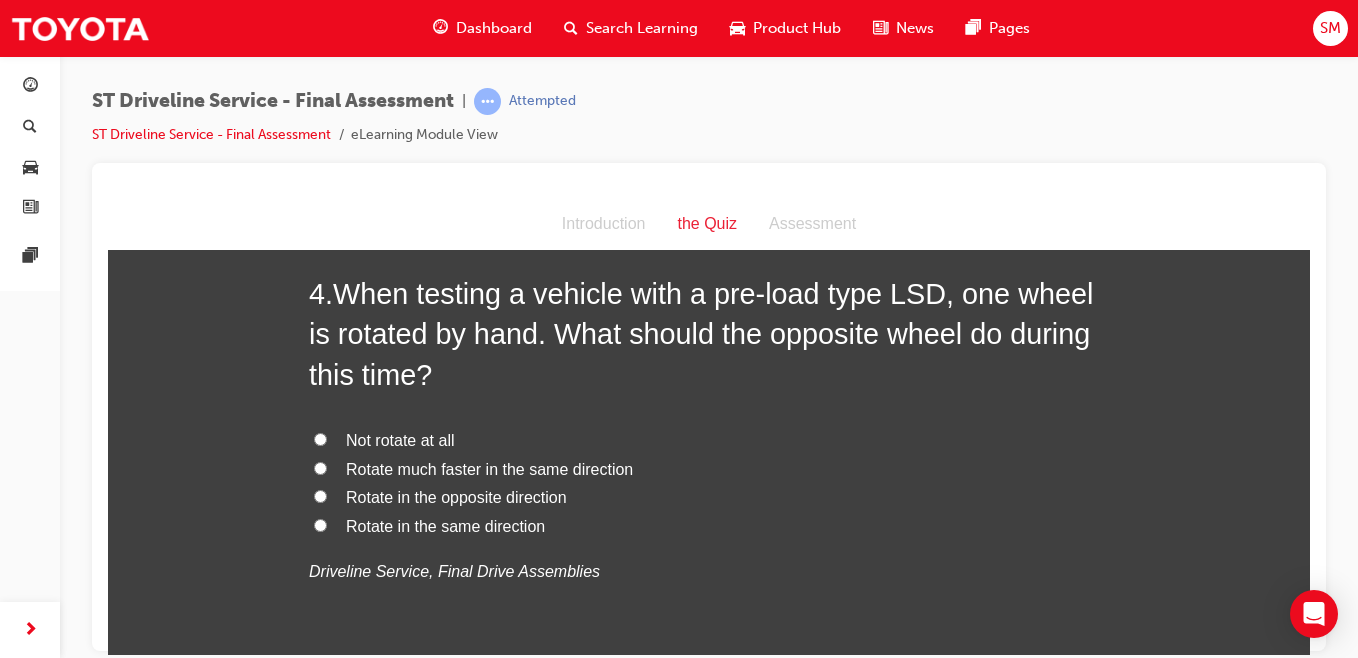 scroll, scrollTop: 1459, scrollLeft: 0, axis: vertical 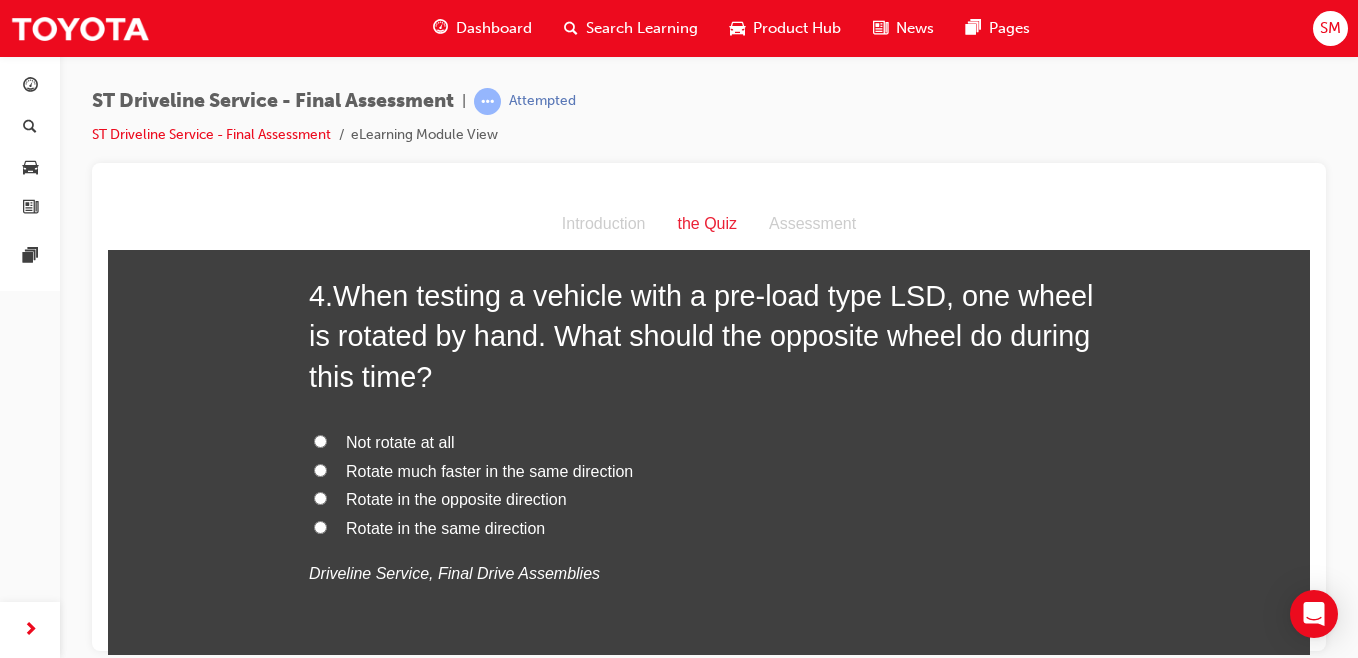 click on "Rotate in the same direction" at bounding box center [320, 526] 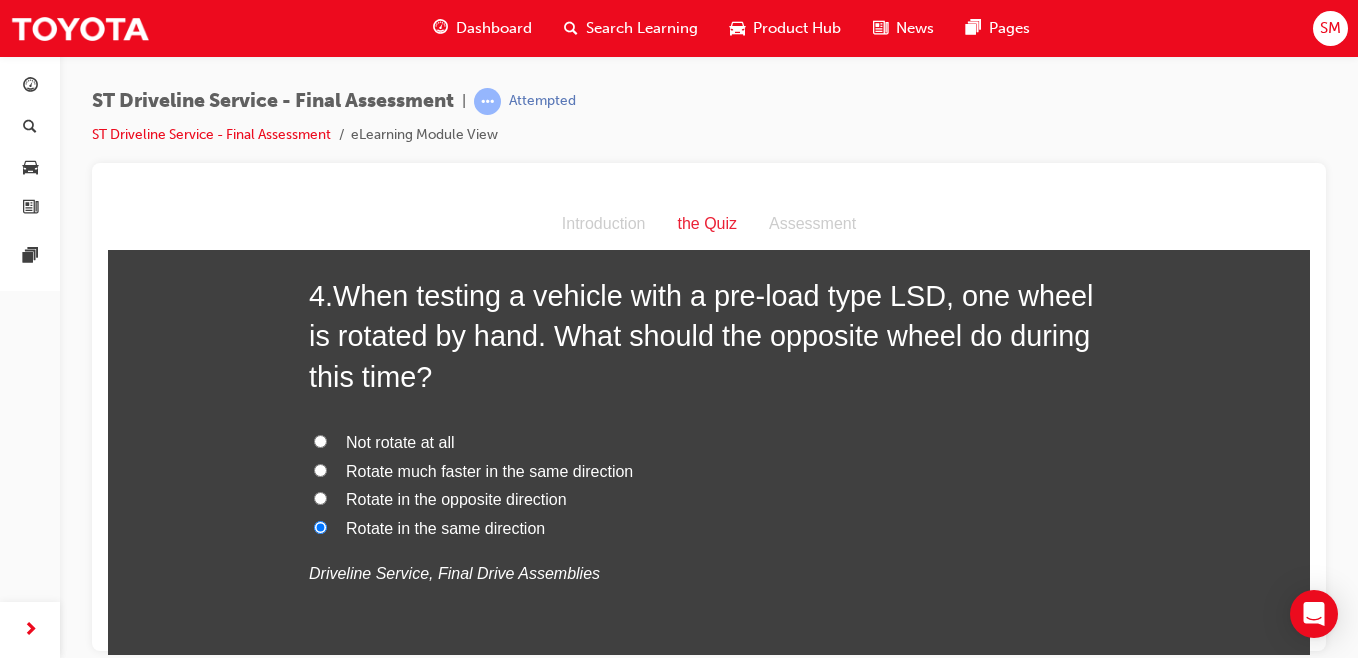 radio on "true" 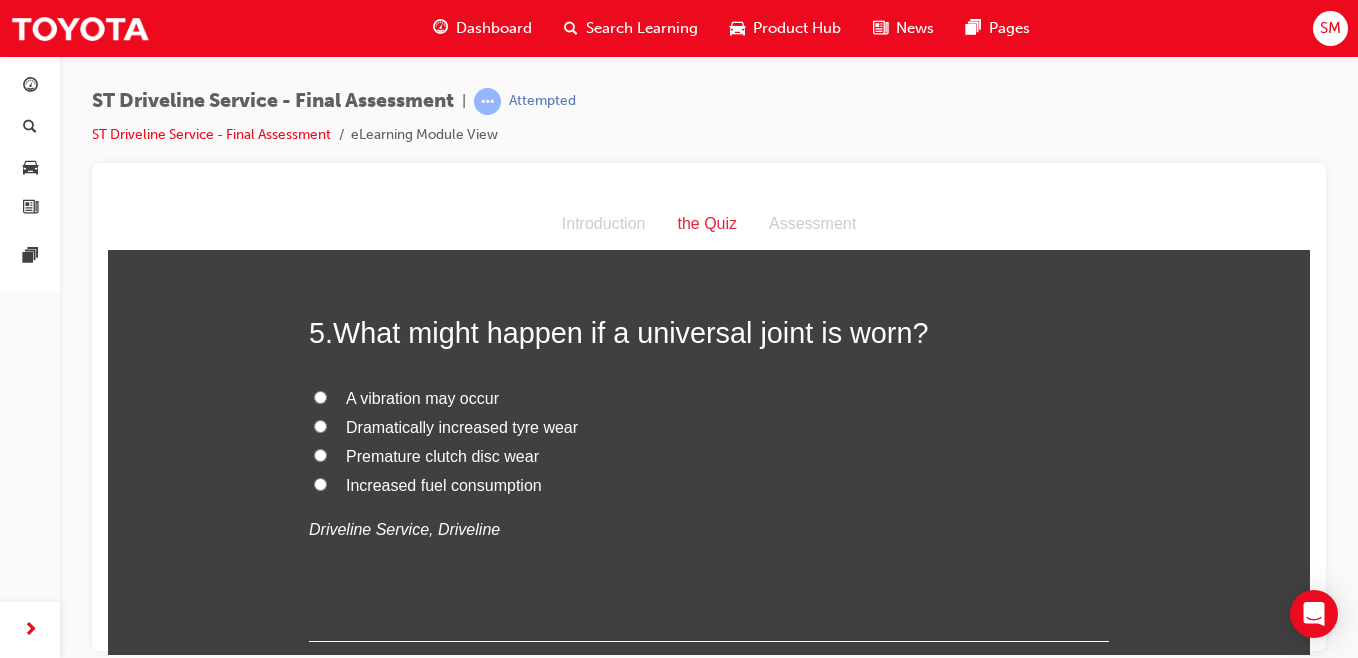 scroll, scrollTop: 1927, scrollLeft: 0, axis: vertical 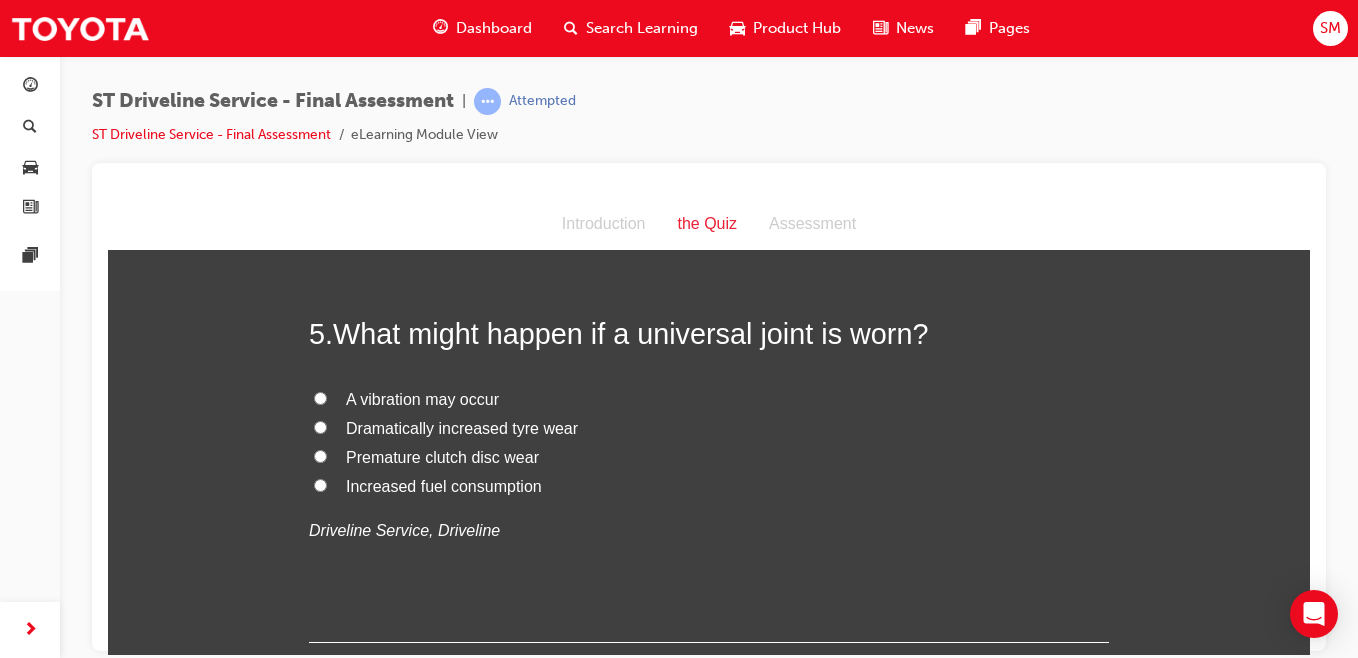 click on "Dramatically increased tyre wear" at bounding box center (320, 426) 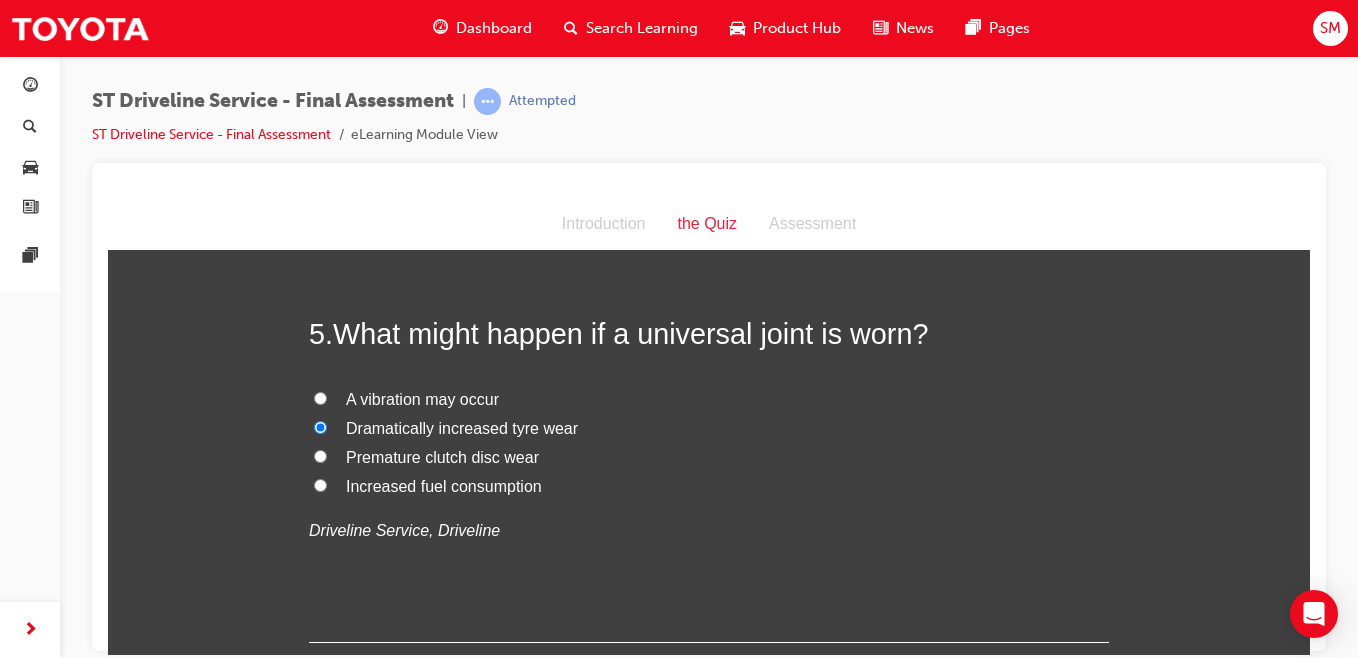 radio on "true" 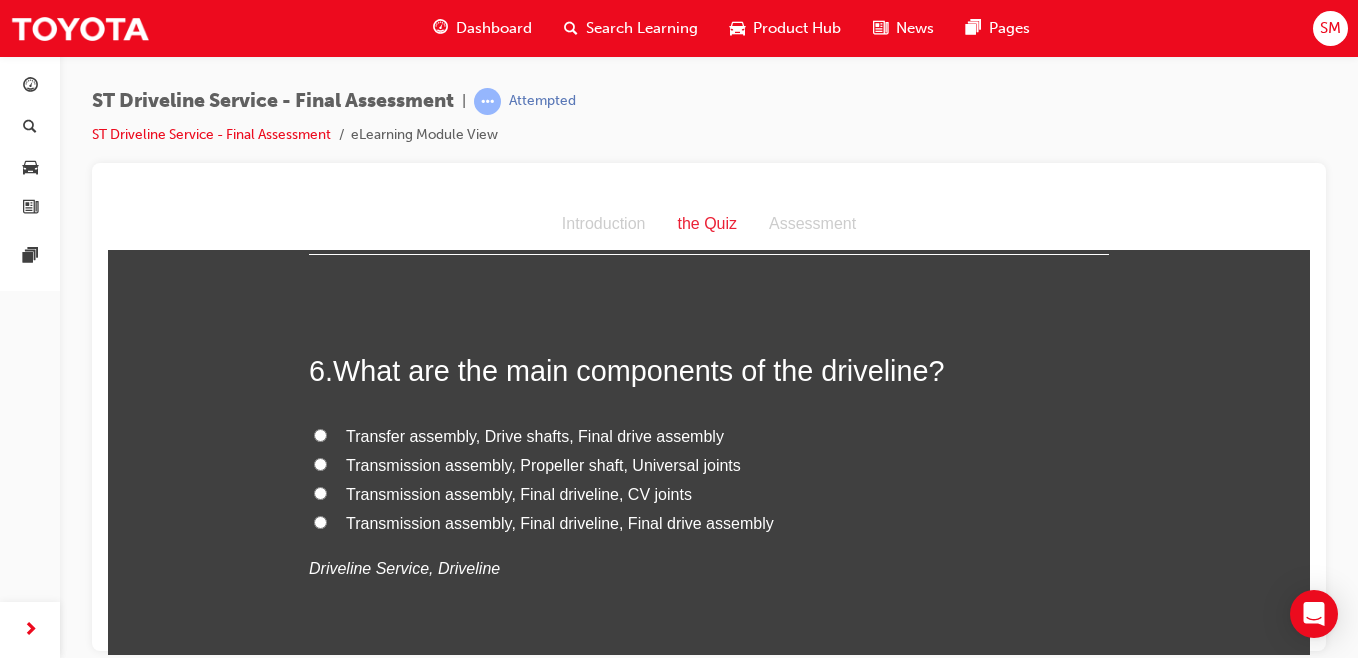 scroll, scrollTop: 2391, scrollLeft: 0, axis: vertical 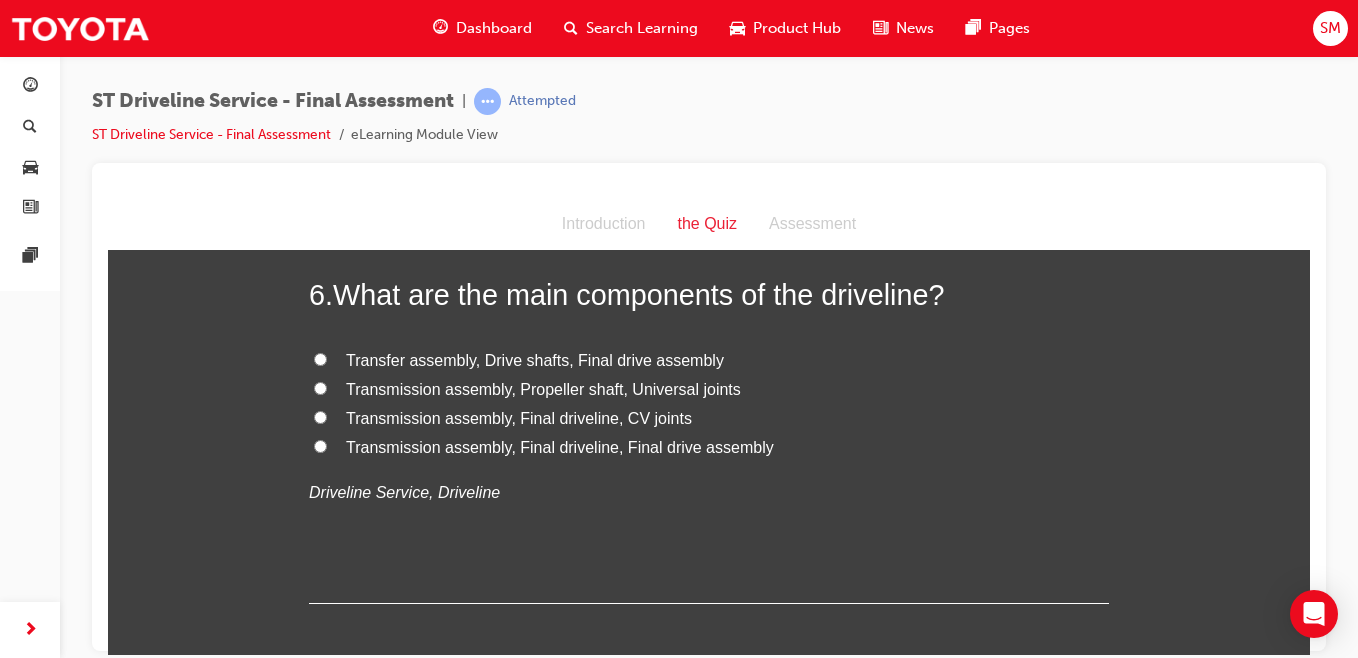 click on "Transmission assembly, Propeller shaft, Universal joints" at bounding box center [320, 387] 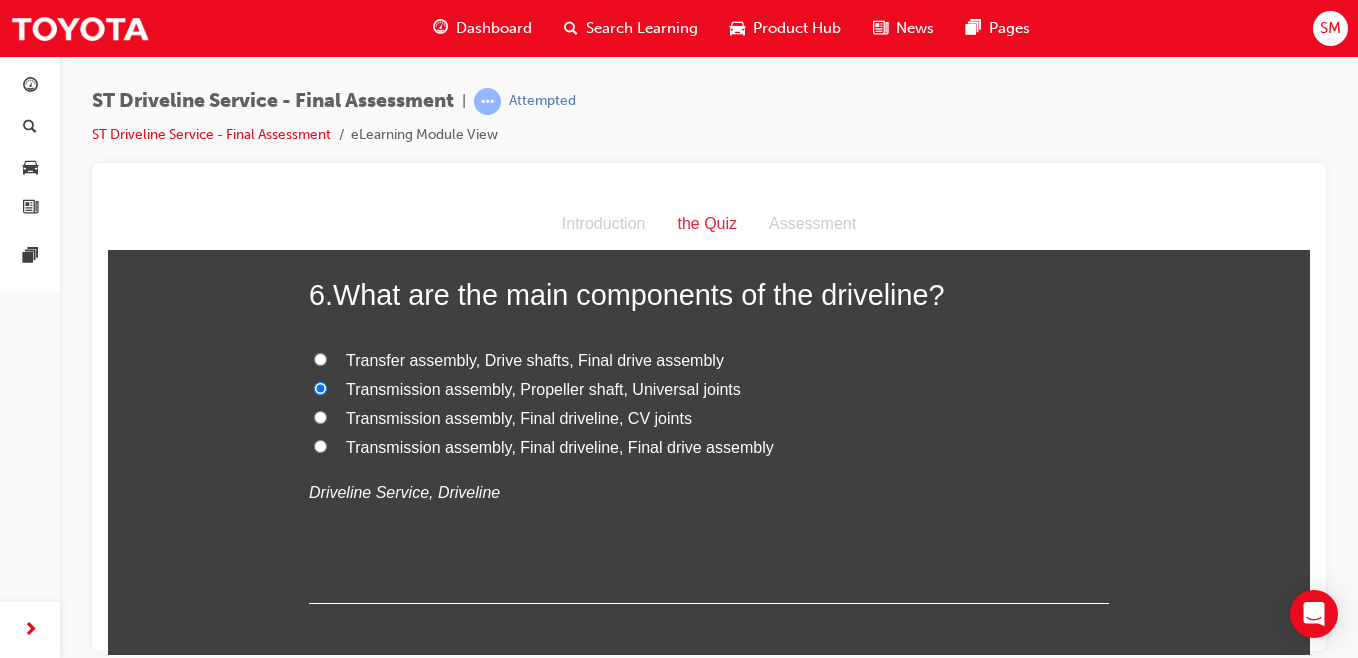 radio on "true" 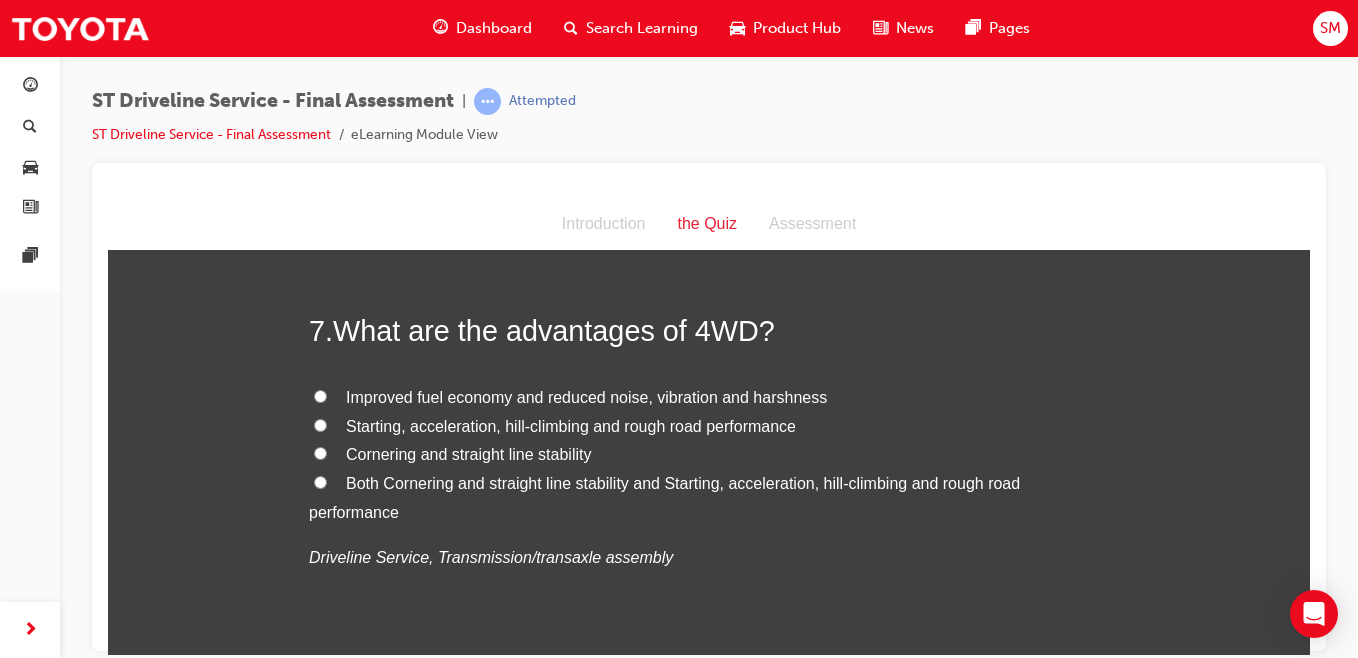scroll, scrollTop: 2796, scrollLeft: 0, axis: vertical 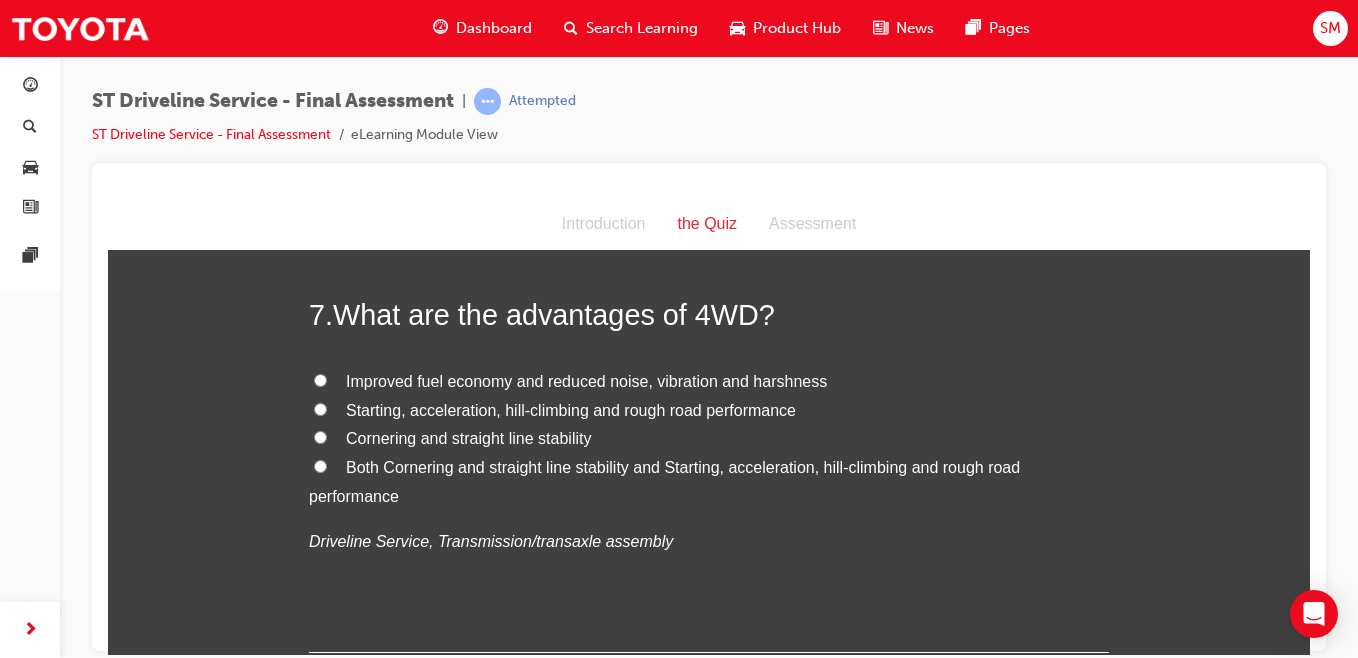 click on "Both Cornering and straight line stability and Starting, acceleration, hill-climbing and rough road performance" at bounding box center (320, 465) 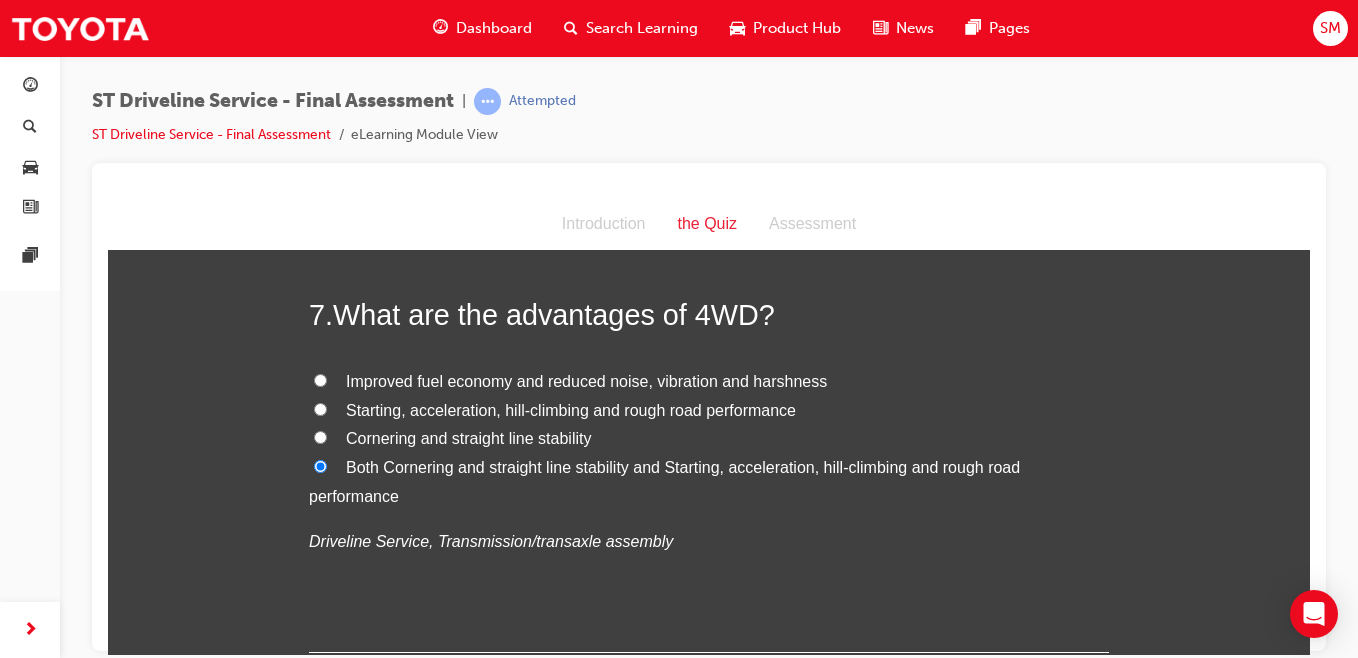 radio on "true" 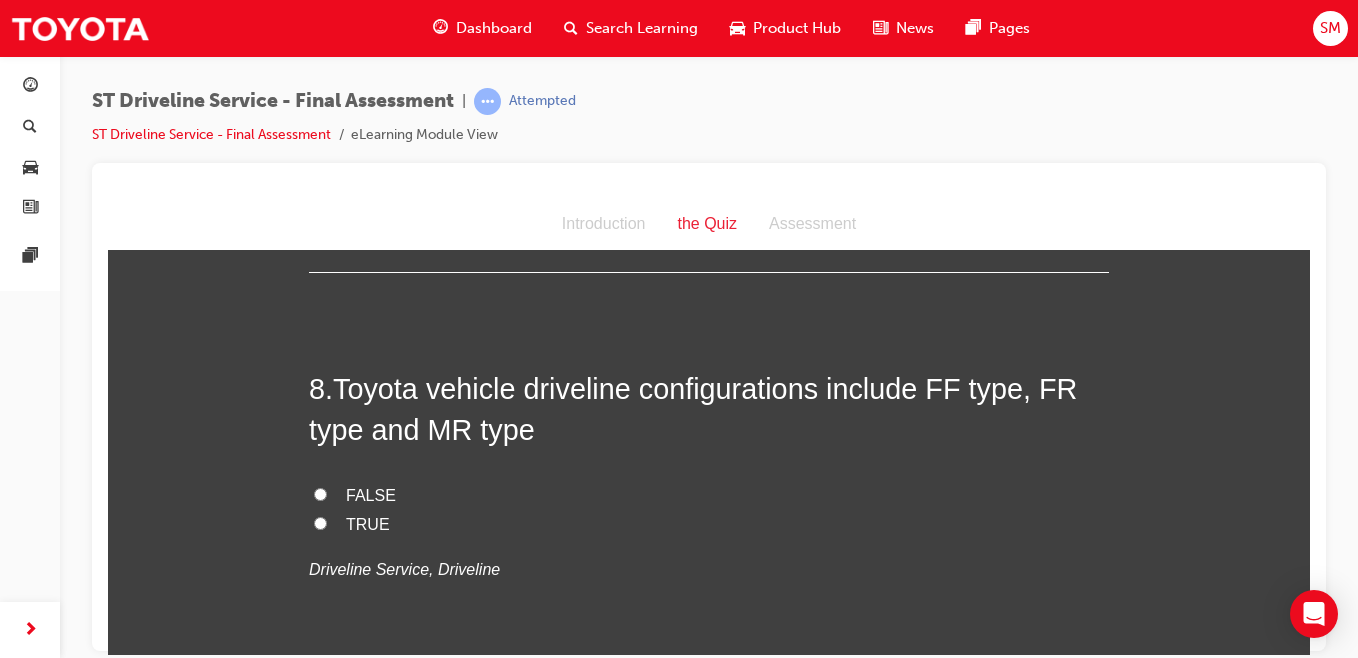 scroll, scrollTop: 3178, scrollLeft: 0, axis: vertical 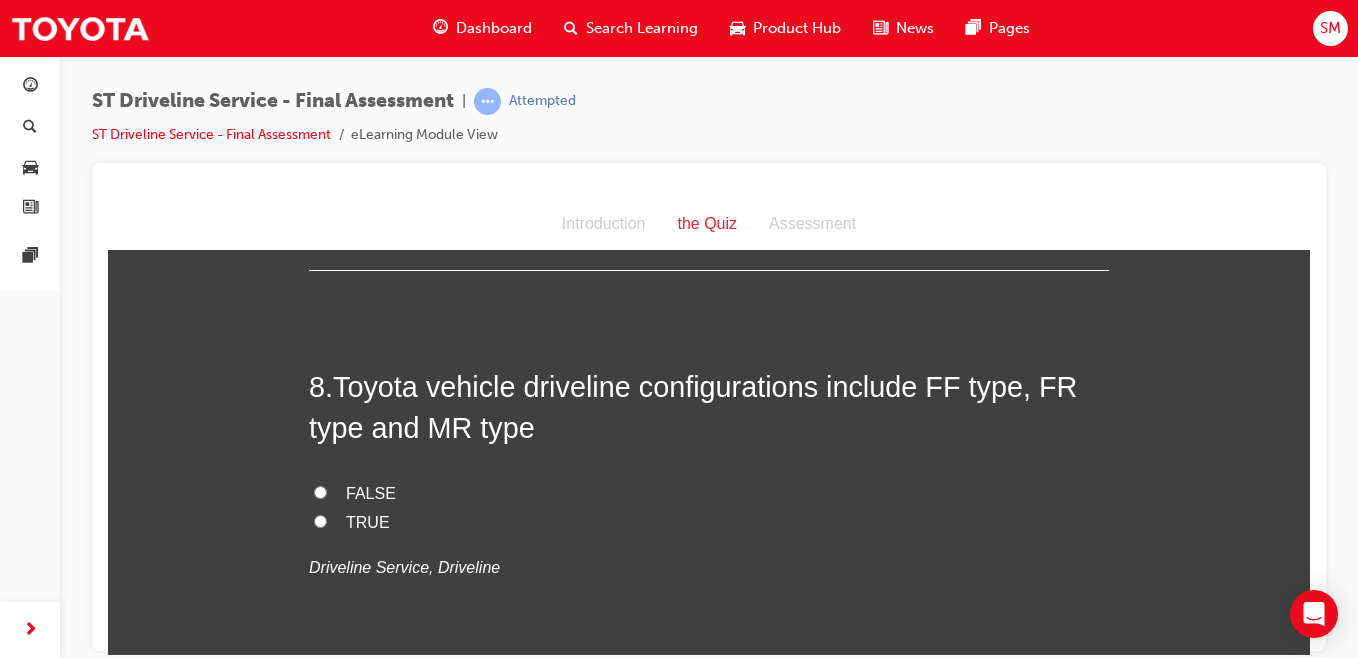 click on "TRUE" at bounding box center [709, 522] 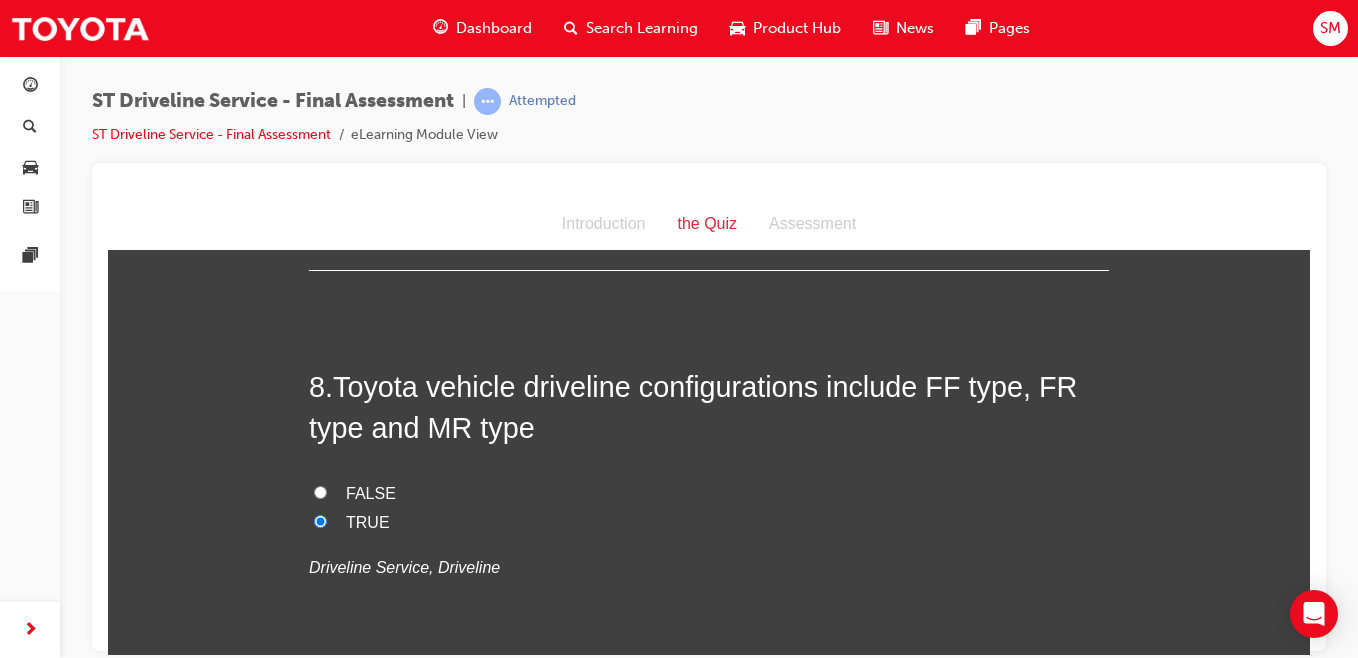 radio on "true" 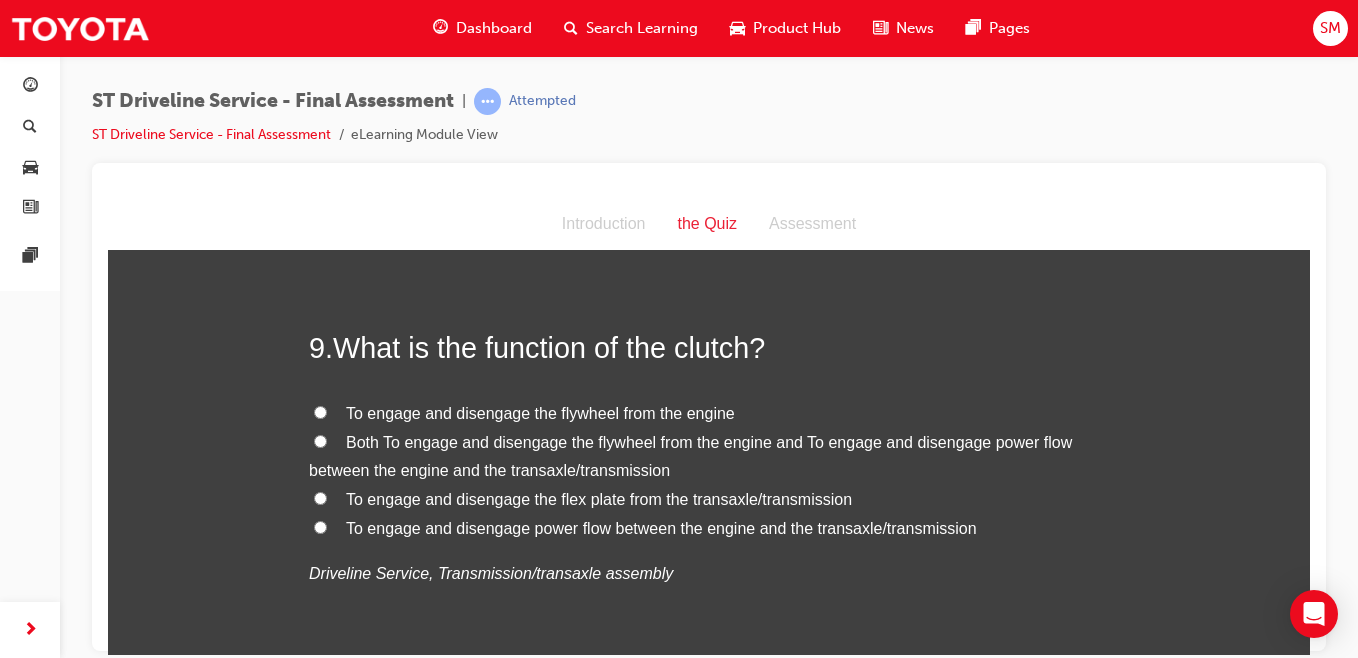 scroll, scrollTop: 3625, scrollLeft: 0, axis: vertical 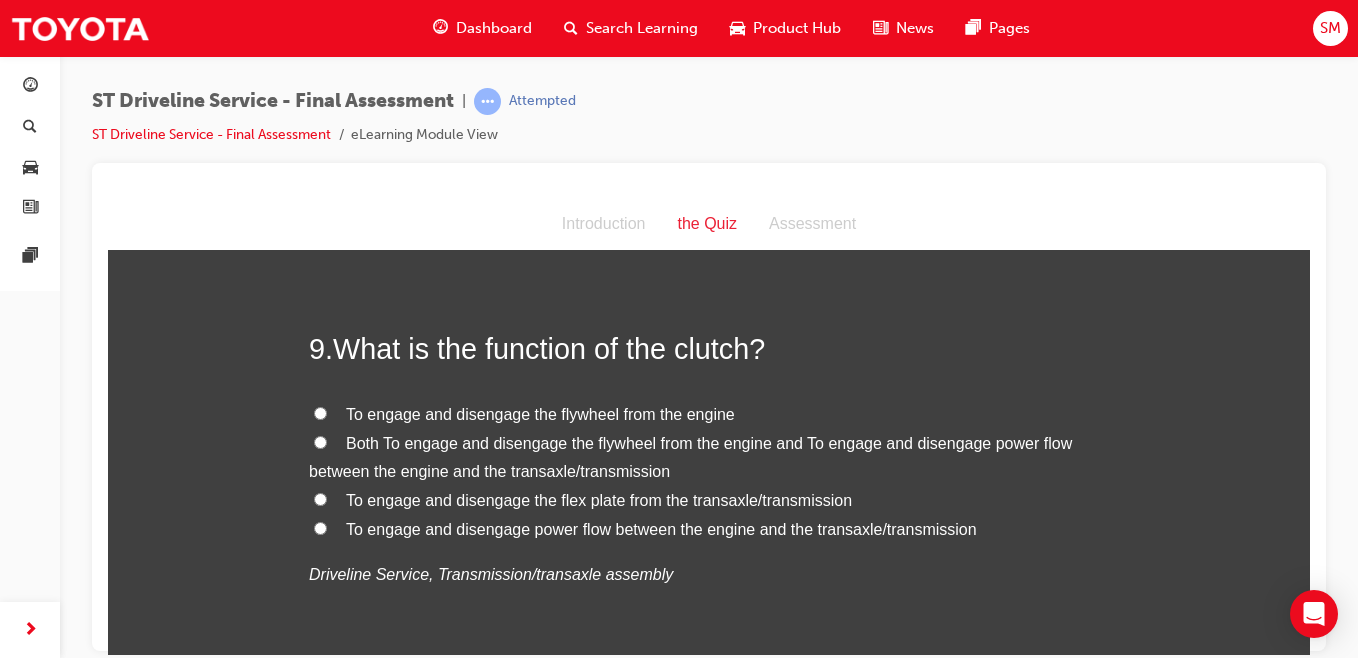click on "Both To engage and disengage the flywheel from the engine and To engage and disengage power flow between the engine and the transaxle/transmission" at bounding box center [320, 441] 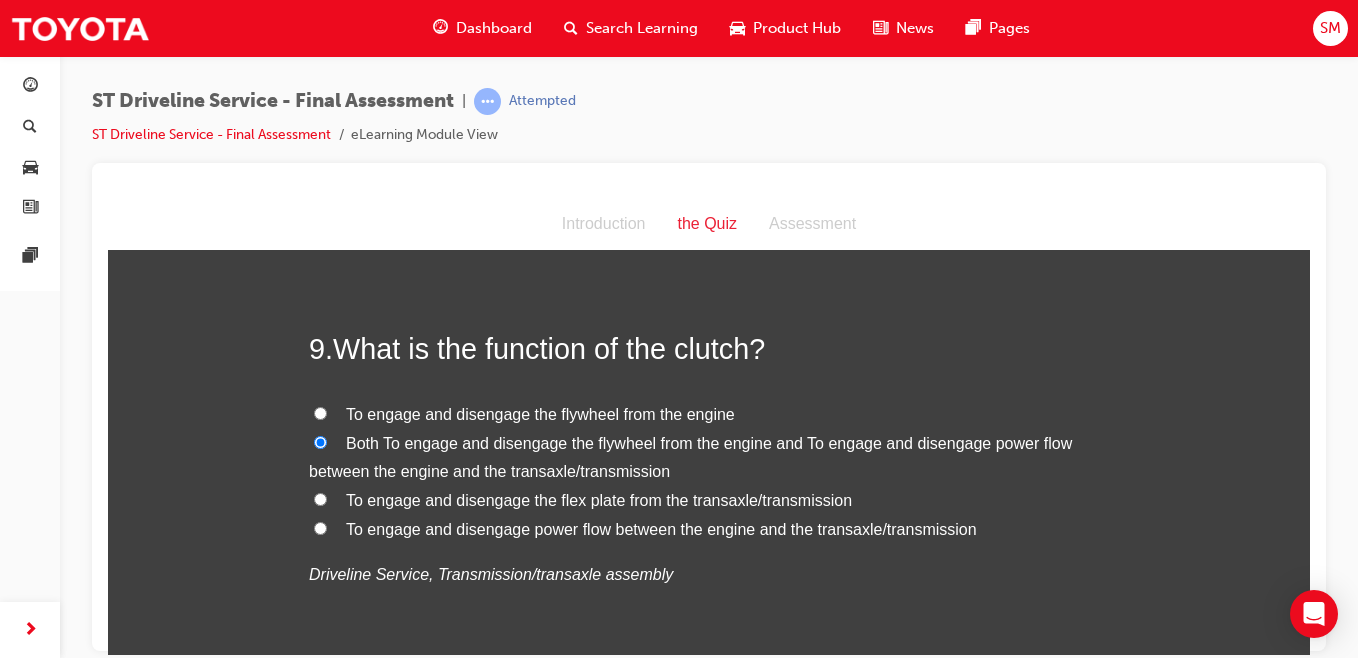 radio on "true" 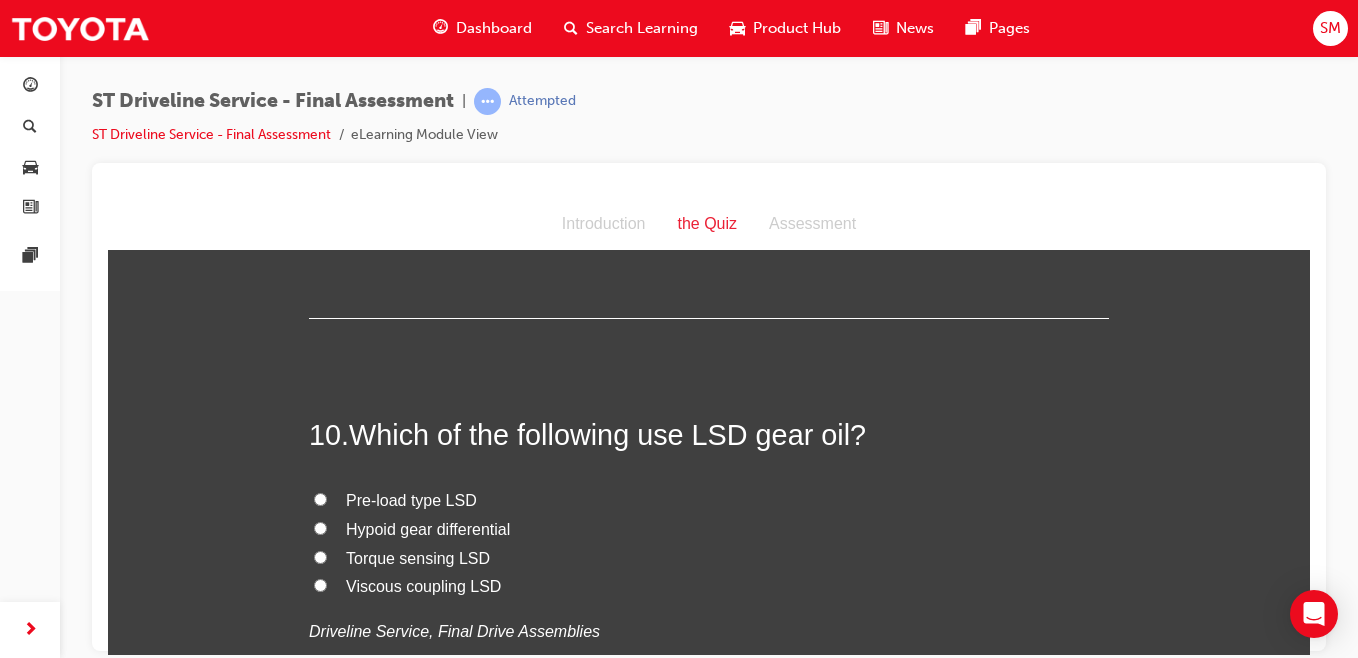 scroll, scrollTop: 4002, scrollLeft: 0, axis: vertical 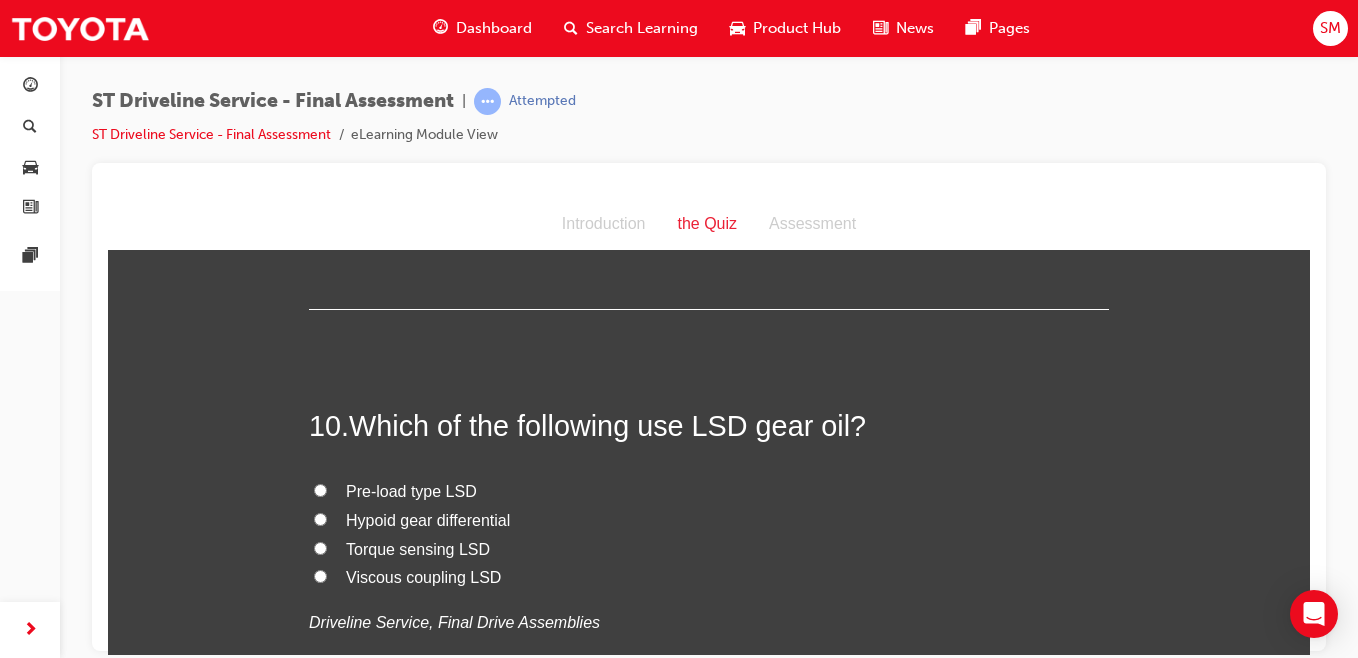 click on "Pre-load type LSD" at bounding box center [320, 489] 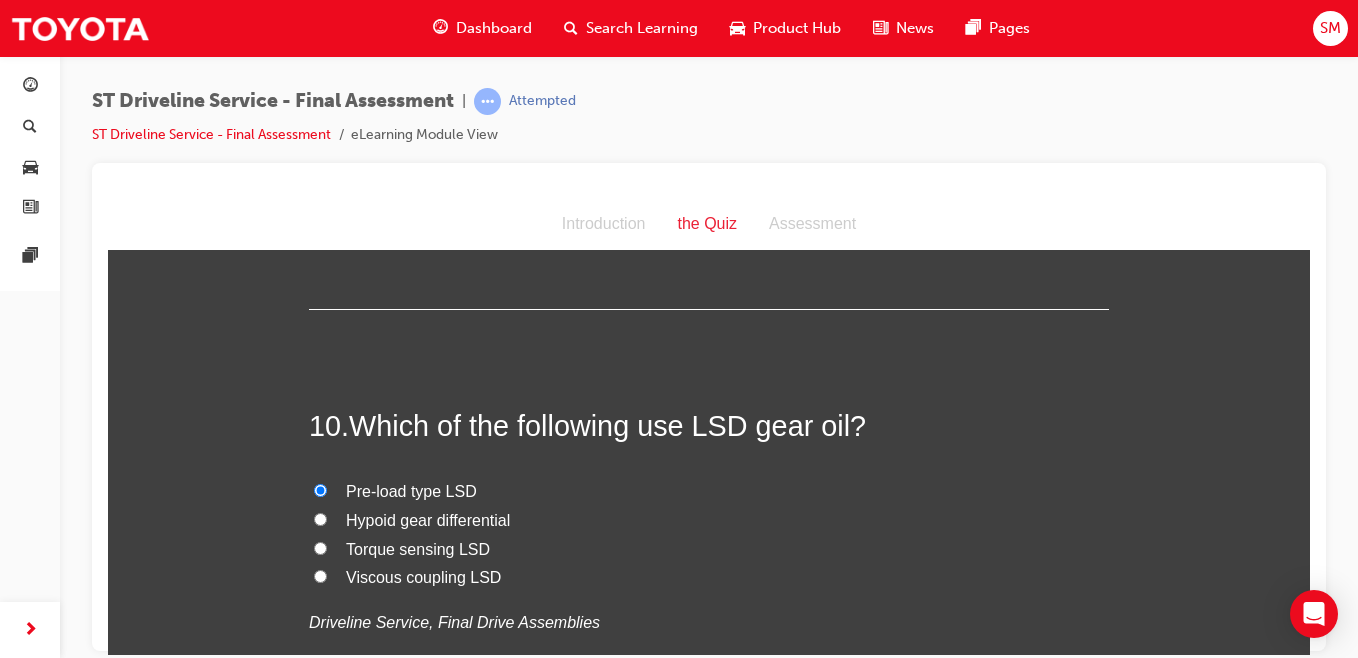 radio on "true" 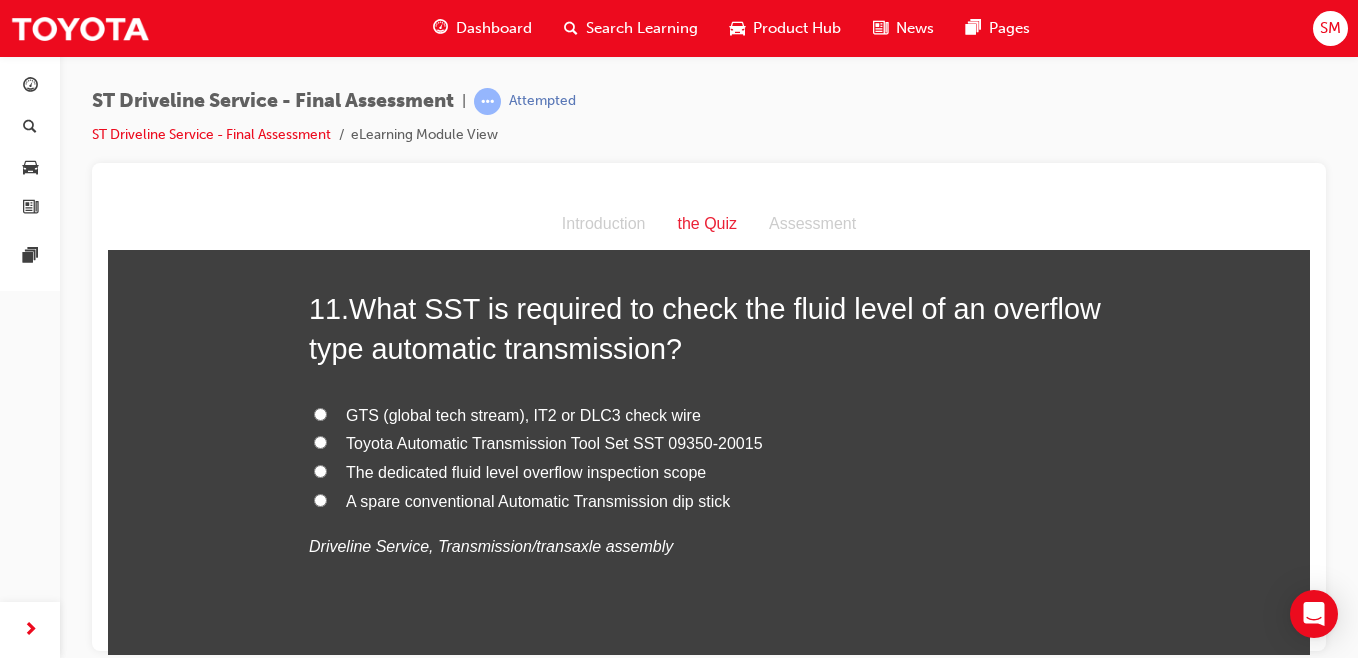 scroll, scrollTop: 4550, scrollLeft: 0, axis: vertical 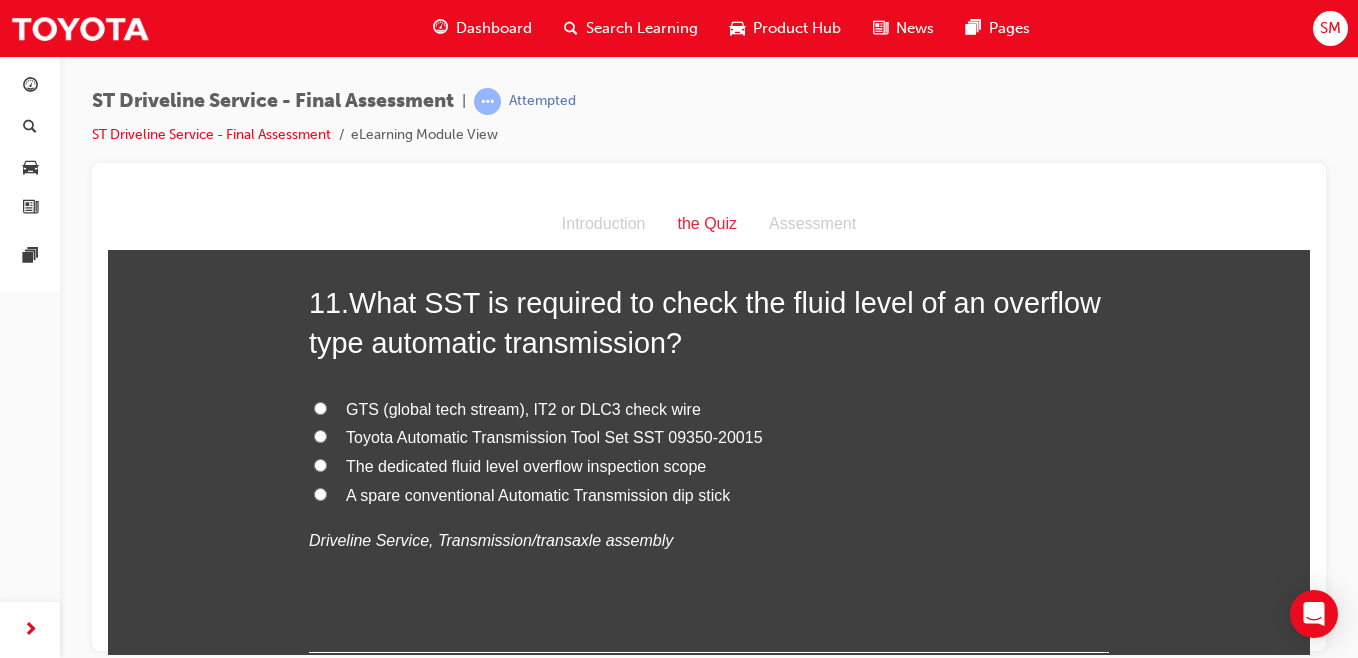 click on "The dedicated fluid level overflow inspection scope" at bounding box center [320, 464] 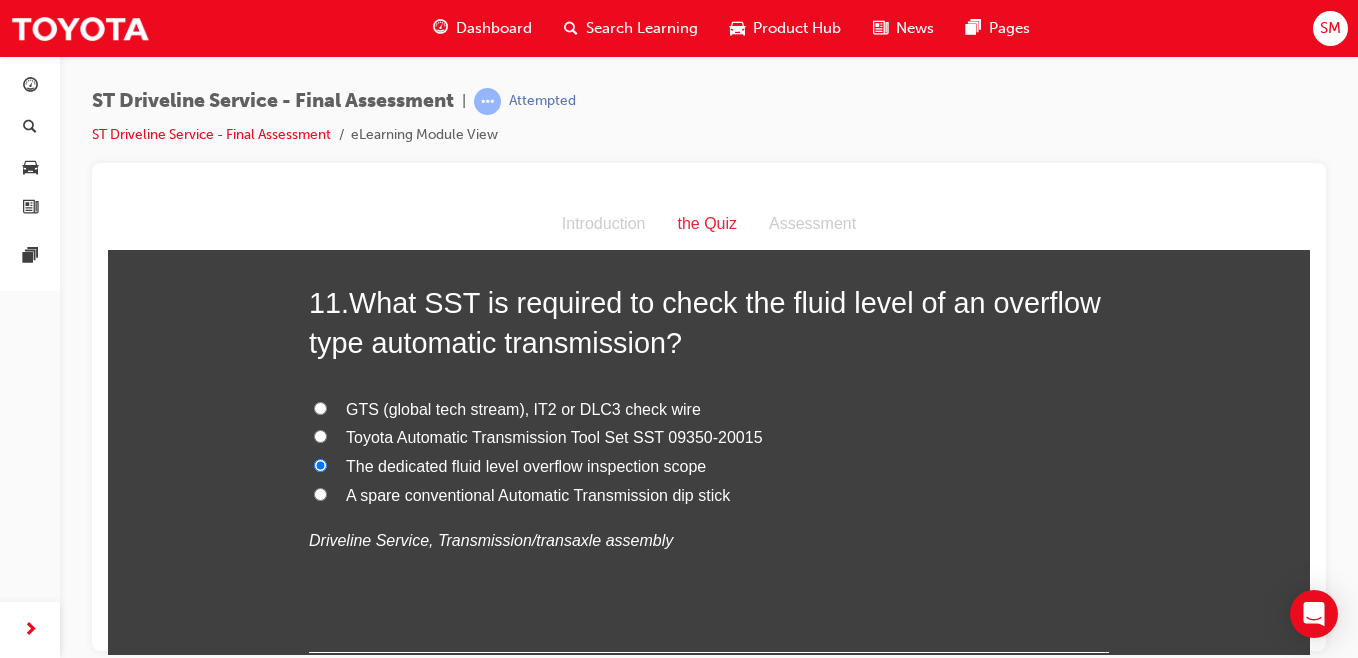 radio on "true" 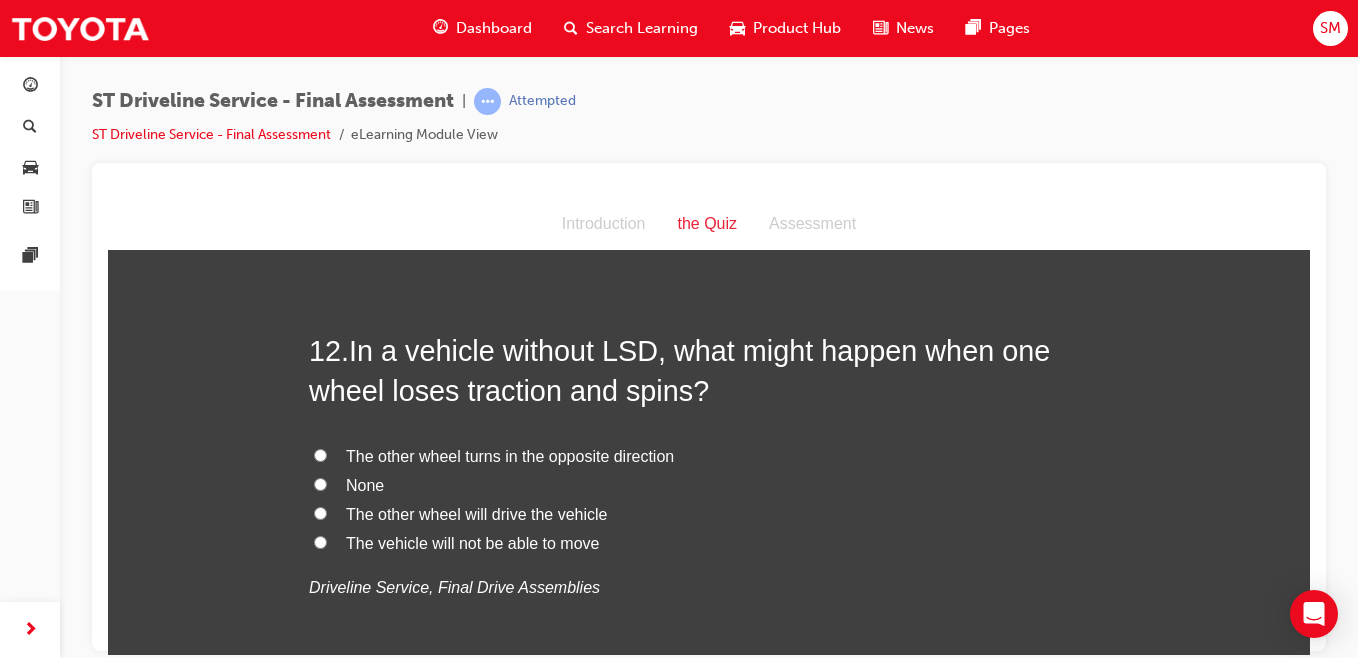 scroll, scrollTop: 4970, scrollLeft: 0, axis: vertical 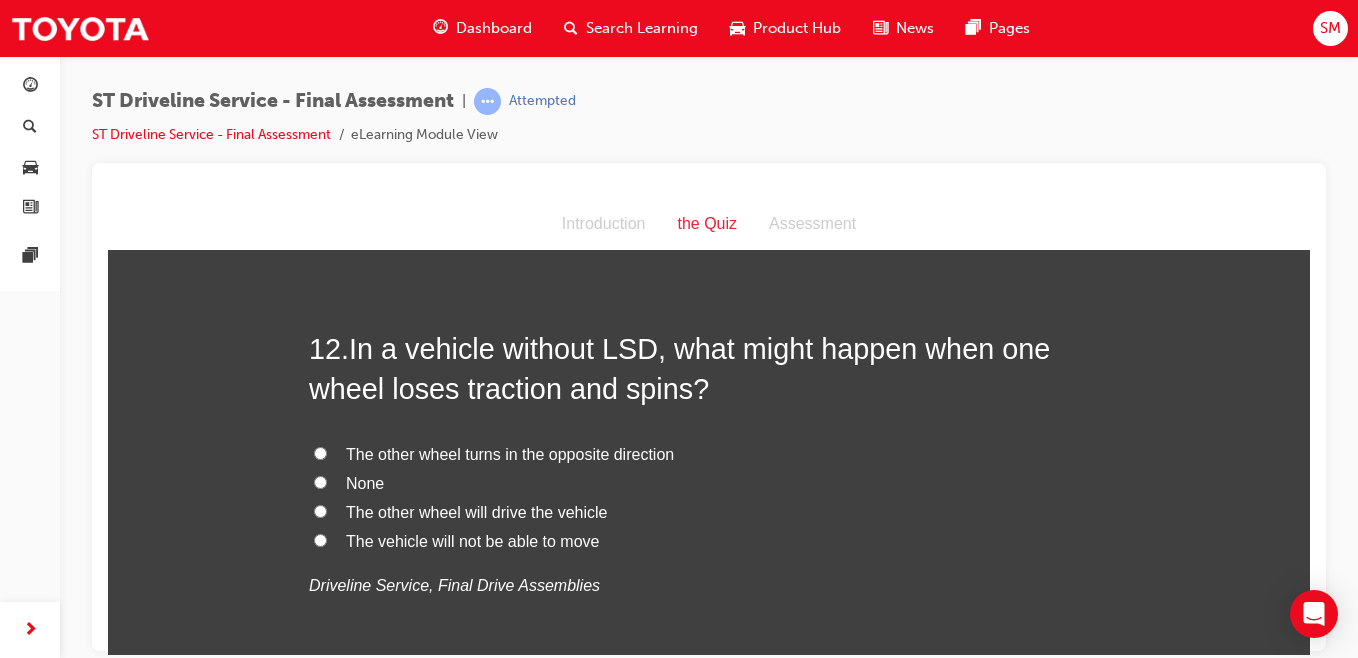 click on "The vehicle will not be able to move" at bounding box center (320, 539) 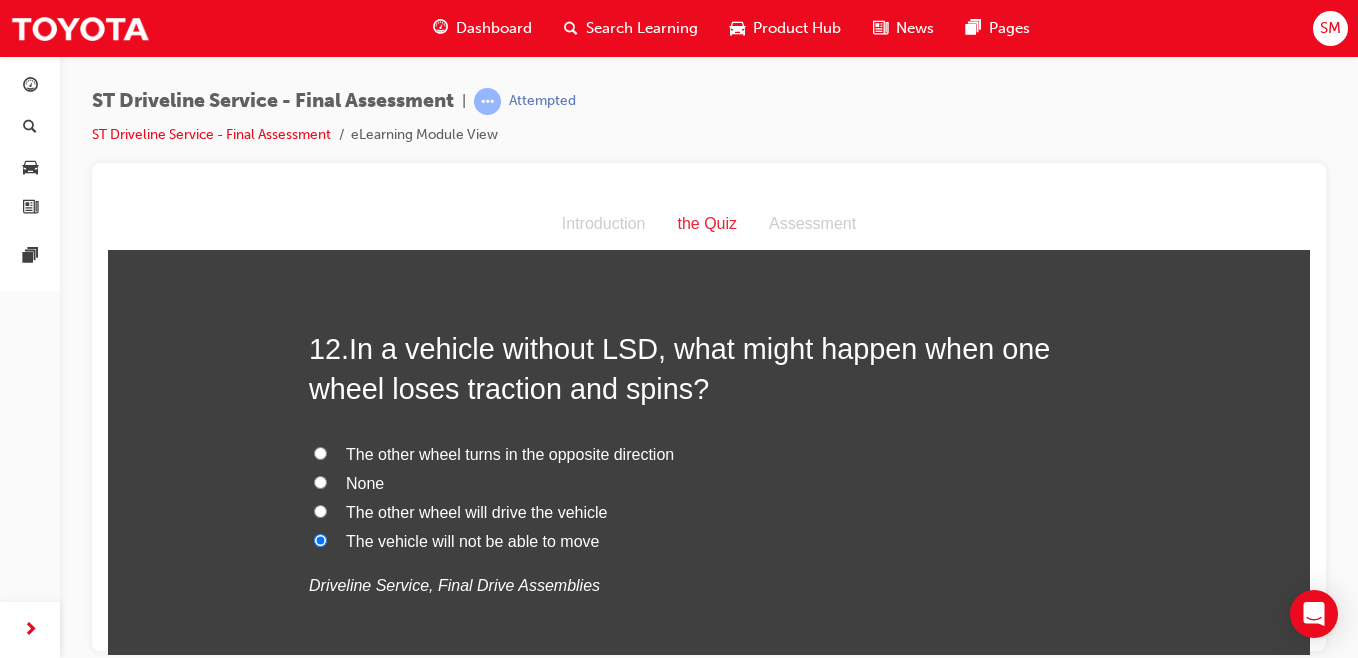 radio on "true" 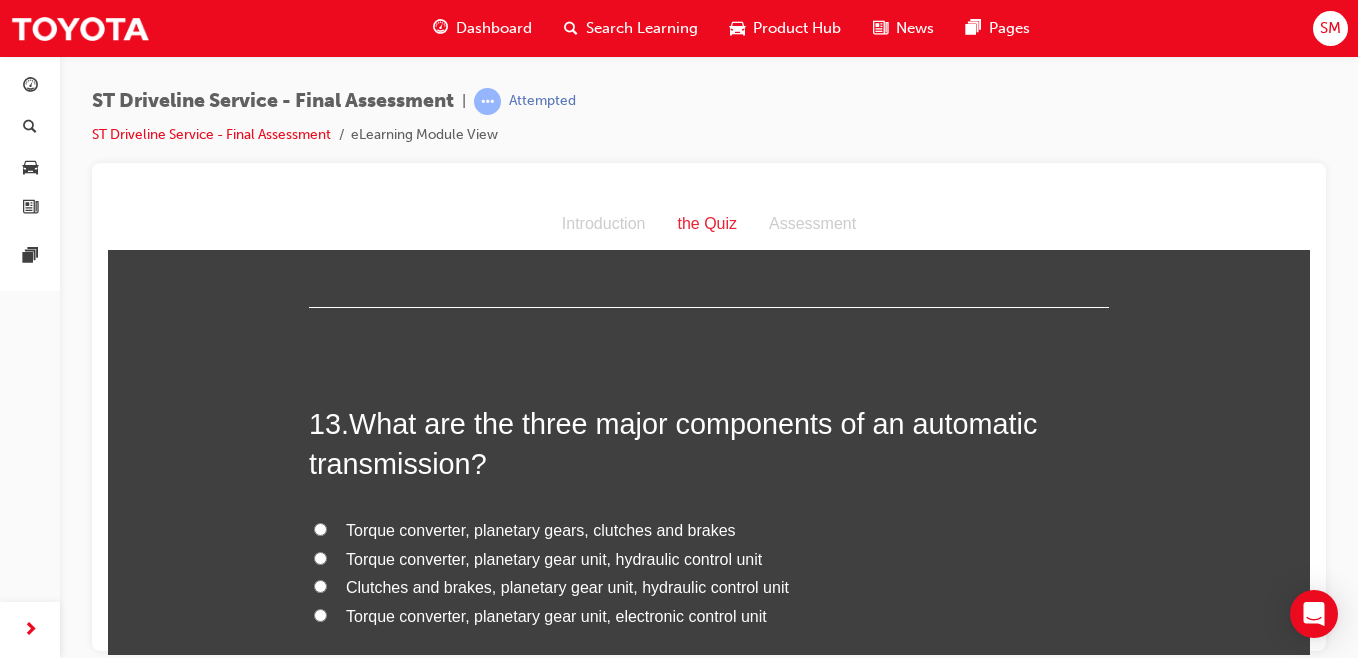 scroll, scrollTop: 5406, scrollLeft: 0, axis: vertical 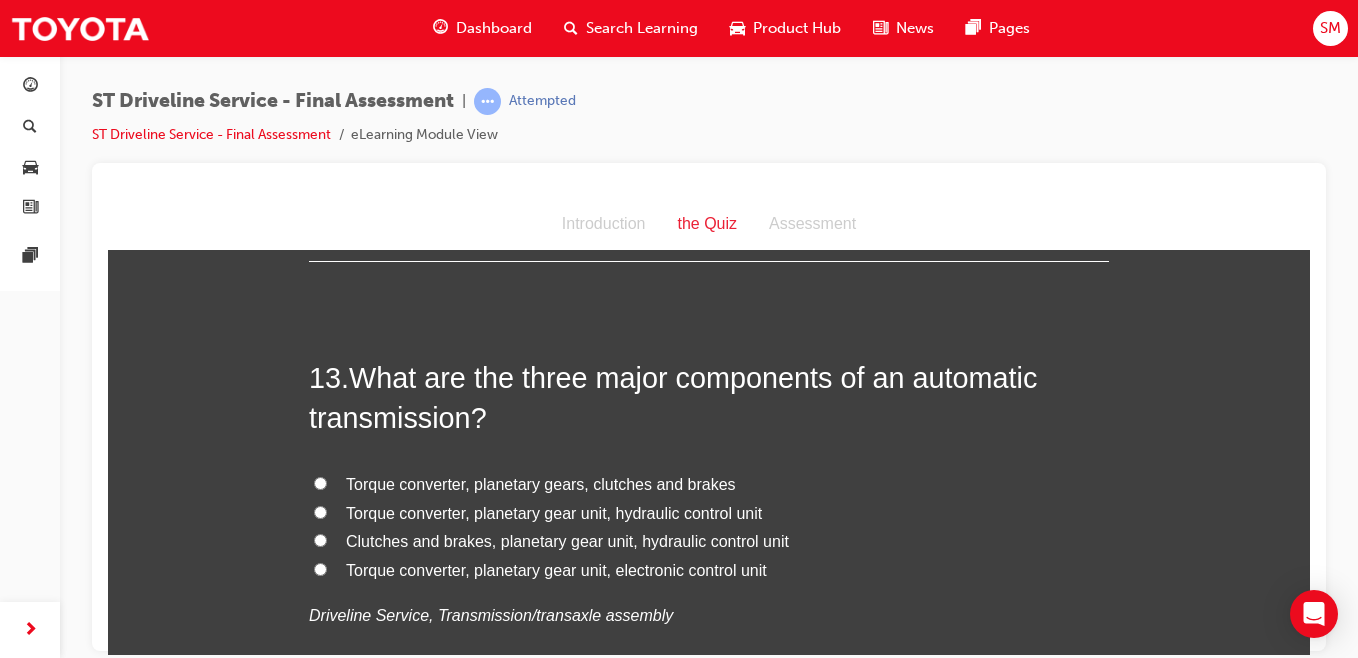 click on "Clutches and brakes, planetary gear unit, hydraulic control unit" at bounding box center (320, 539) 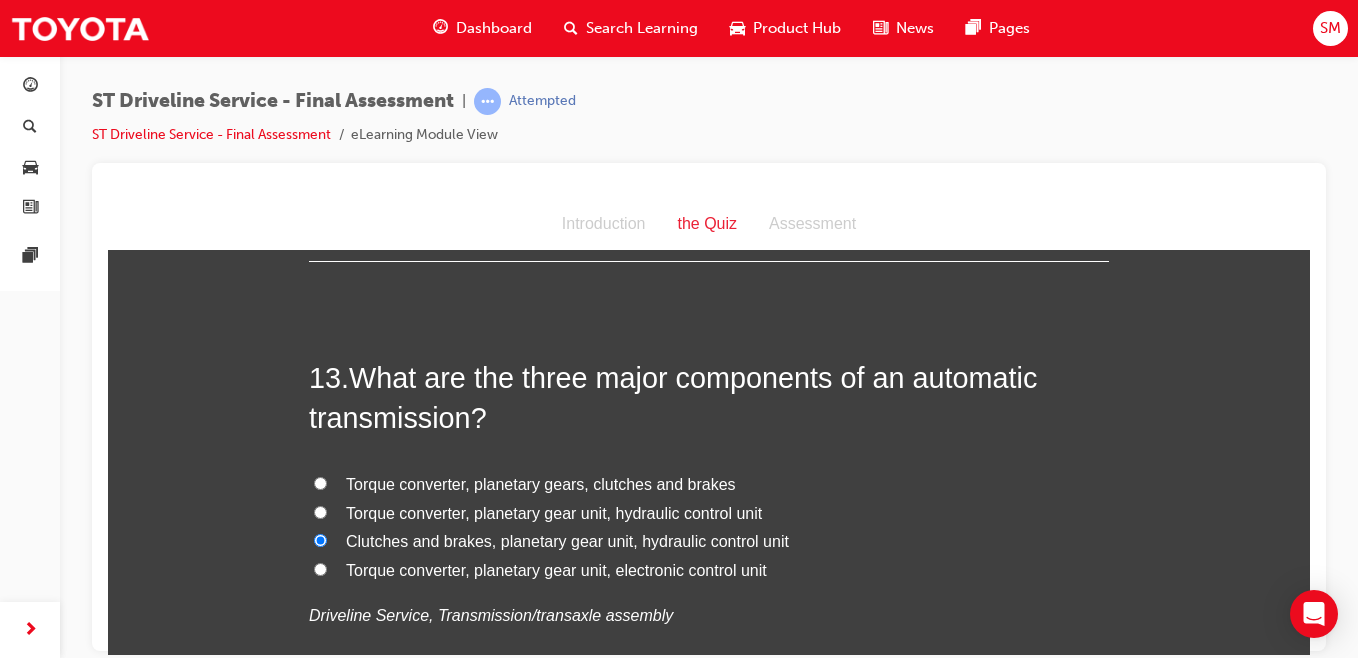 radio on "true" 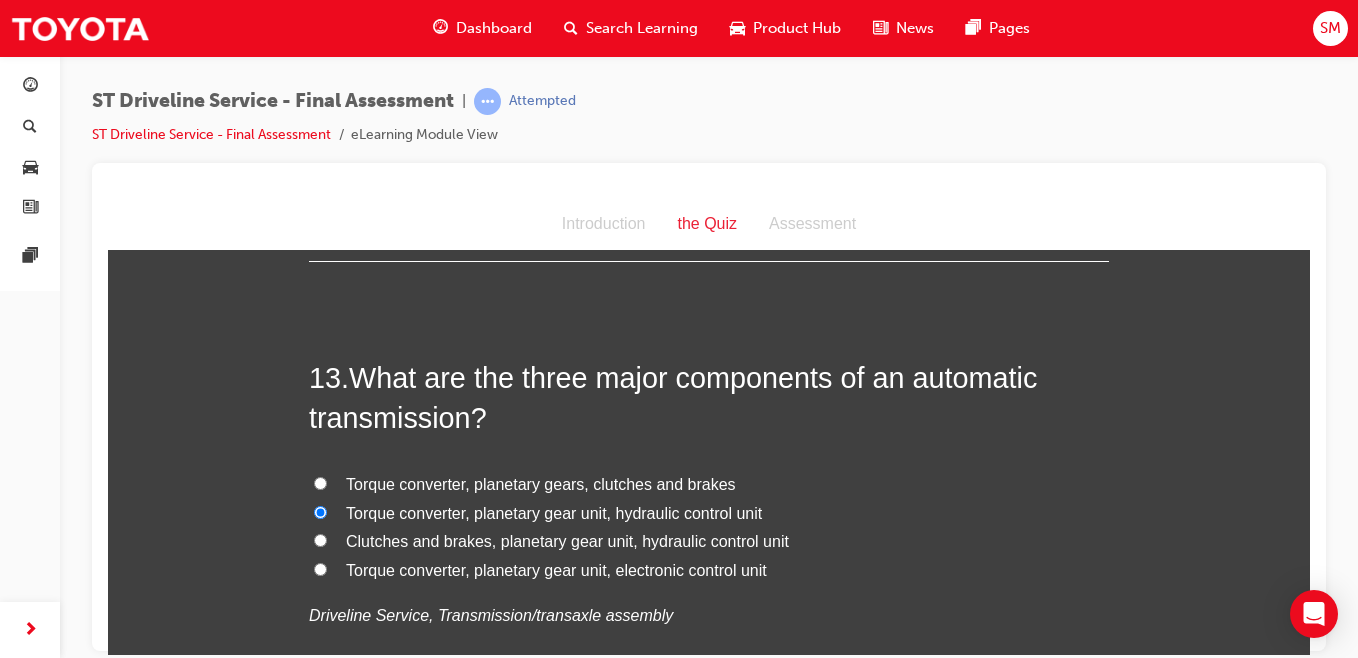 click on "Torque converter, planetary gear unit, hydraulic control unit" at bounding box center [320, 511] 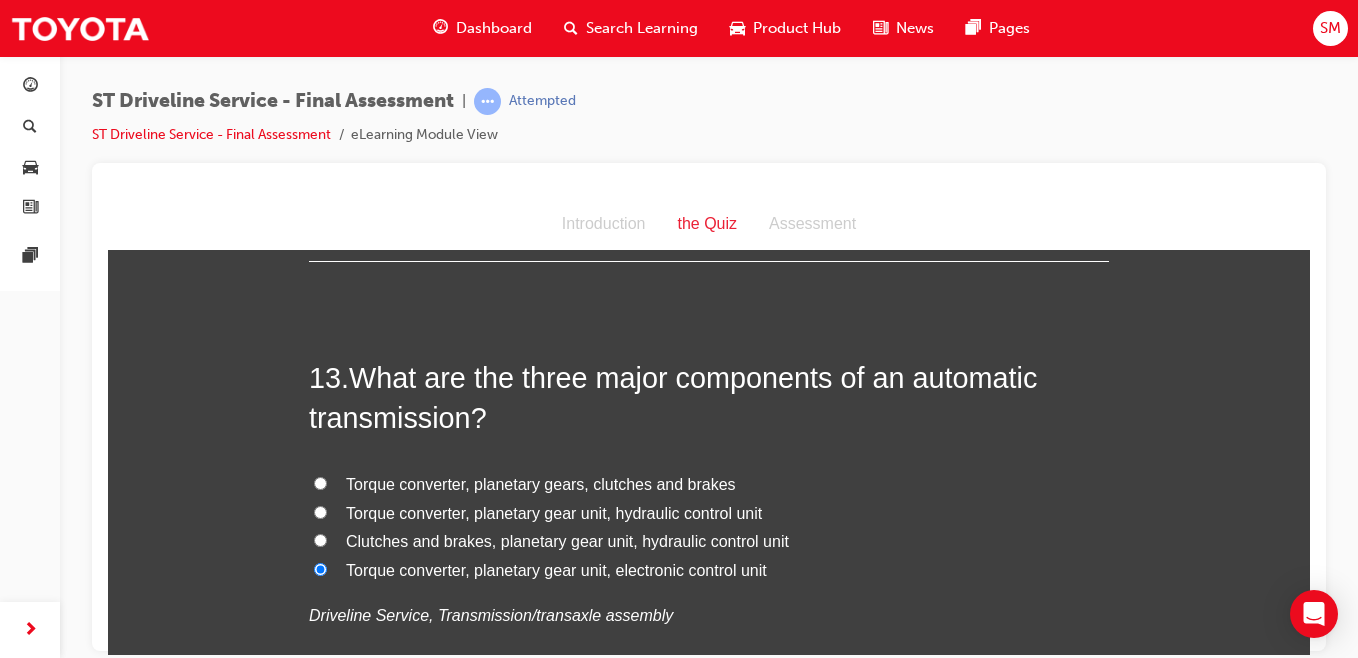click on "Torque converter, planetary gear unit, electronic control unit" at bounding box center [320, 568] 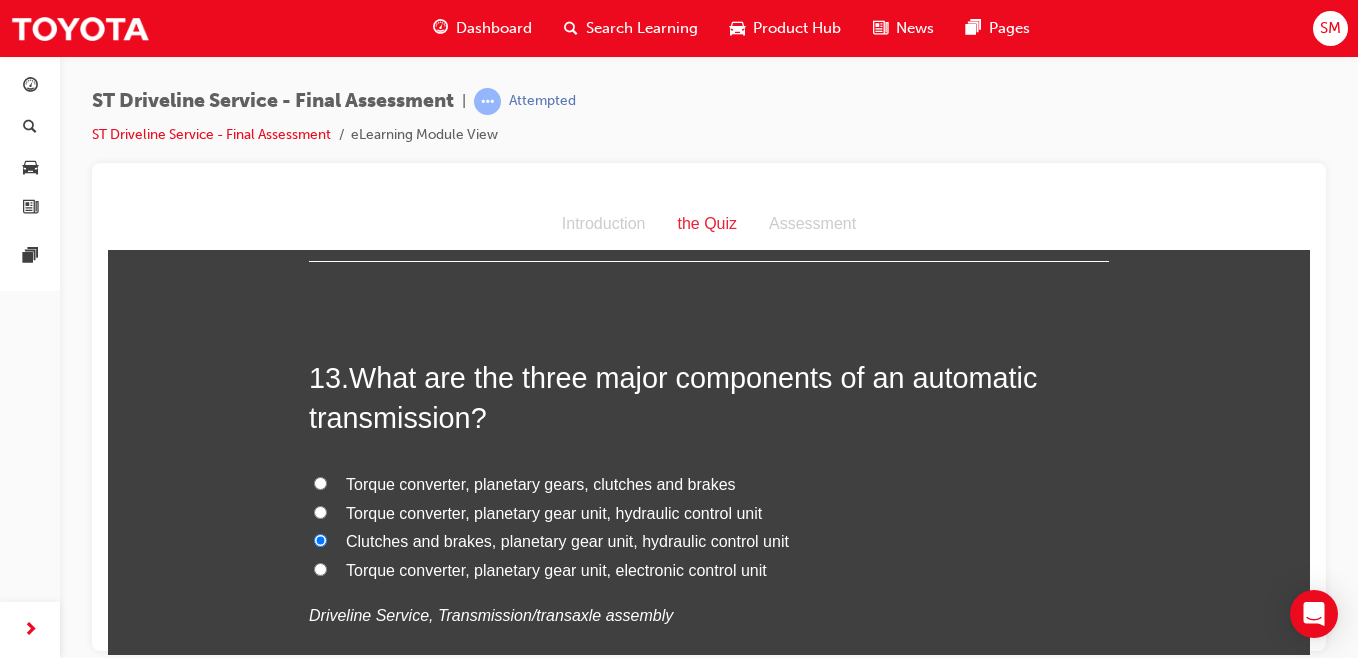 click on "Clutches and brakes, planetary gear unit, hydraulic control unit" at bounding box center (320, 539) 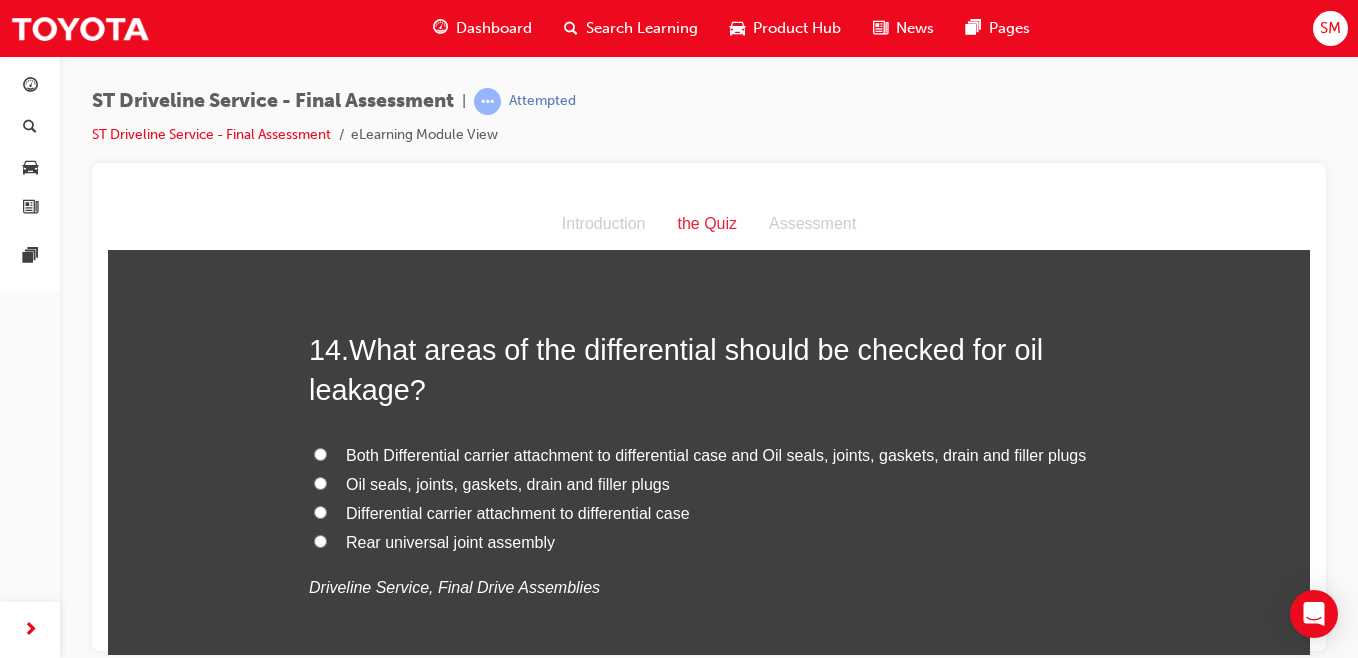 scroll, scrollTop: 5910, scrollLeft: 0, axis: vertical 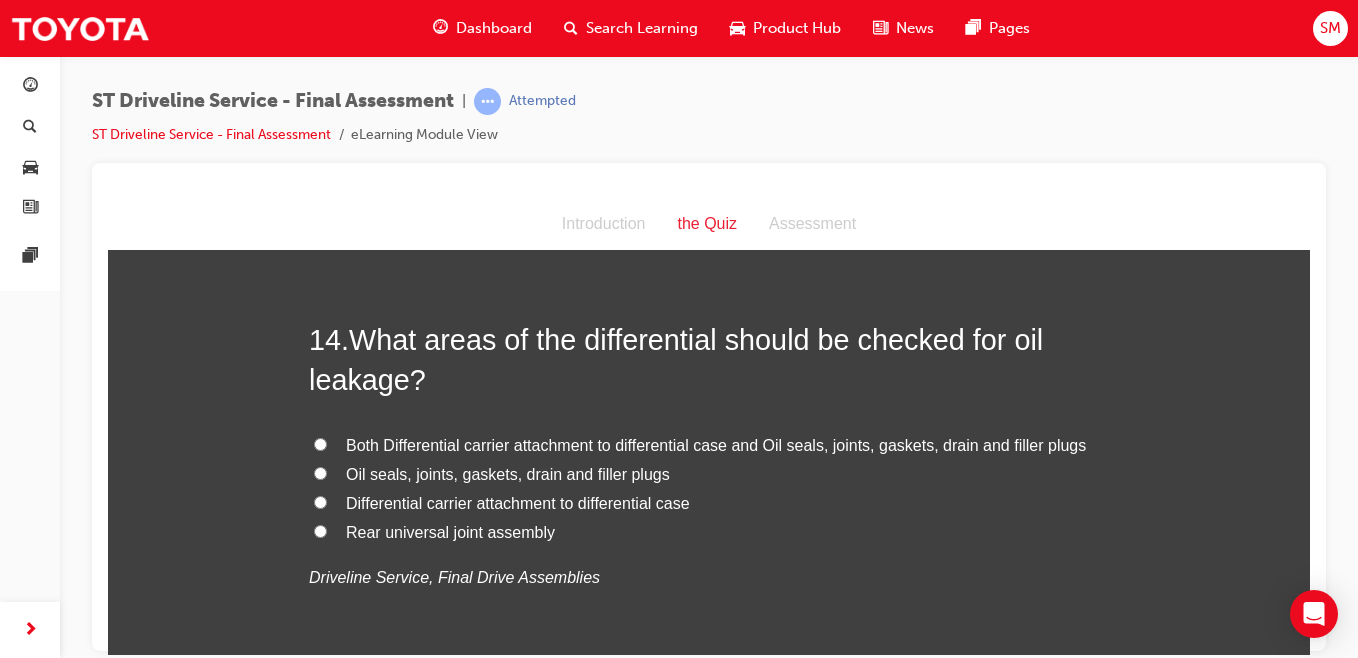 click on "Both Differential carrier attachment to differential case and Oil seals, joints, gaskets, drain and filler plugs" at bounding box center [320, 443] 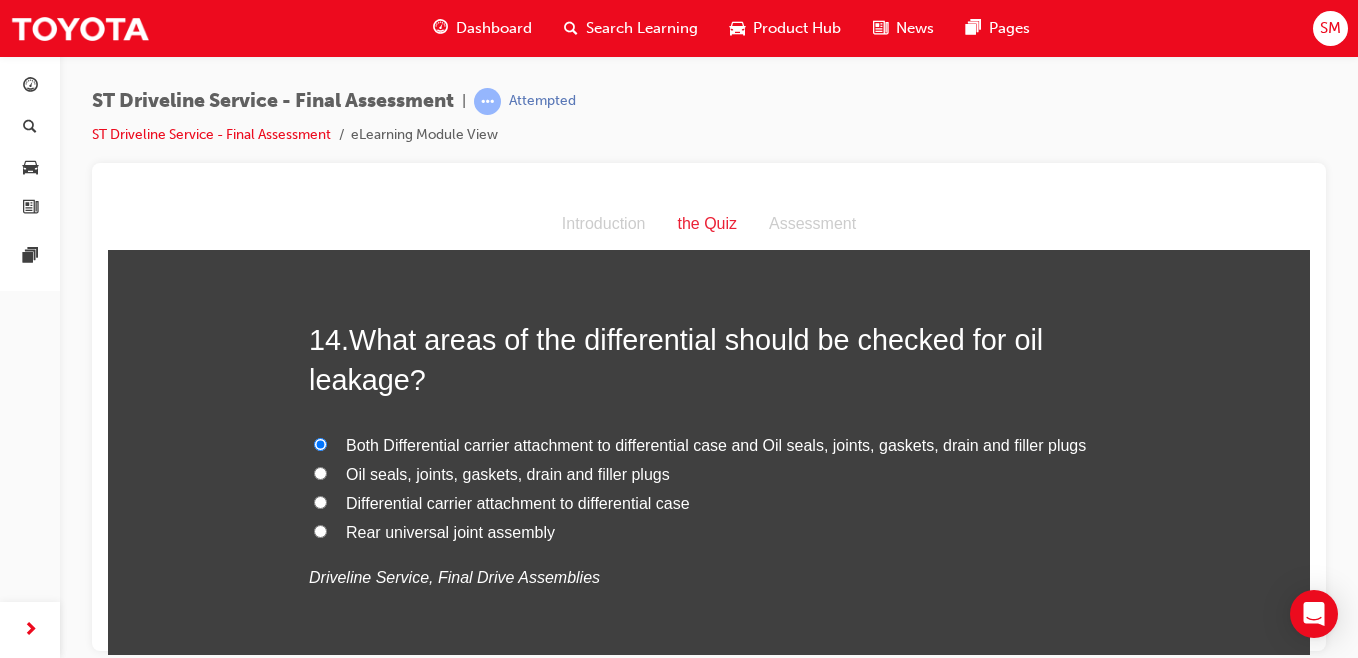 radio on "true" 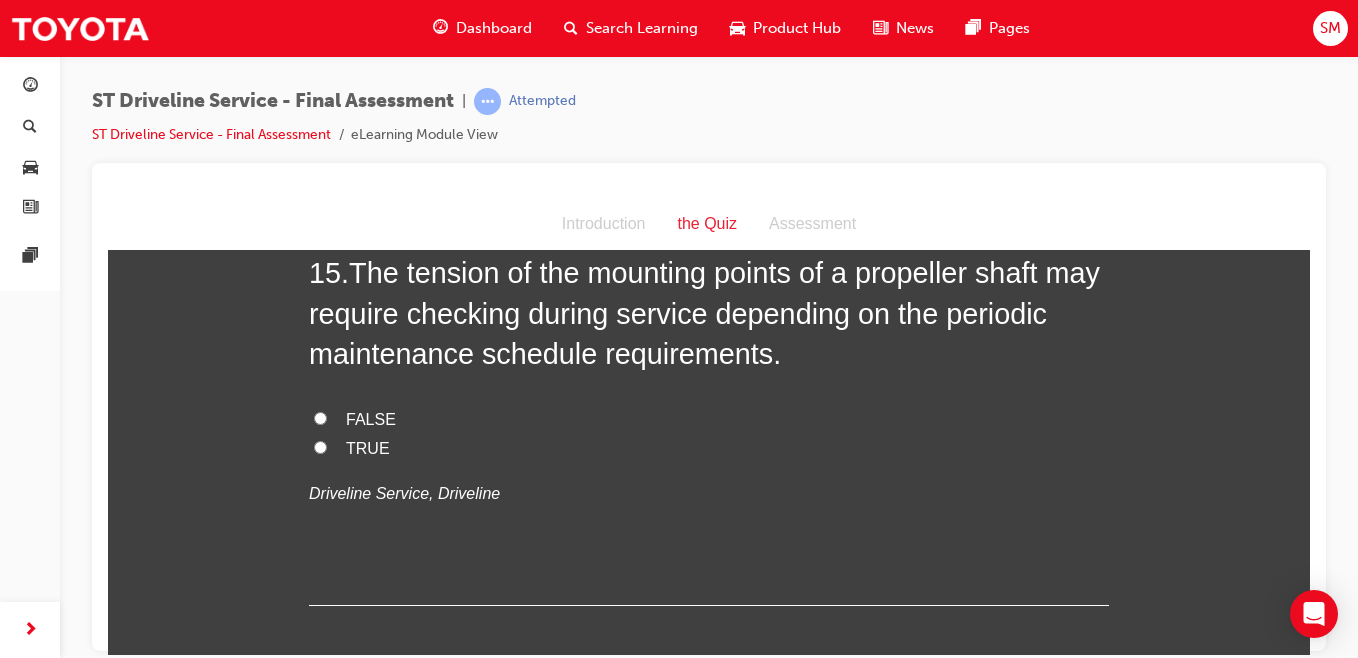 scroll, scrollTop: 6436, scrollLeft: 0, axis: vertical 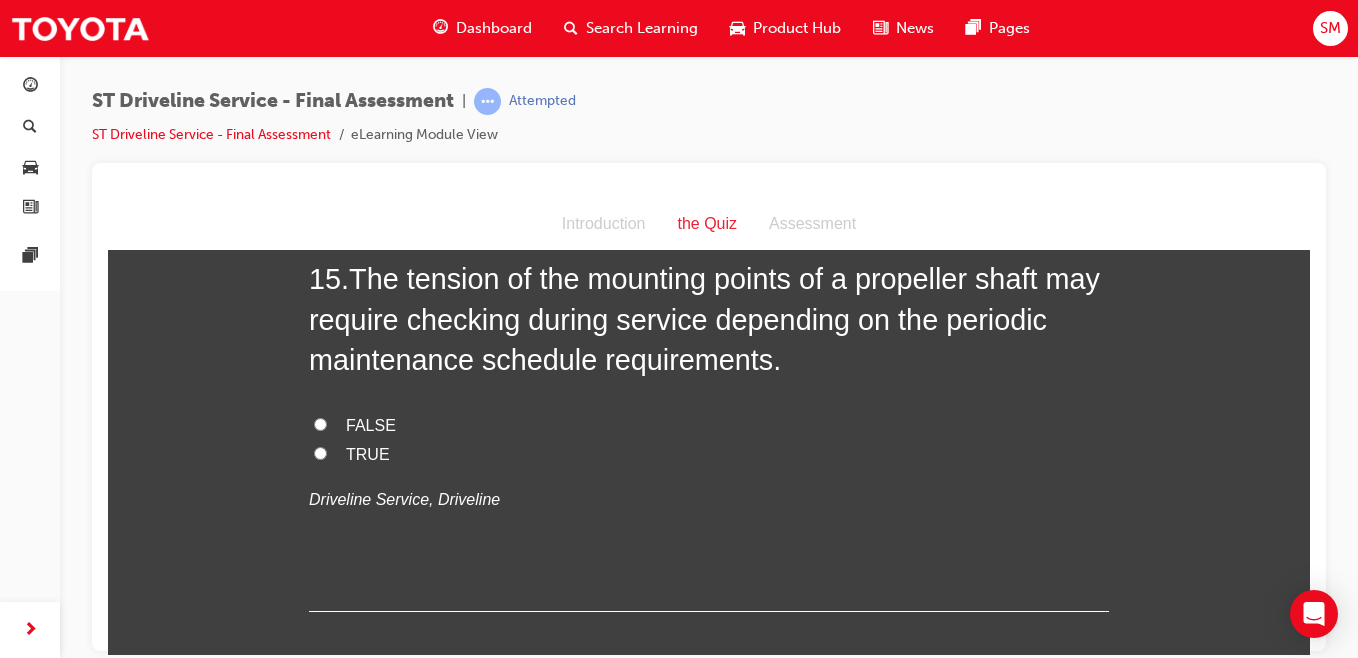 click on "TRUE" at bounding box center [709, 454] 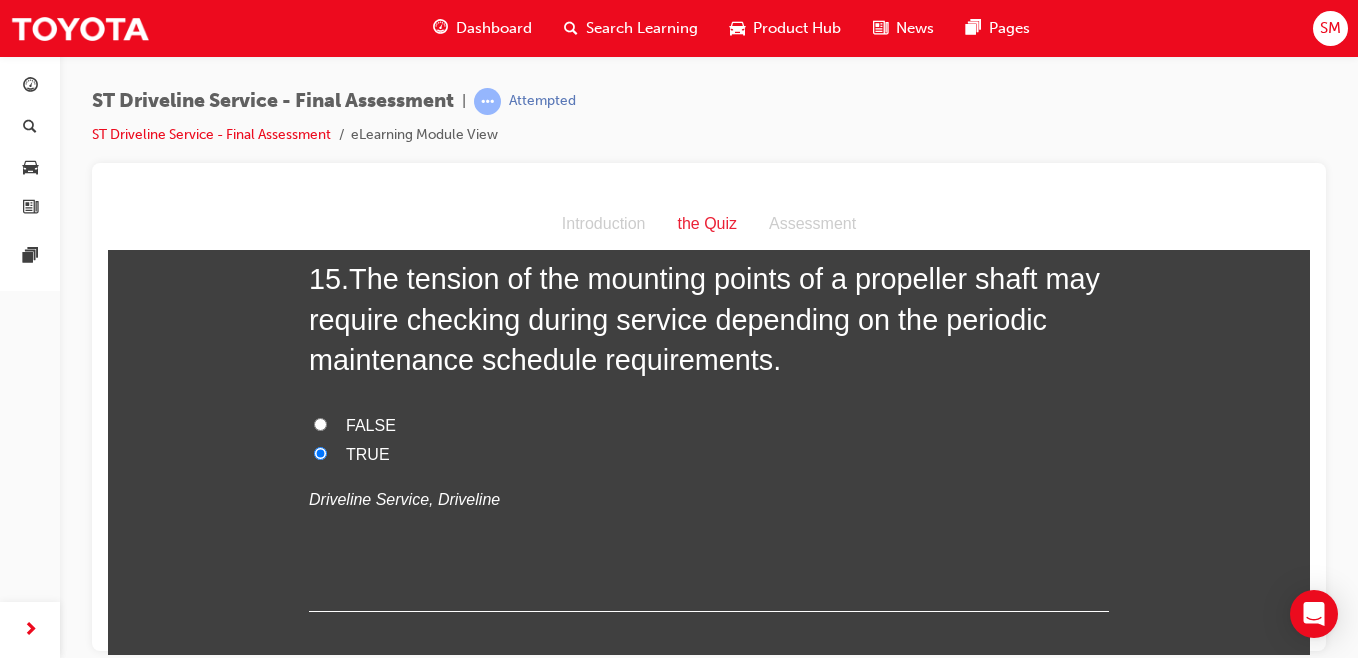 radio on "true" 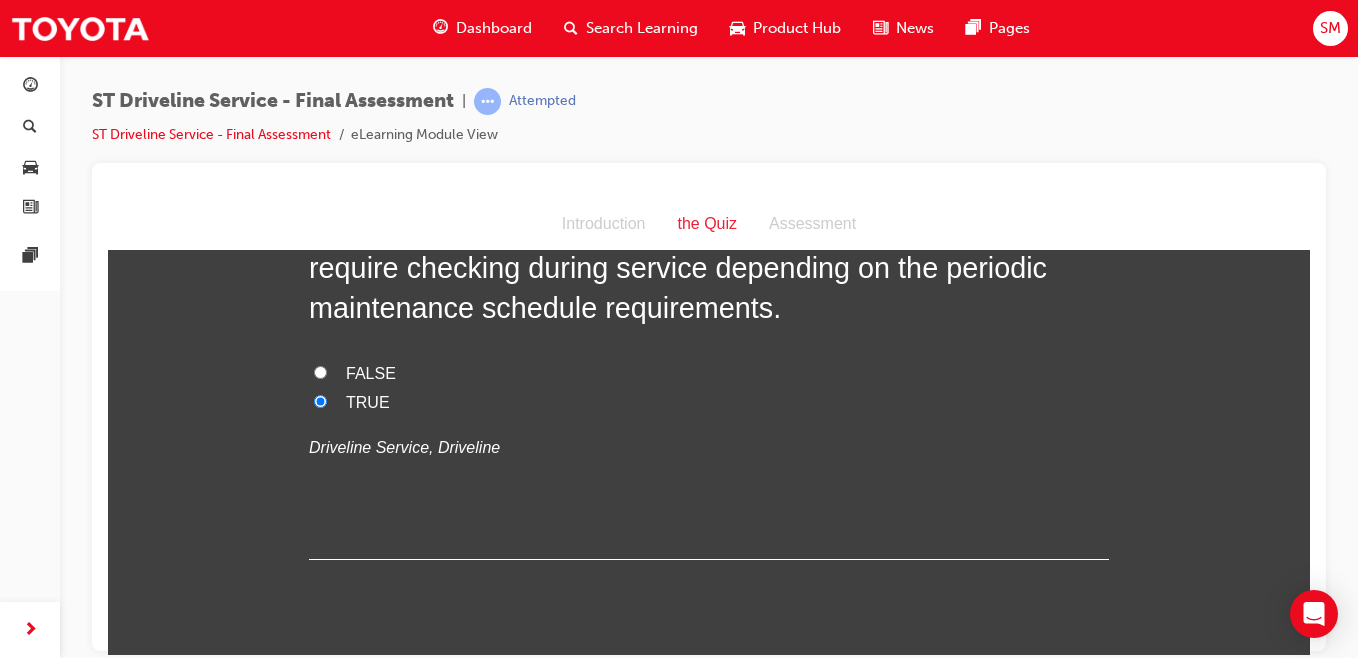 scroll, scrollTop: 6544, scrollLeft: 0, axis: vertical 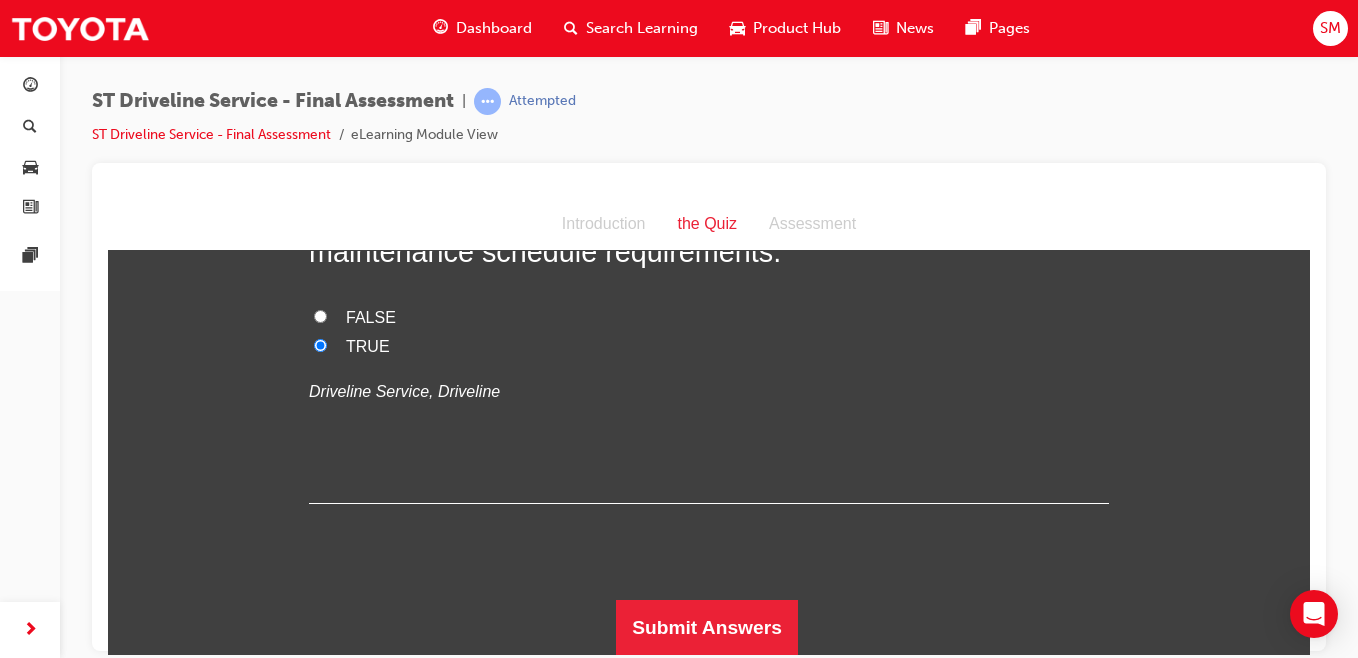 click on "Submit Answers" at bounding box center (707, 627) 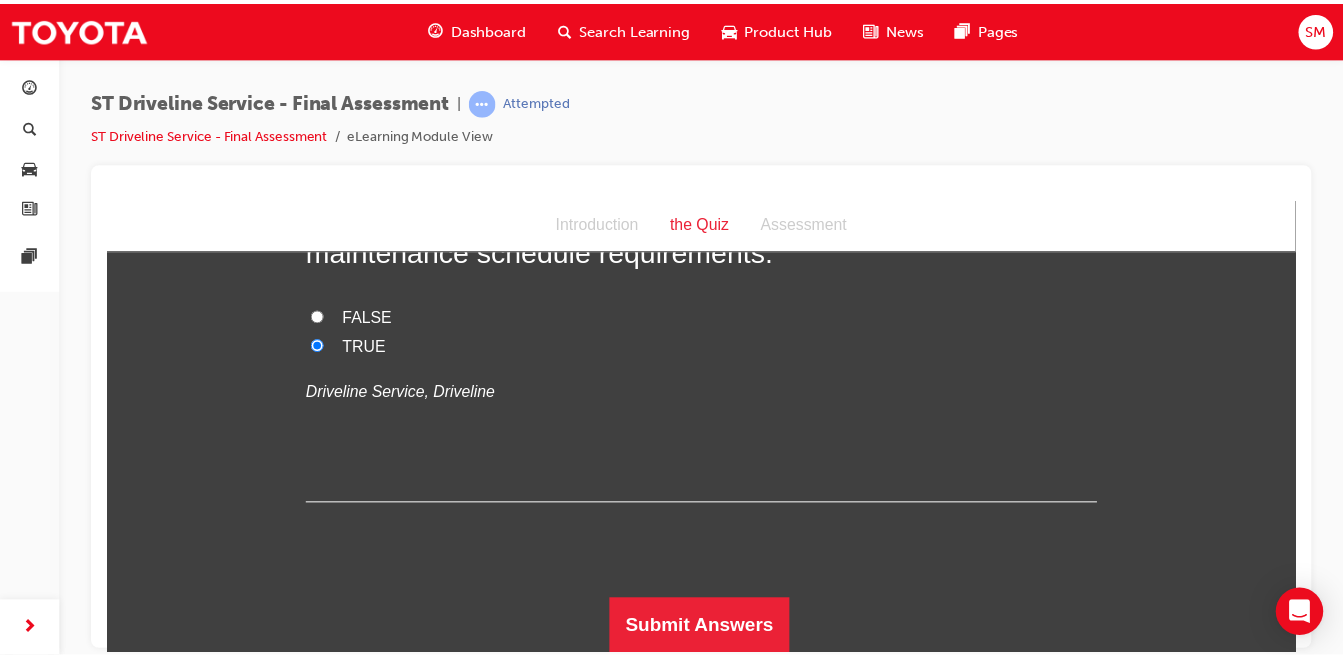 scroll, scrollTop: 0, scrollLeft: 0, axis: both 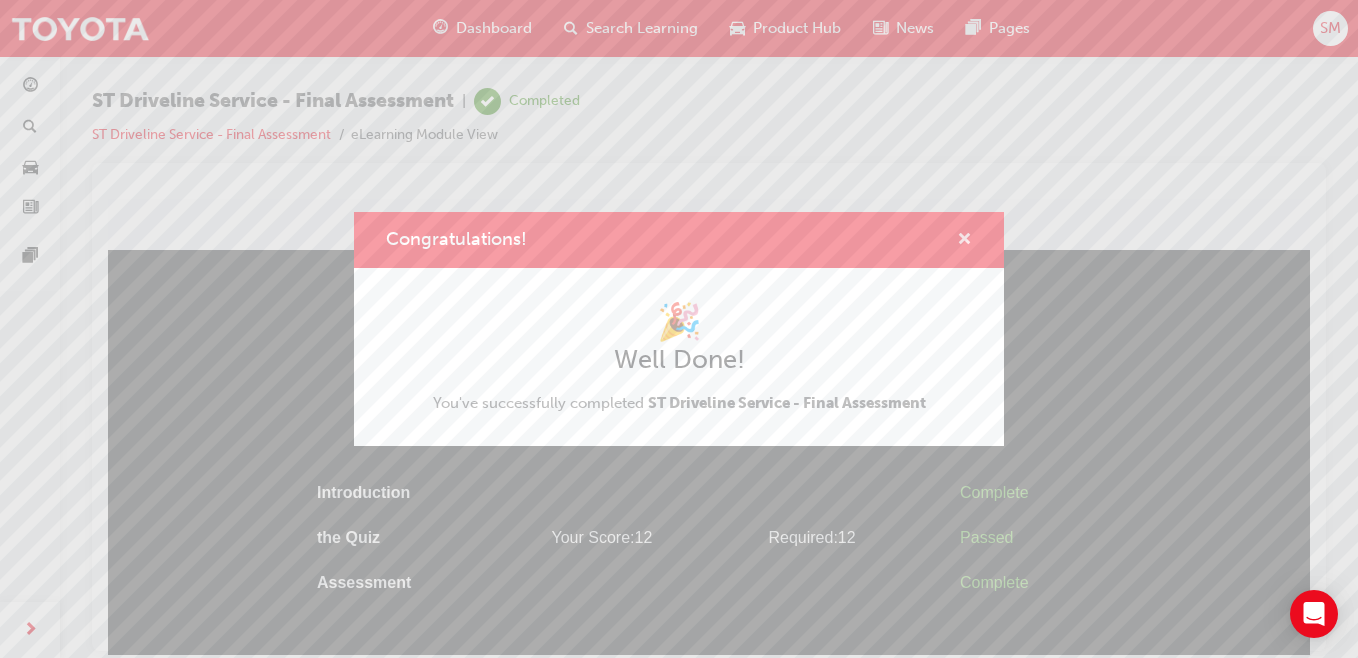 click at bounding box center [964, 241] 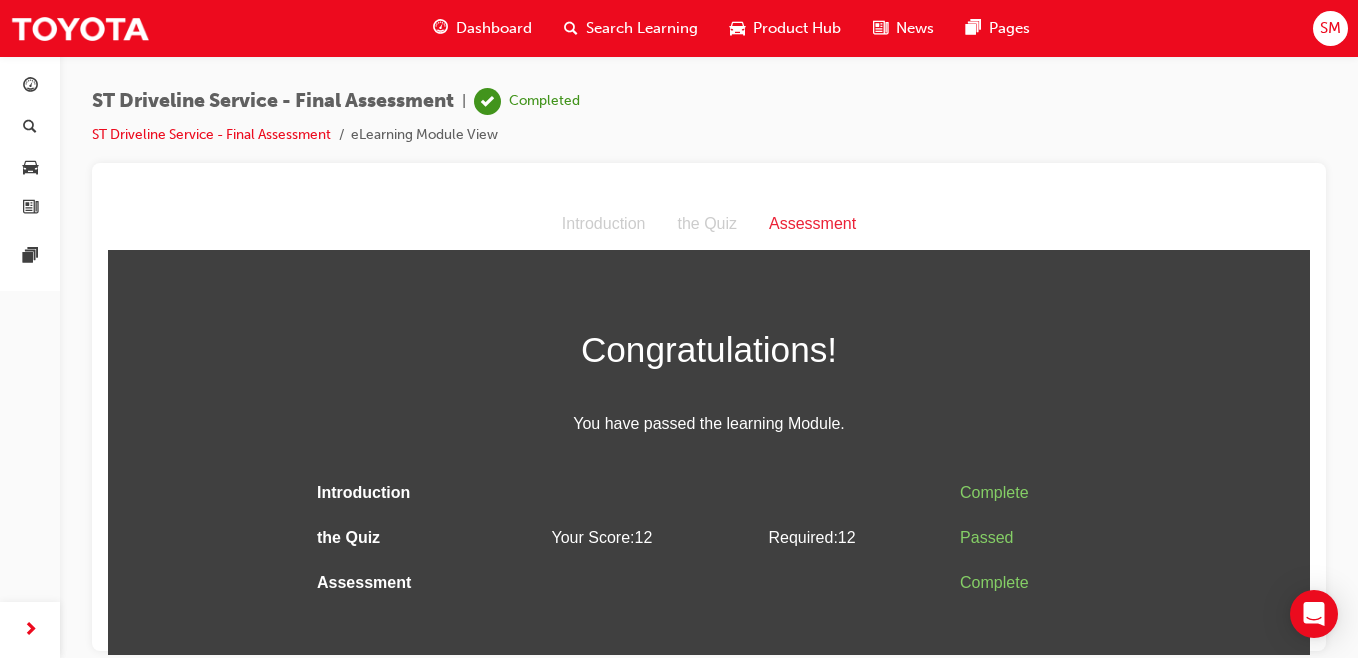 click on "Dashboard" at bounding box center (494, 28) 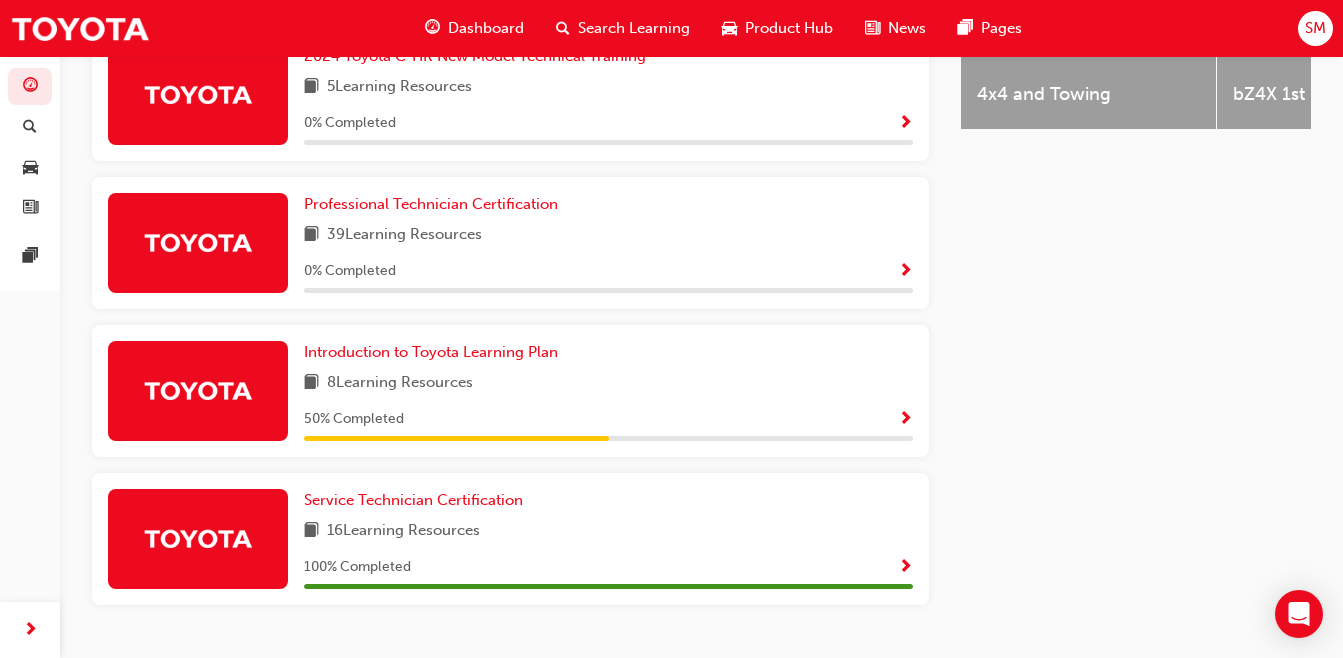 scroll, scrollTop: 981, scrollLeft: 0, axis: vertical 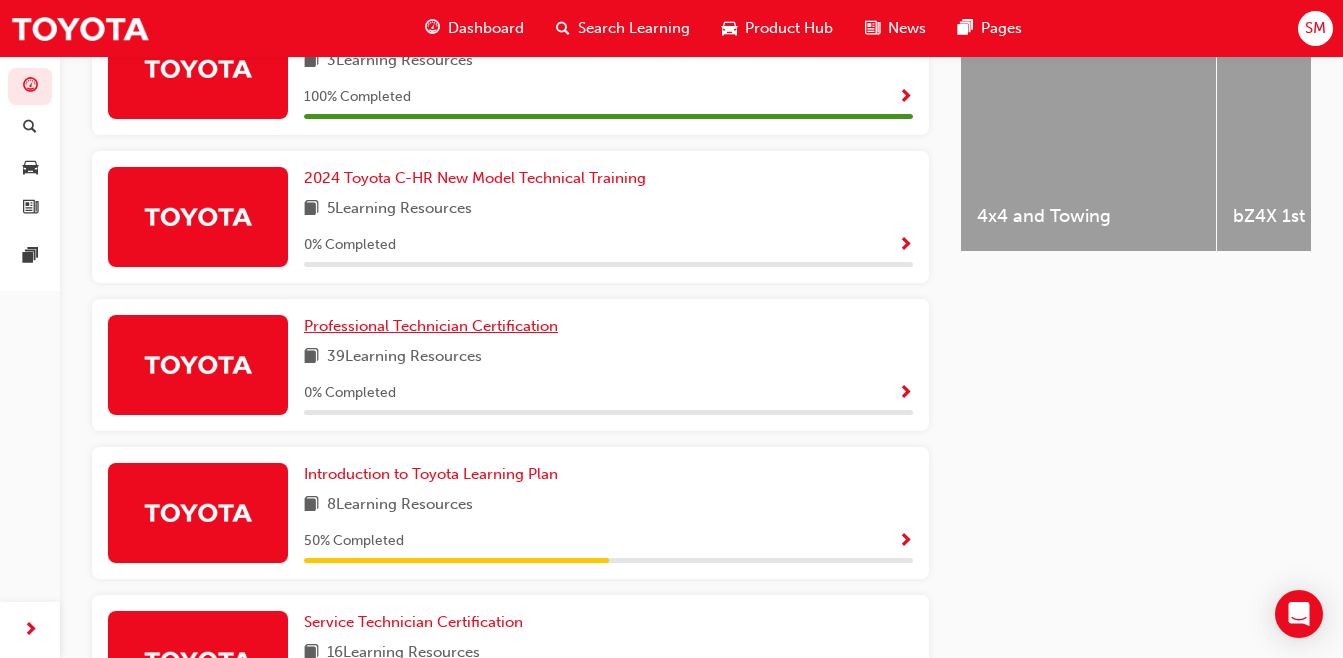 click on "Professional Technician Certification" at bounding box center [431, 326] 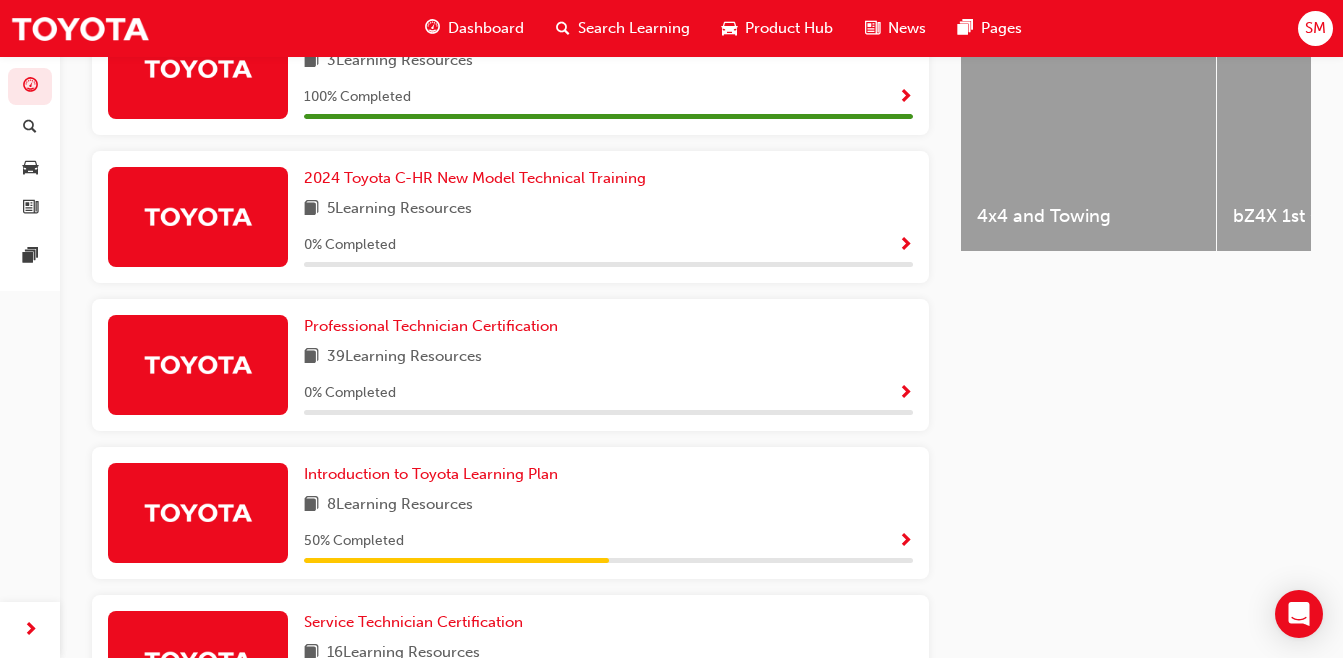 scroll, scrollTop: 0, scrollLeft: 0, axis: both 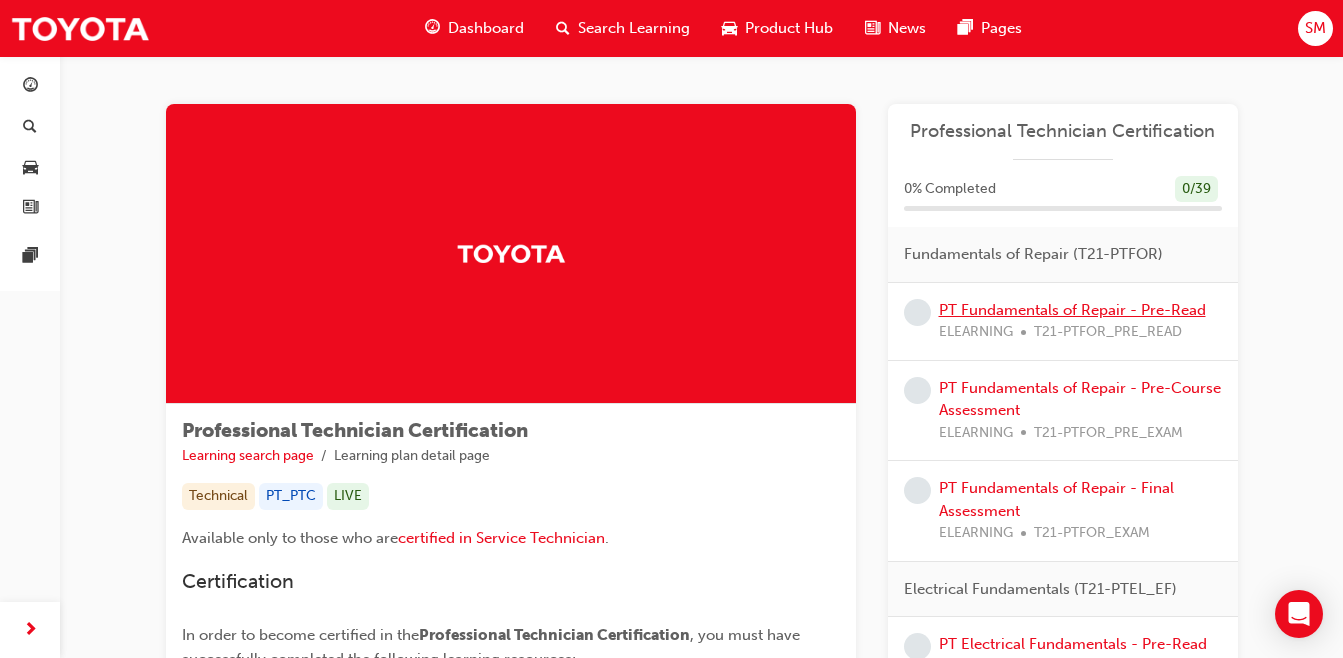 click on "PT Fundamentals of Repair - Pre-Read" at bounding box center [1072, 310] 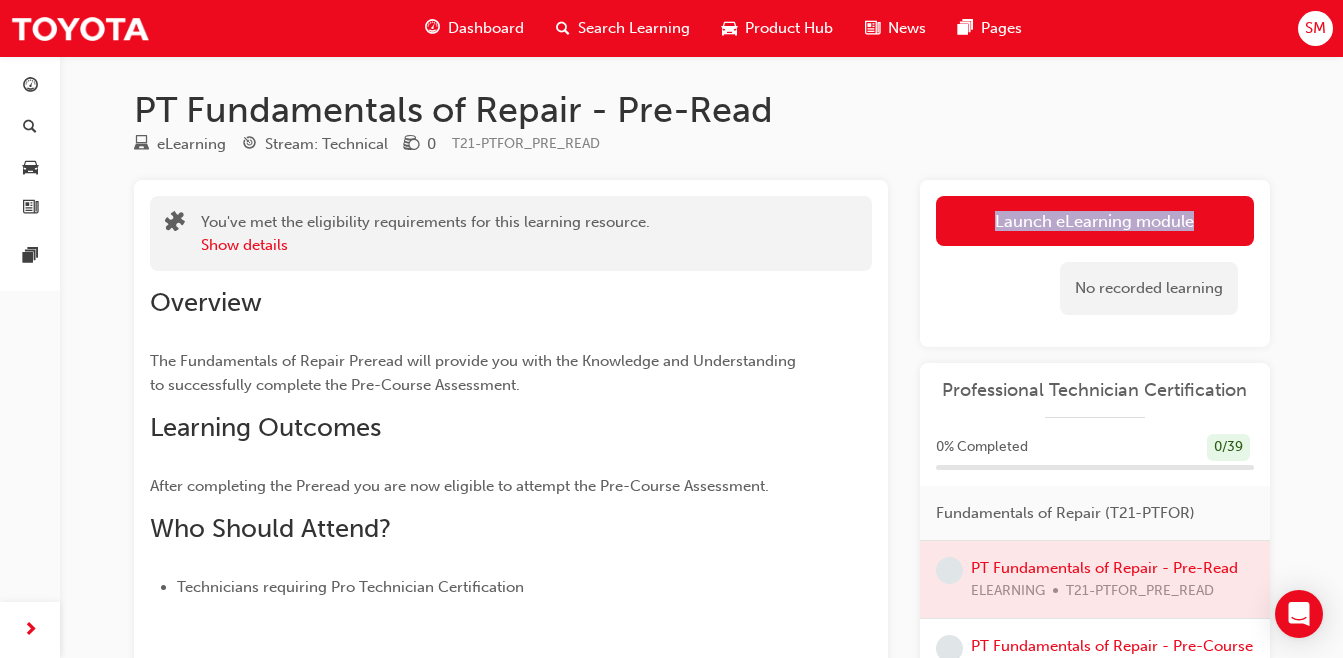 drag, startPoint x: 1050, startPoint y: 304, endPoint x: 988, endPoint y: 203, distance: 118.511604 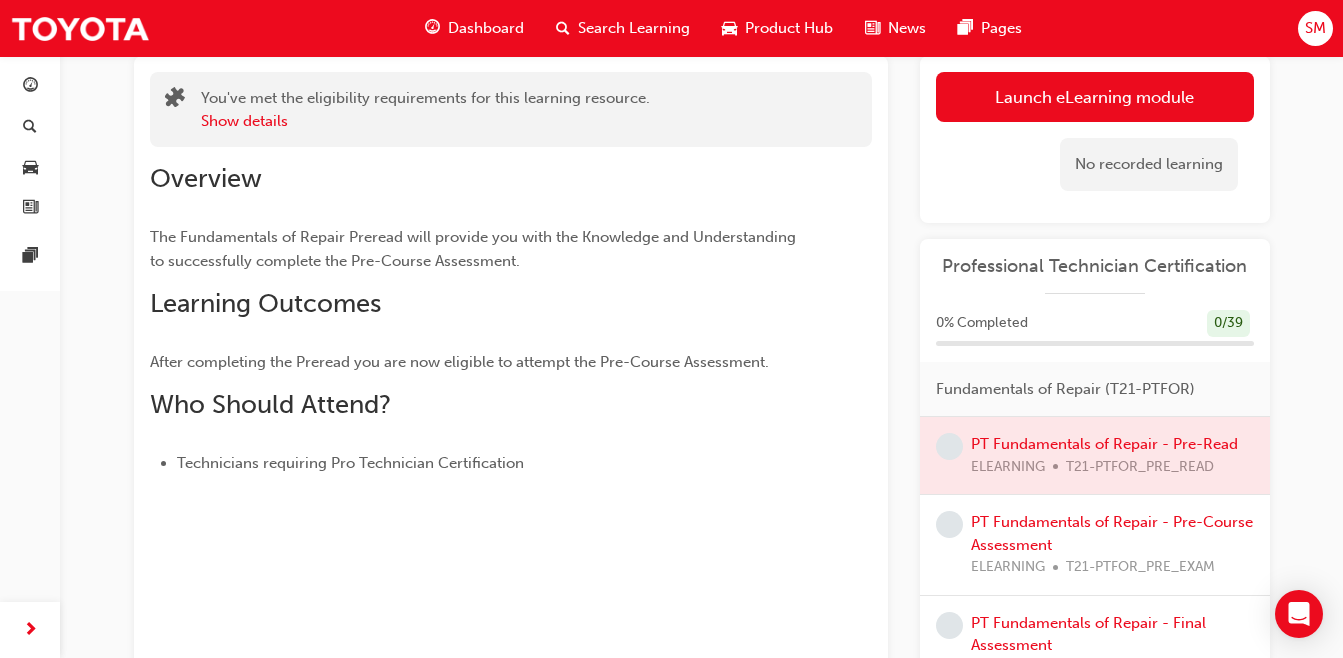 scroll, scrollTop: 133, scrollLeft: 0, axis: vertical 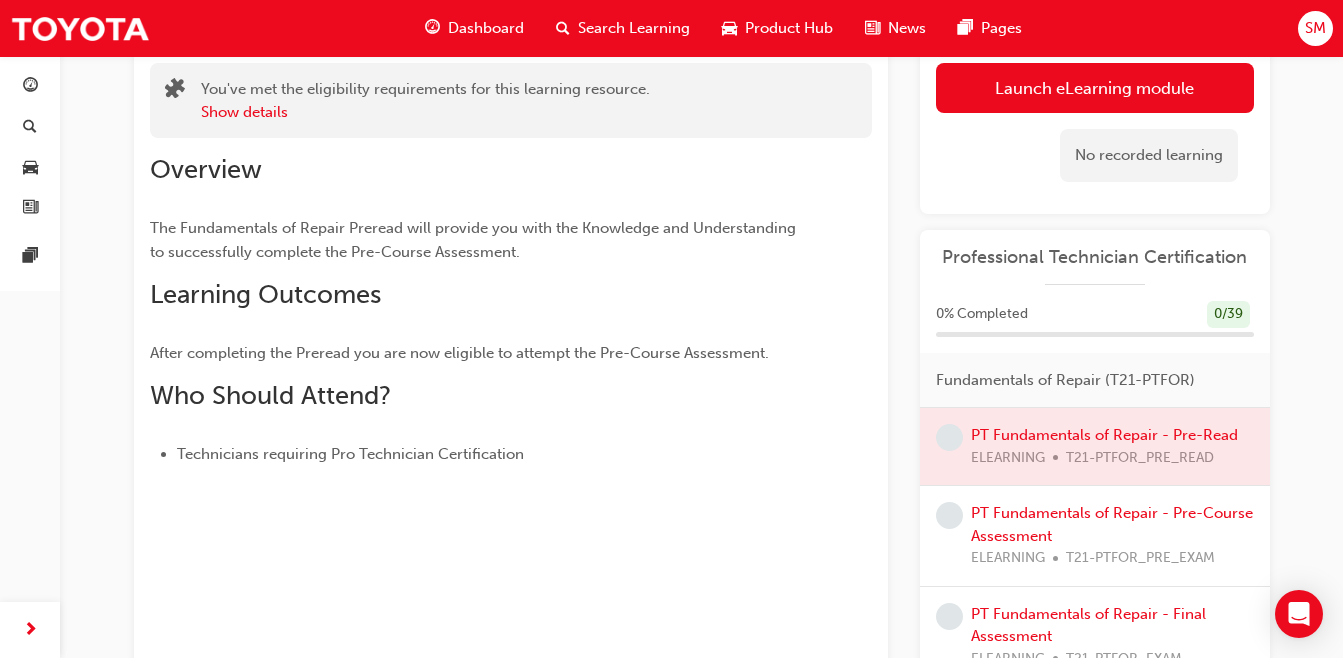 click on "Launch eLearning module" at bounding box center [1095, 88] 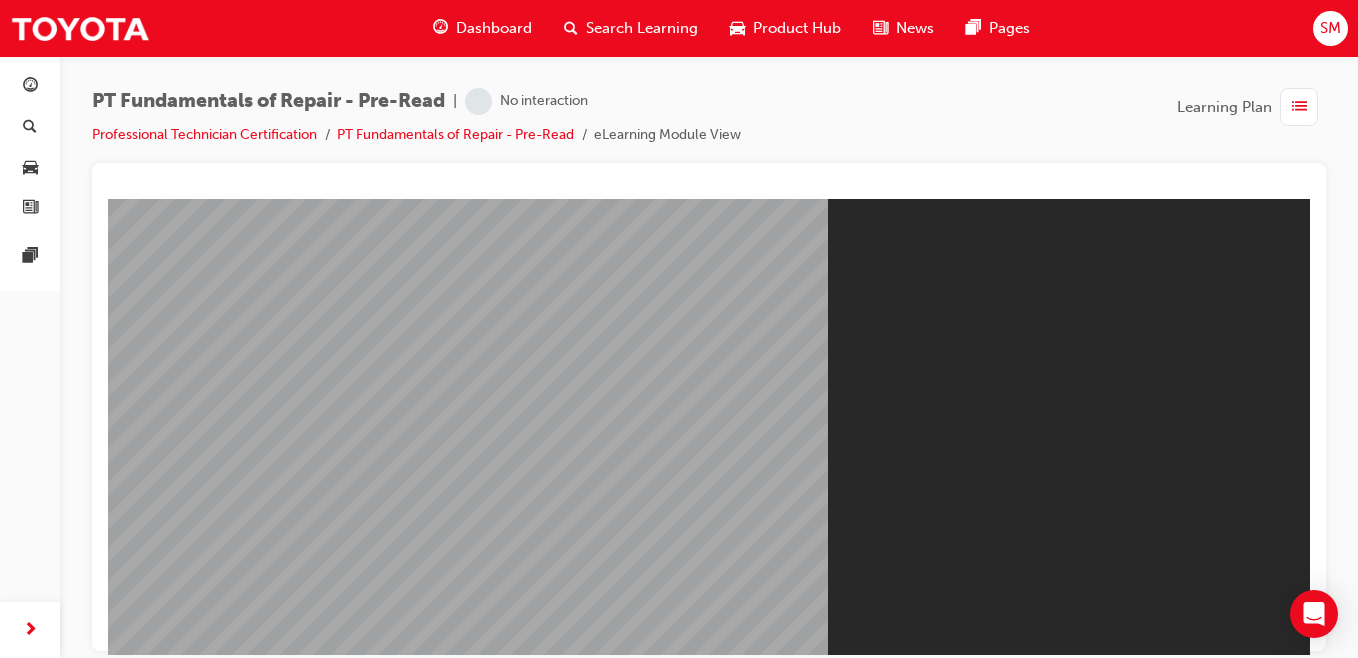 scroll, scrollTop: 0, scrollLeft: 0, axis: both 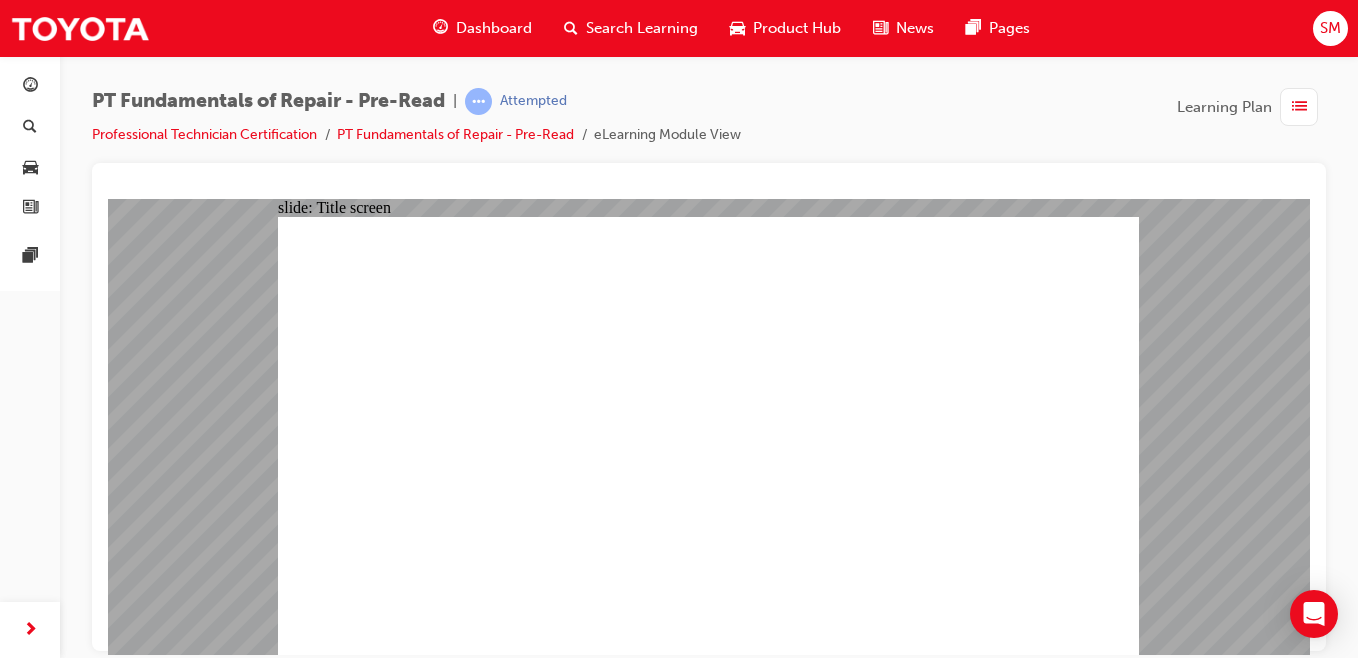 click 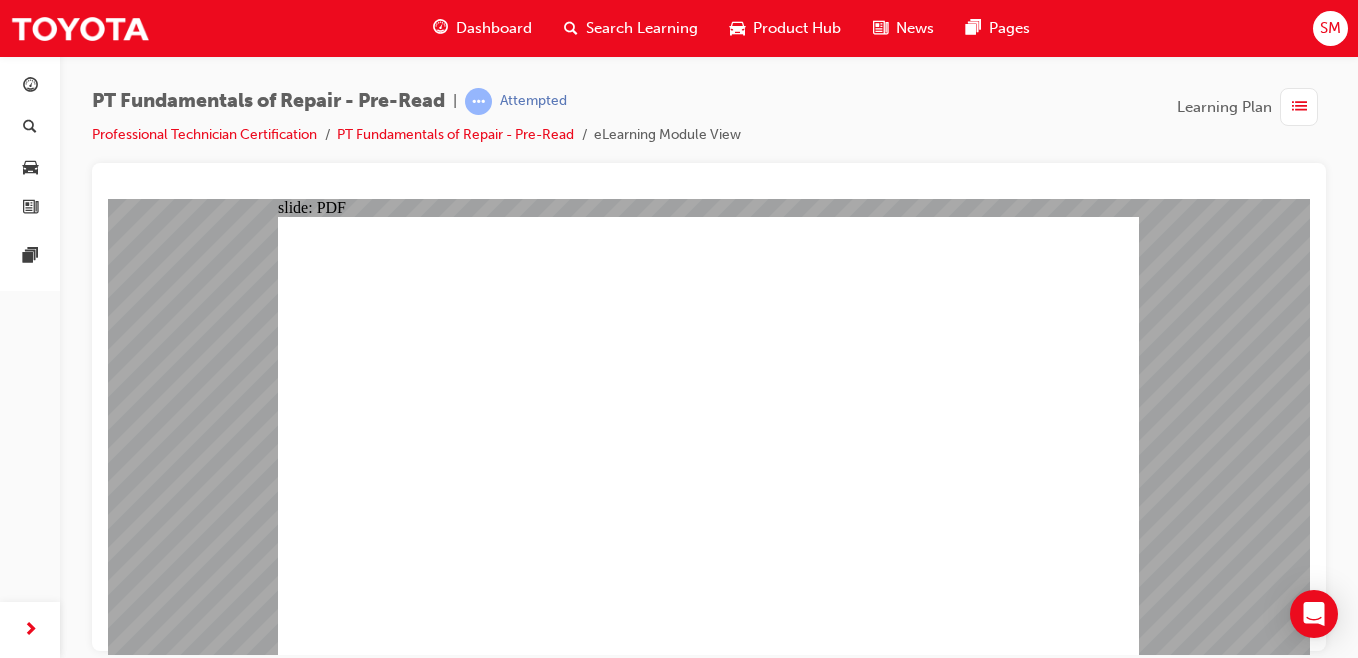 click 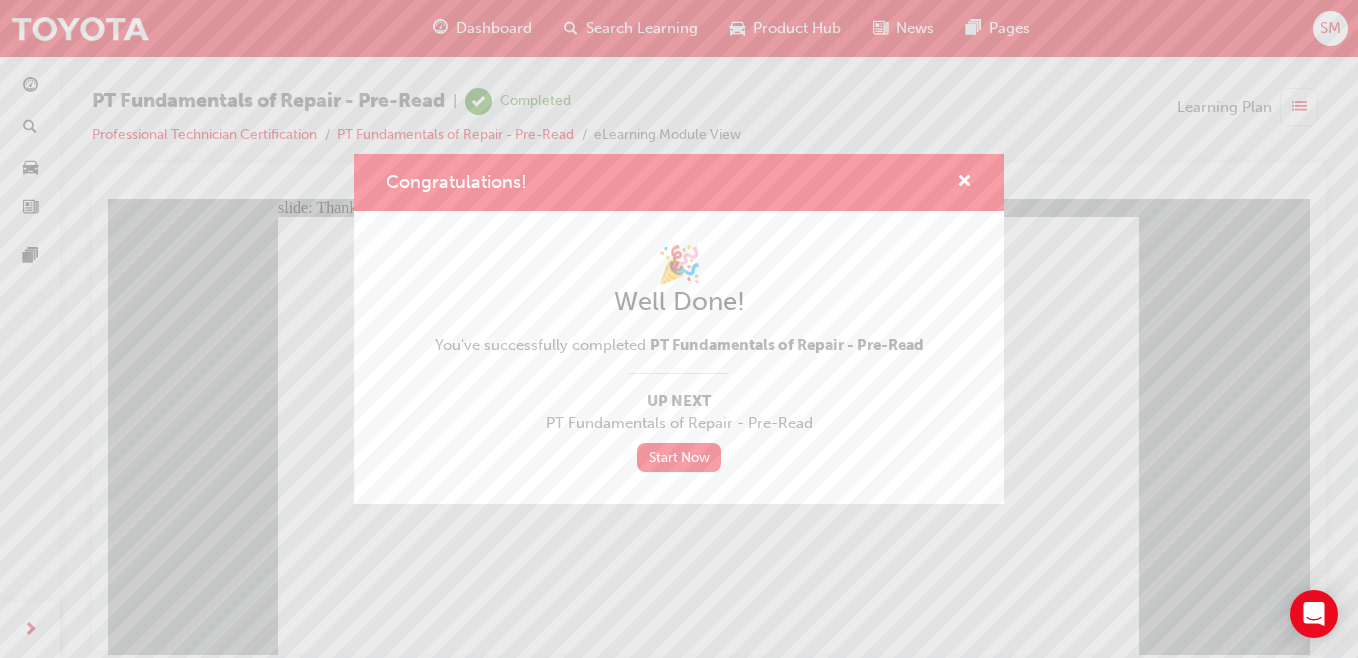 click on "Start Now" at bounding box center [679, 457] 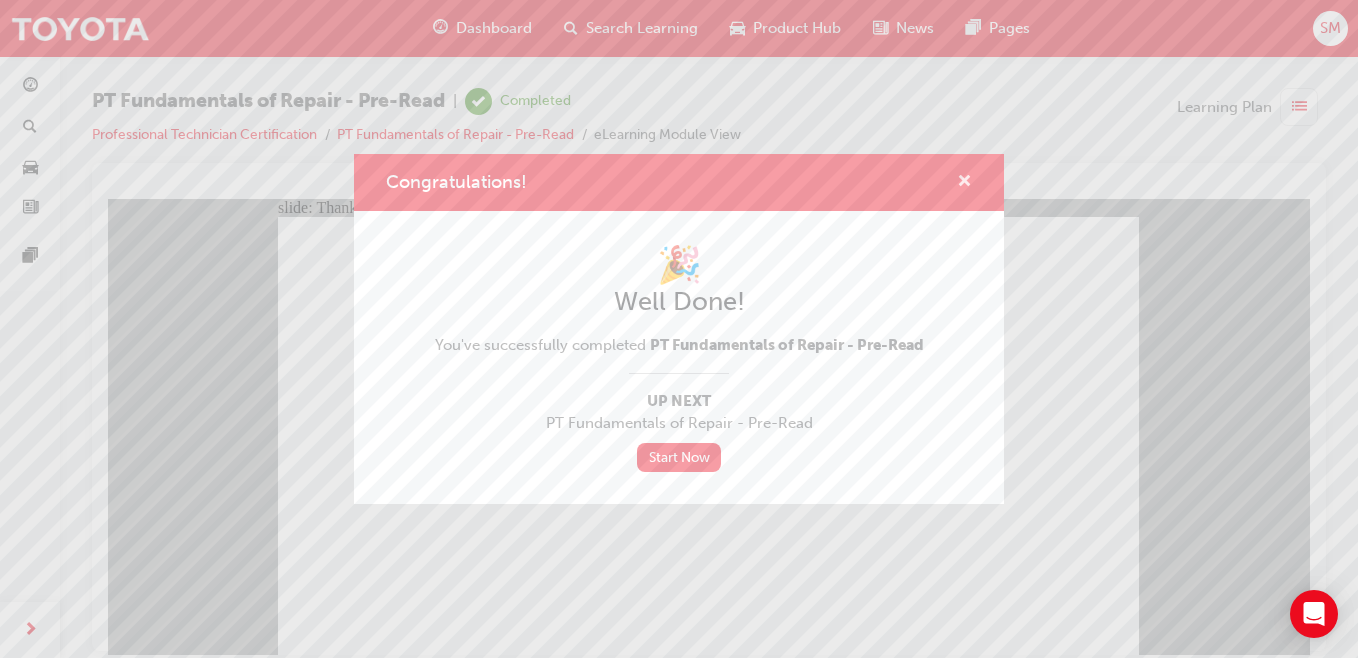 click at bounding box center (964, 183) 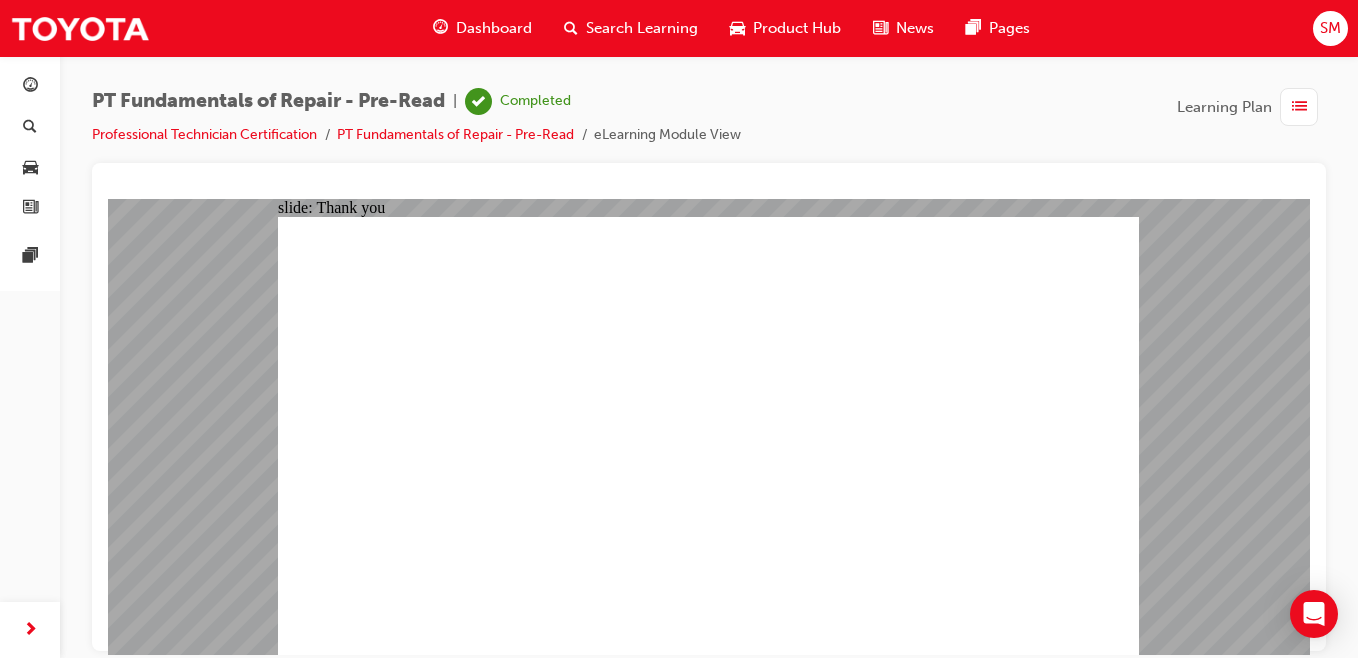 click 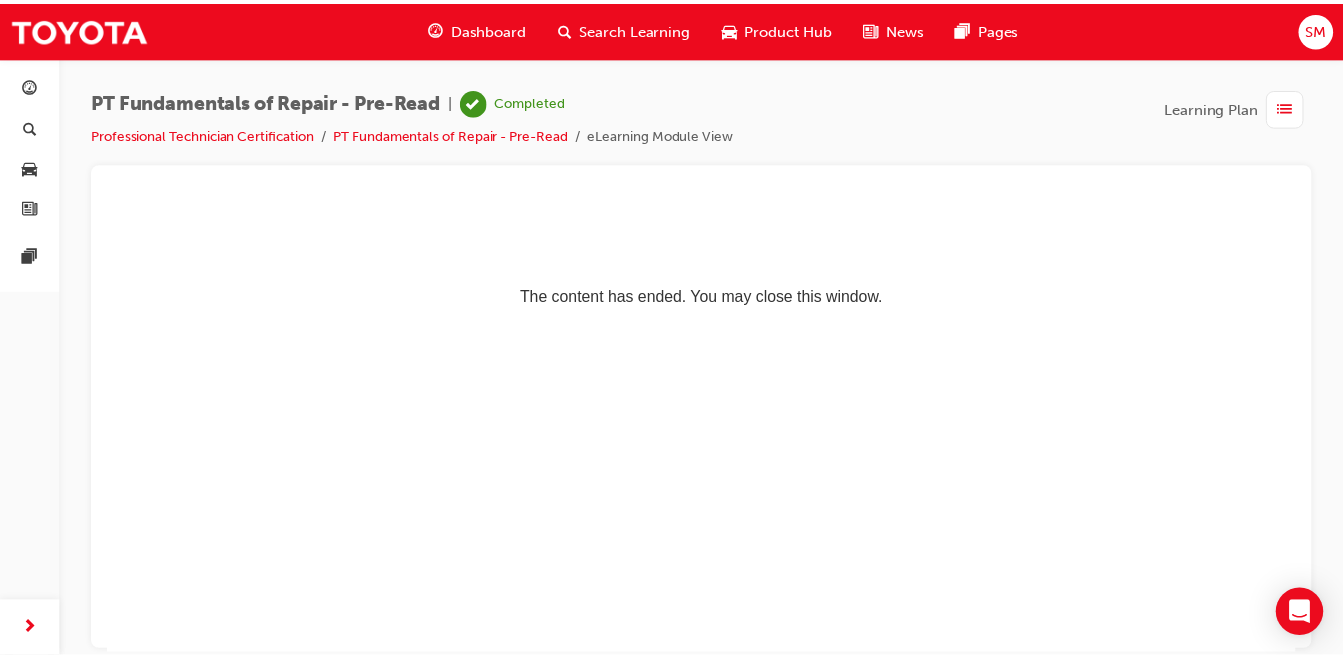 scroll, scrollTop: 0, scrollLeft: 0, axis: both 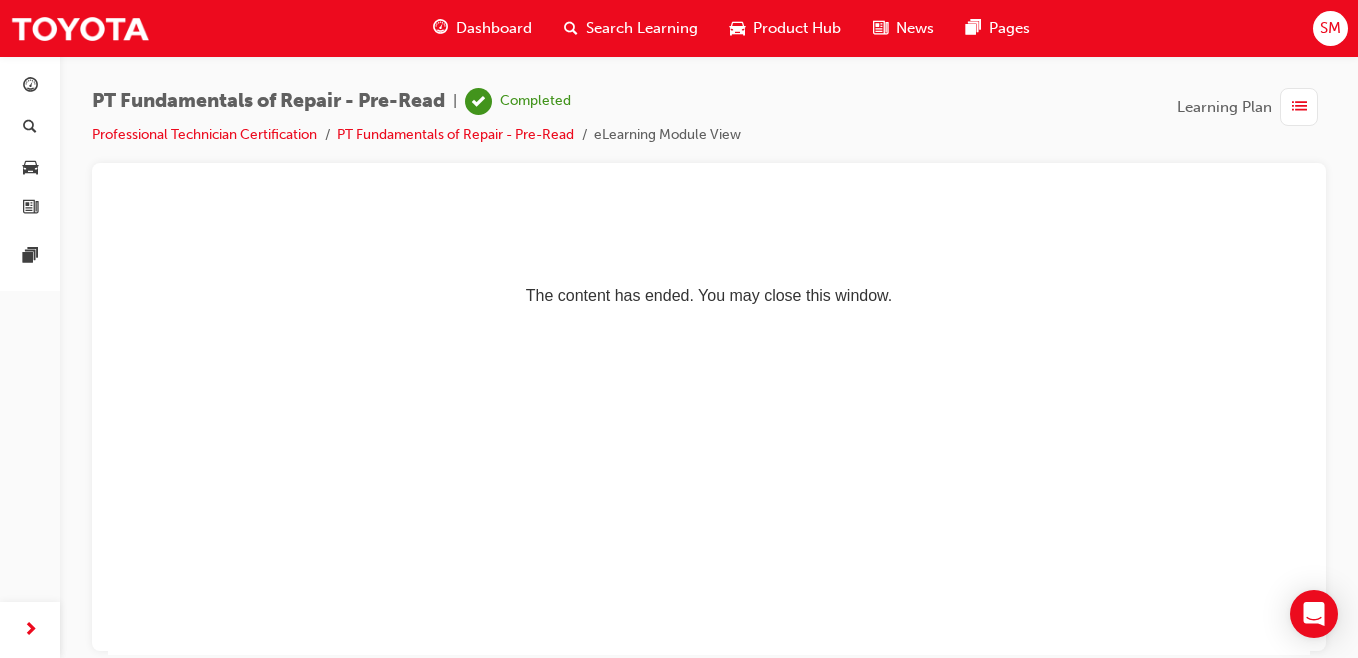 click on "Dashboard" at bounding box center [494, 28] 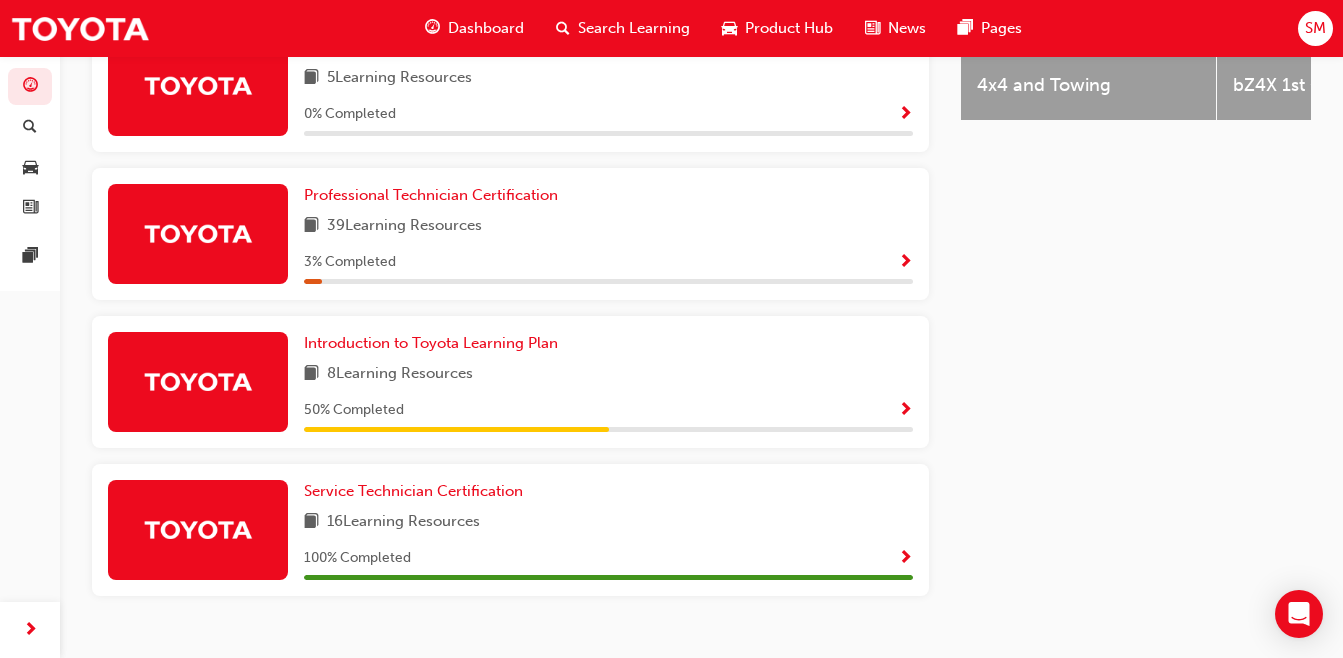 scroll, scrollTop: 983, scrollLeft: 0, axis: vertical 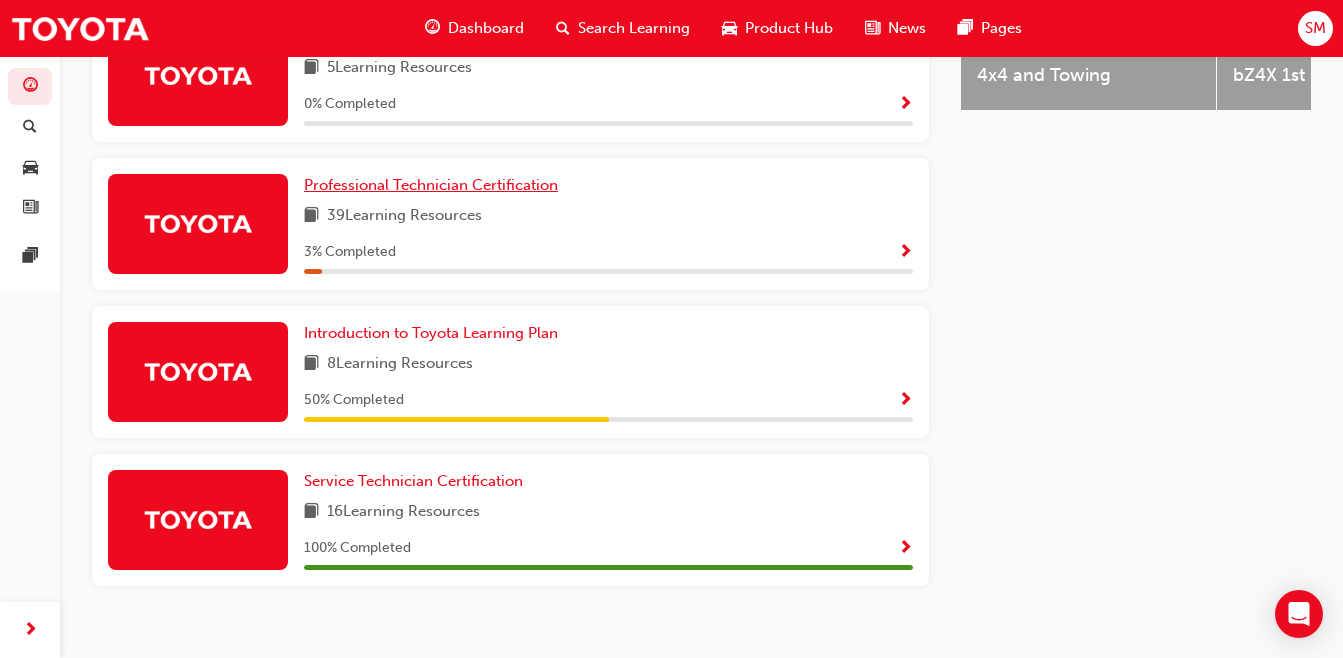 click on "Professional Technician Certification" at bounding box center [431, 185] 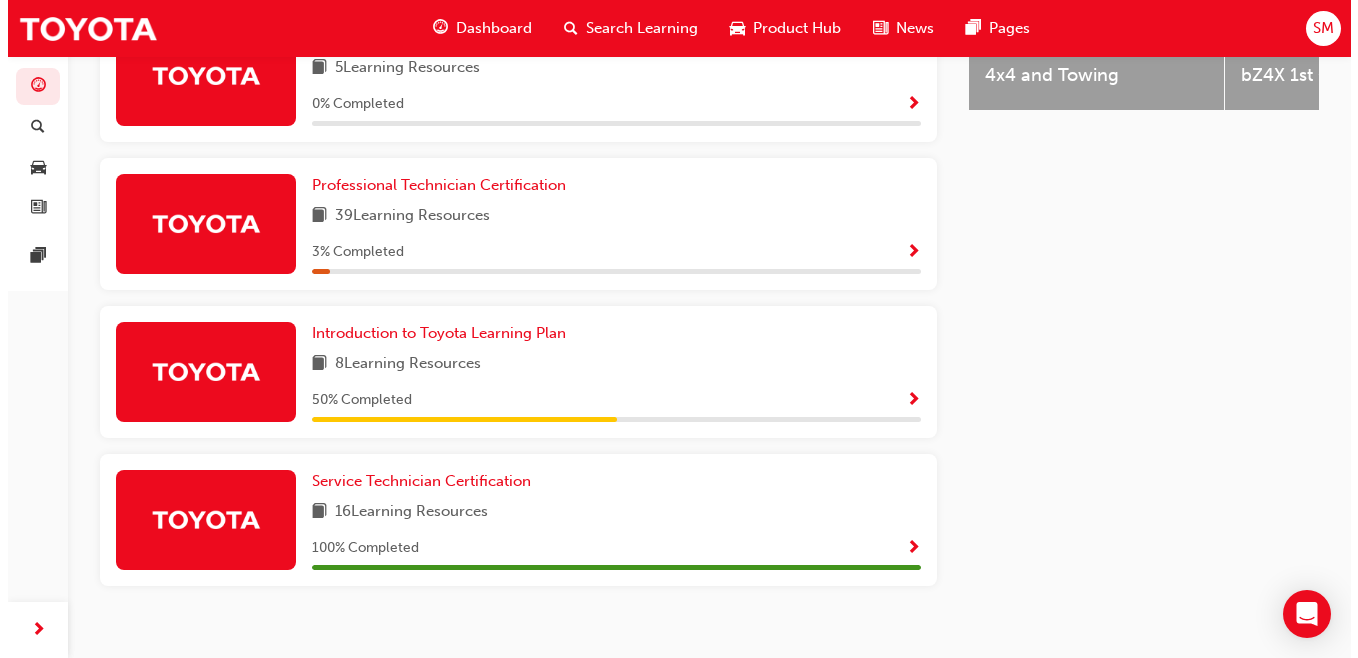 scroll, scrollTop: 0, scrollLeft: 0, axis: both 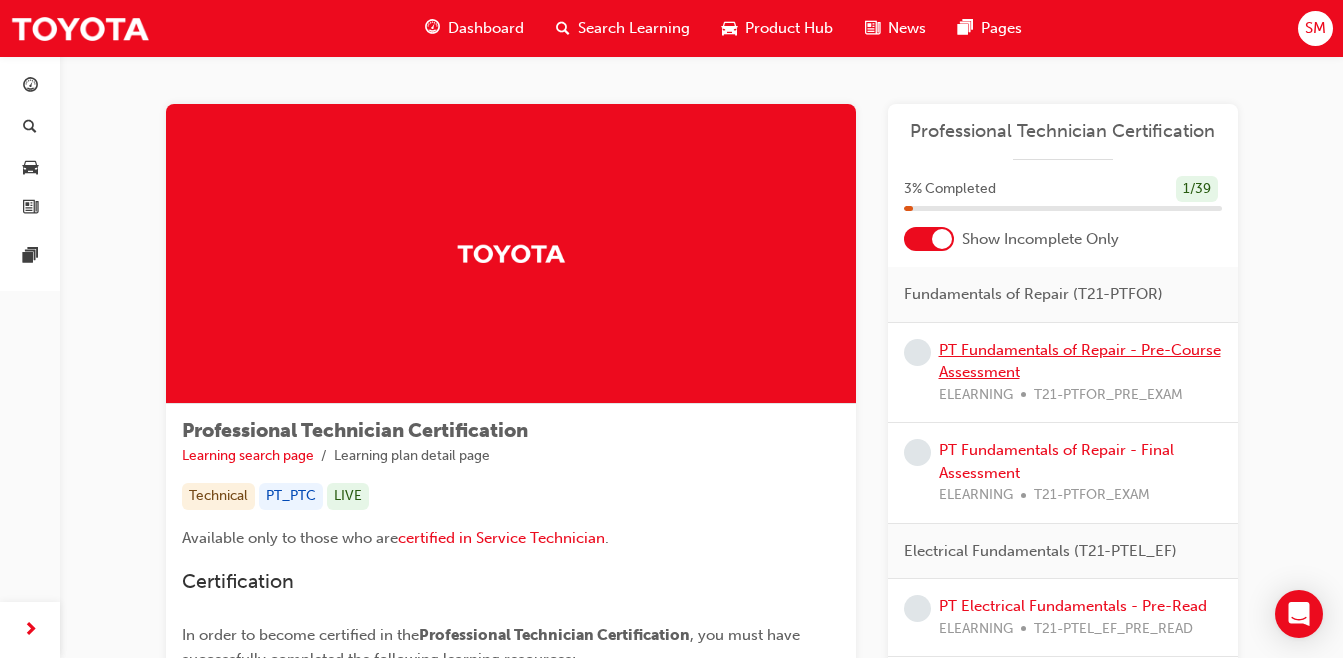 click on "PT Fundamentals of Repair - Pre-Course Assessment" at bounding box center [1080, 361] 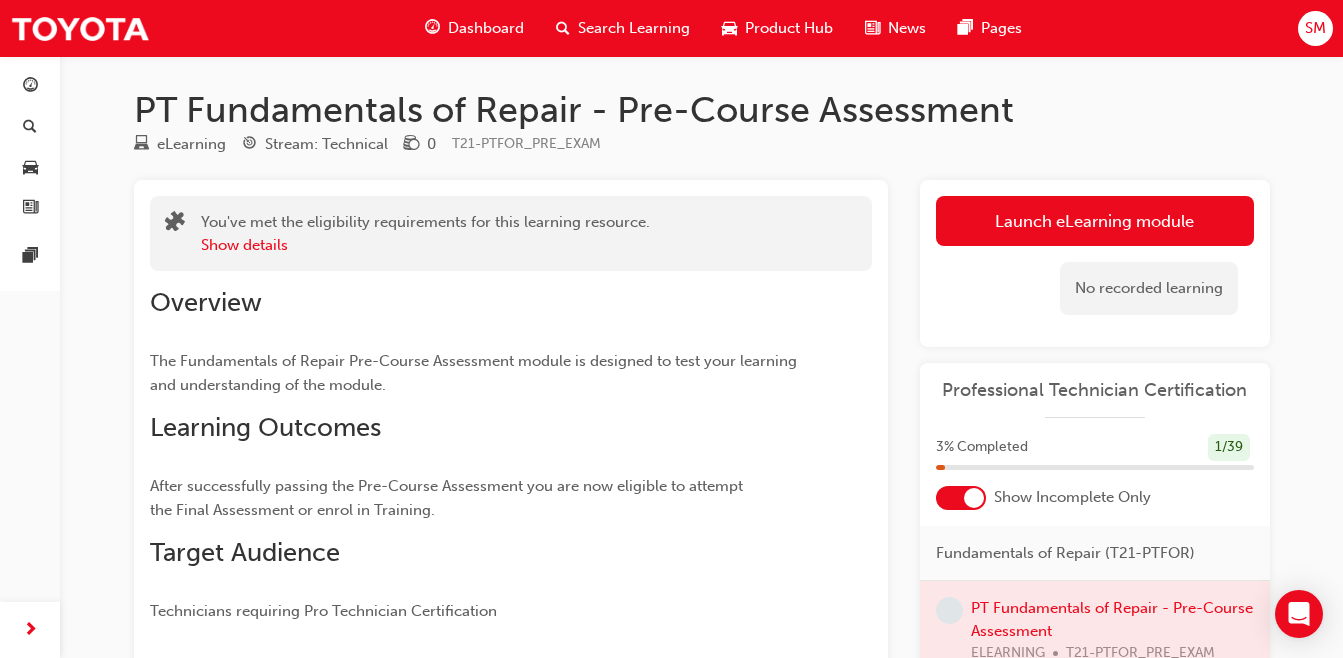 click on "Launch eLearning module" at bounding box center [1095, 221] 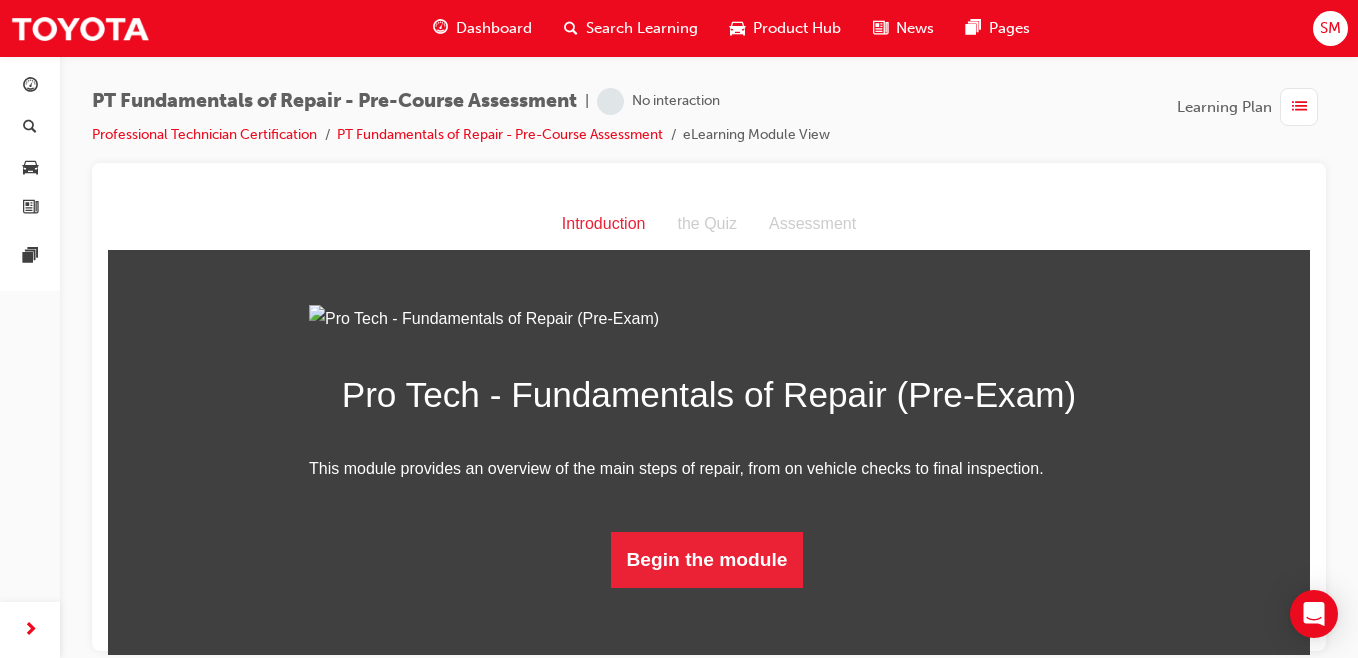 scroll, scrollTop: 153, scrollLeft: 0, axis: vertical 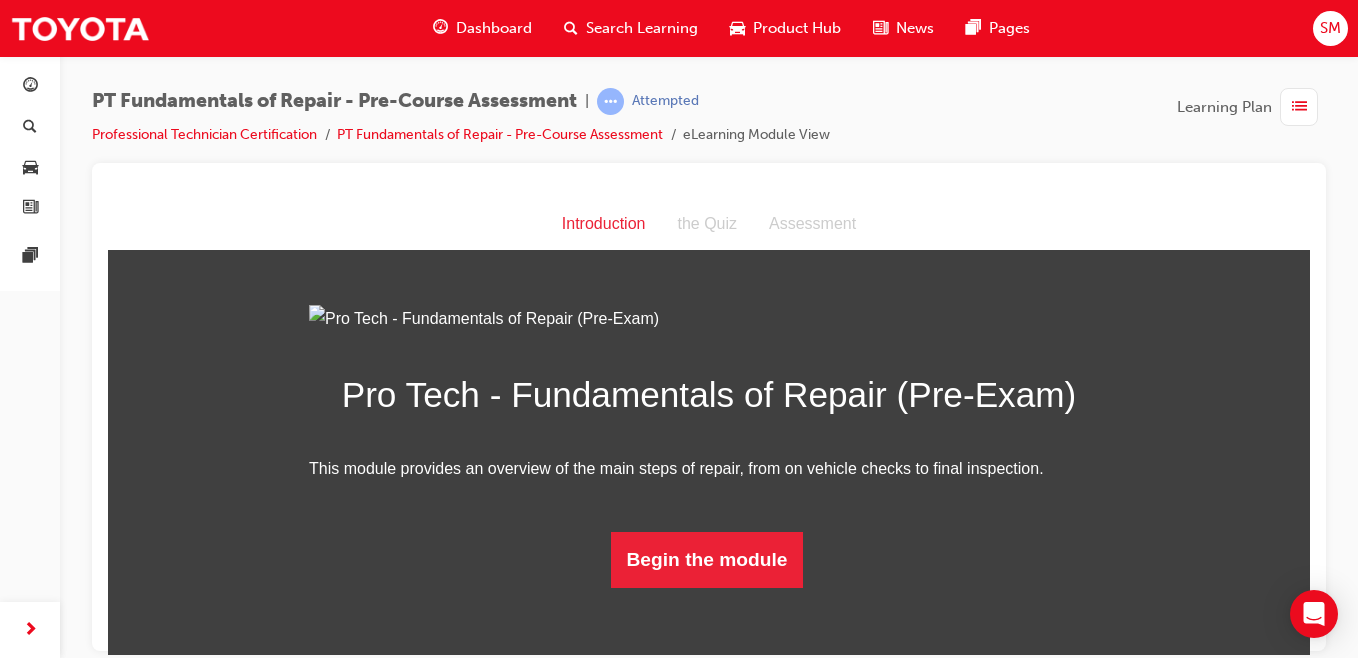 click at bounding box center (1299, 107) 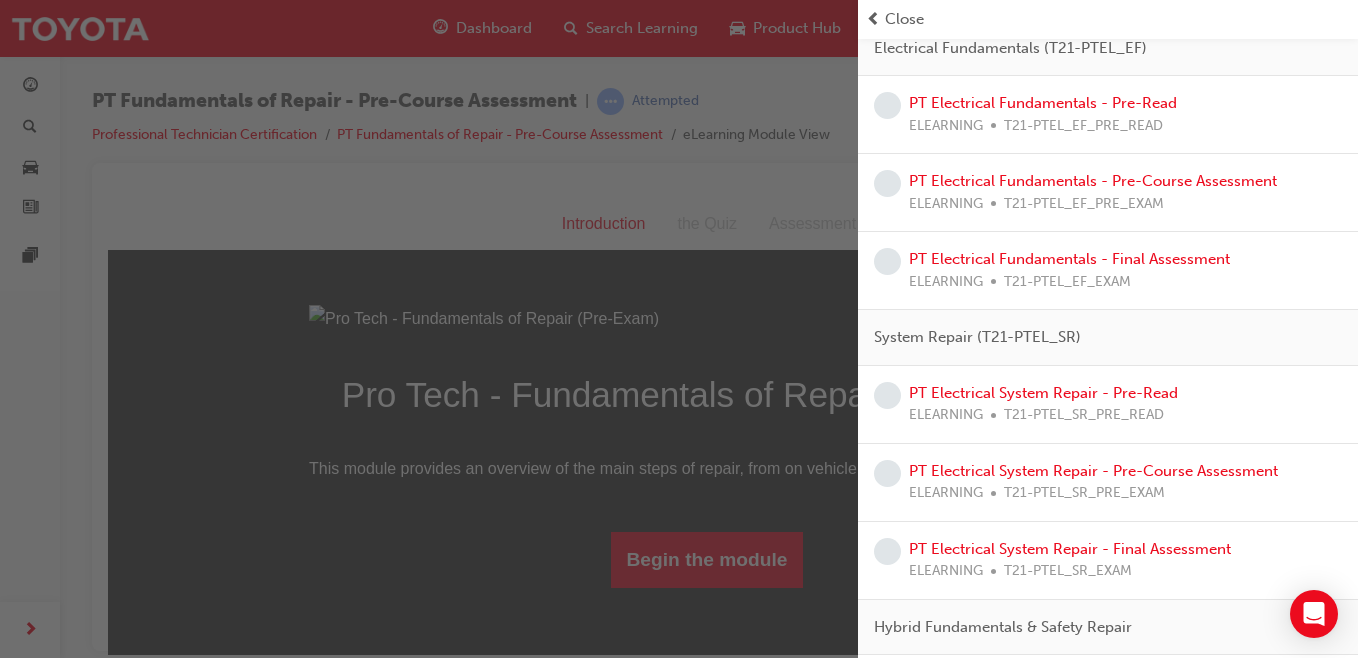 scroll, scrollTop: 0, scrollLeft: 0, axis: both 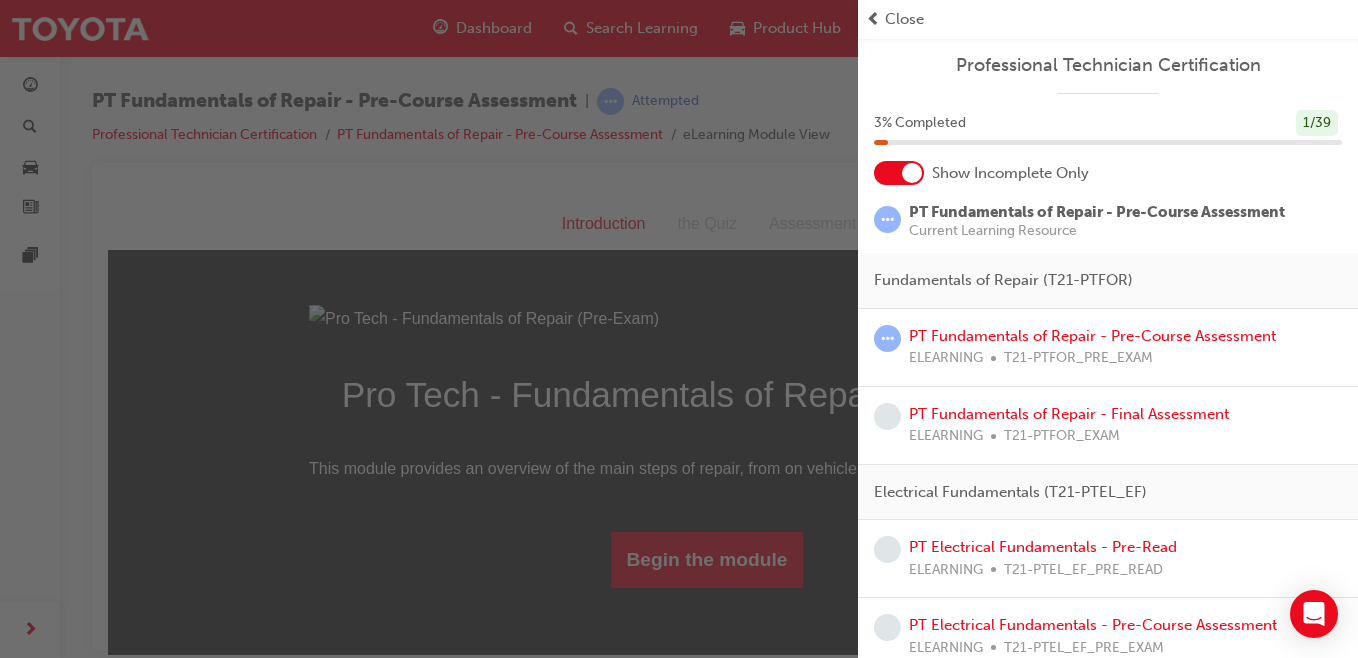 click at bounding box center [429, 329] 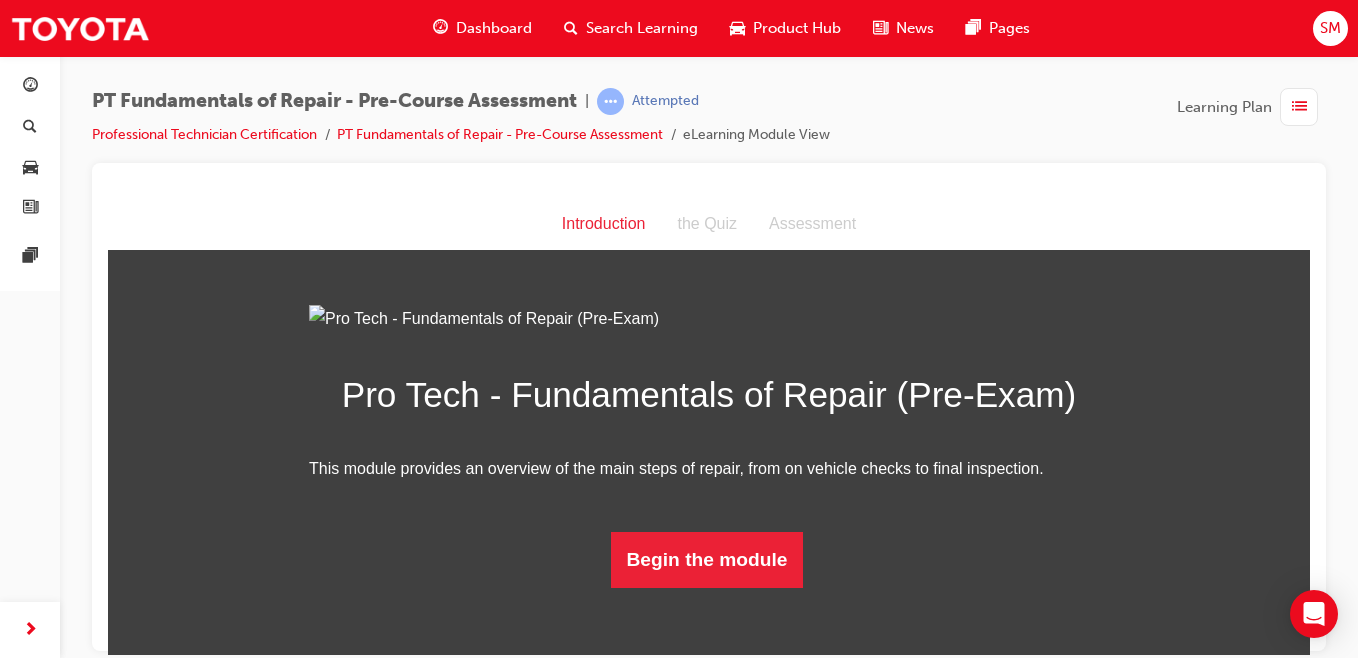click on "SM" at bounding box center [1330, 28] 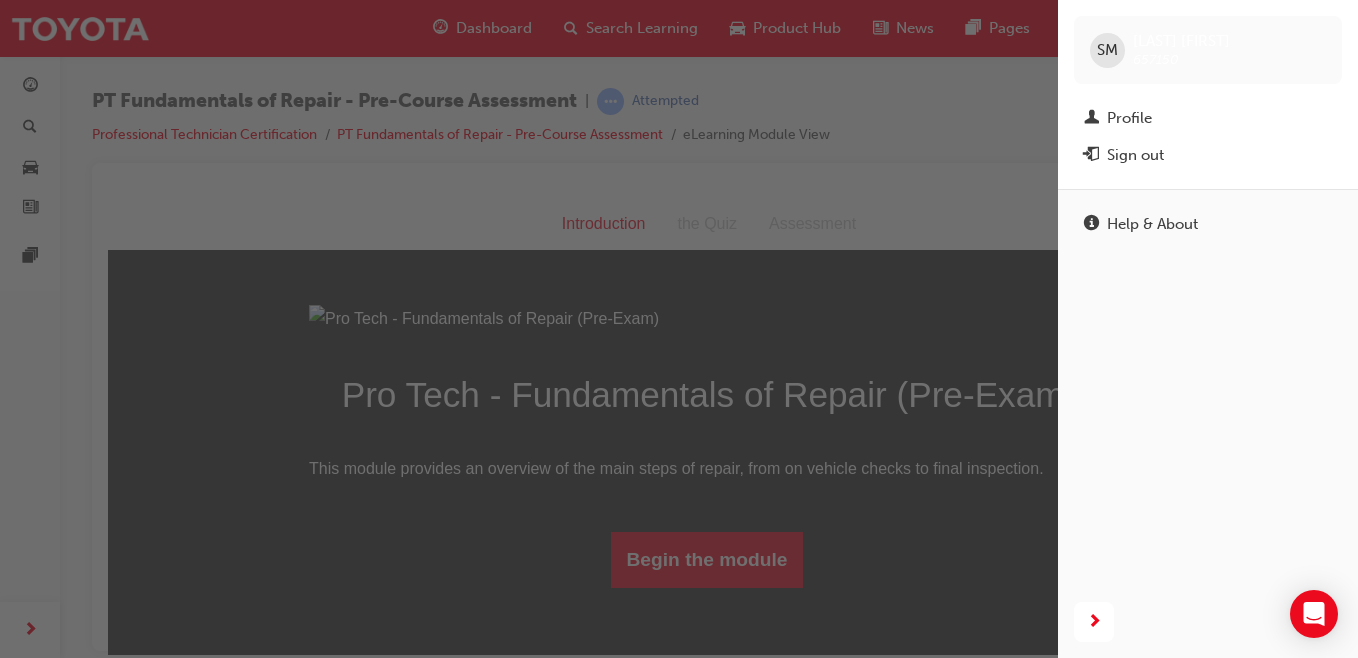 click on "Sign out" at bounding box center [1208, 155] 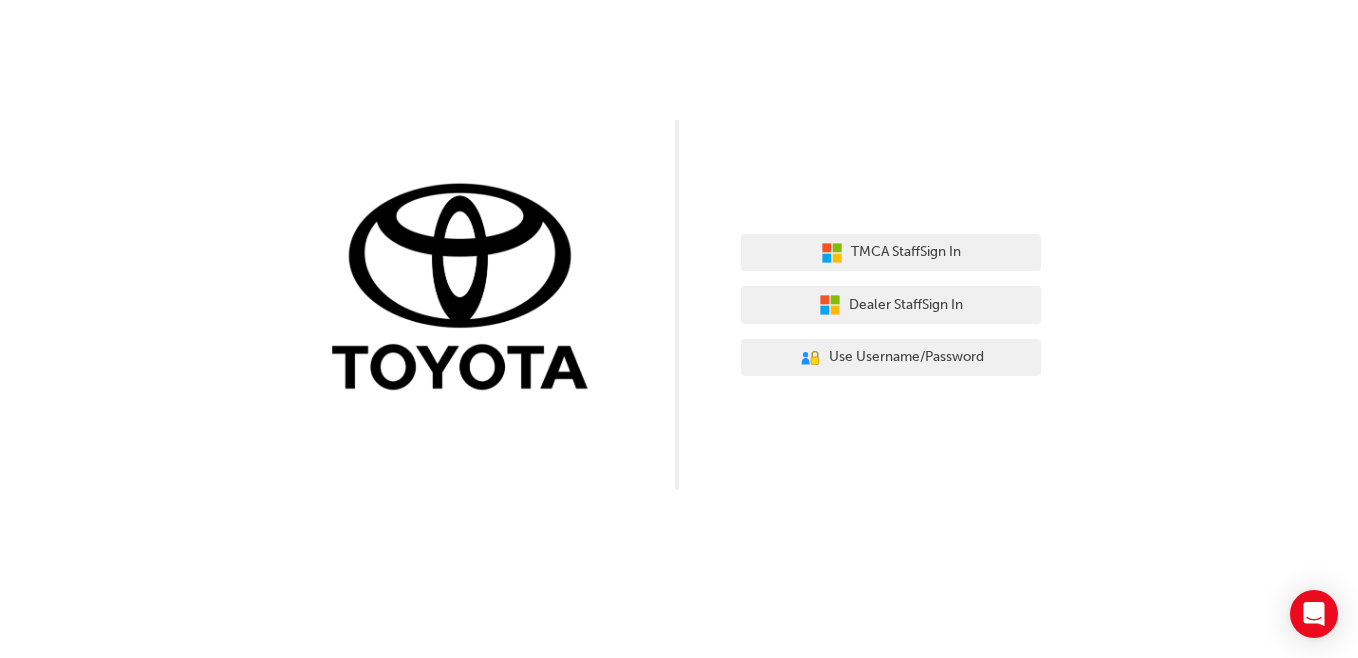 scroll, scrollTop: 0, scrollLeft: 0, axis: both 